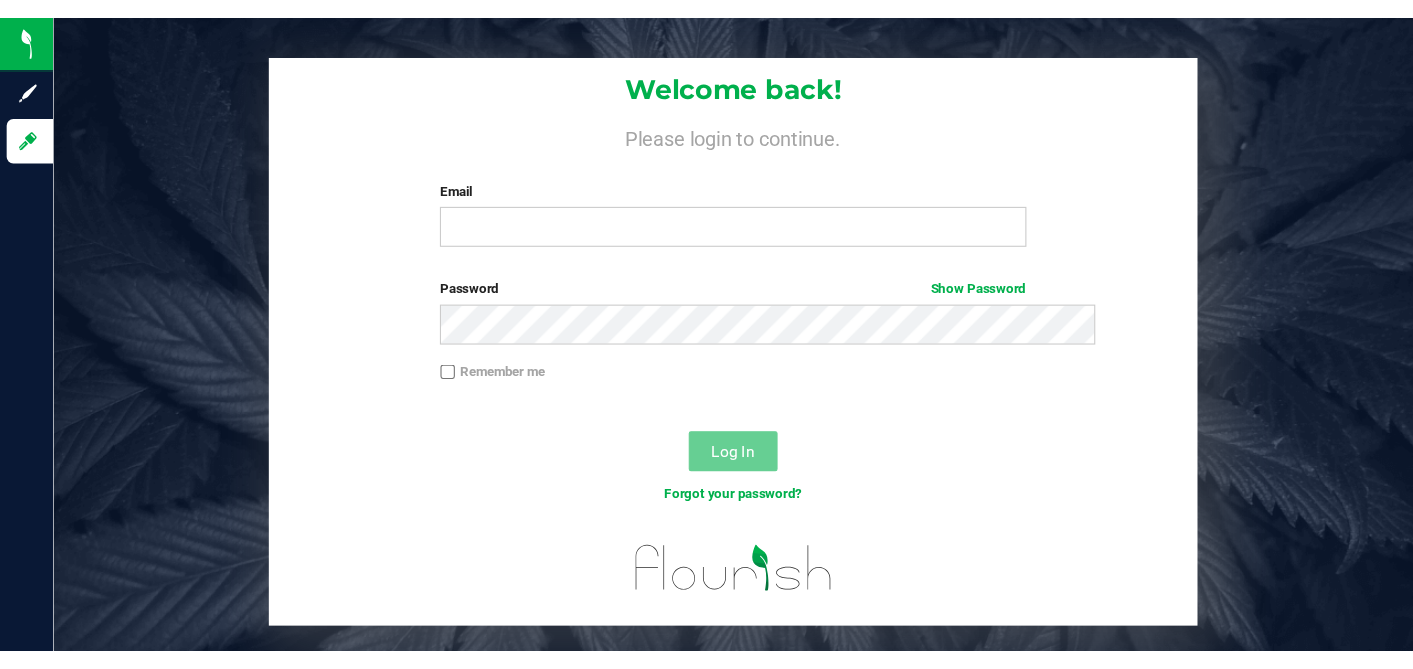 scroll, scrollTop: 0, scrollLeft: 0, axis: both 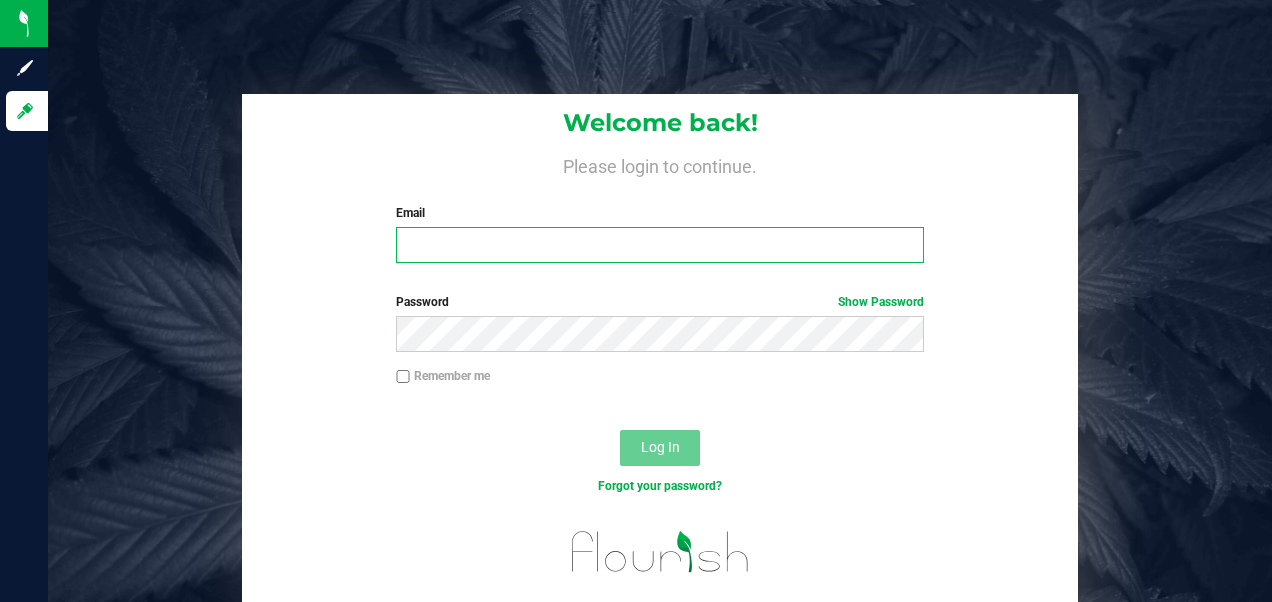 click on "Email" at bounding box center (659, 245) 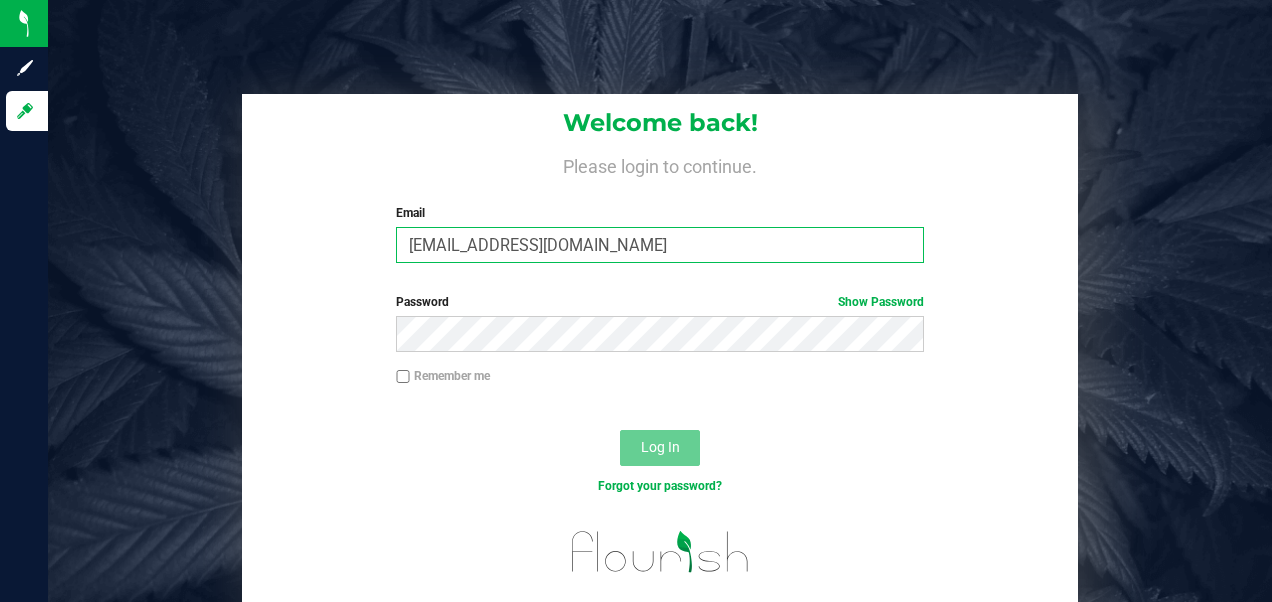 type on "[EMAIL_ADDRESS][DOMAIN_NAME]" 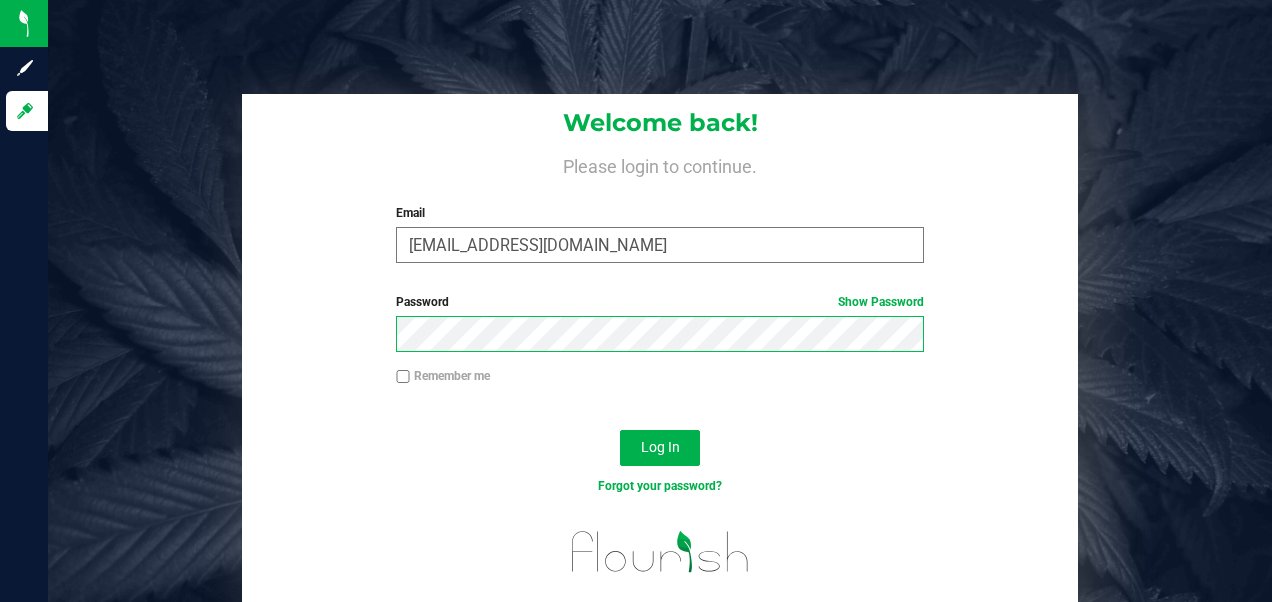 click on "Log In" at bounding box center (660, 448) 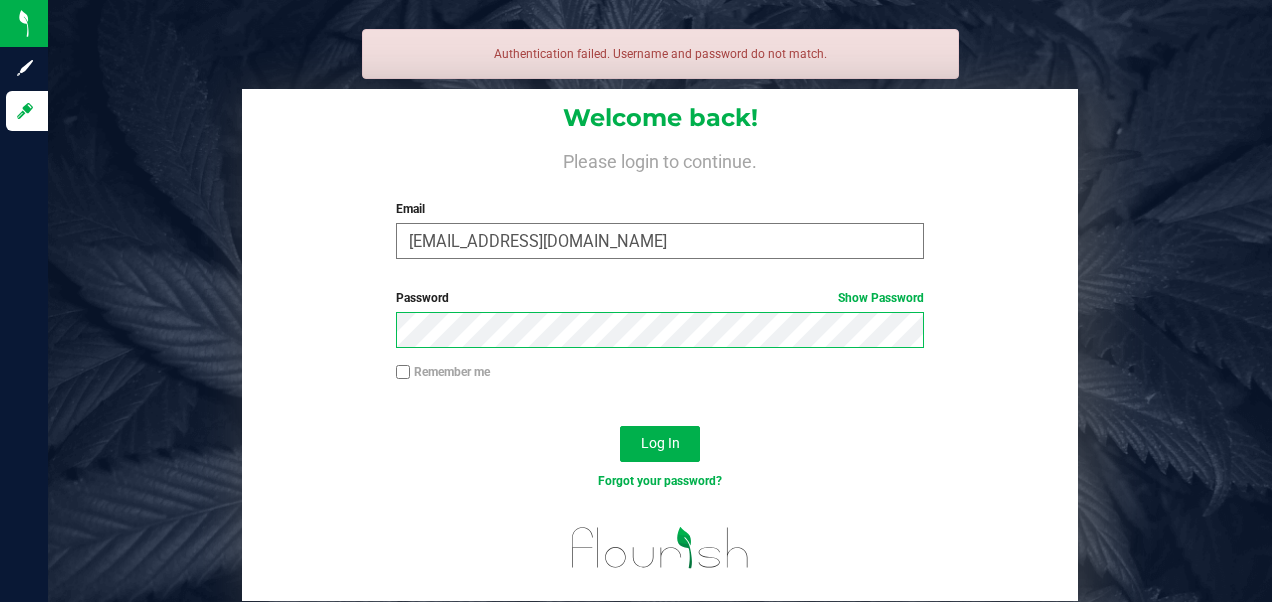 click on "Log In" at bounding box center (660, 444) 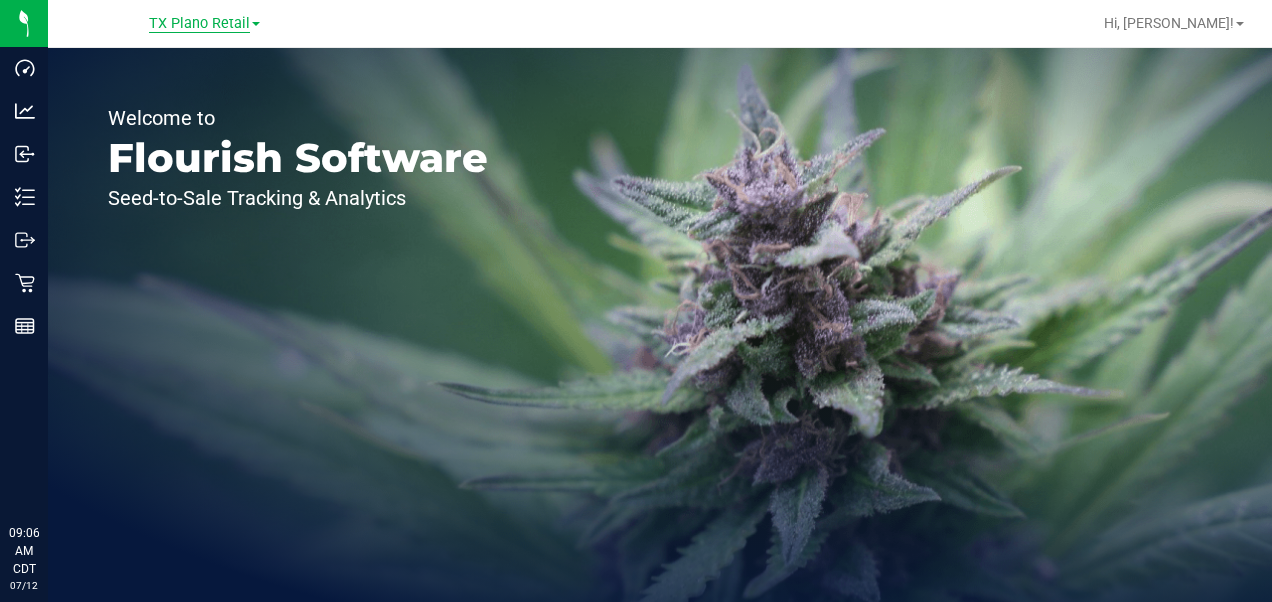 click on "TX Plano Retail" at bounding box center (199, 24) 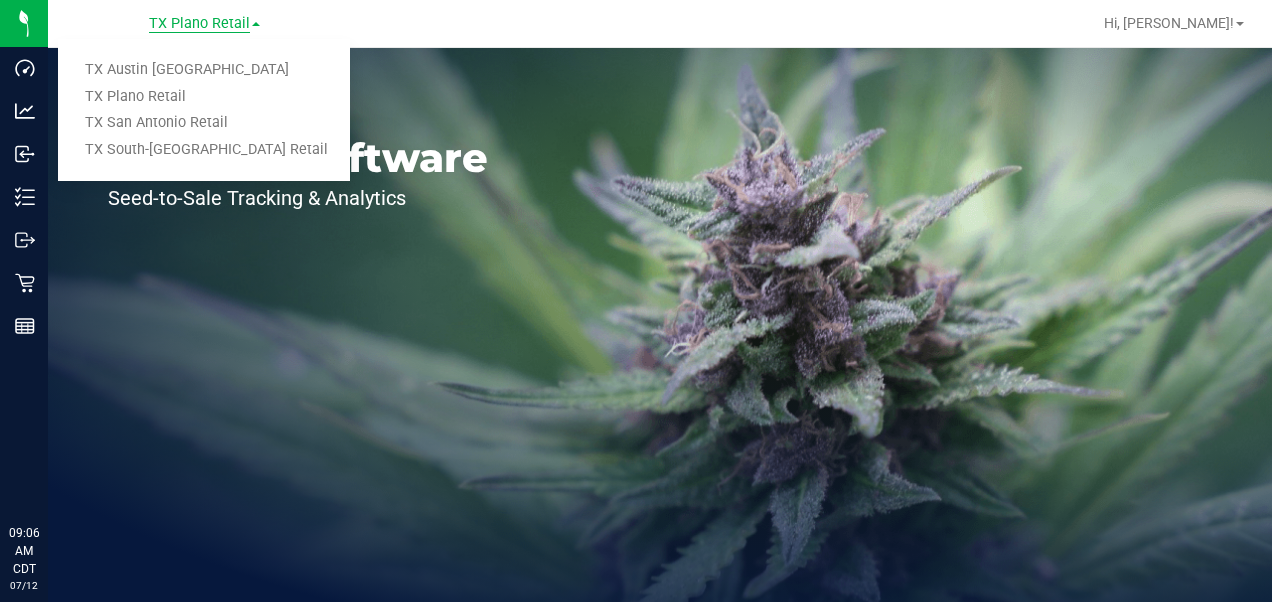 click on "TX Plano Retail" at bounding box center (199, 24) 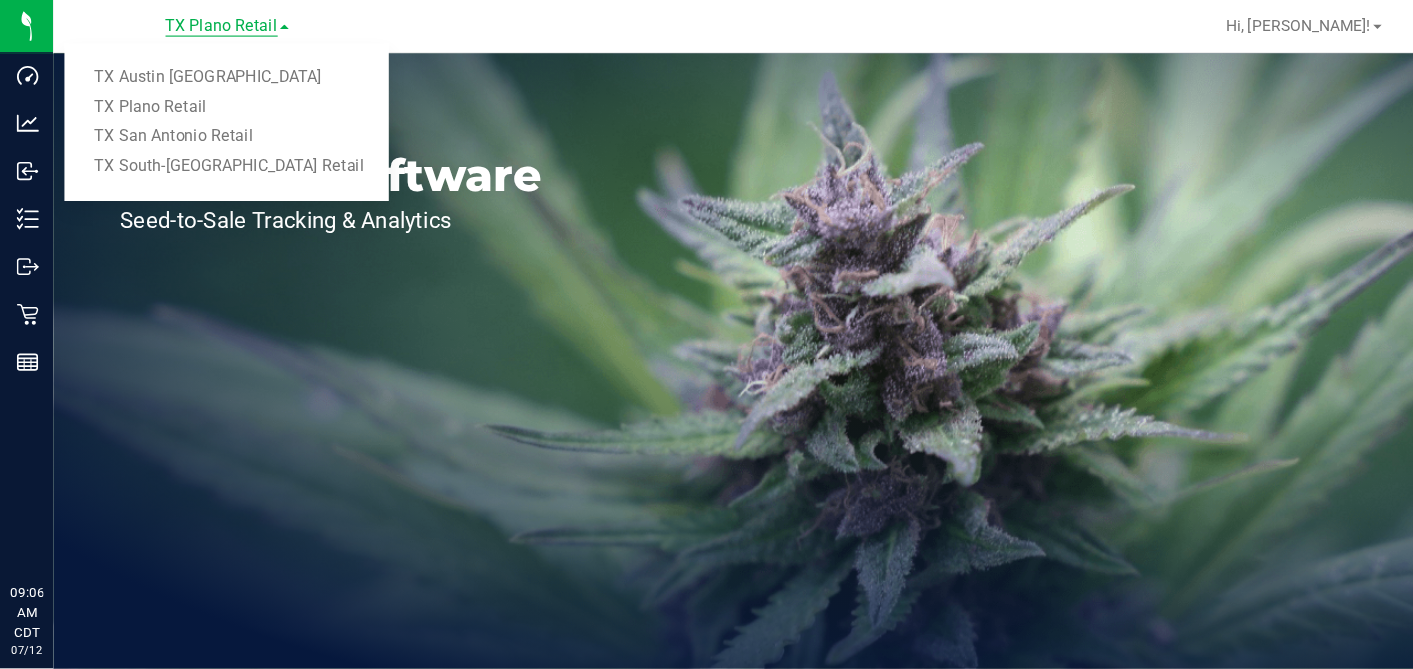 scroll, scrollTop: 0, scrollLeft: 0, axis: both 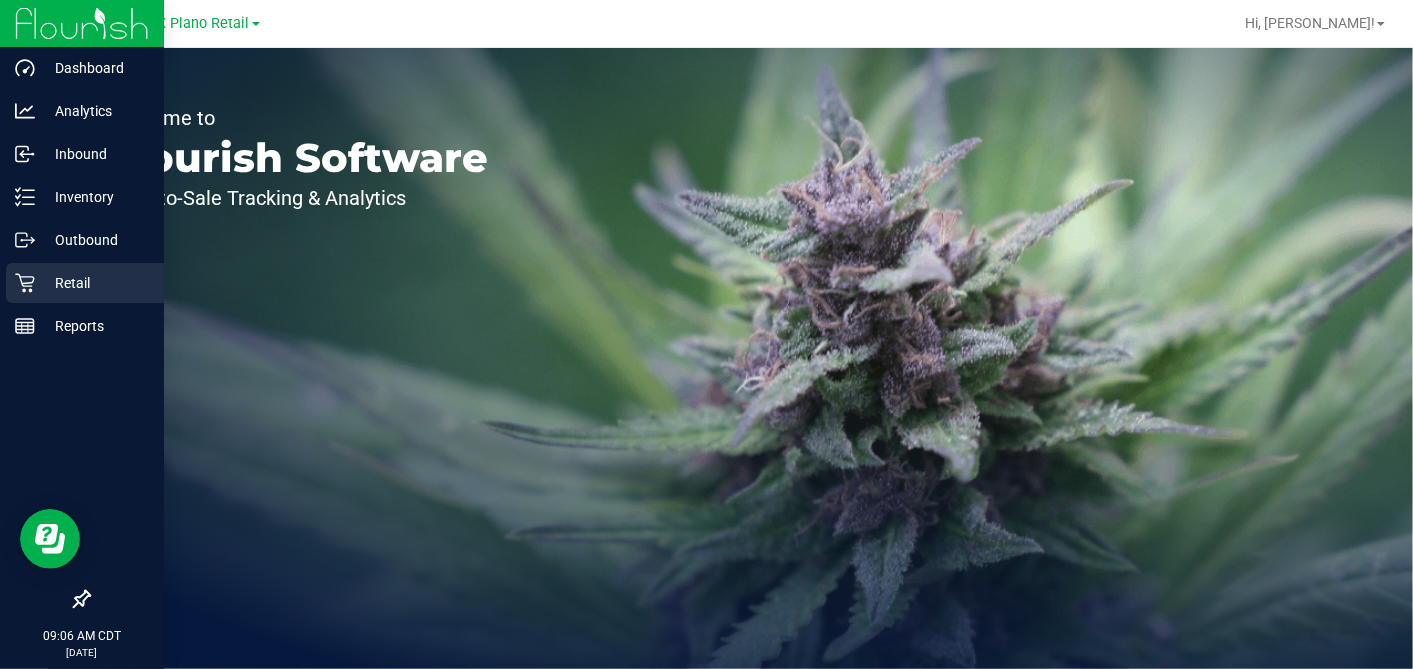 click on "Retail" at bounding box center (95, 283) 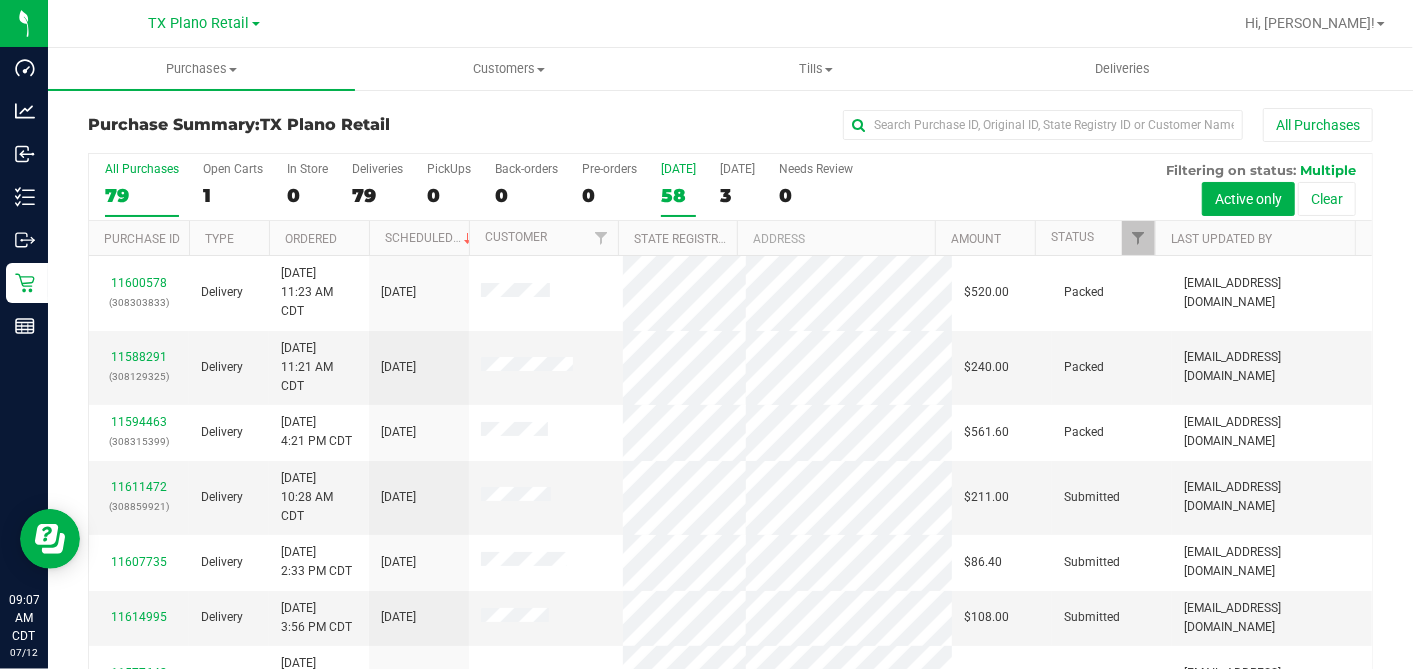 click on "58" at bounding box center [678, 195] 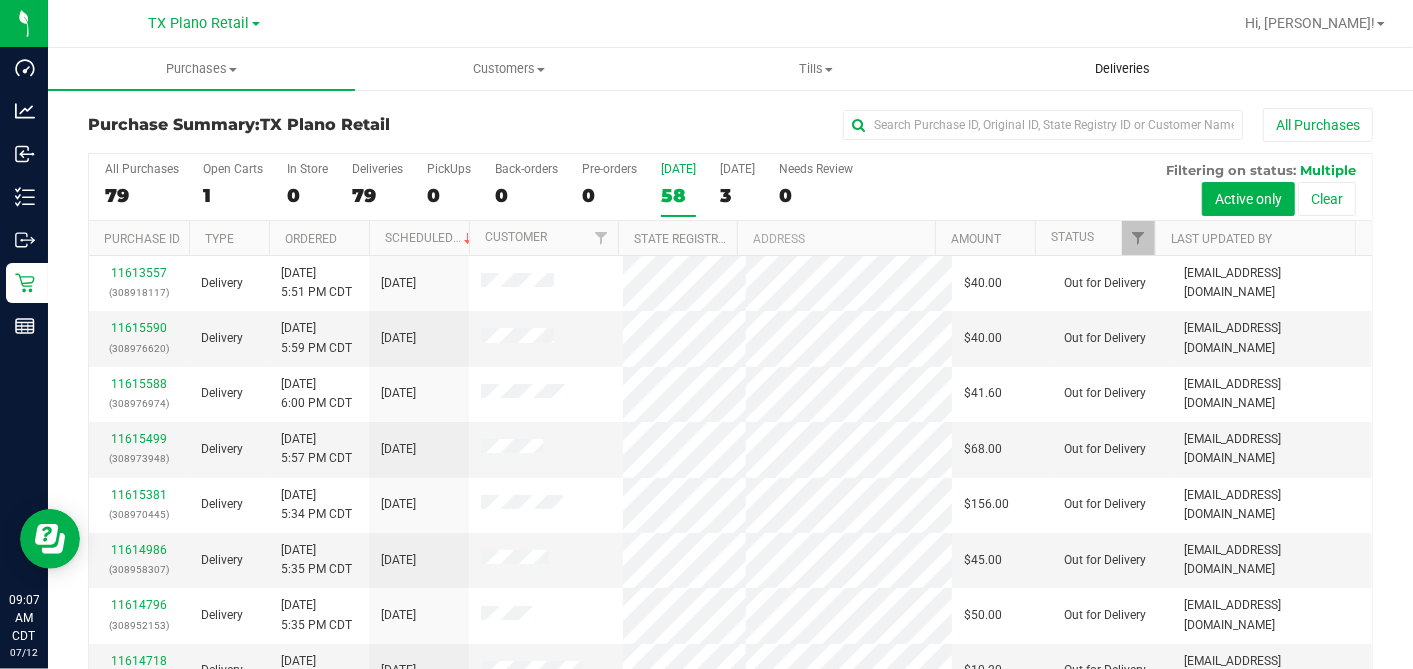 click on "Deliveries" at bounding box center (1122, 69) 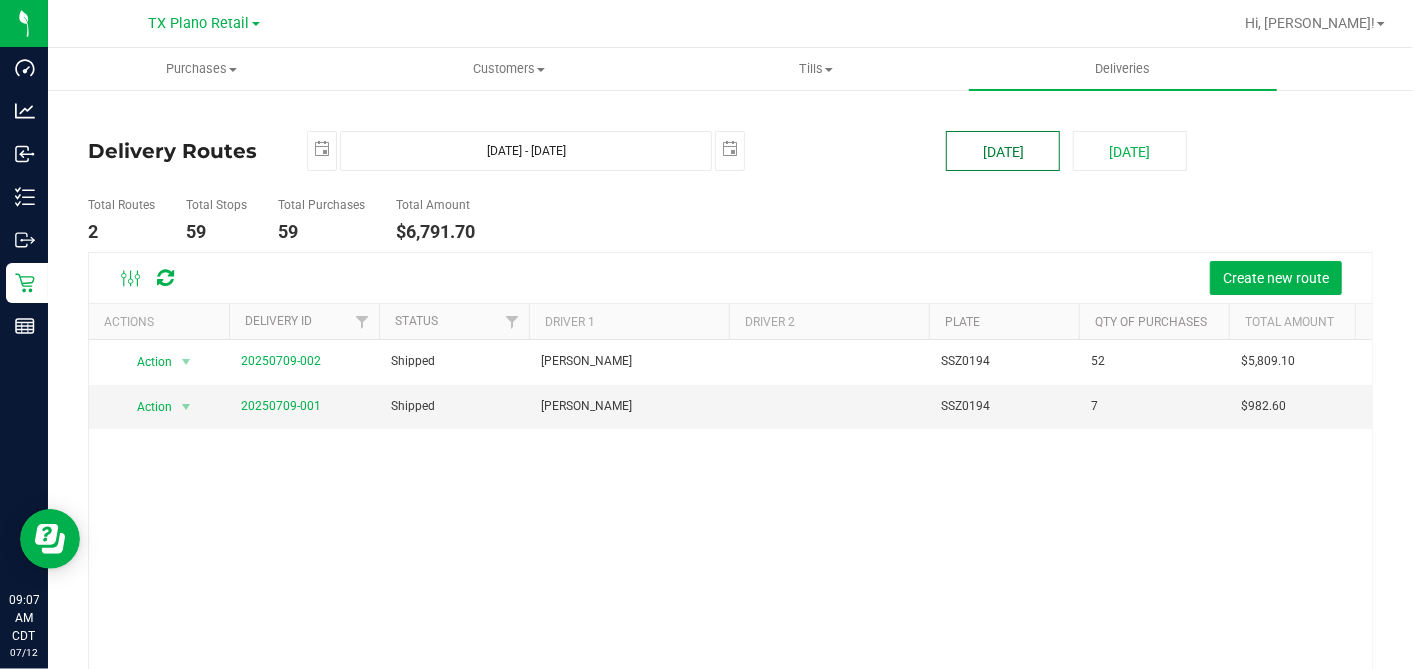 click on "[DATE]" at bounding box center (1003, 151) 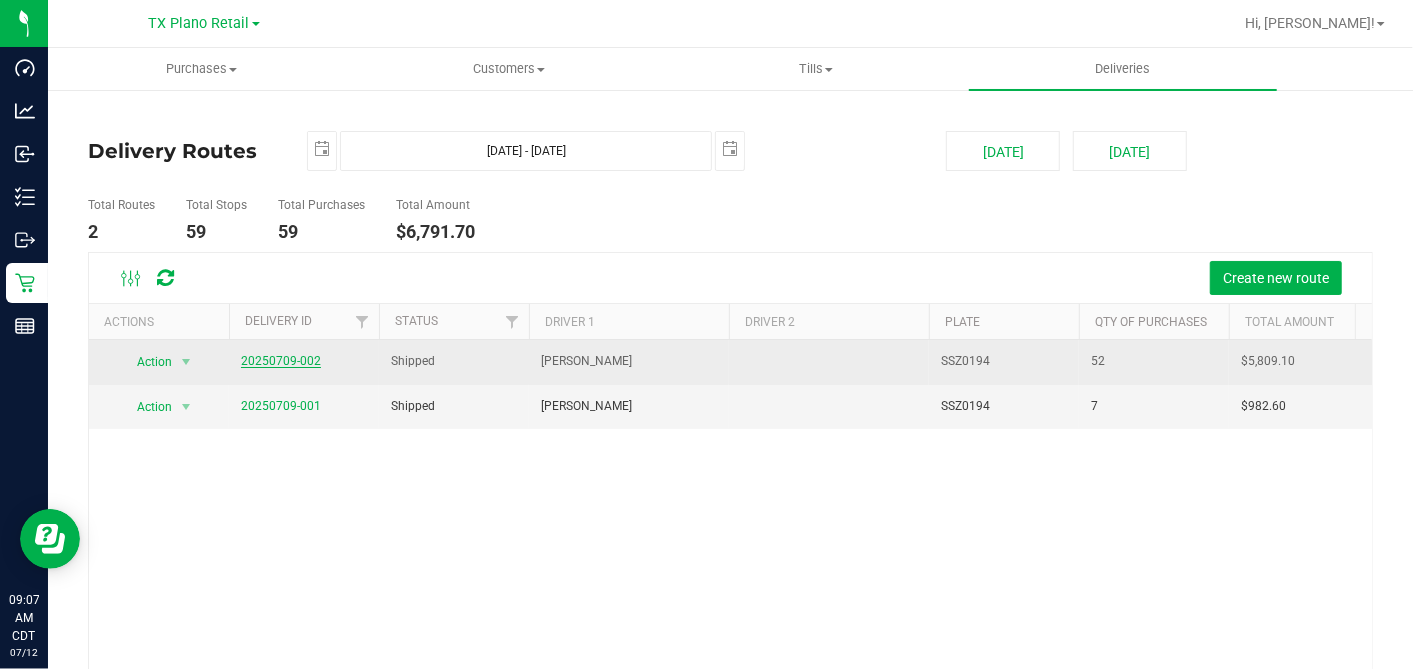 click on "20250709-002" at bounding box center [281, 361] 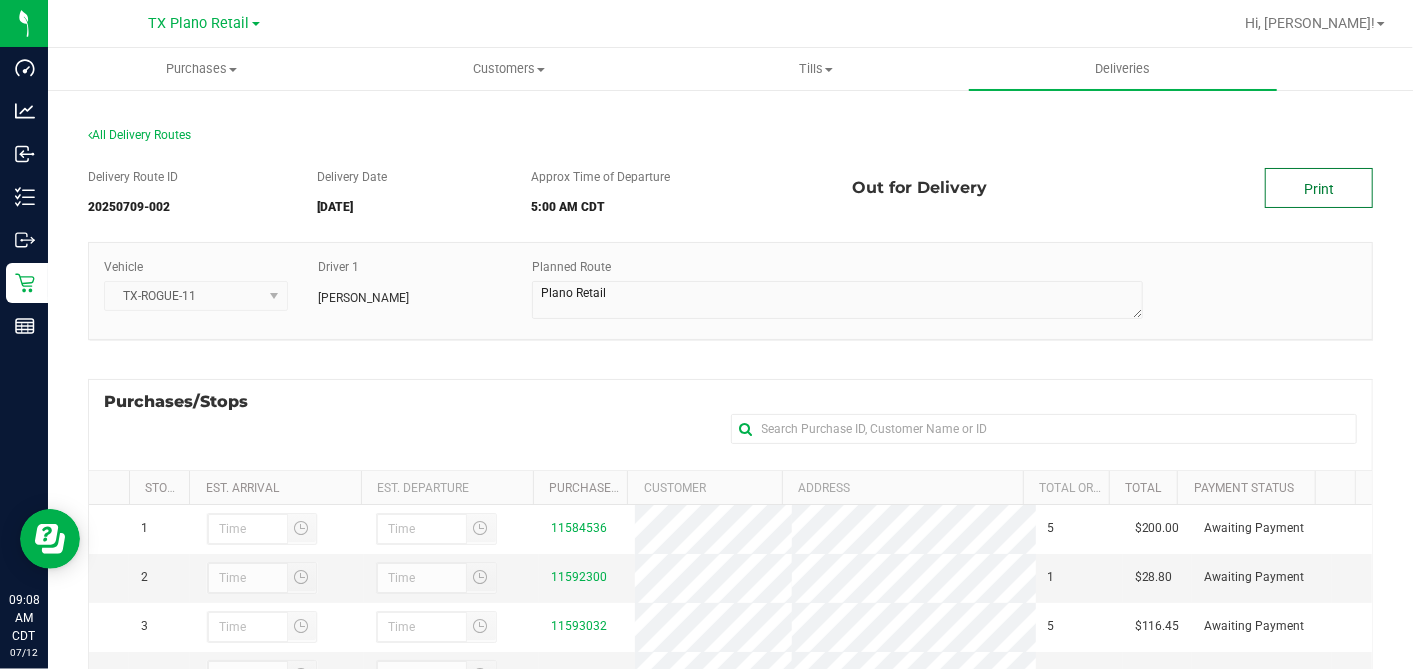 click on "Print" at bounding box center (1319, 188) 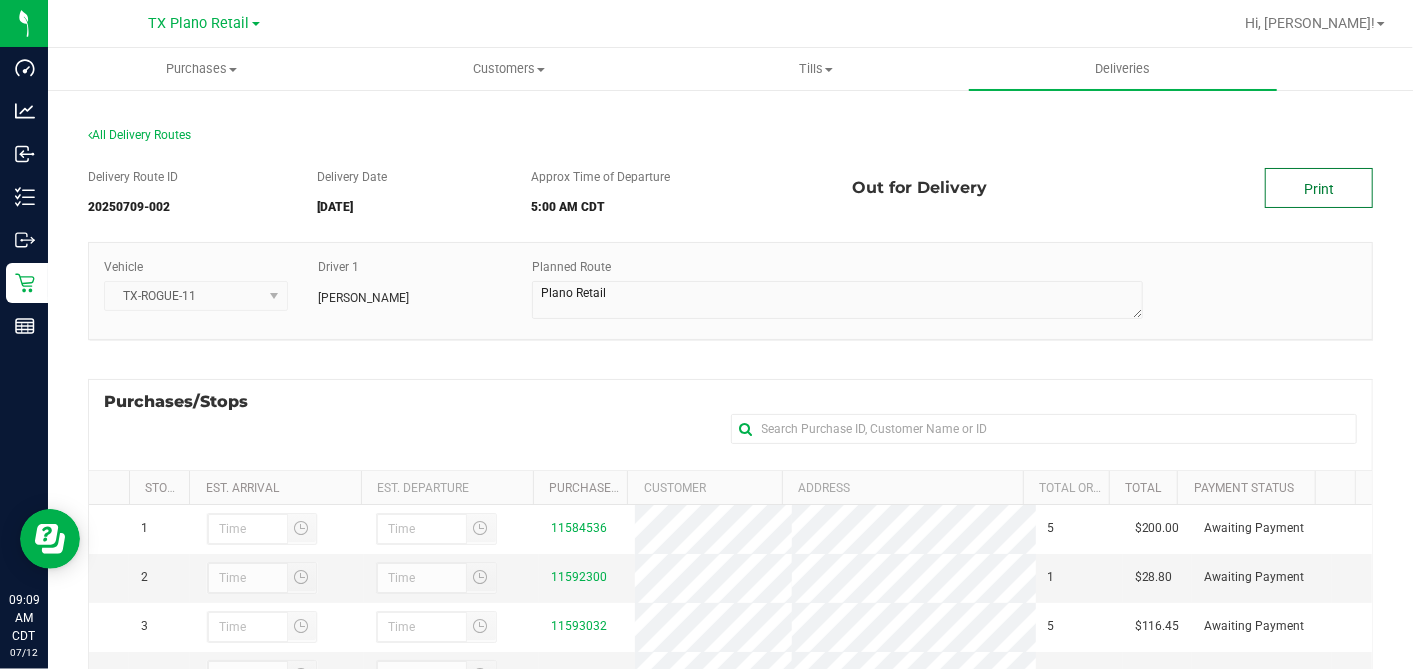click on "Print" at bounding box center [1319, 188] 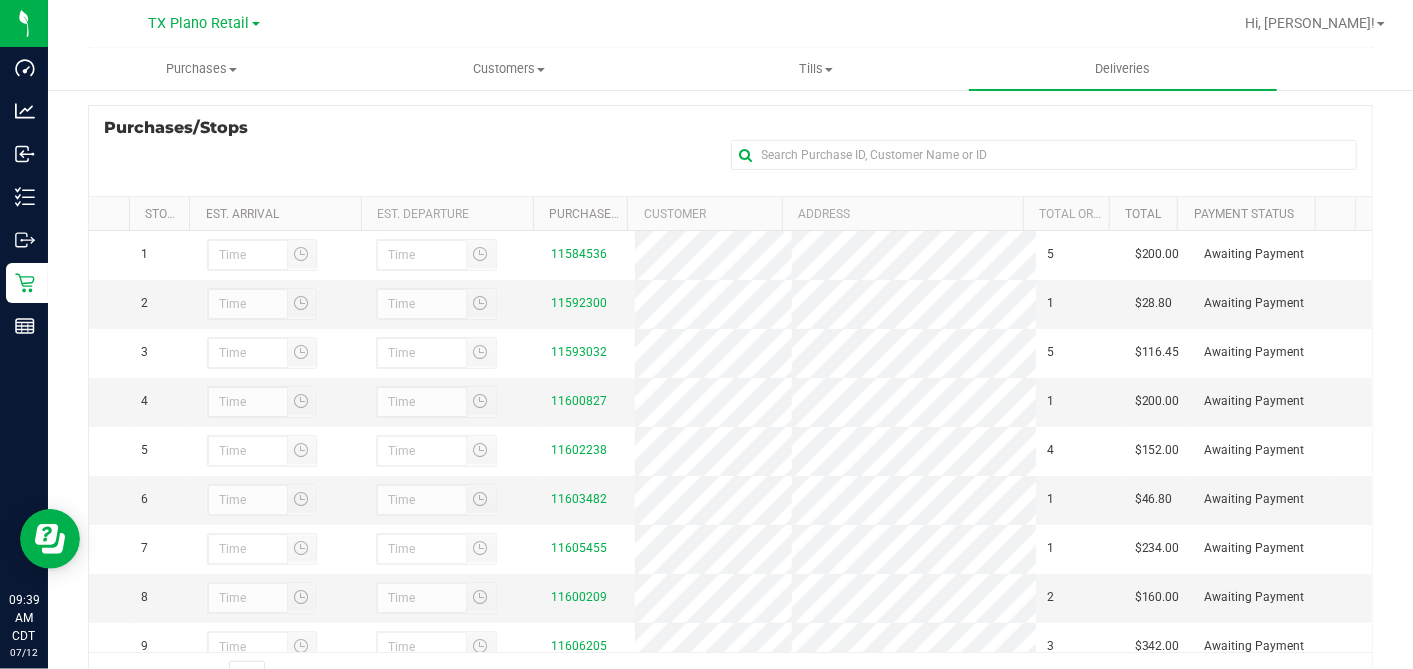 scroll, scrollTop: 357, scrollLeft: 0, axis: vertical 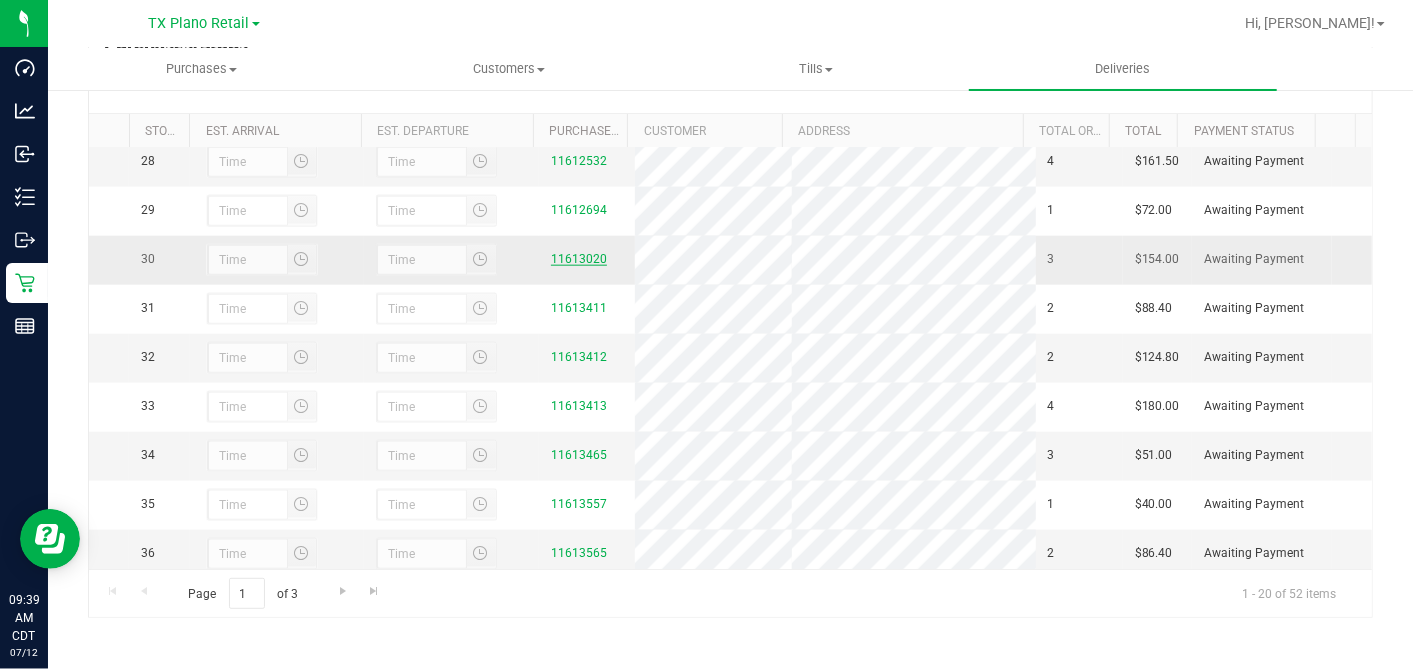 click on "11613020" at bounding box center (579, 259) 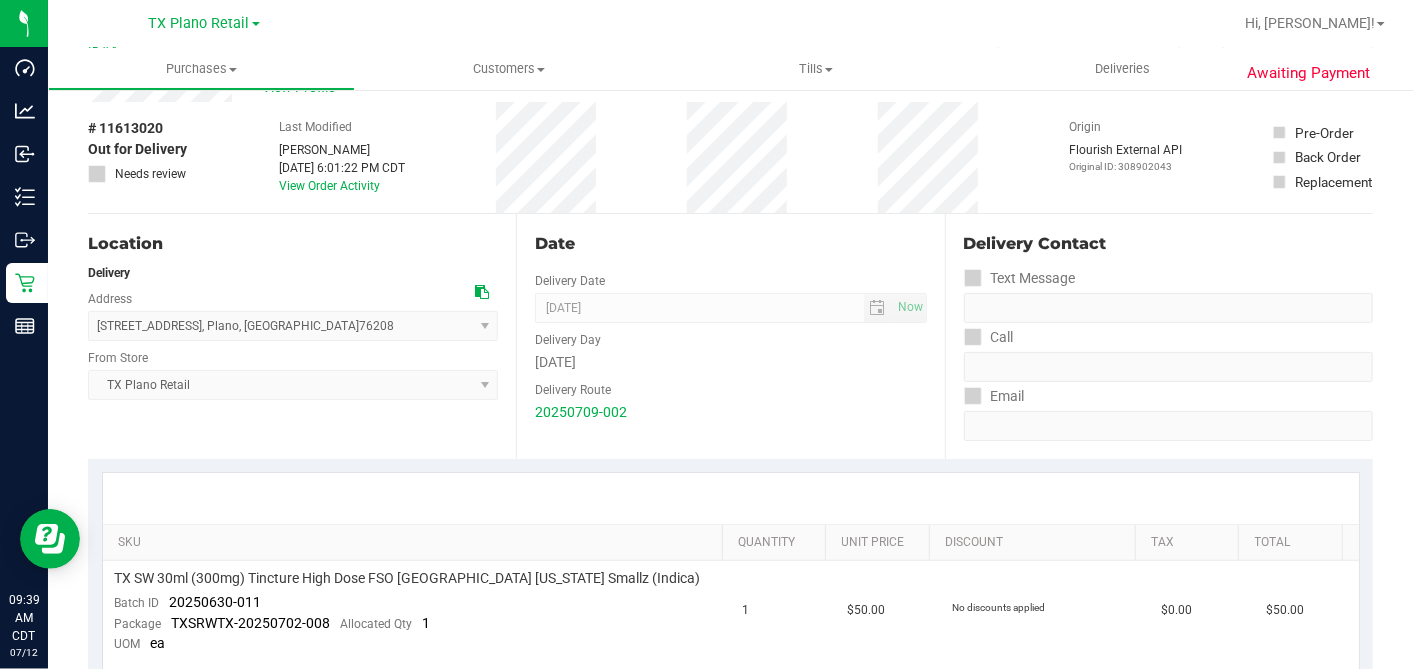 scroll, scrollTop: 0, scrollLeft: 0, axis: both 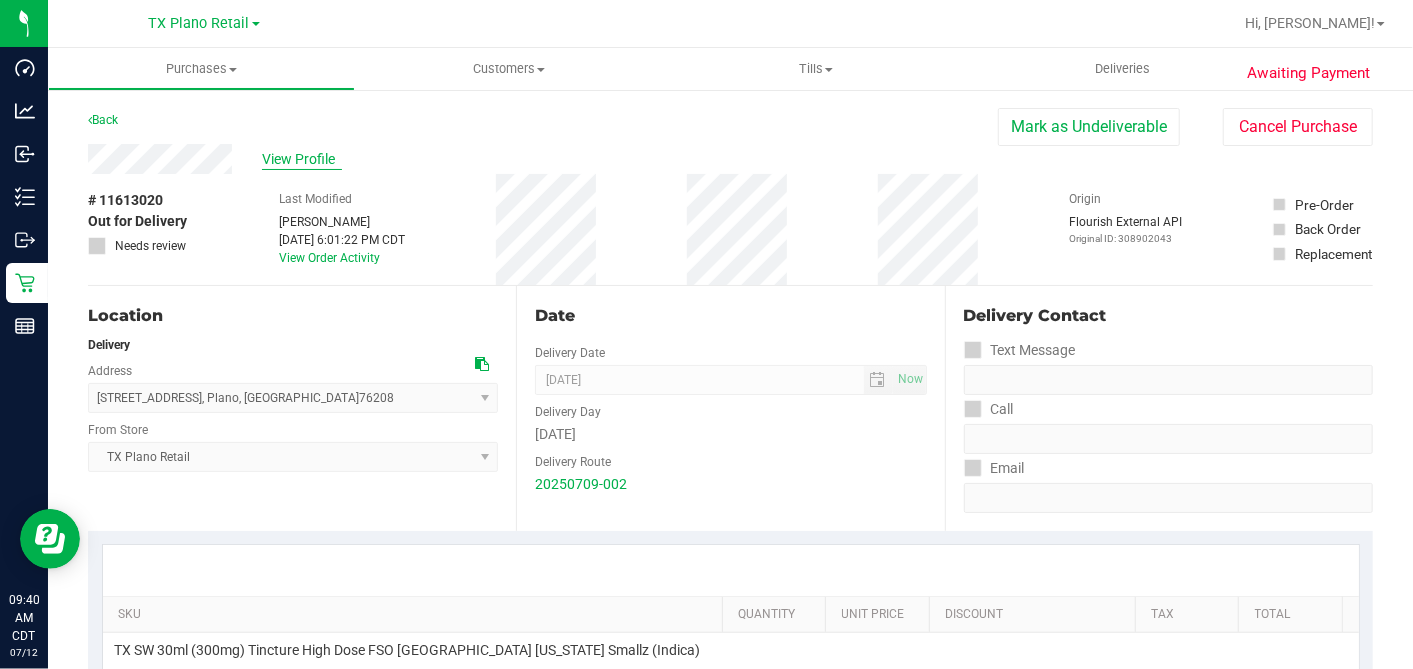 click on "View Profile" at bounding box center [302, 159] 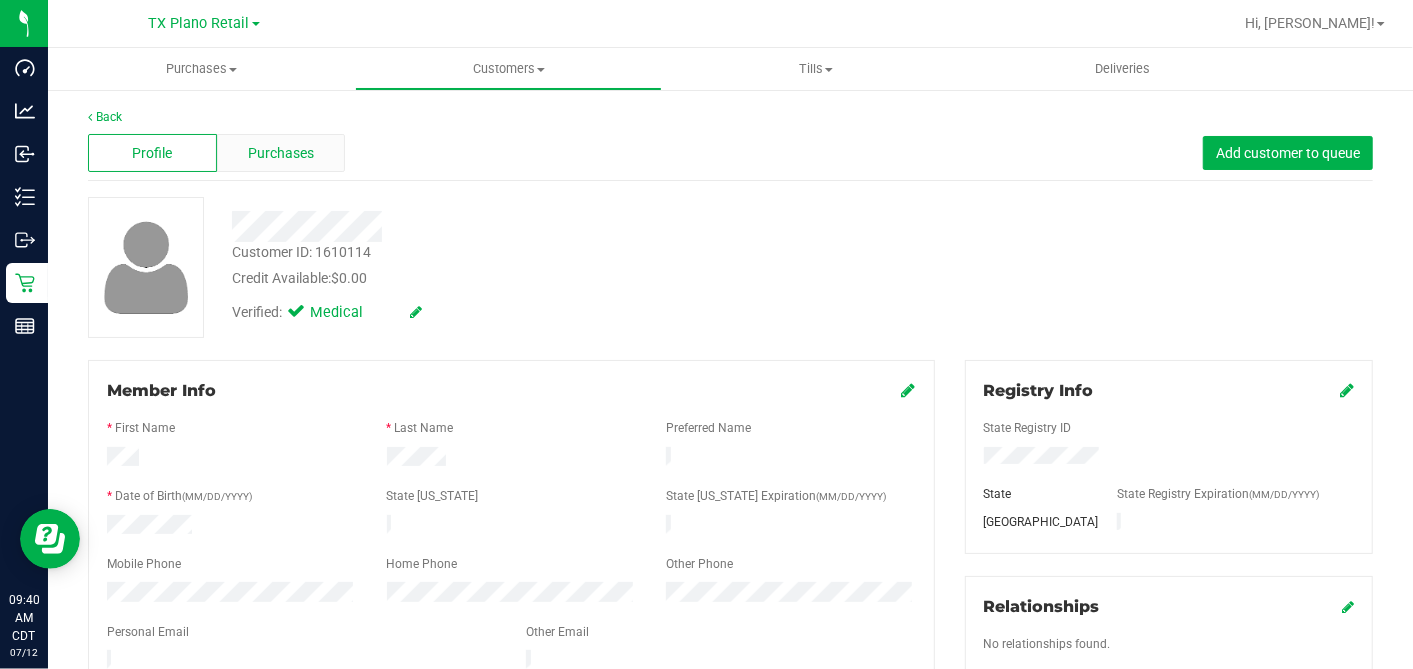 drag, startPoint x: 305, startPoint y: 163, endPoint x: 280, endPoint y: 164, distance: 25.019993 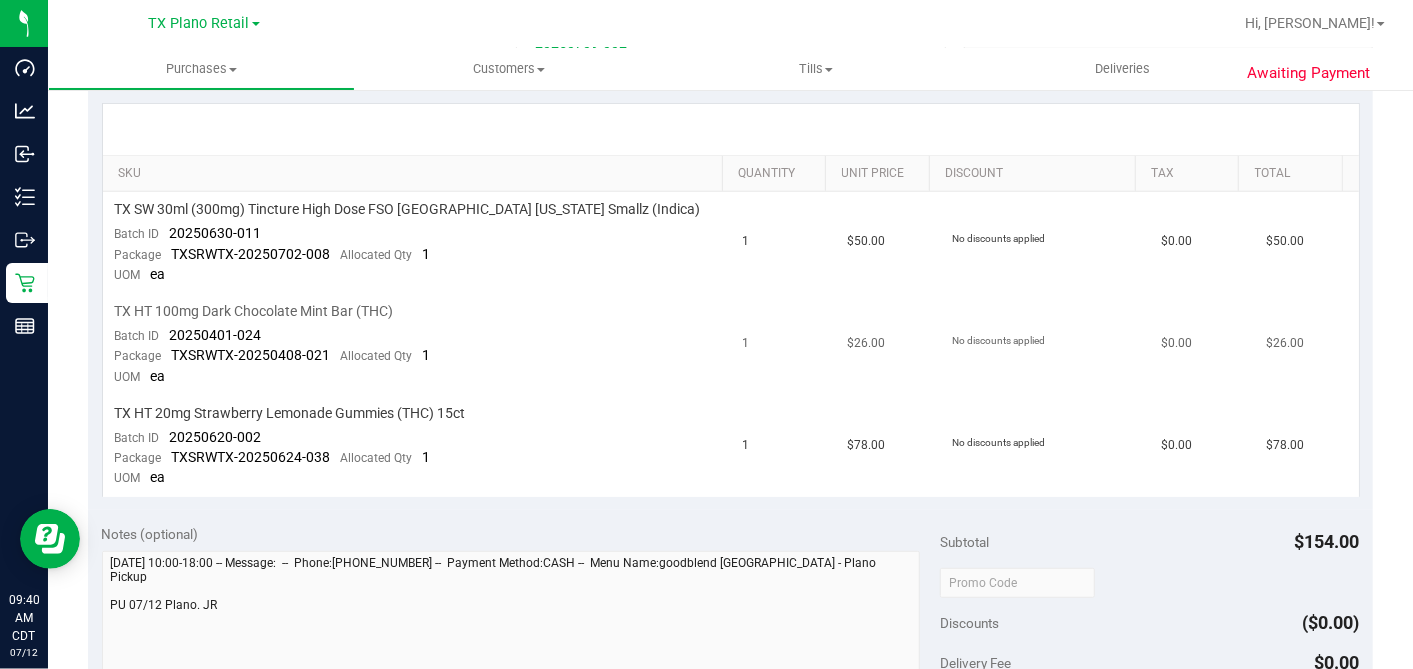 scroll, scrollTop: 444, scrollLeft: 0, axis: vertical 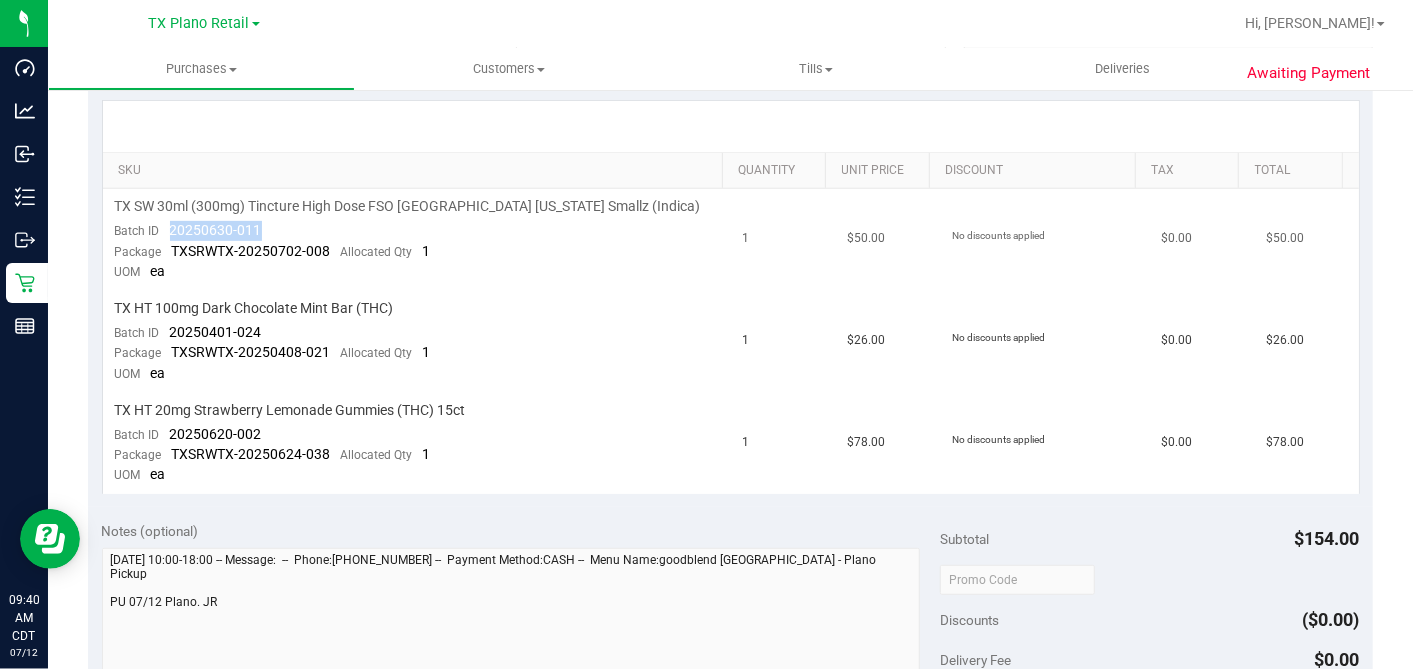 drag, startPoint x: 262, startPoint y: 227, endPoint x: 164, endPoint y: 227, distance: 98 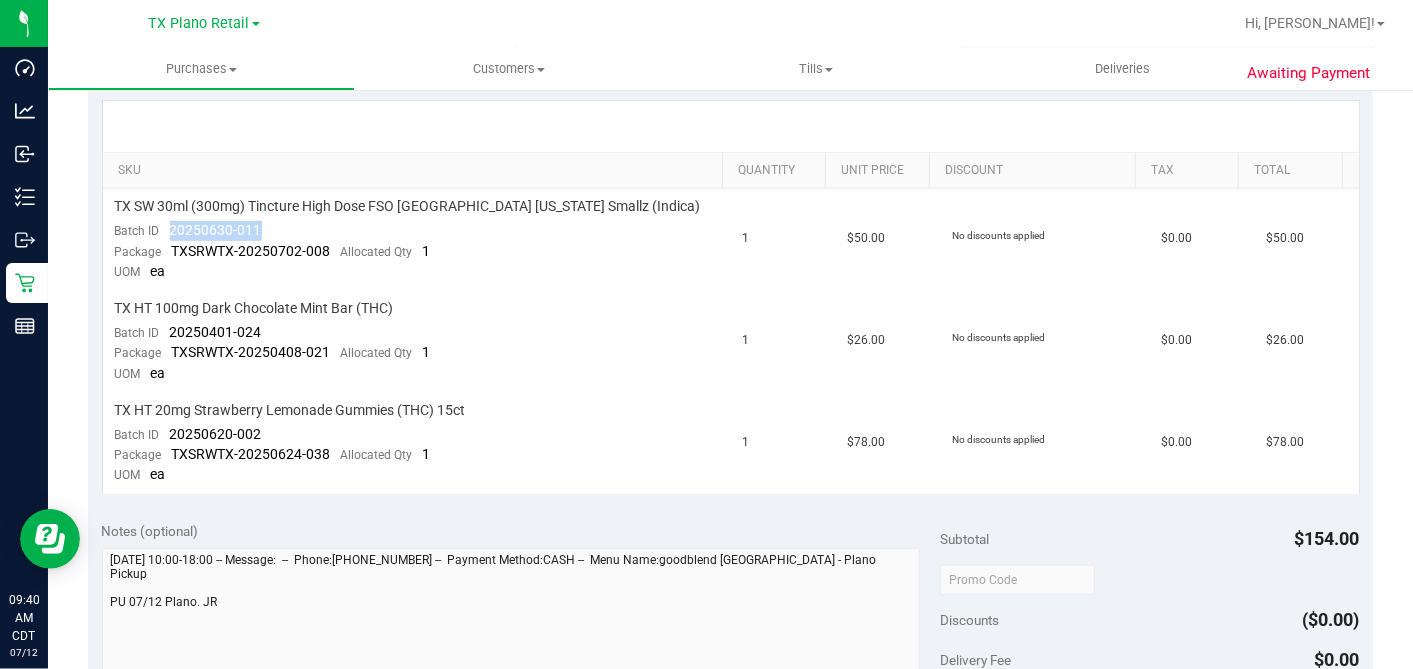 copy on "20250630-011" 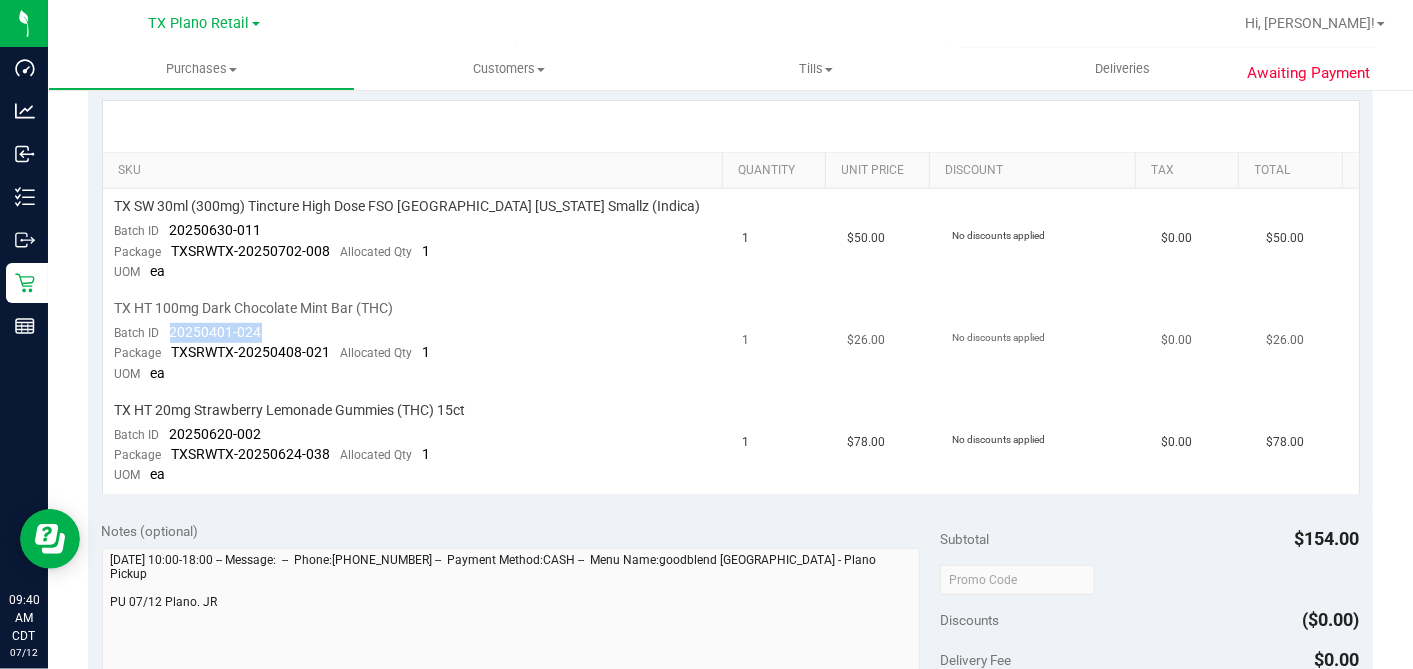 drag, startPoint x: 264, startPoint y: 325, endPoint x: 165, endPoint y: 323, distance: 99.0202 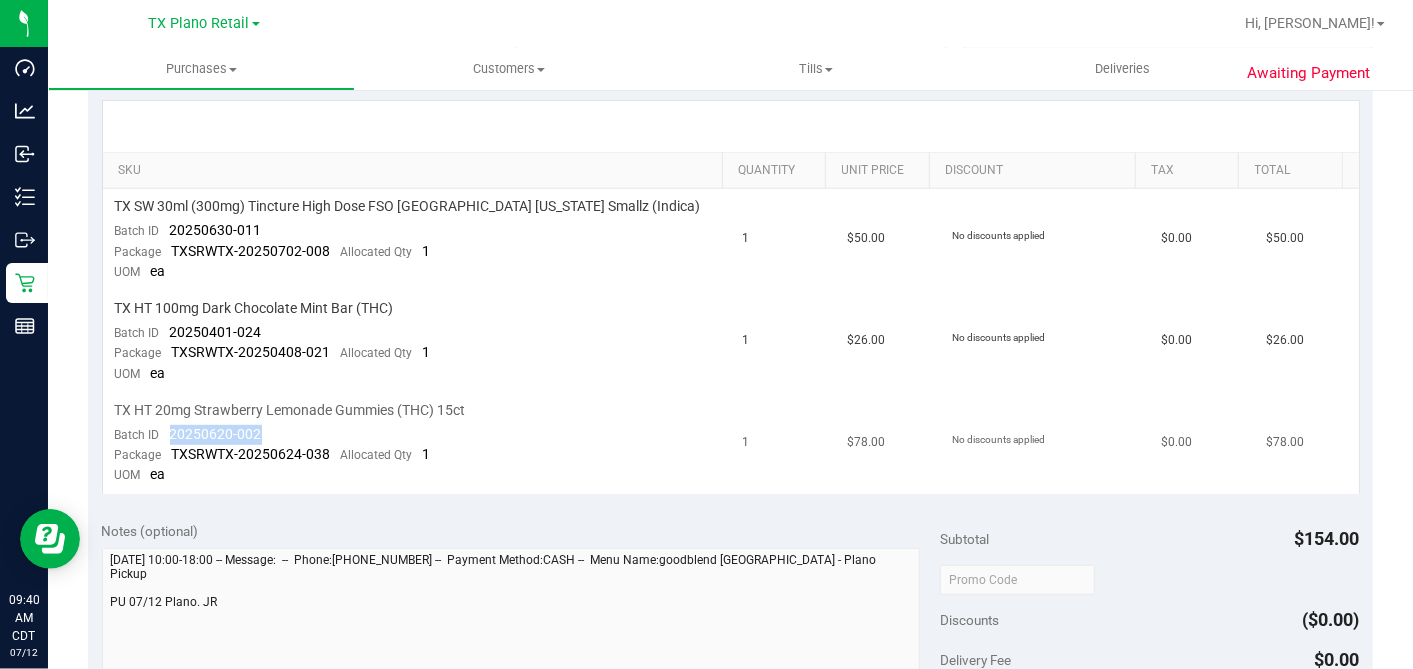 drag, startPoint x: 297, startPoint y: 431, endPoint x: 168, endPoint y: 425, distance: 129.13947 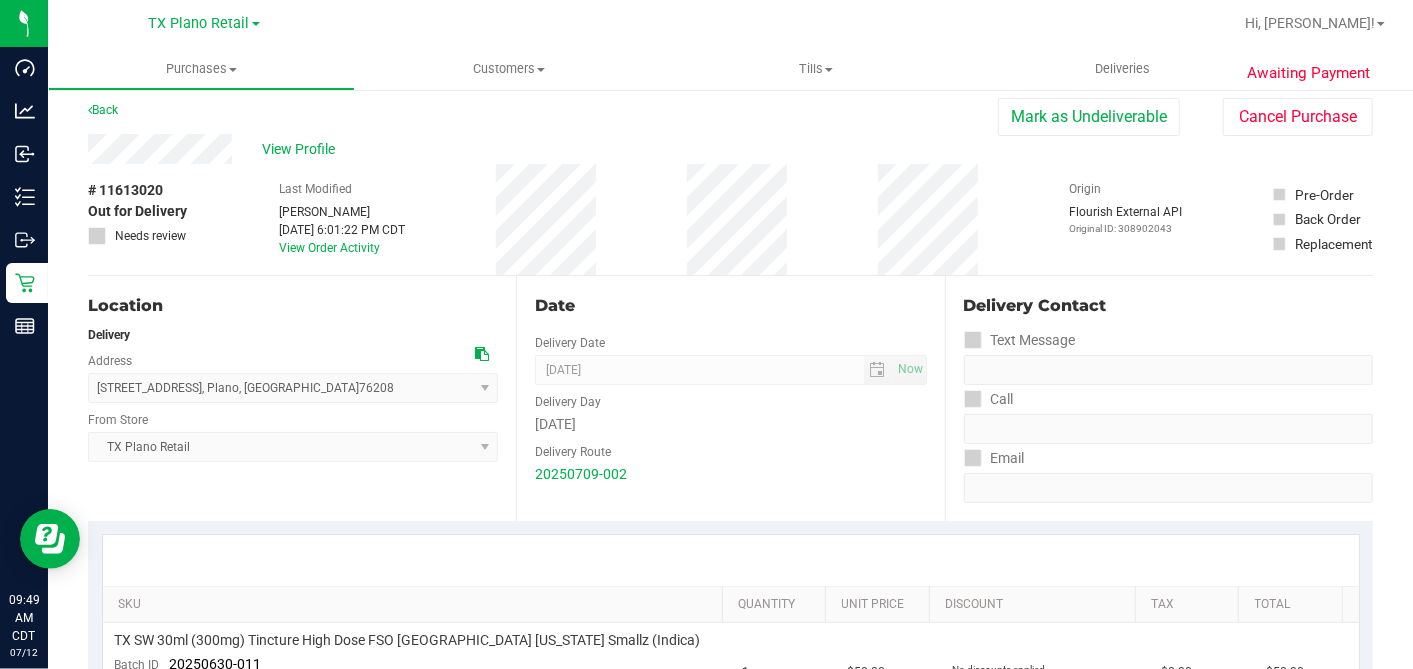 scroll, scrollTop: 0, scrollLeft: 0, axis: both 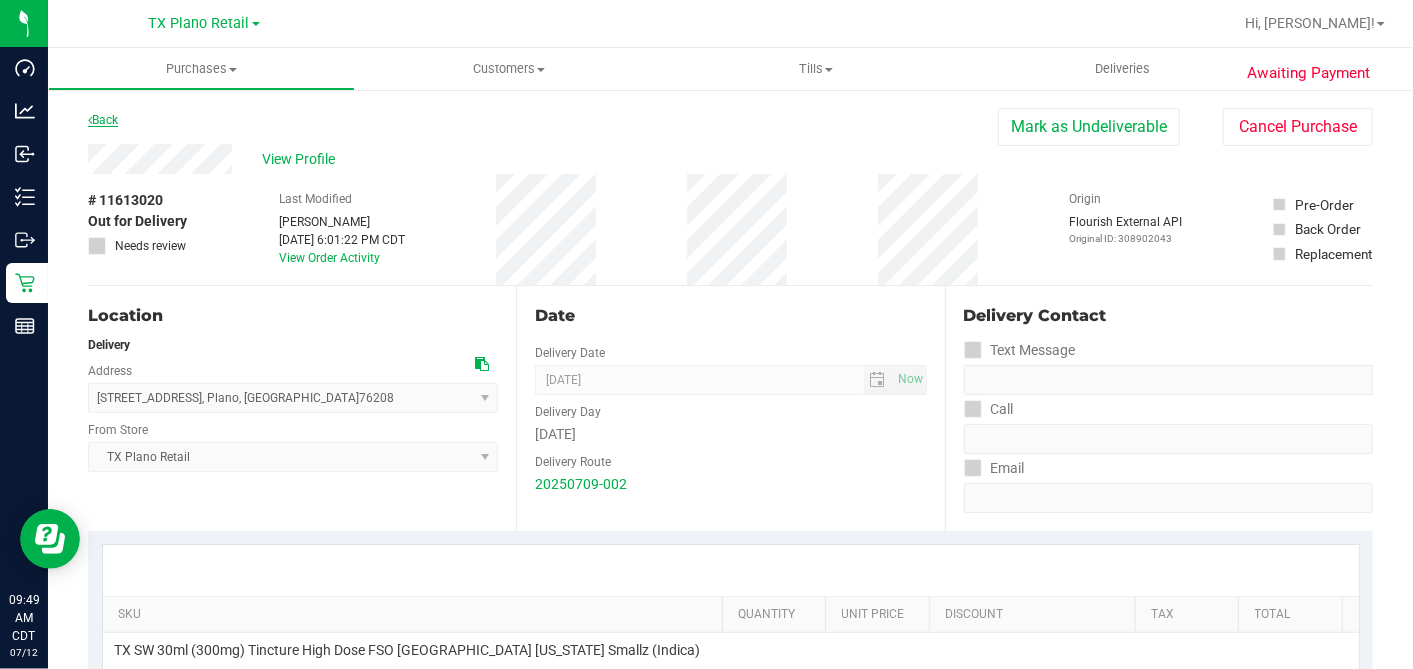 click on "Back" at bounding box center (103, 120) 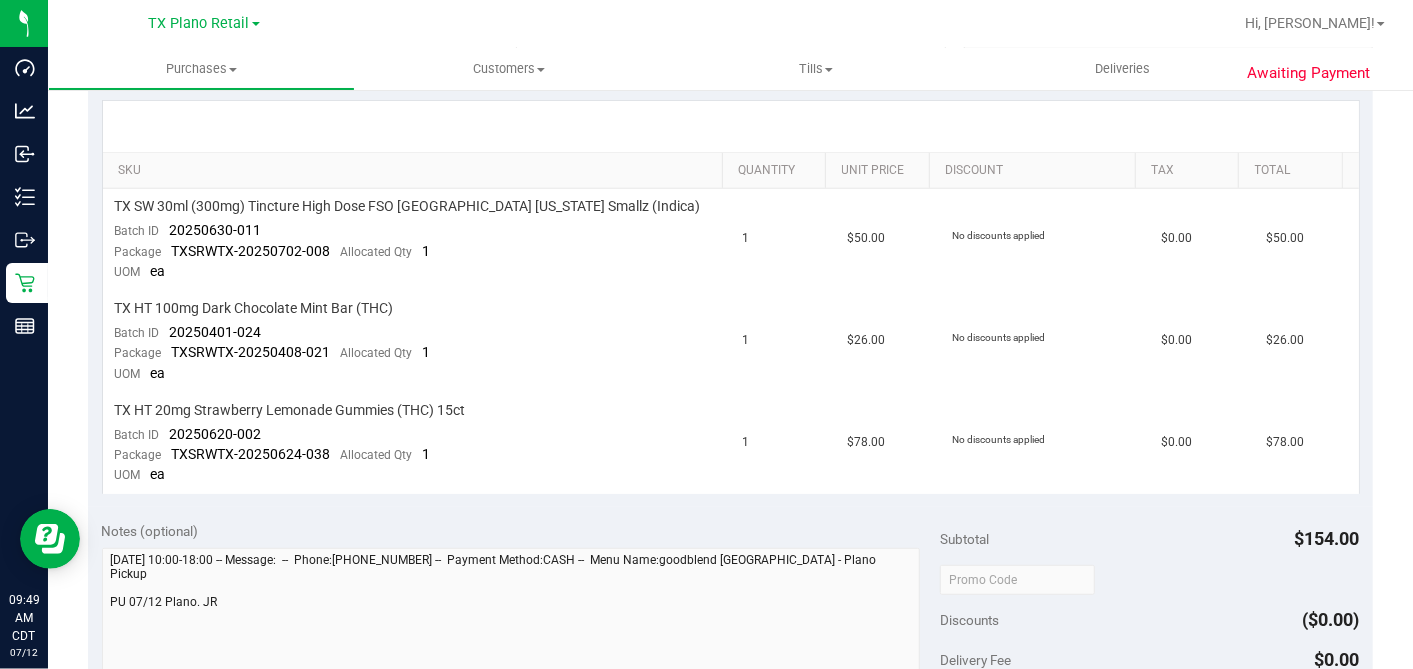 scroll, scrollTop: 0, scrollLeft: 0, axis: both 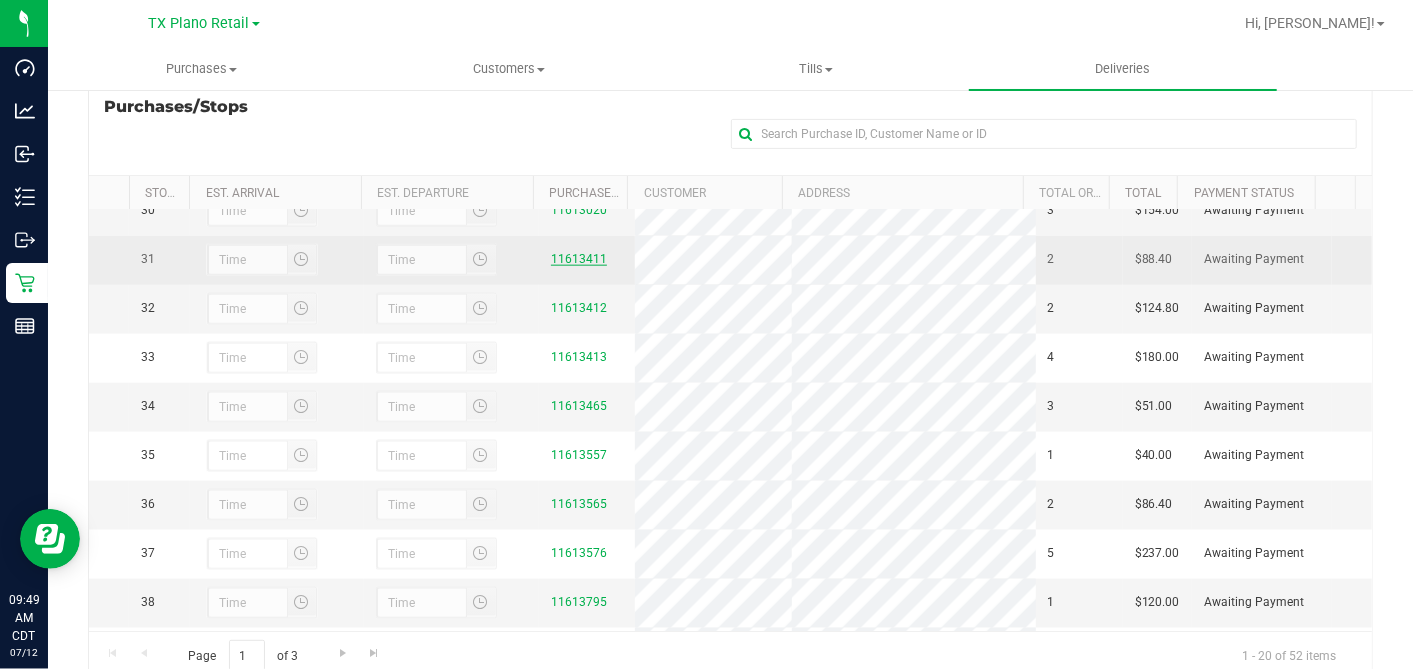 click on "11613411" at bounding box center [579, 259] 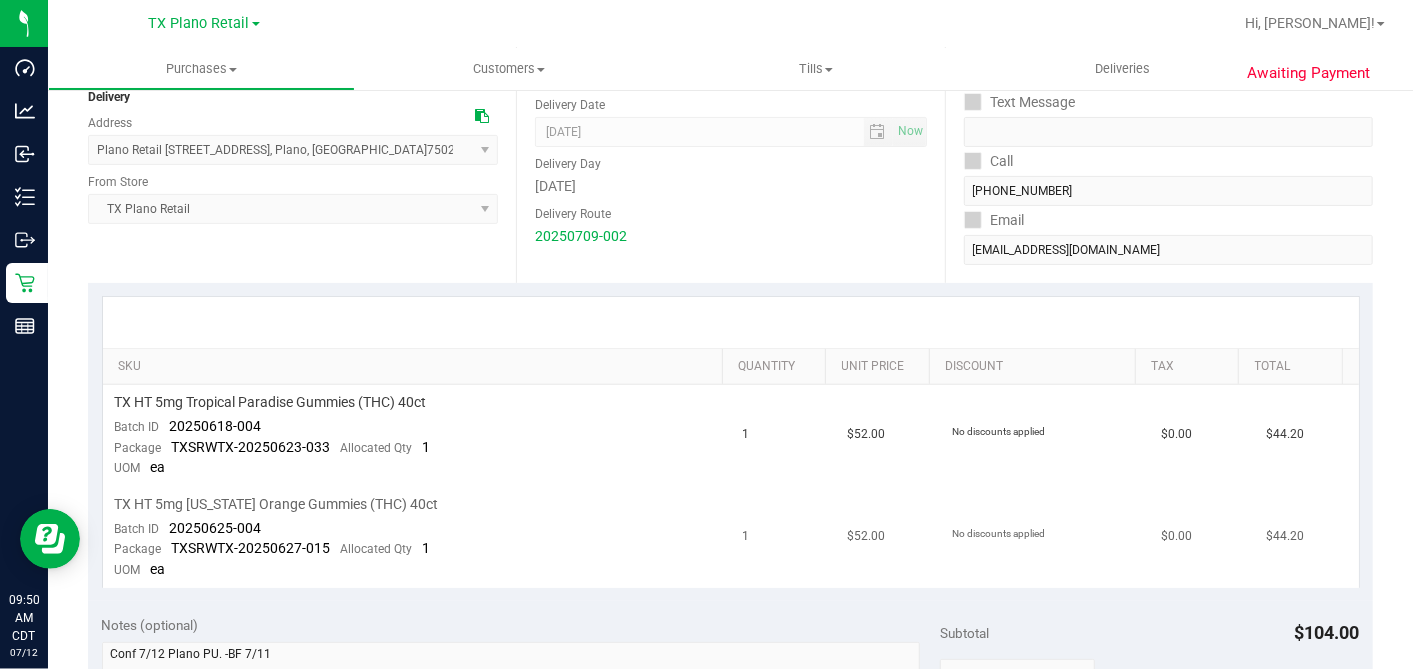 scroll, scrollTop: 444, scrollLeft: 0, axis: vertical 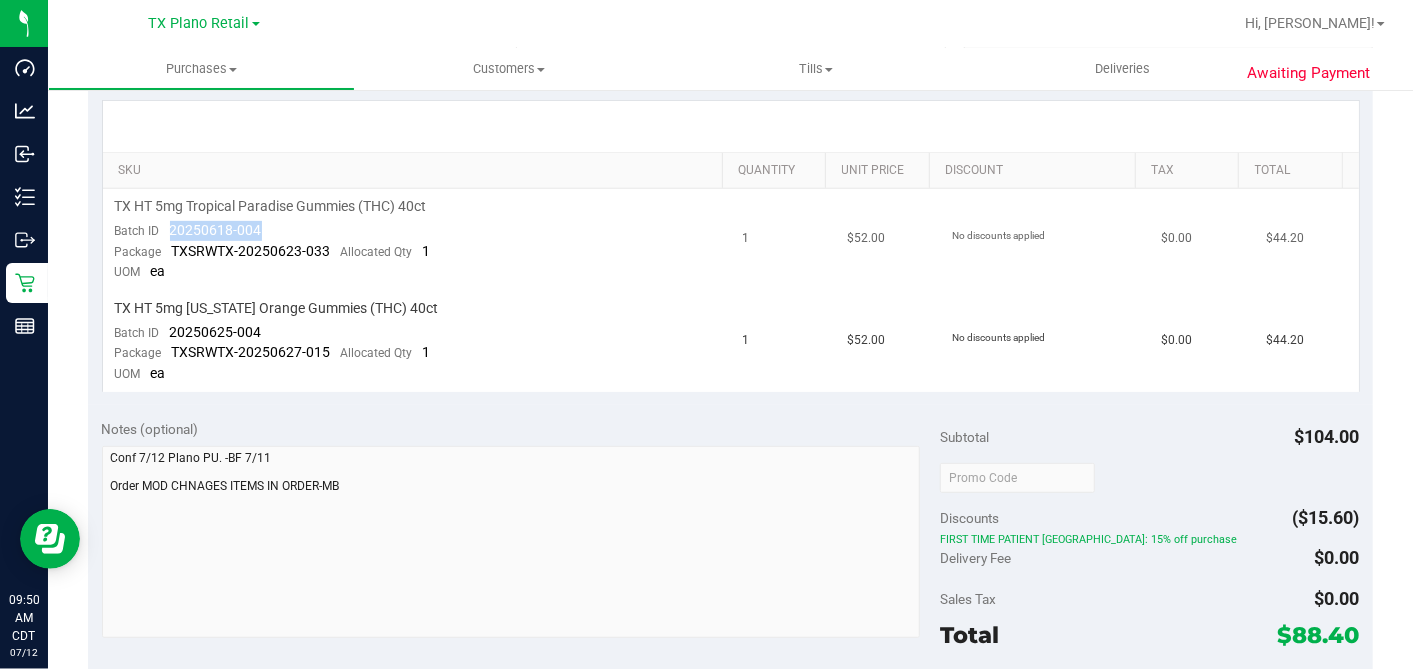drag, startPoint x: 260, startPoint y: 224, endPoint x: 164, endPoint y: 231, distance: 96.25487 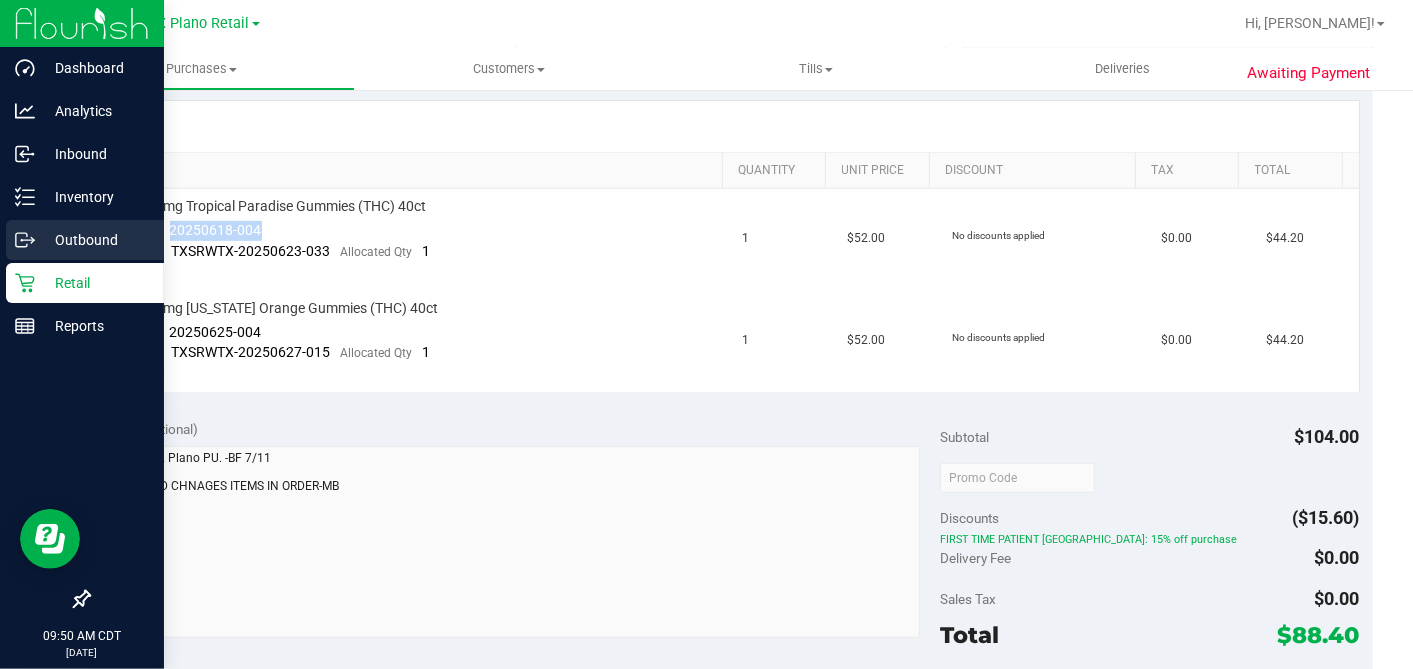 copy on "20250618-004" 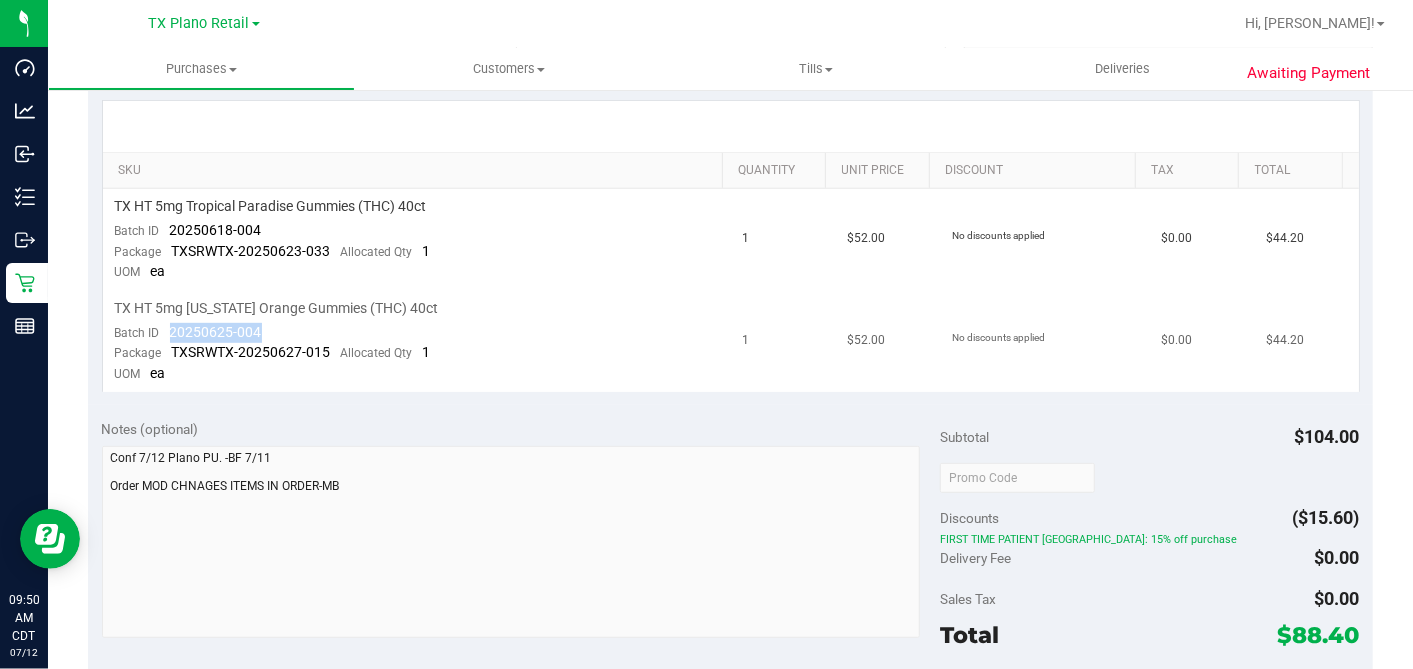 drag, startPoint x: 268, startPoint y: 320, endPoint x: 171, endPoint y: 331, distance: 97.62172 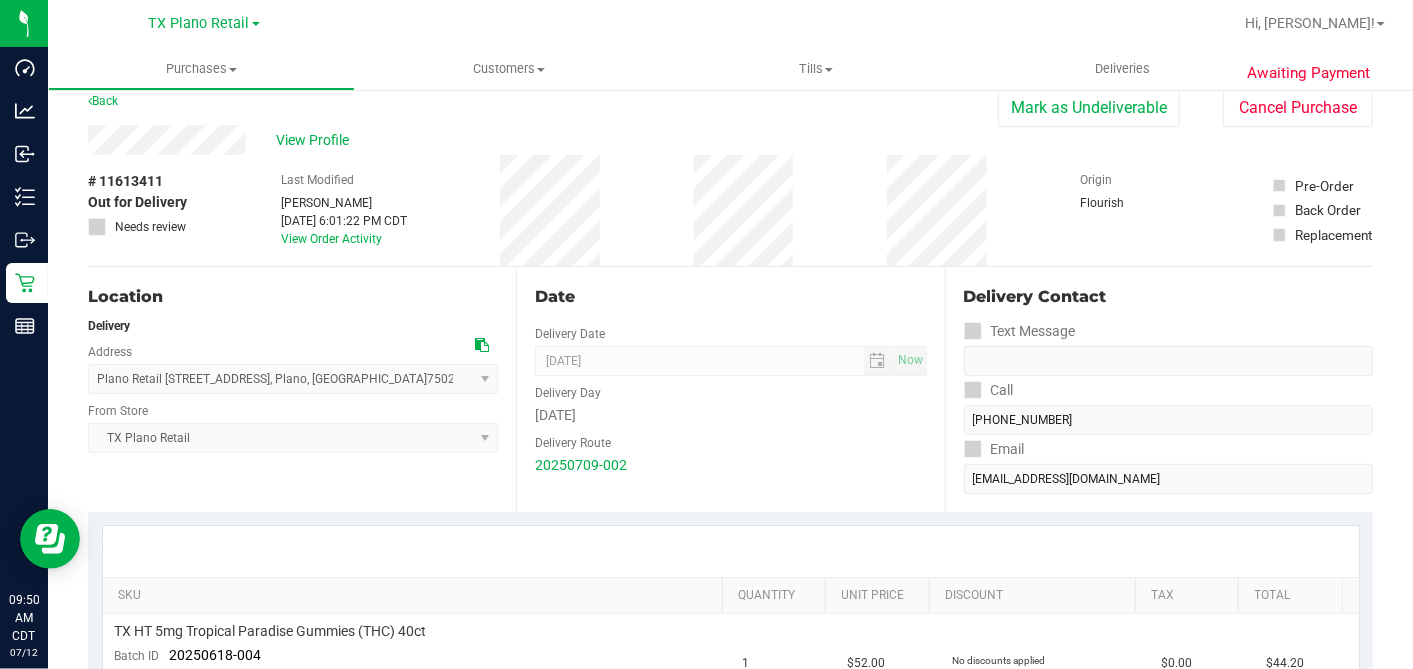 scroll, scrollTop: 0, scrollLeft: 0, axis: both 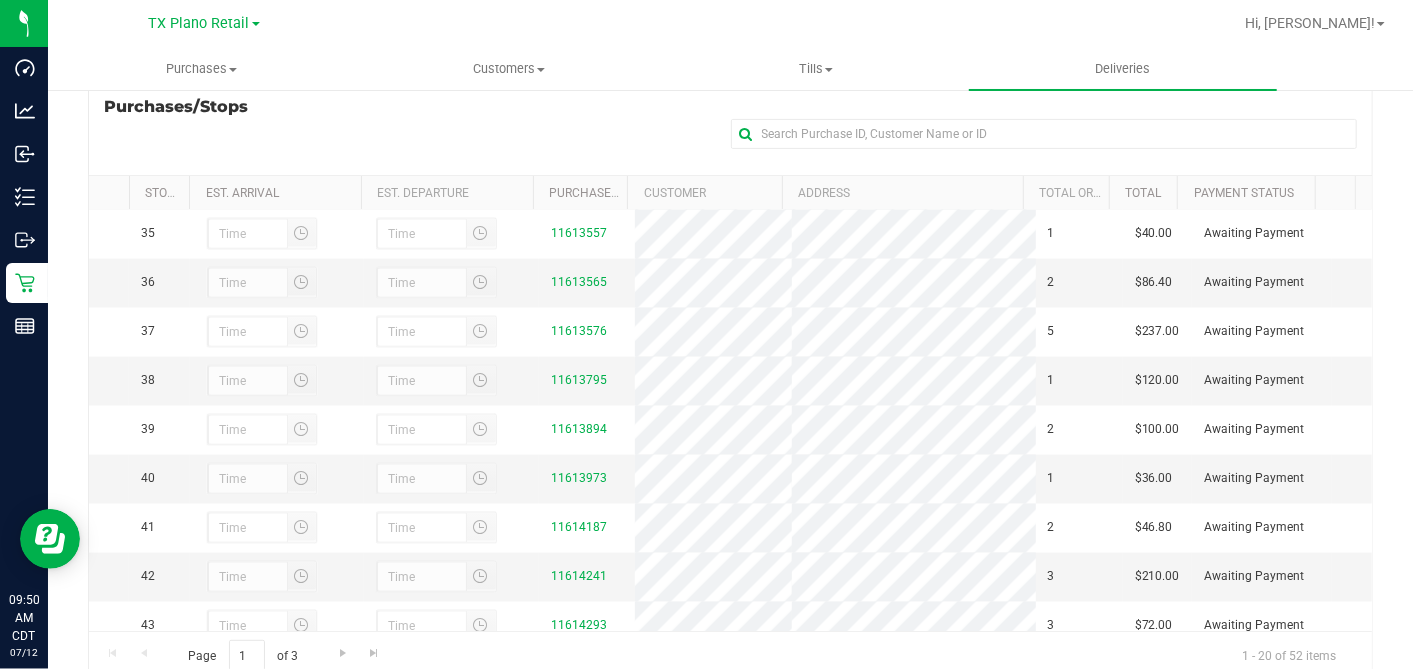 click on "11613412" at bounding box center (579, 86) 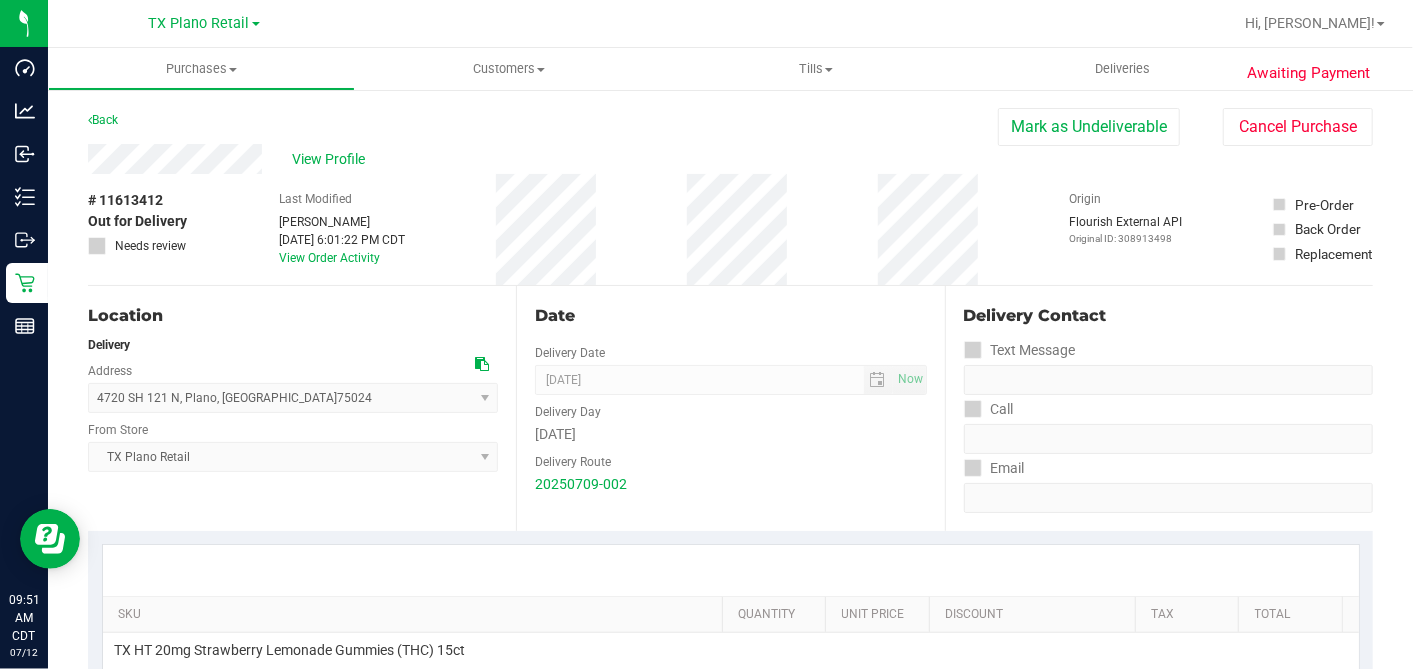 scroll, scrollTop: 444, scrollLeft: 0, axis: vertical 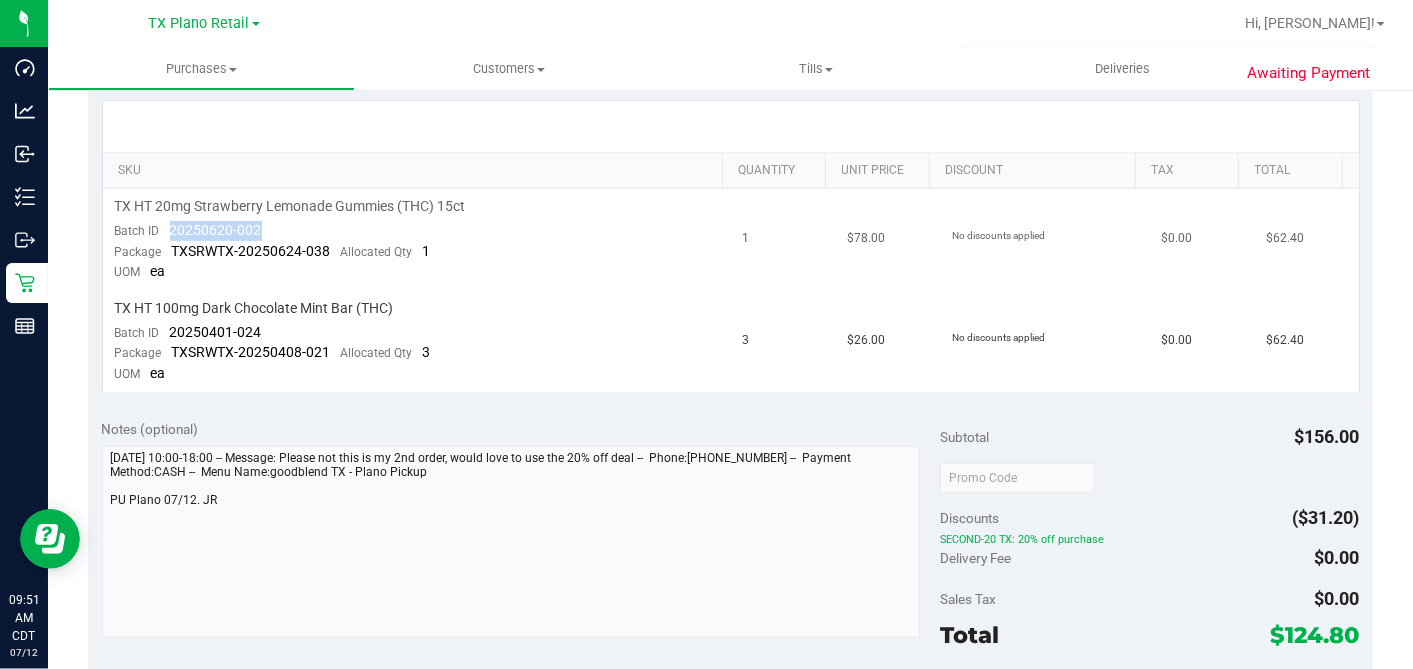 drag, startPoint x: 262, startPoint y: 225, endPoint x: 162, endPoint y: 231, distance: 100.17984 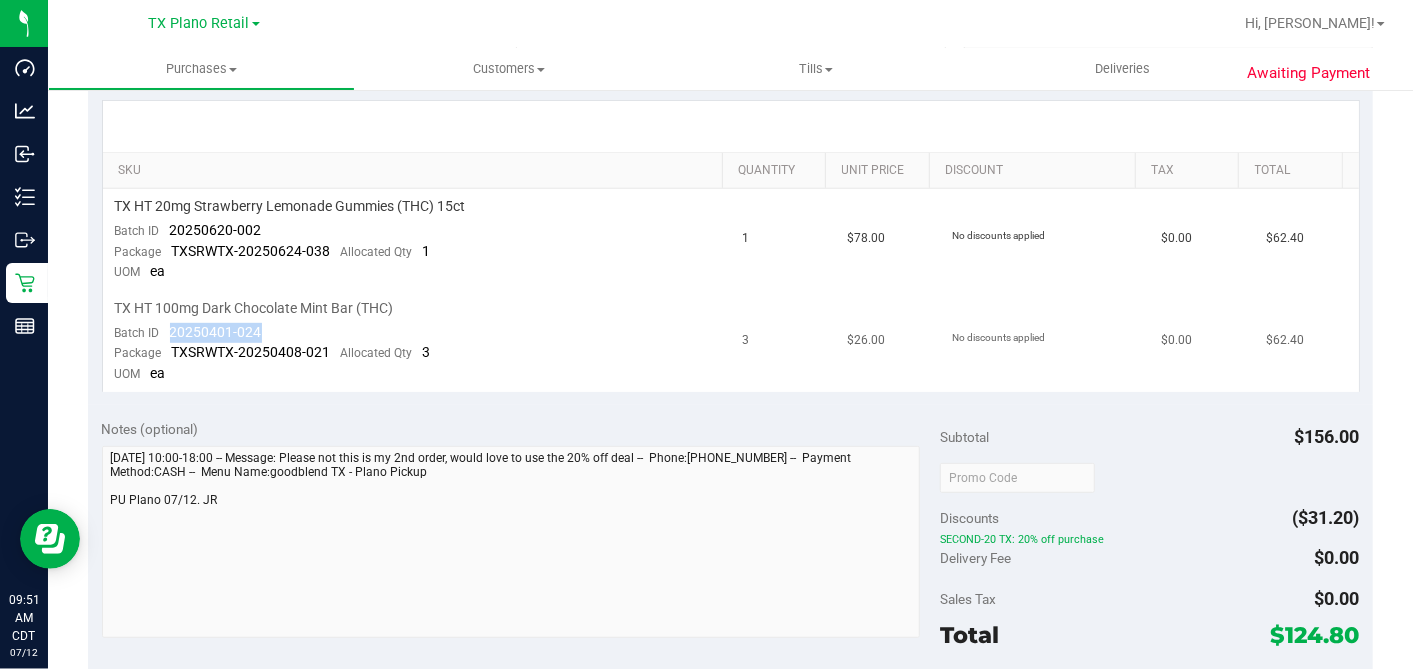 drag, startPoint x: 263, startPoint y: 326, endPoint x: 160, endPoint y: 329, distance: 103.04368 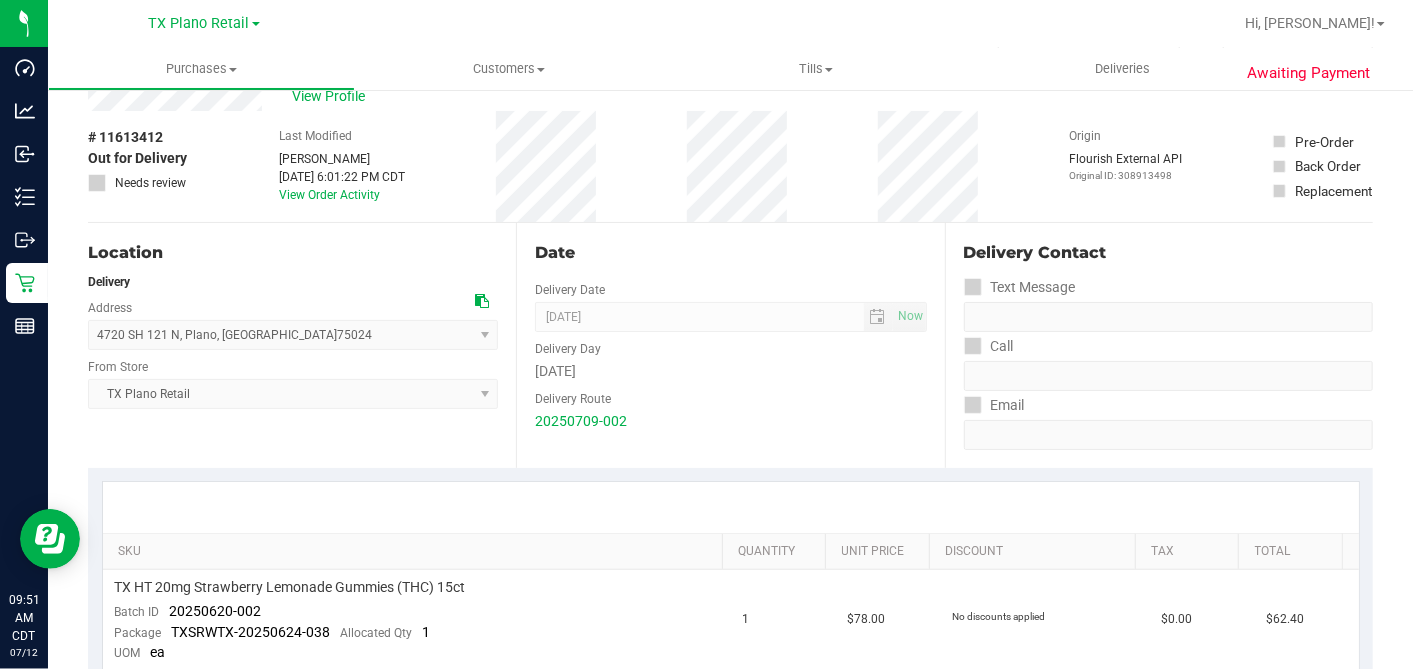 scroll, scrollTop: 0, scrollLeft: 0, axis: both 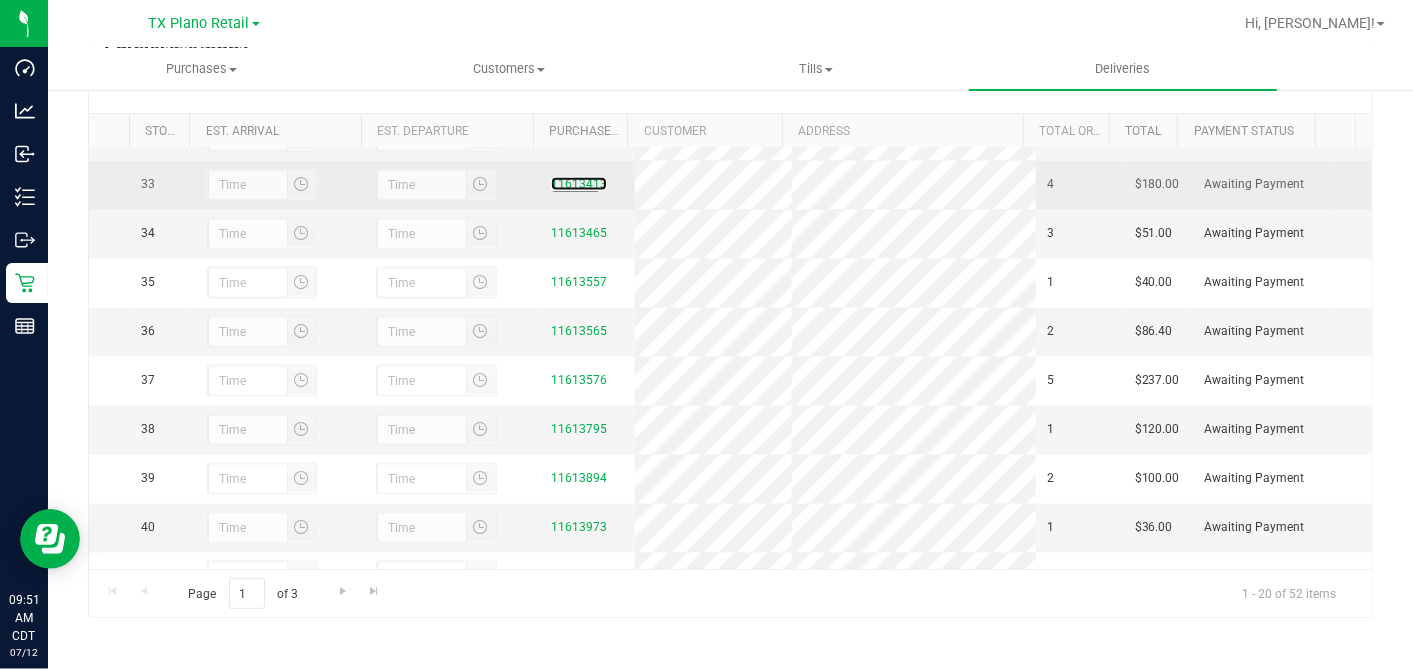 click on "11613413" at bounding box center [587, 184] 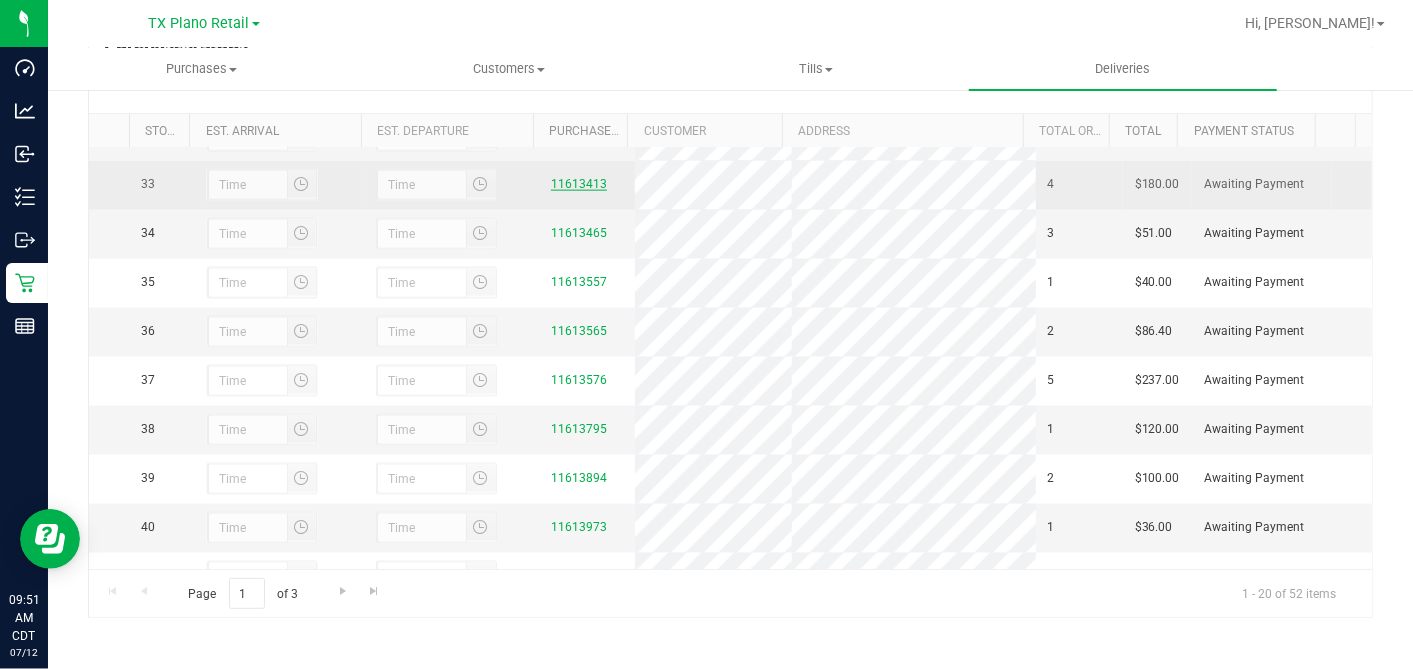 click on "11613413" at bounding box center (579, 184) 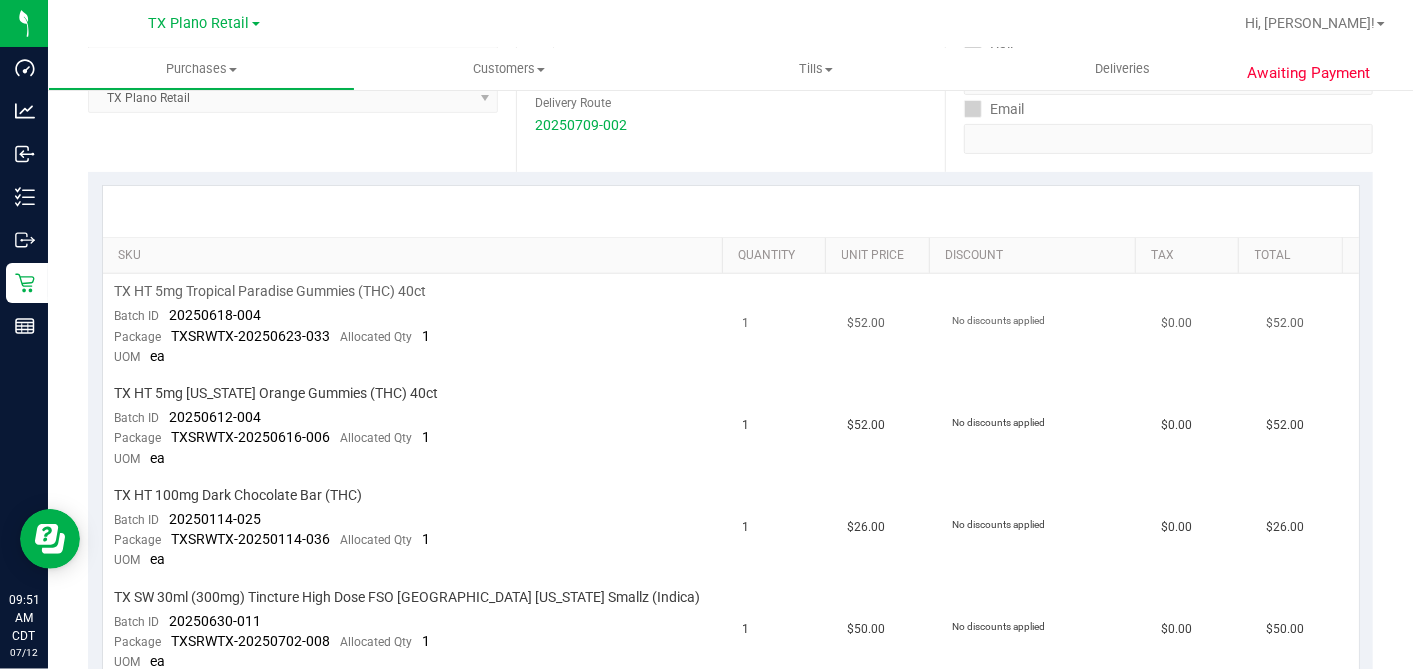 scroll, scrollTop: 444, scrollLeft: 0, axis: vertical 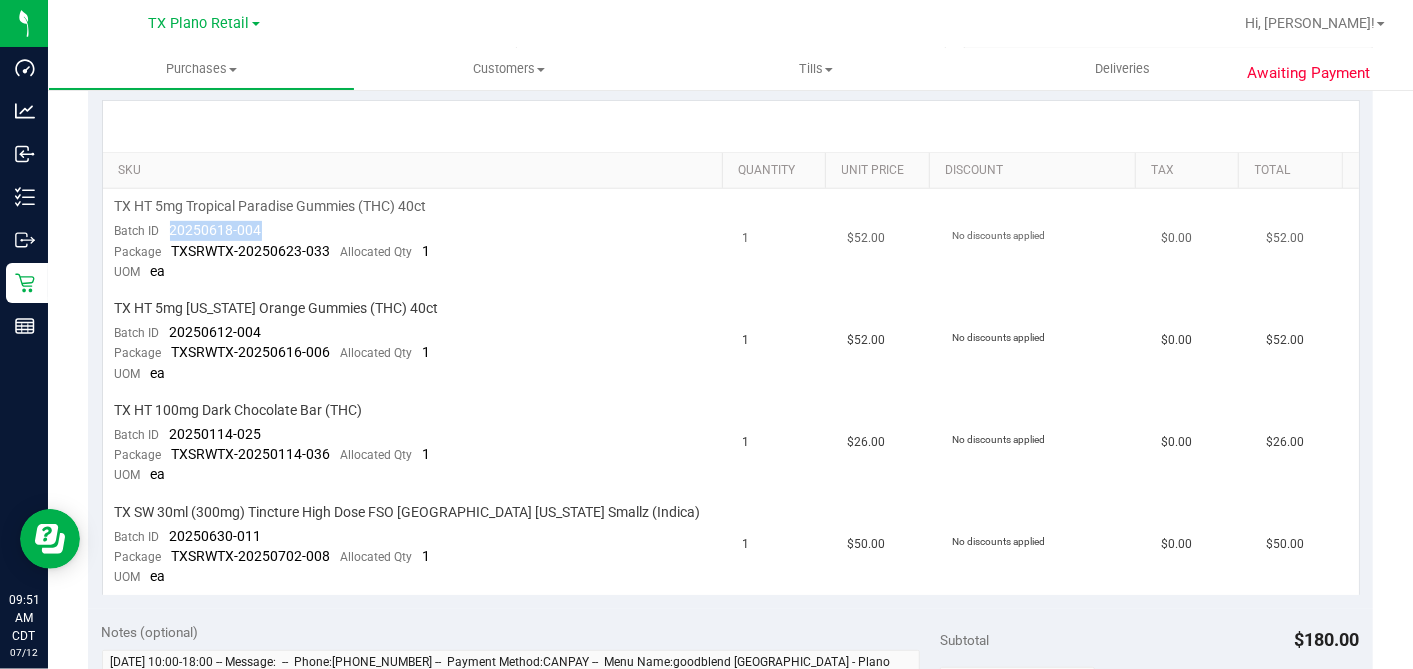 drag, startPoint x: 283, startPoint y: 224, endPoint x: 168, endPoint y: 223, distance: 115.00435 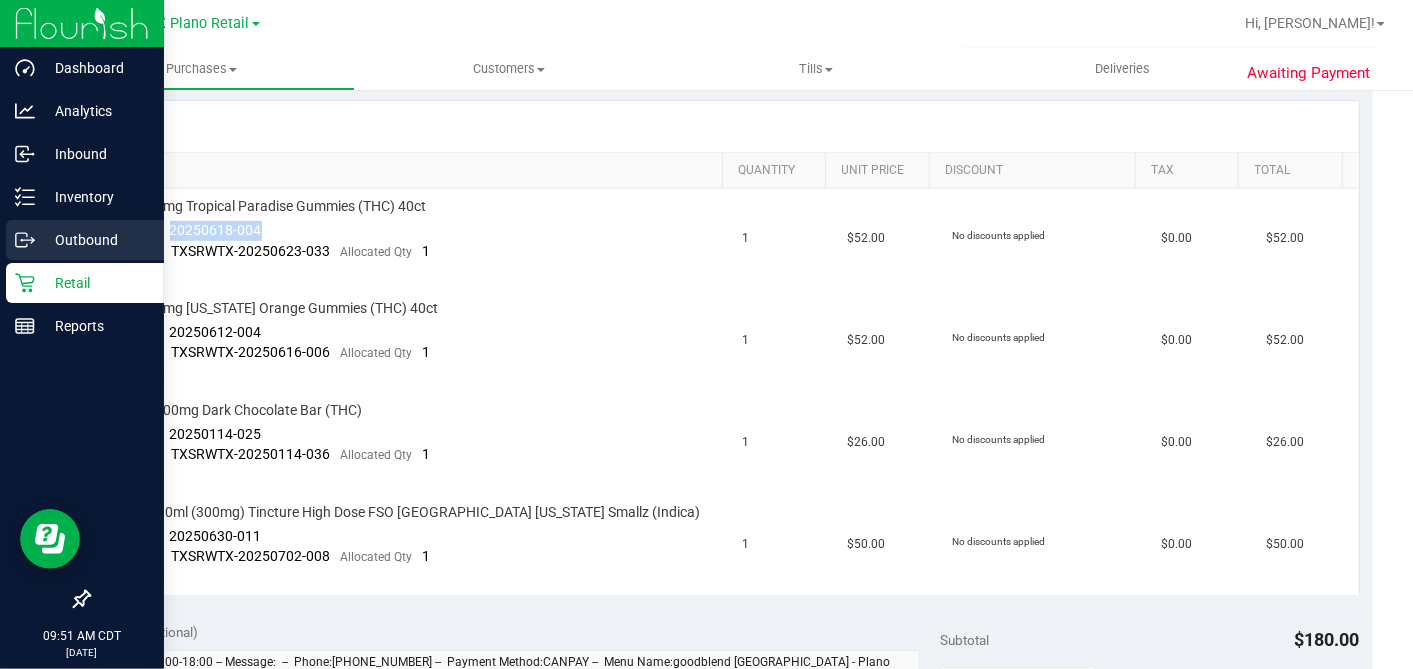 copy on "20250618-004" 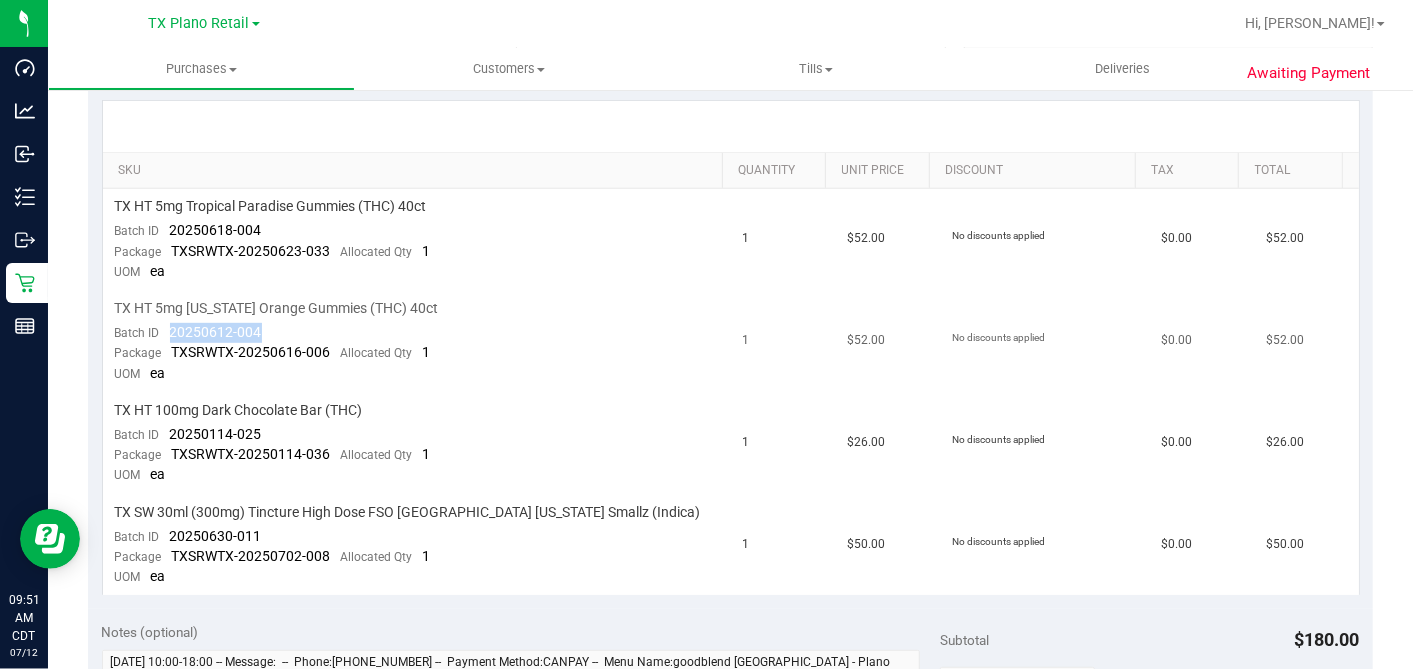drag, startPoint x: 268, startPoint y: 330, endPoint x: 162, endPoint y: 325, distance: 106.11786 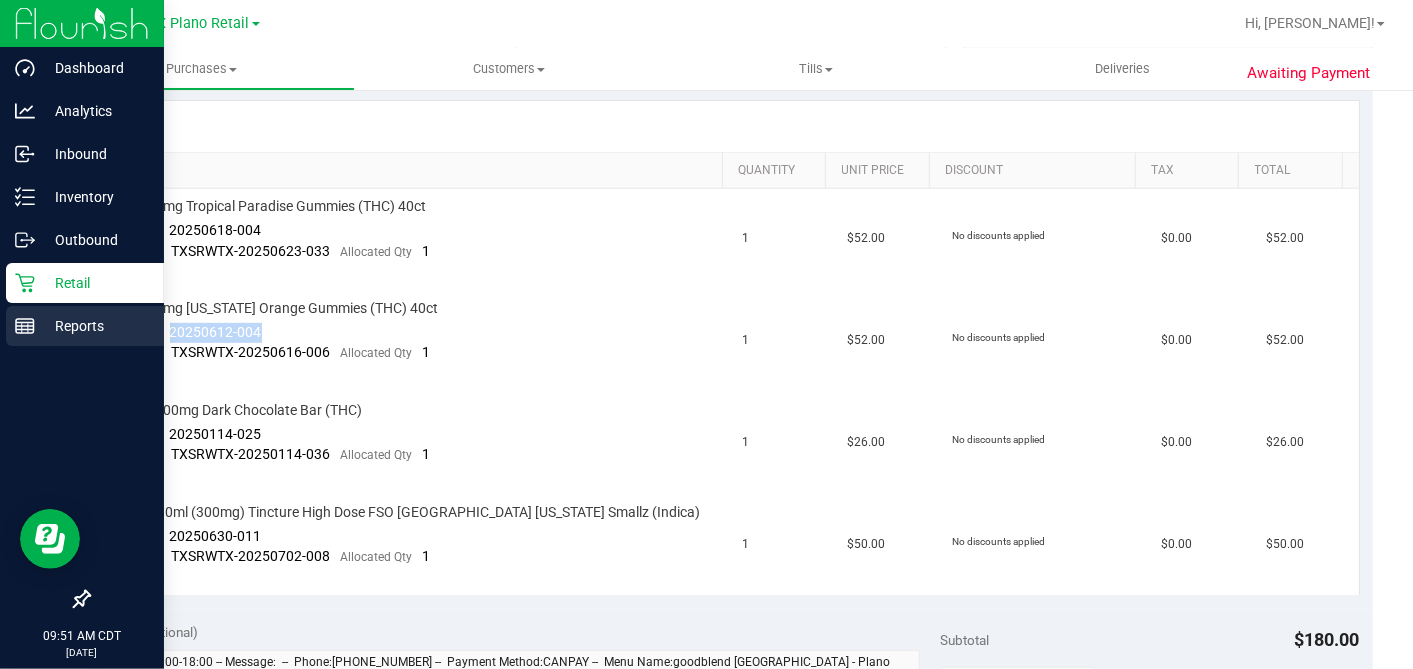 copy on "20250612-004" 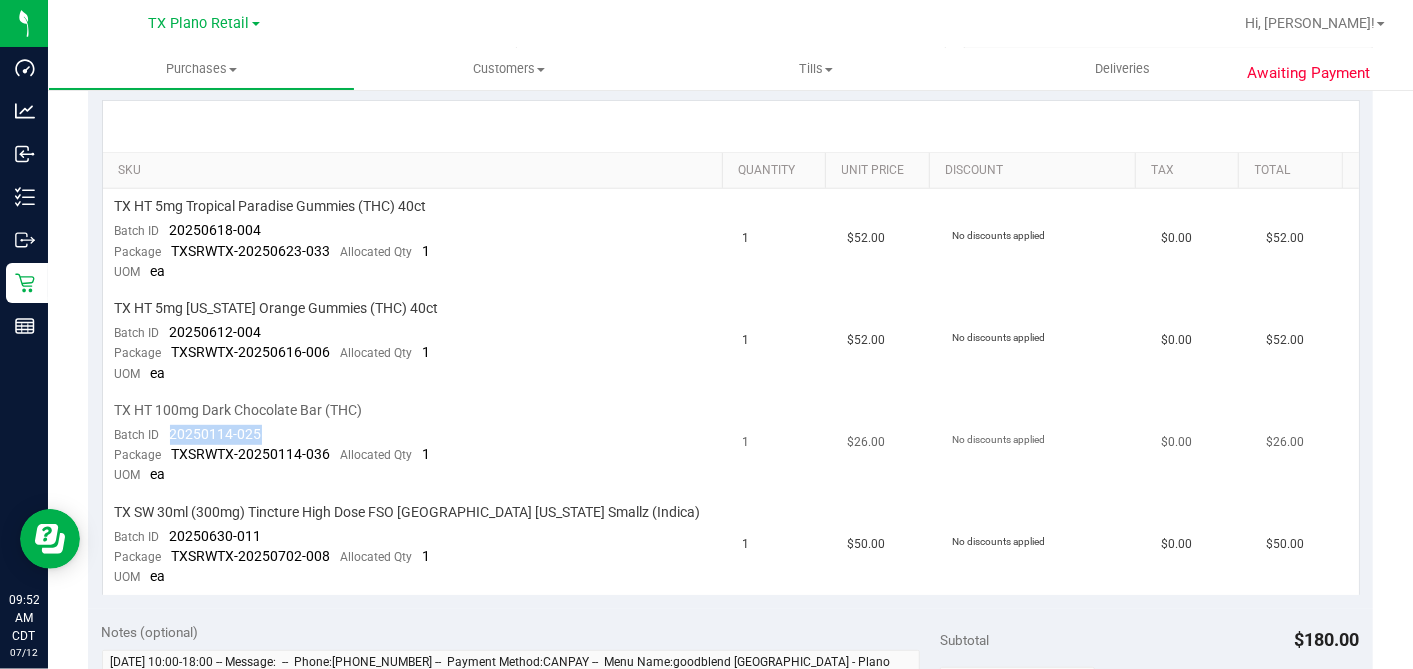 drag, startPoint x: 279, startPoint y: 425, endPoint x: 171, endPoint y: 425, distance: 108 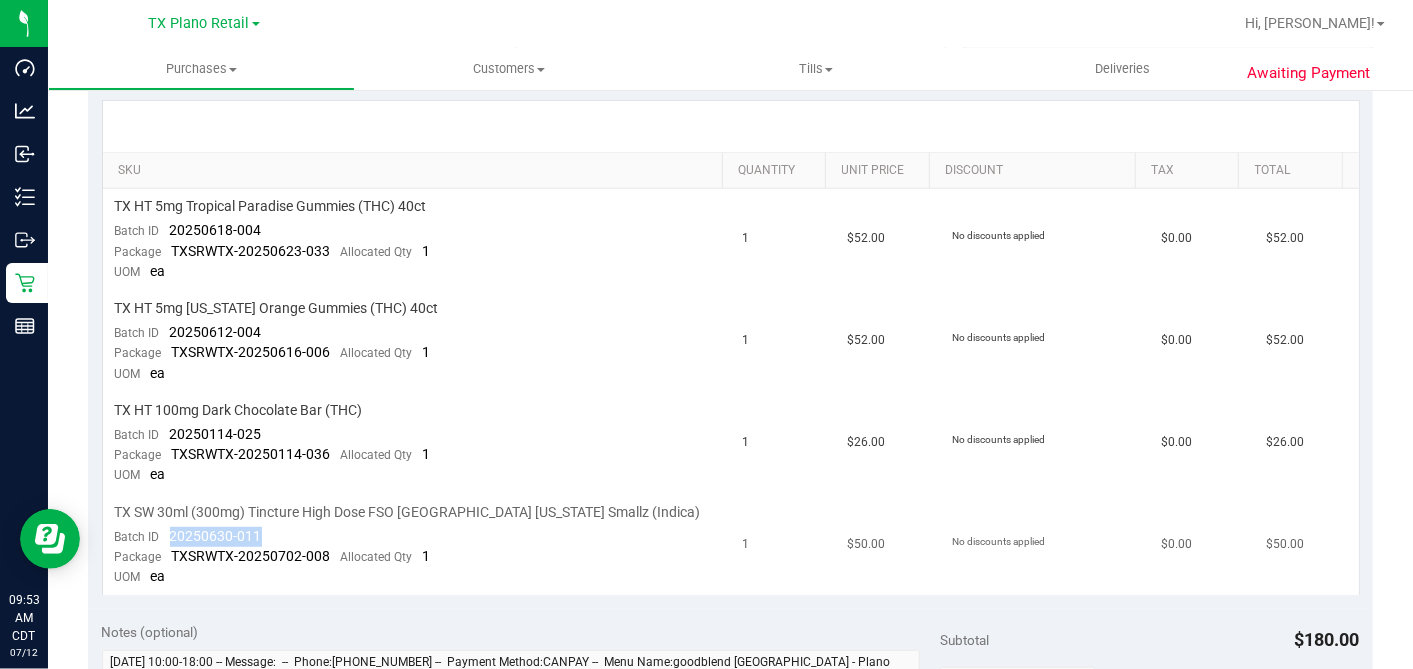 drag, startPoint x: 260, startPoint y: 527, endPoint x: 168, endPoint y: 529, distance: 92.021736 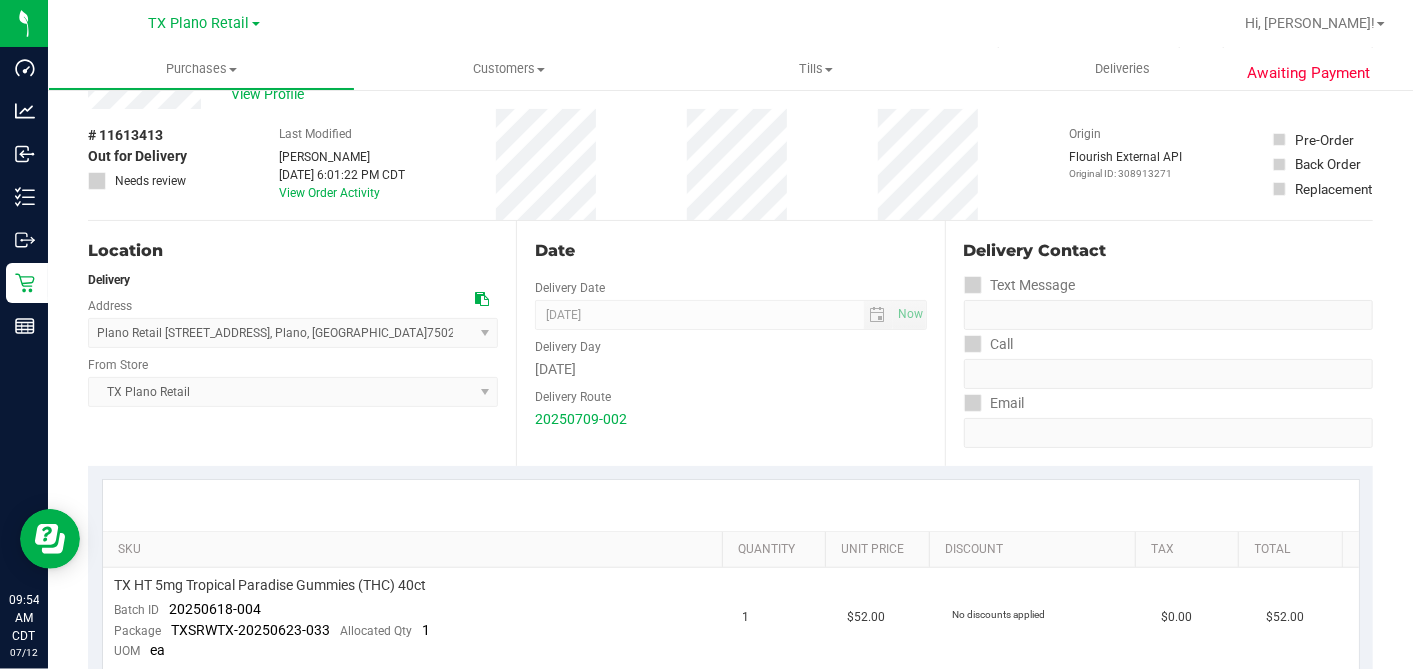 scroll, scrollTop: 0, scrollLeft: 0, axis: both 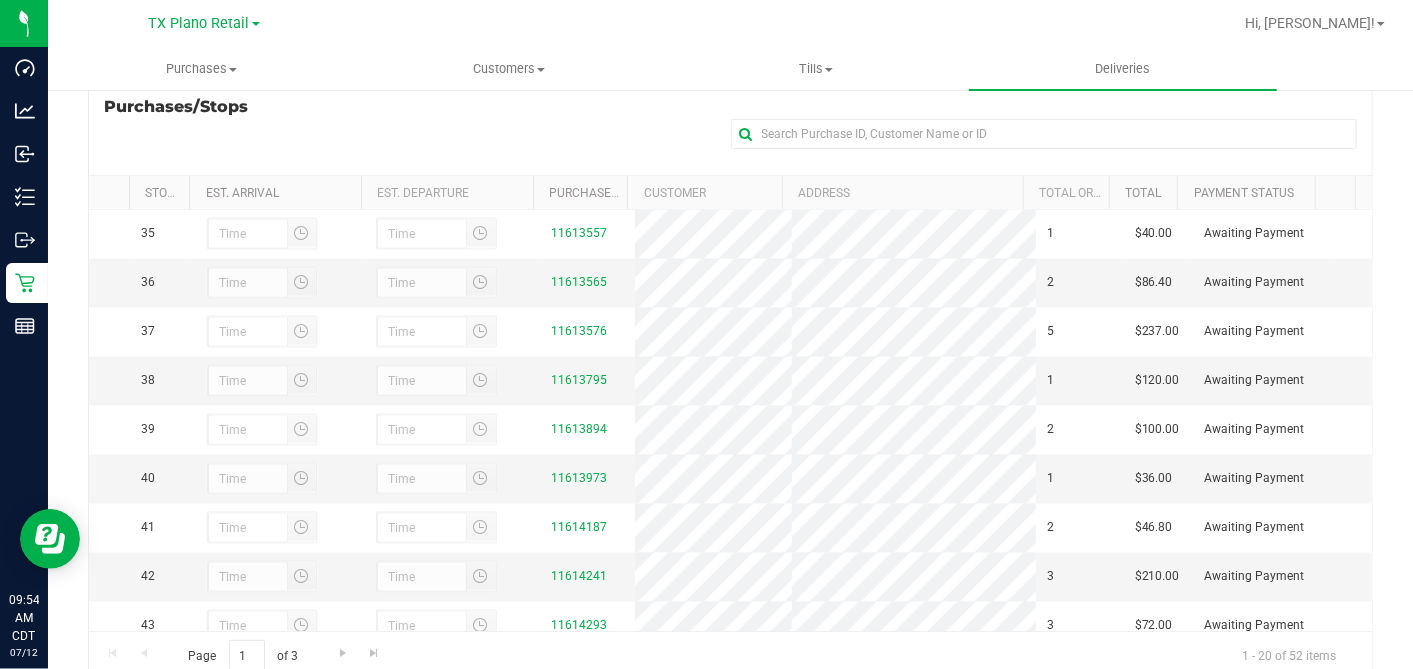 click on "11613465" at bounding box center (579, 184) 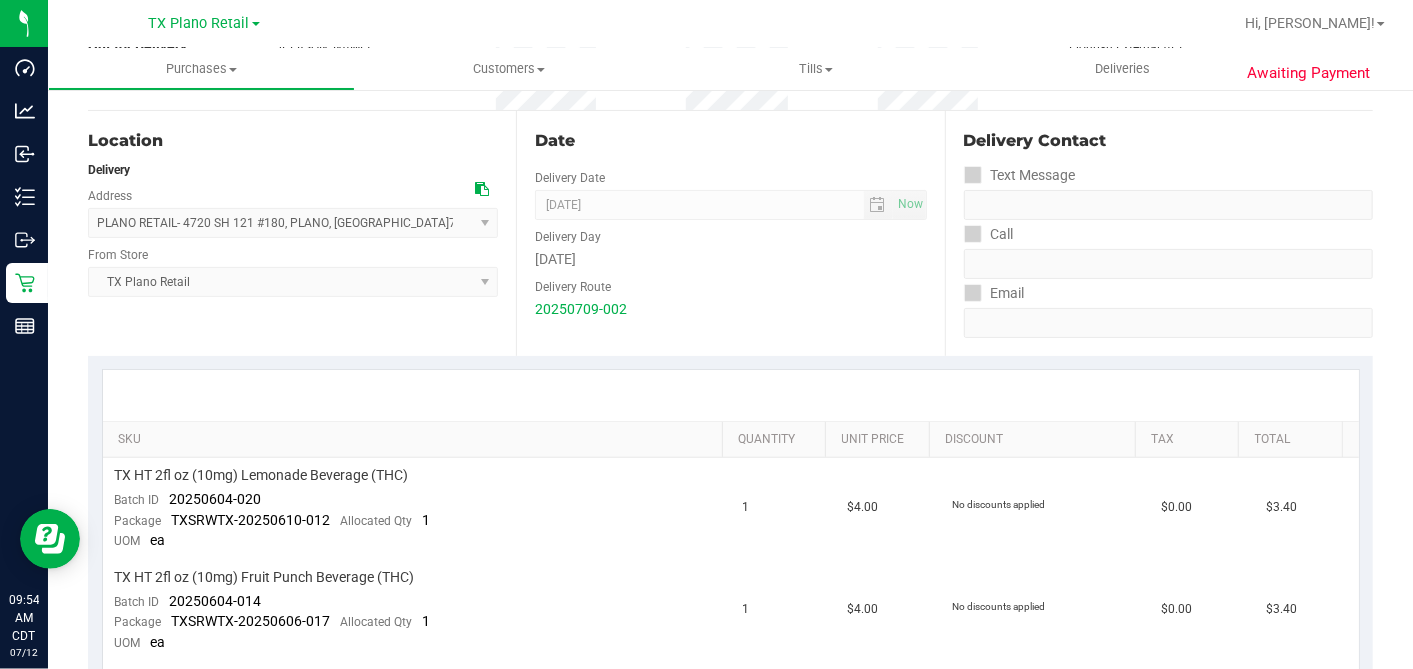 scroll, scrollTop: 222, scrollLeft: 0, axis: vertical 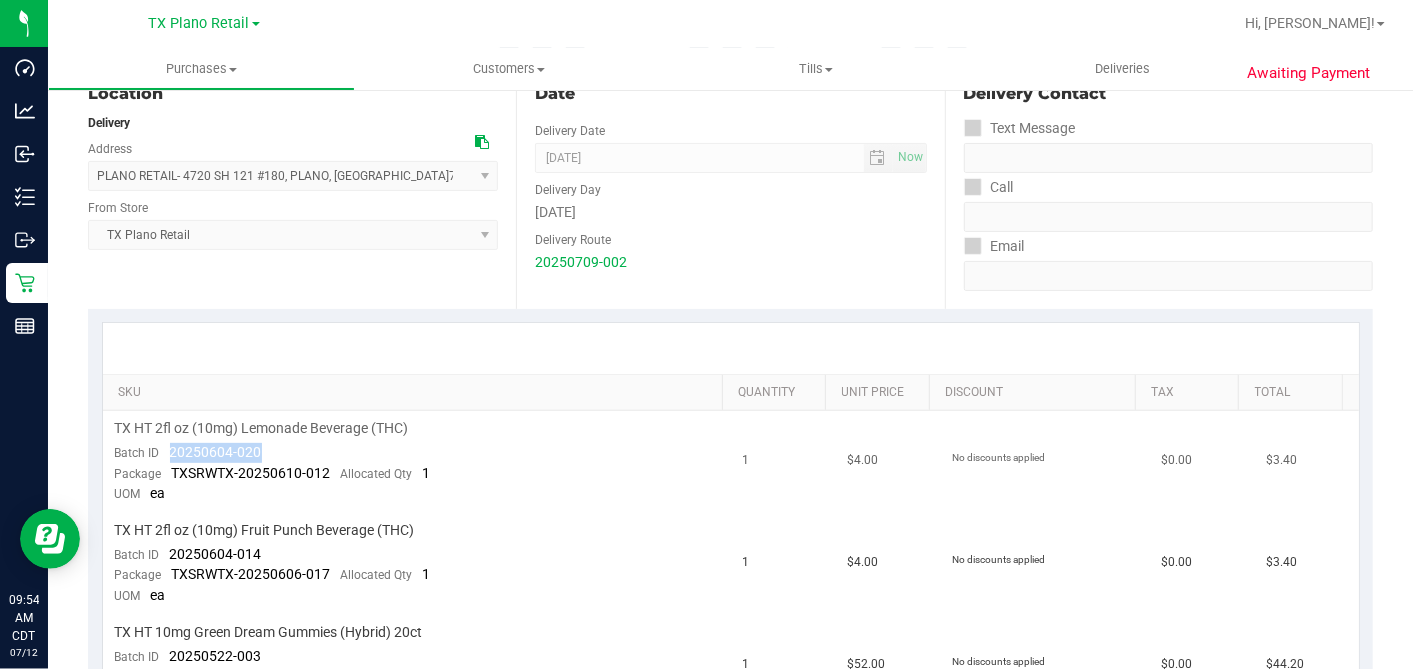 drag, startPoint x: 262, startPoint y: 445, endPoint x: 172, endPoint y: 449, distance: 90.088844 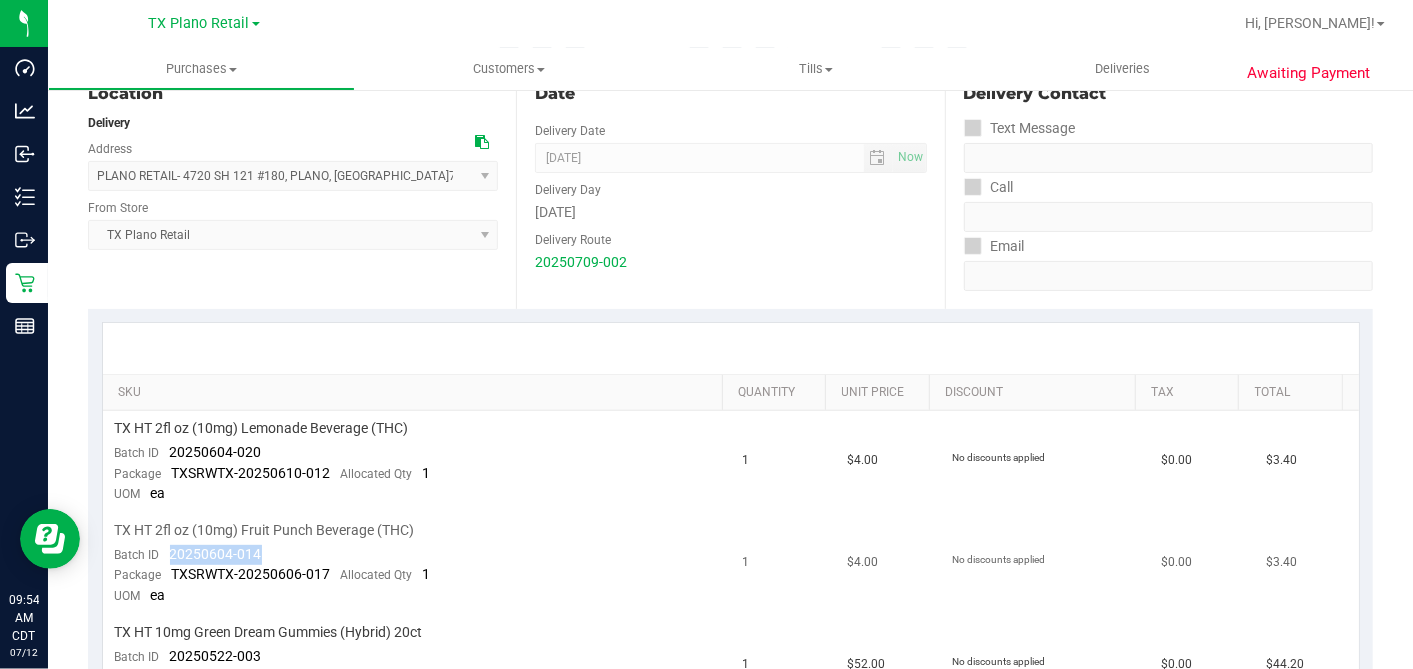 drag, startPoint x: 262, startPoint y: 550, endPoint x: 171, endPoint y: 546, distance: 91.08787 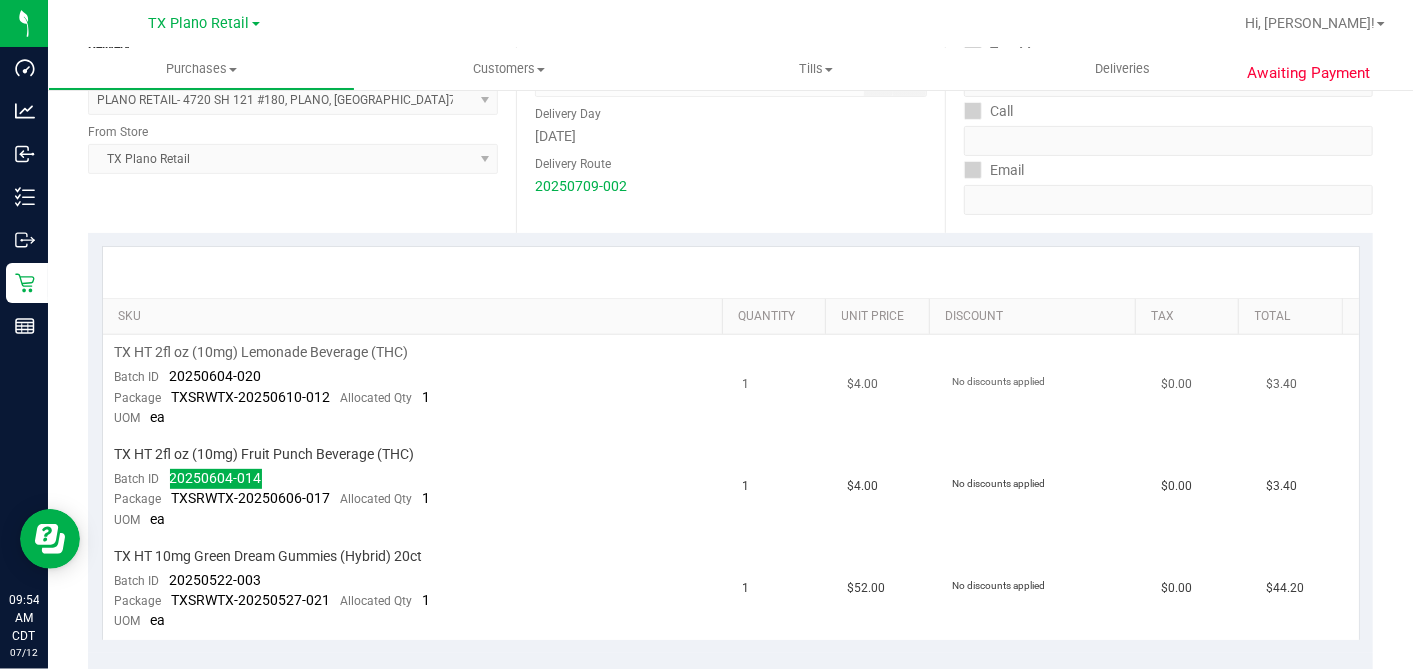 scroll, scrollTop: 333, scrollLeft: 0, axis: vertical 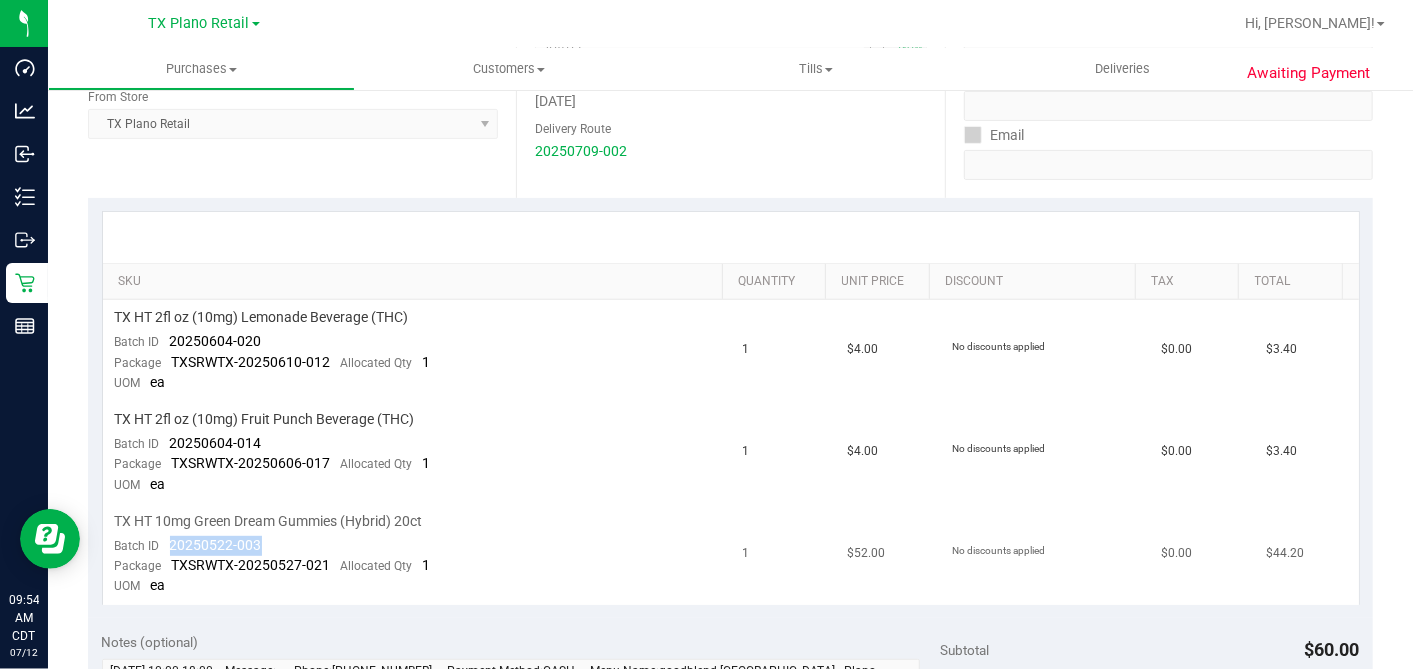 drag, startPoint x: 280, startPoint y: 537, endPoint x: 167, endPoint y: 538, distance: 113.004425 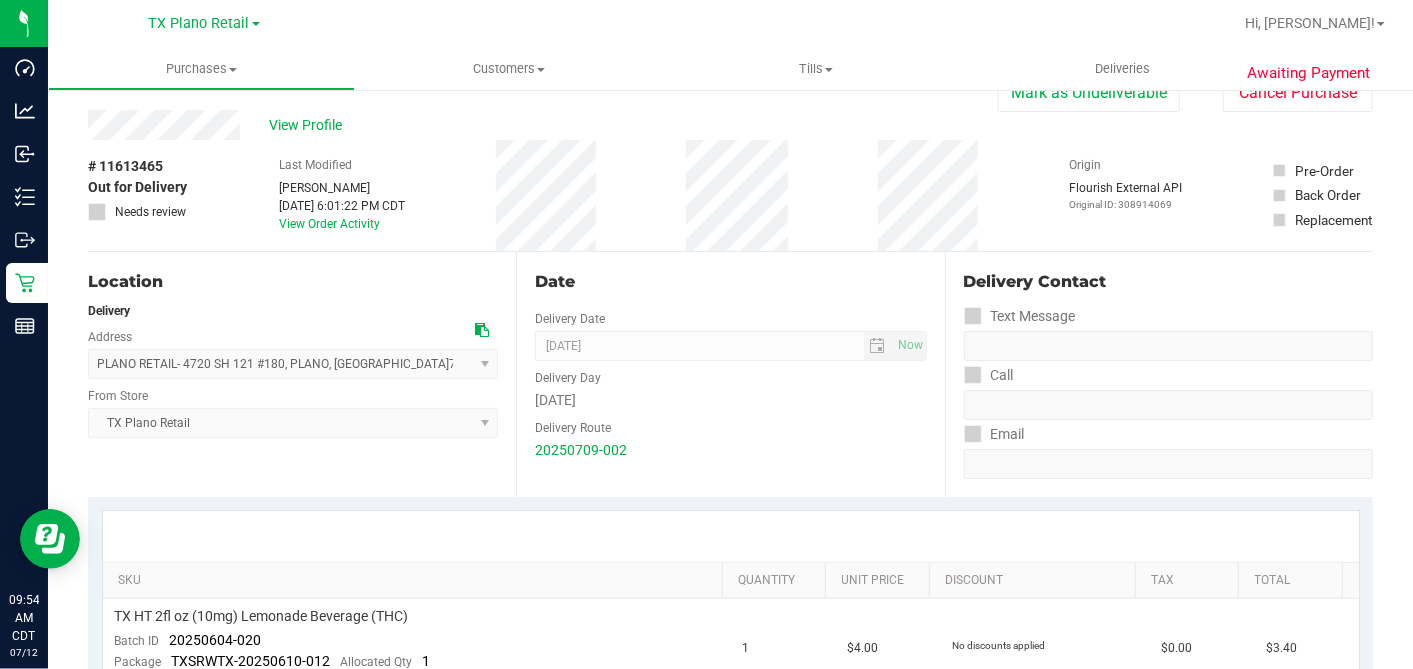 scroll, scrollTop: 0, scrollLeft: 0, axis: both 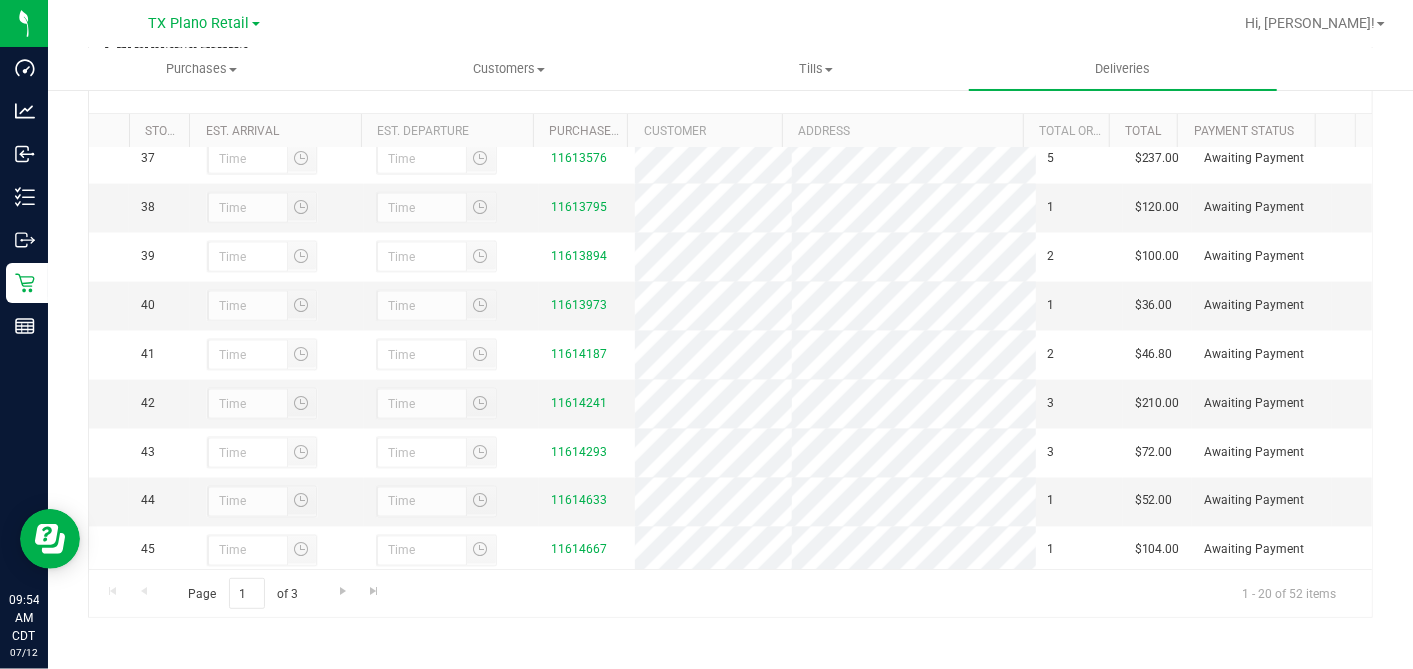 click on "11613557" at bounding box center (579, 60) 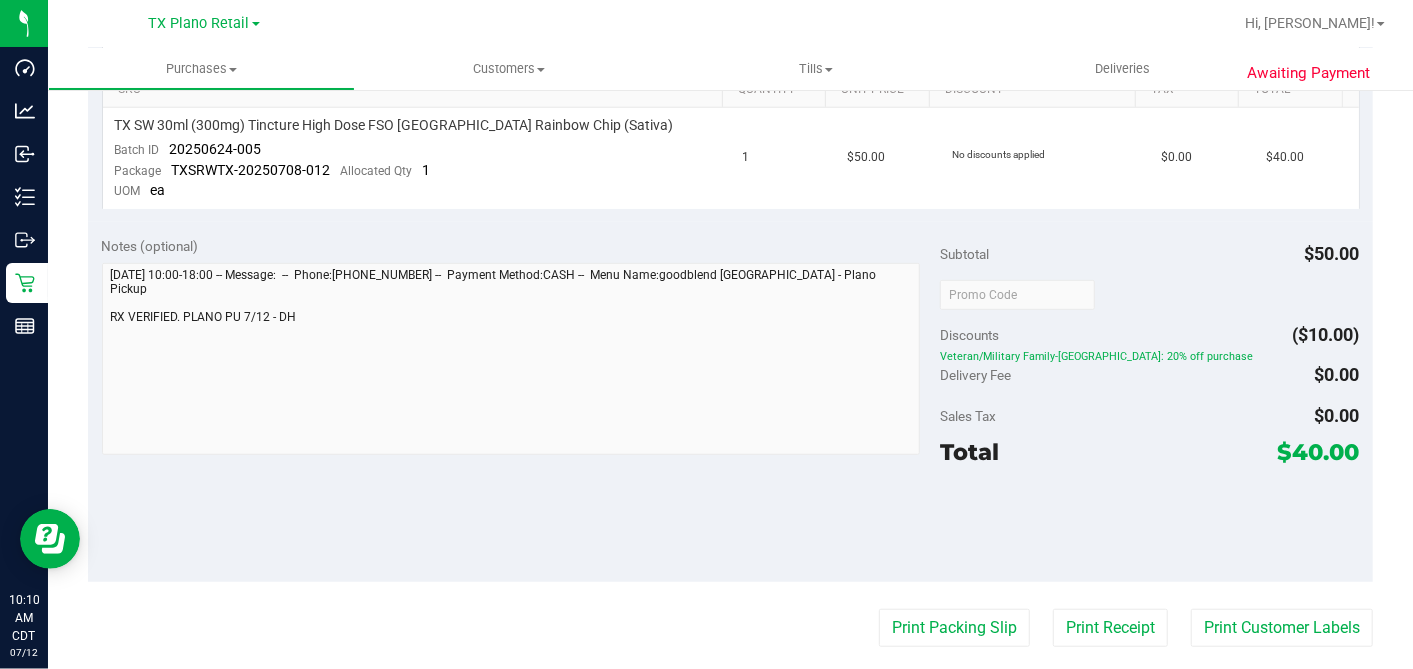 scroll, scrollTop: 444, scrollLeft: 0, axis: vertical 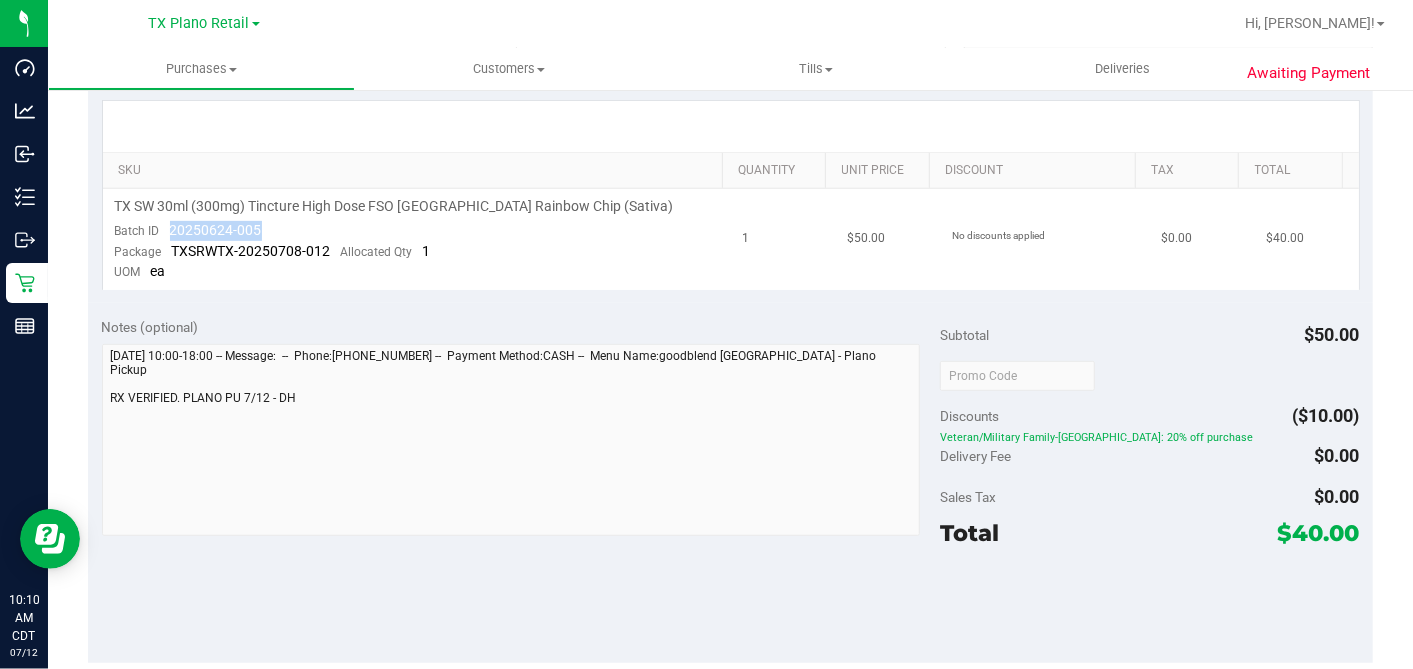 drag, startPoint x: 269, startPoint y: 222, endPoint x: 161, endPoint y: 235, distance: 108.779594 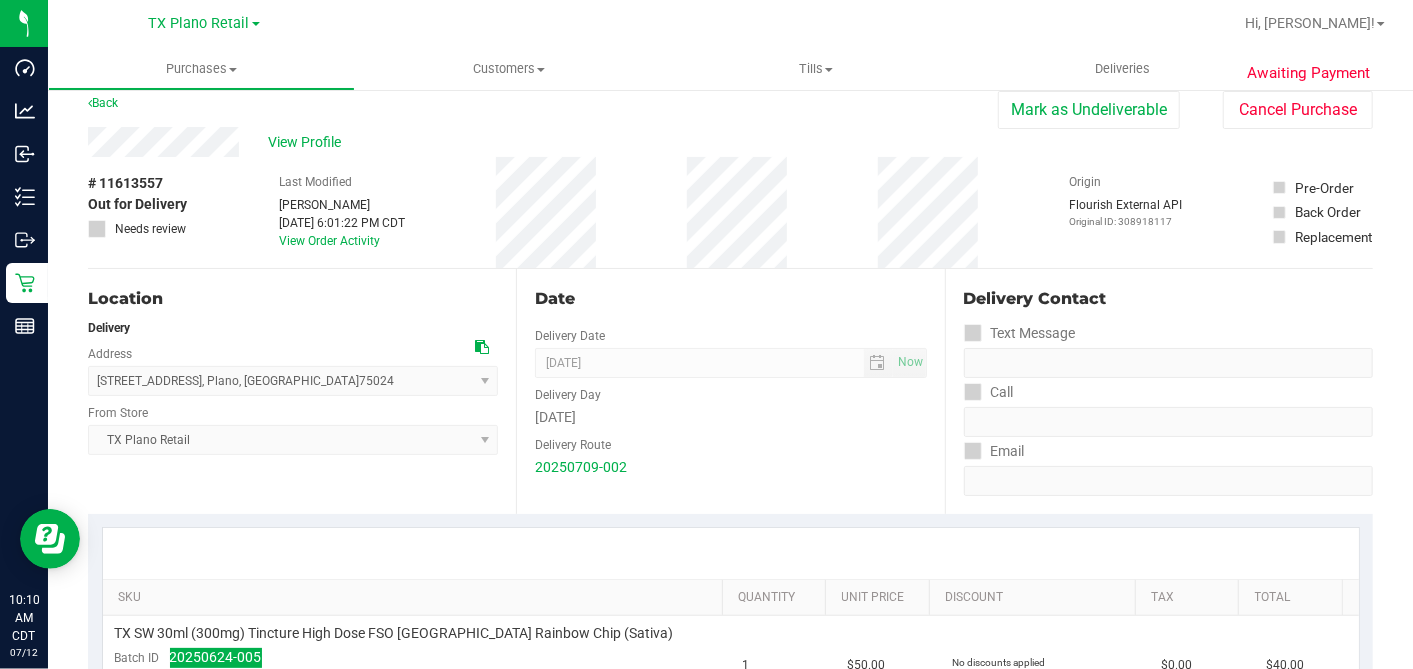 scroll, scrollTop: 0, scrollLeft: 0, axis: both 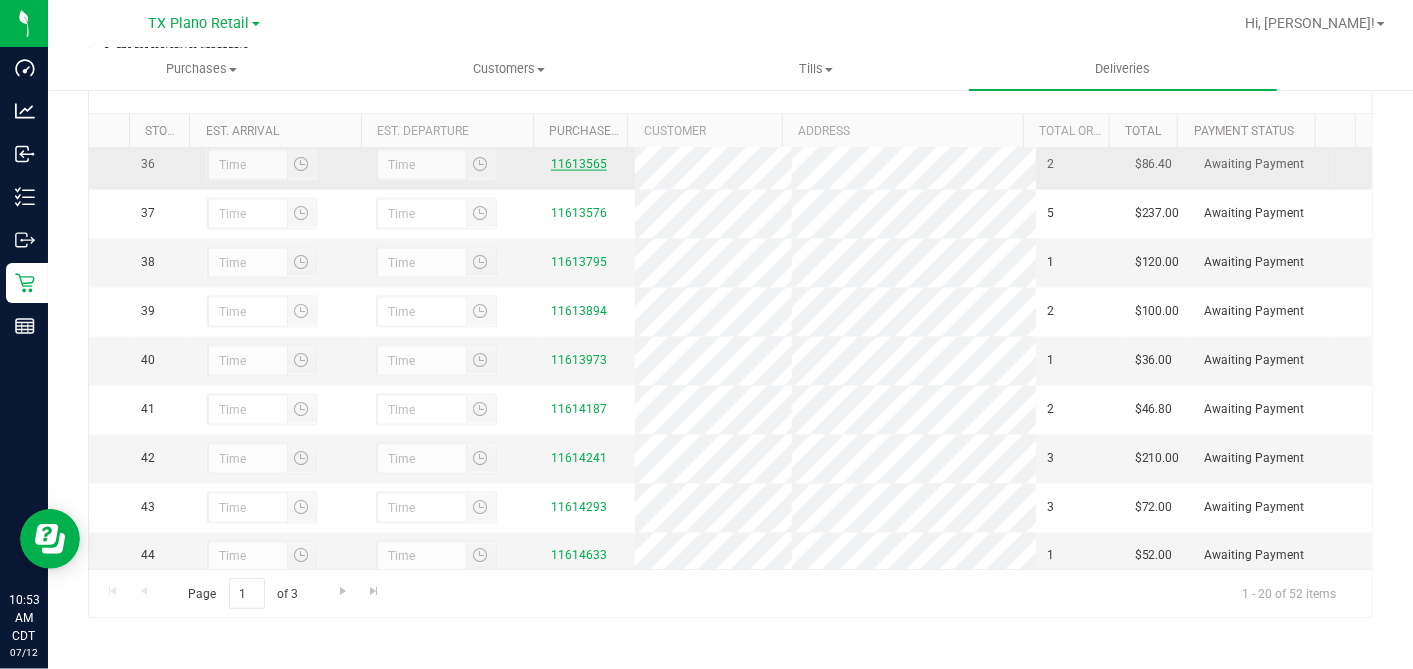 click on "11613565" at bounding box center (579, 164) 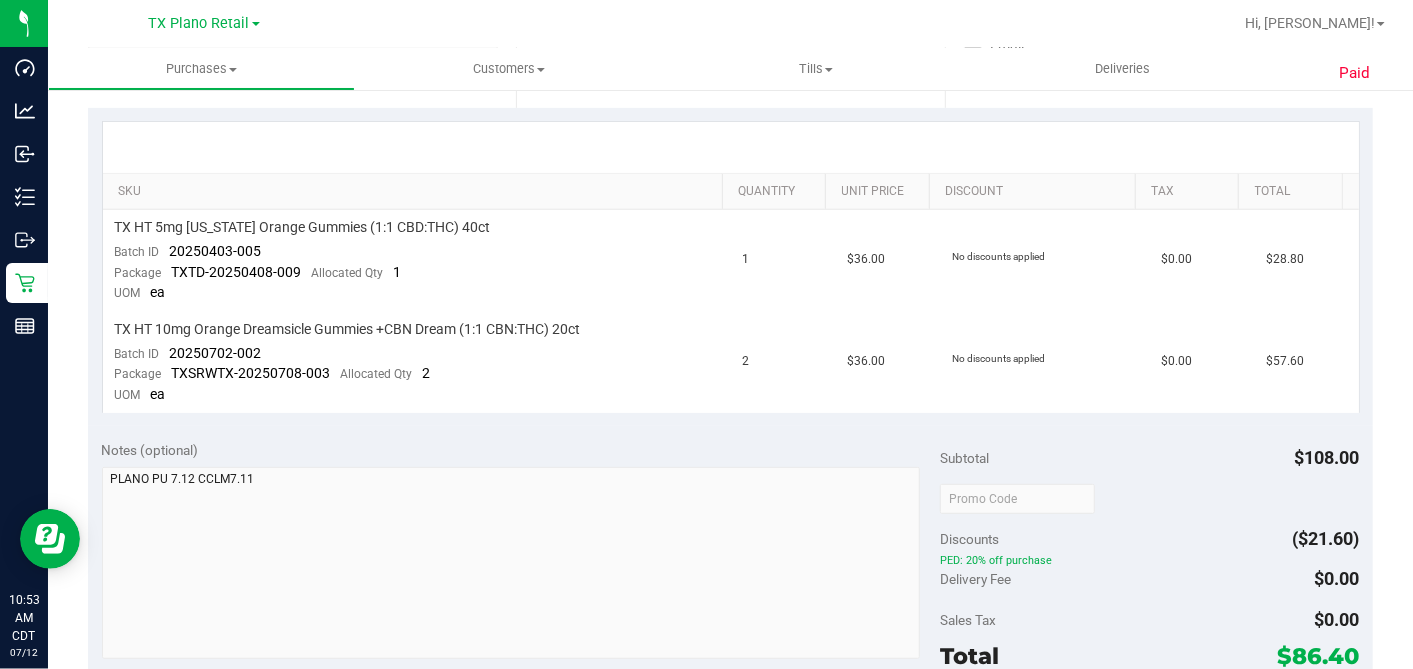 scroll, scrollTop: 333, scrollLeft: 0, axis: vertical 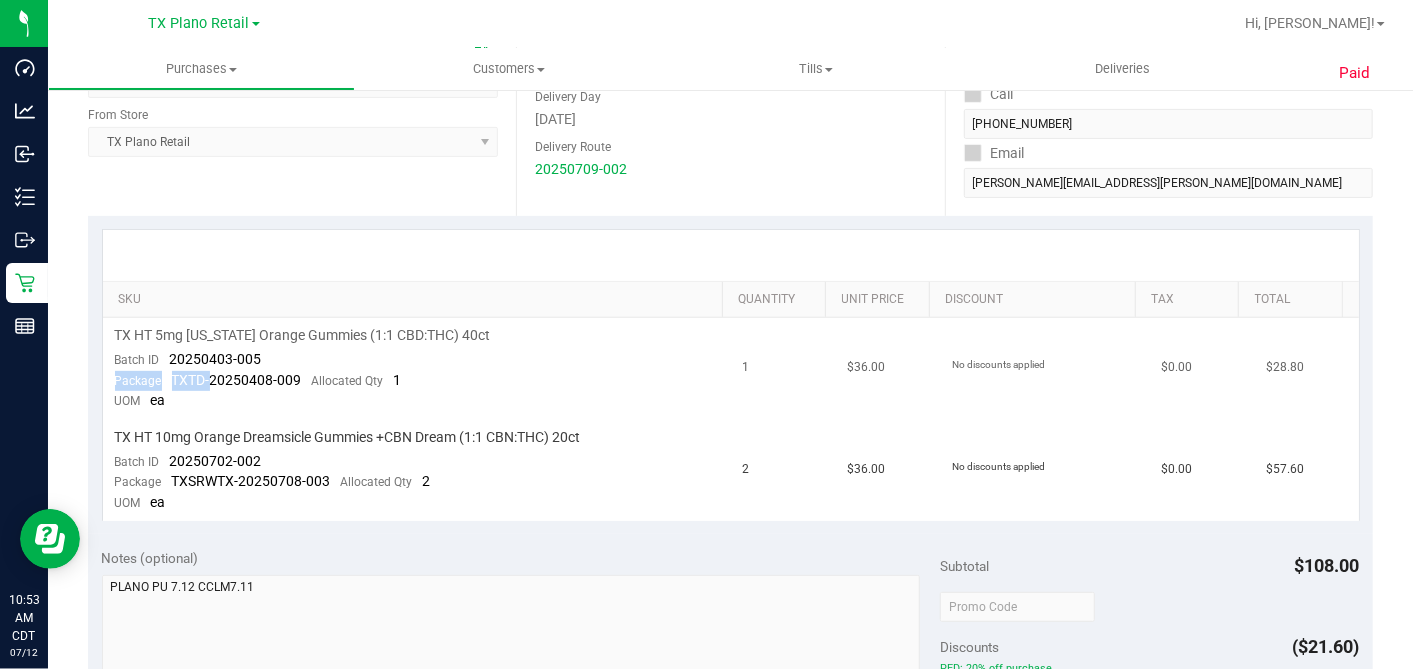 drag, startPoint x: 277, startPoint y: 356, endPoint x: 210, endPoint y: 373, distance: 69.12308 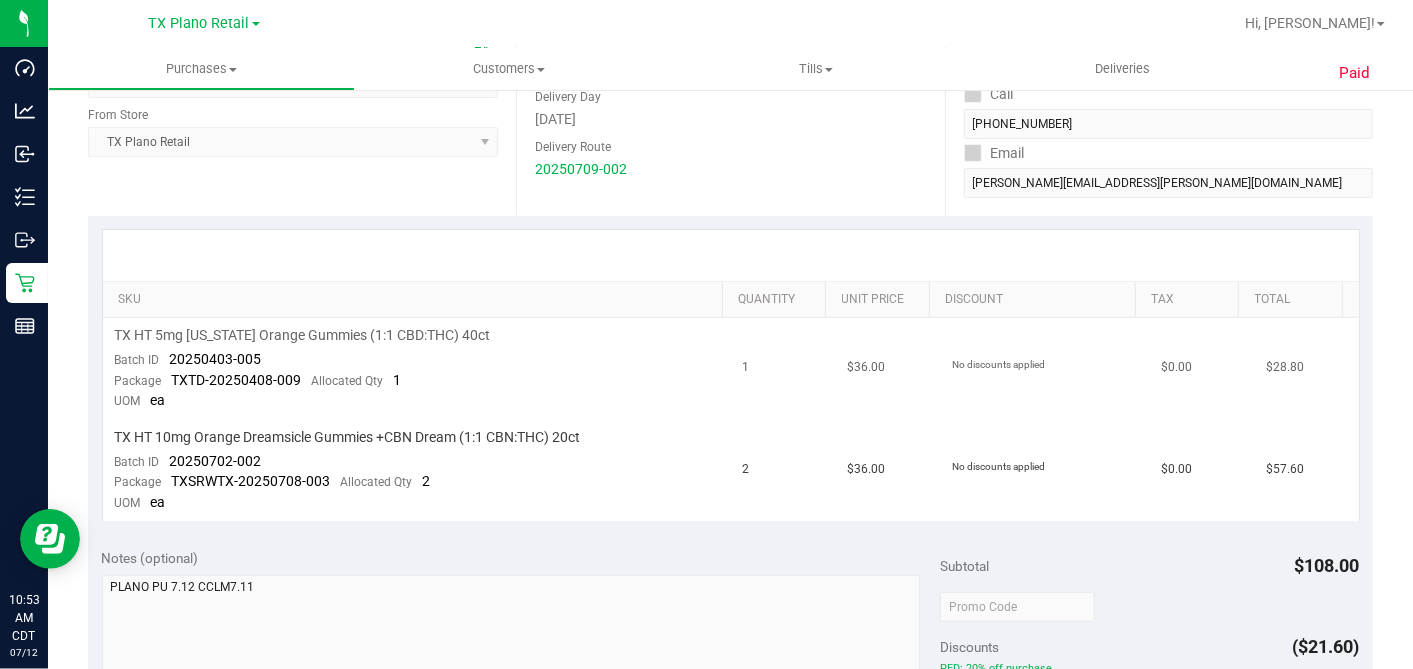 drag, startPoint x: 210, startPoint y: 373, endPoint x: 263, endPoint y: 365, distance: 53.600372 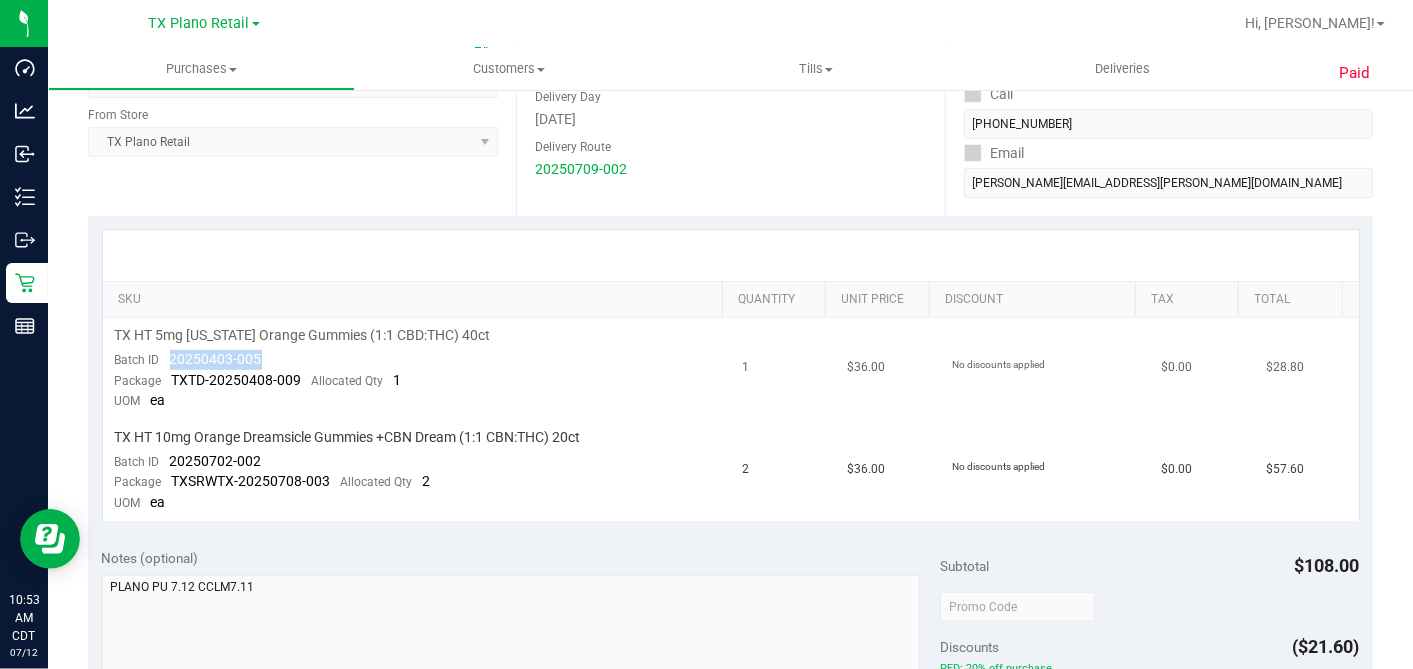 drag, startPoint x: 257, startPoint y: 354, endPoint x: 171, endPoint y: 356, distance: 86.023254 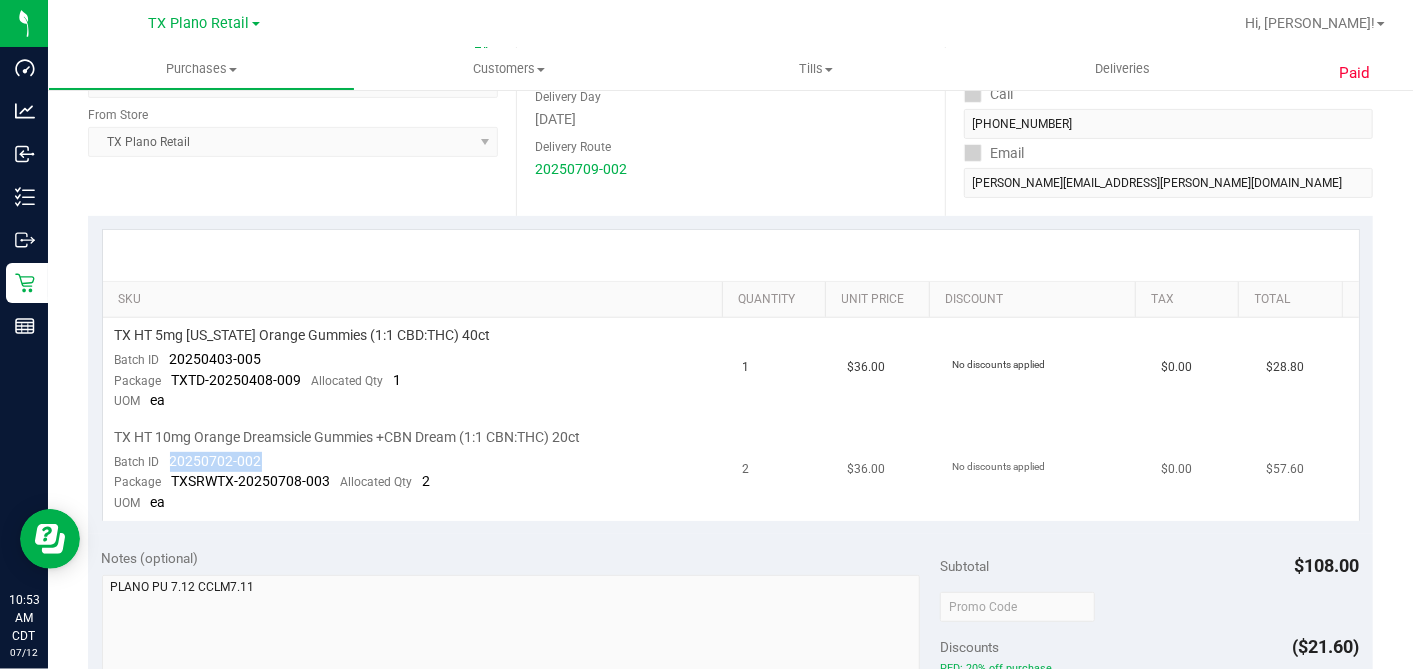 drag, startPoint x: 224, startPoint y: 465, endPoint x: 170, endPoint y: 461, distance: 54.147945 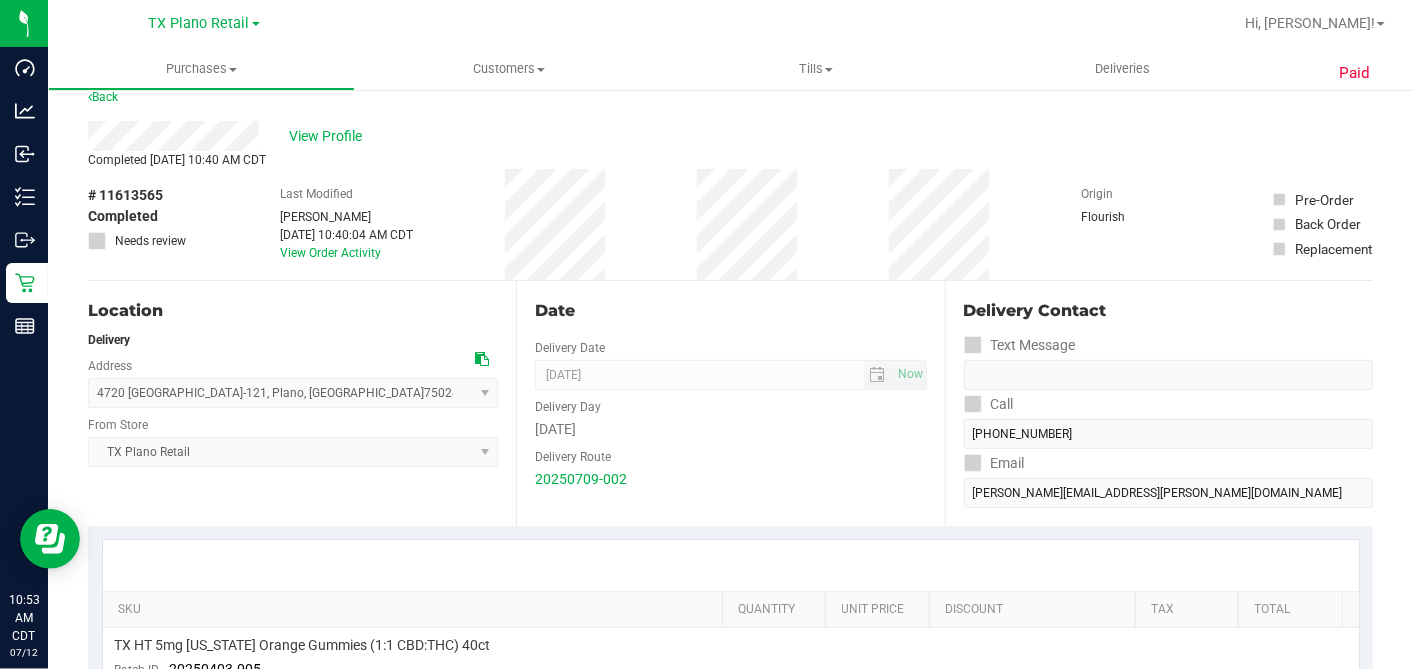 scroll, scrollTop: 0, scrollLeft: 0, axis: both 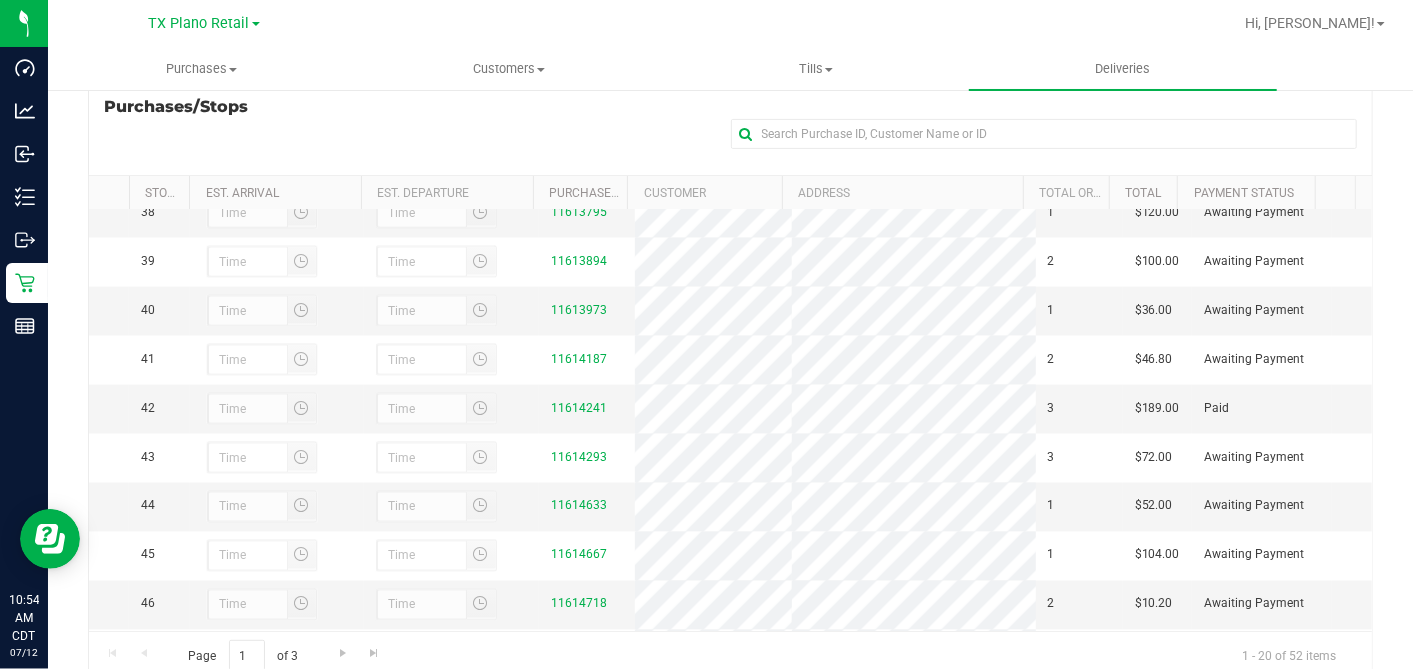 click on "11613576" at bounding box center (579, 163) 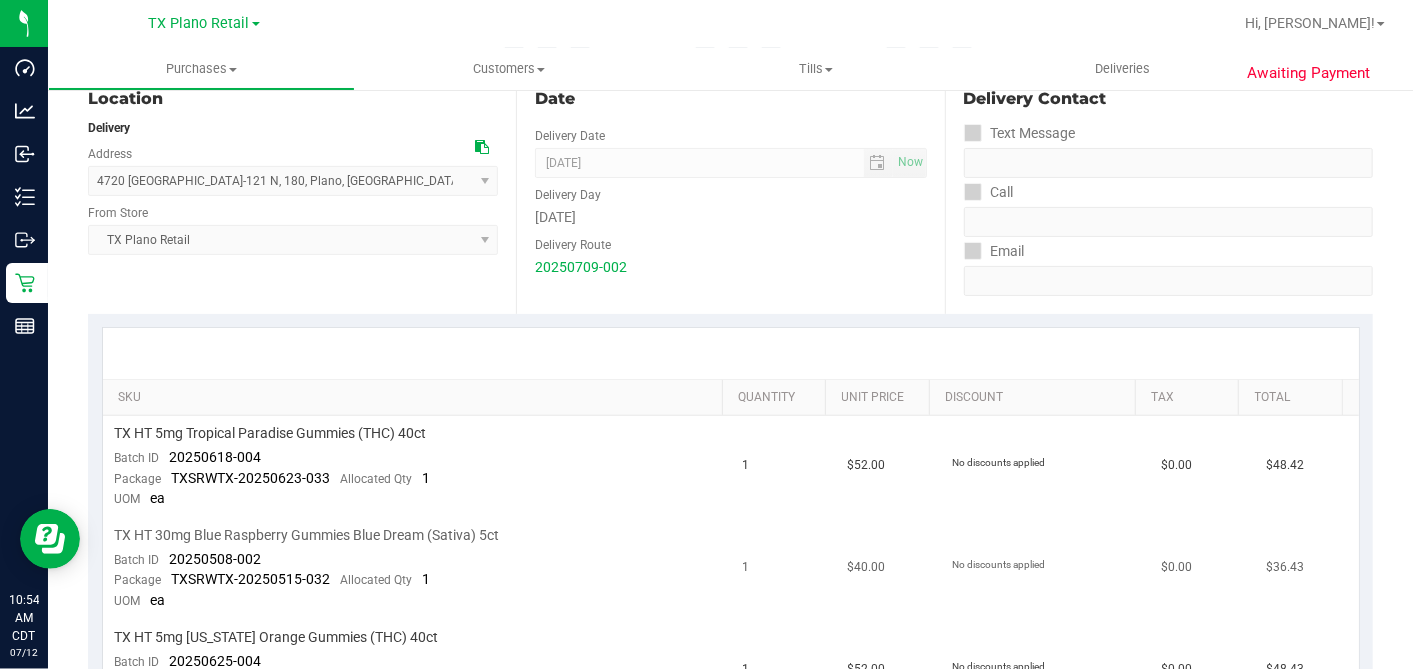 scroll, scrollTop: 444, scrollLeft: 0, axis: vertical 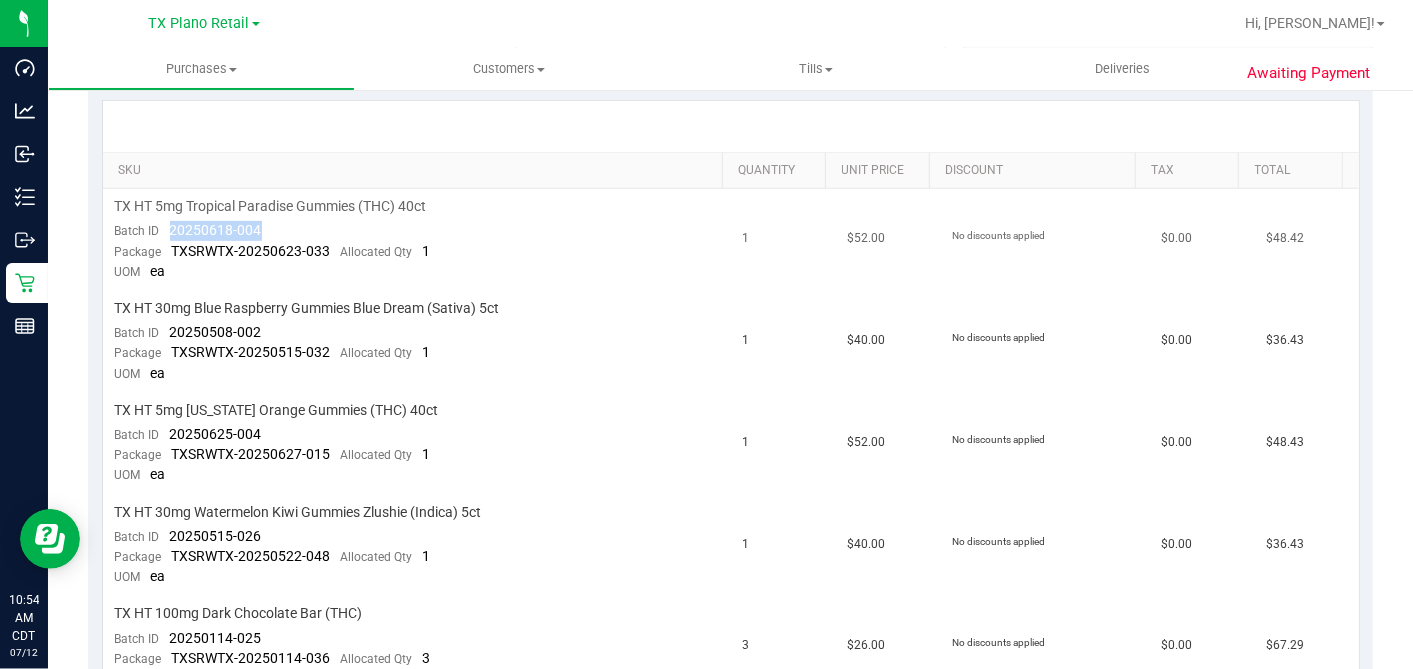 drag, startPoint x: 321, startPoint y: 222, endPoint x: 161, endPoint y: 227, distance: 160.07811 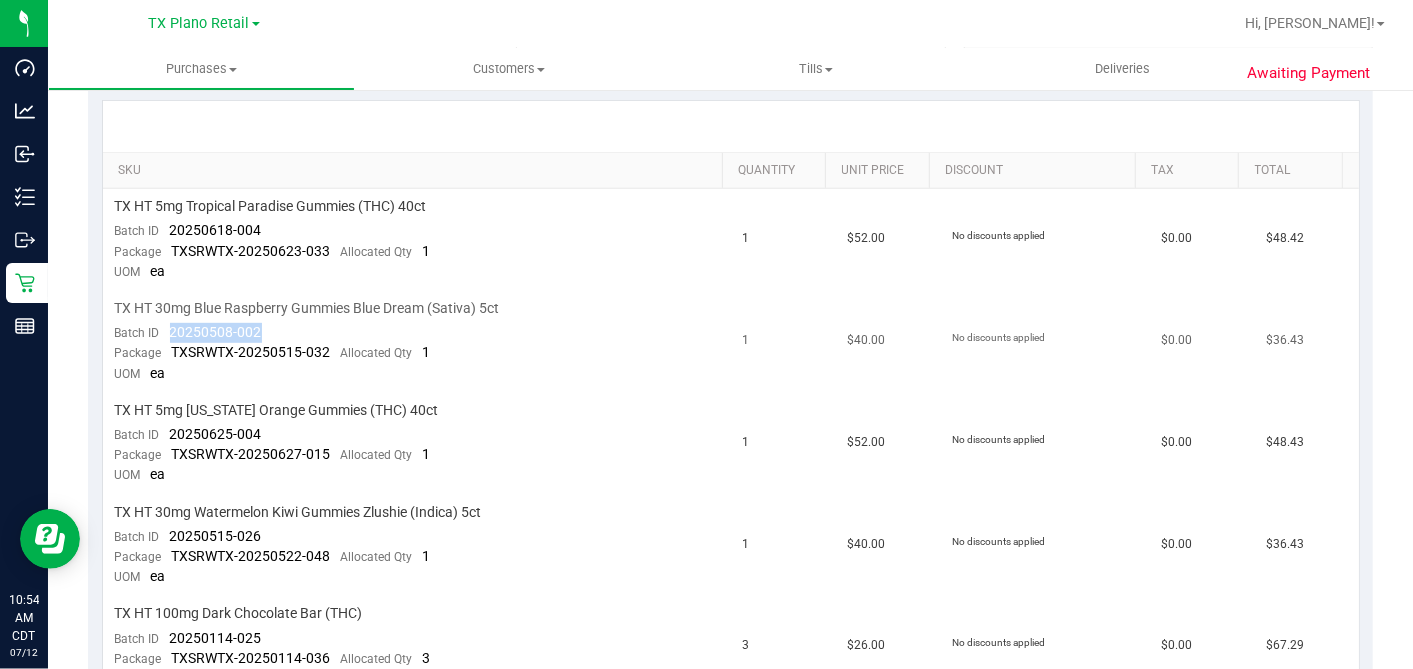 drag, startPoint x: 269, startPoint y: 325, endPoint x: 171, endPoint y: 337, distance: 98.731964 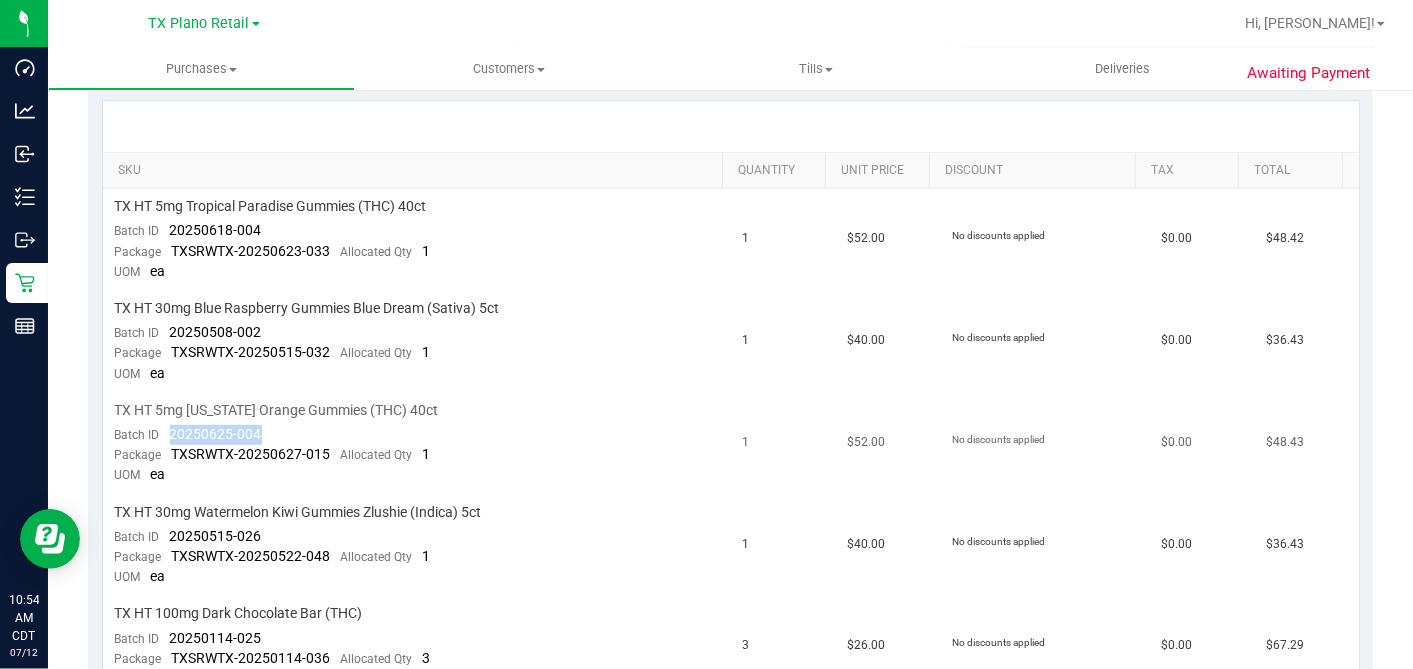 drag, startPoint x: 262, startPoint y: 428, endPoint x: 168, endPoint y: 428, distance: 94 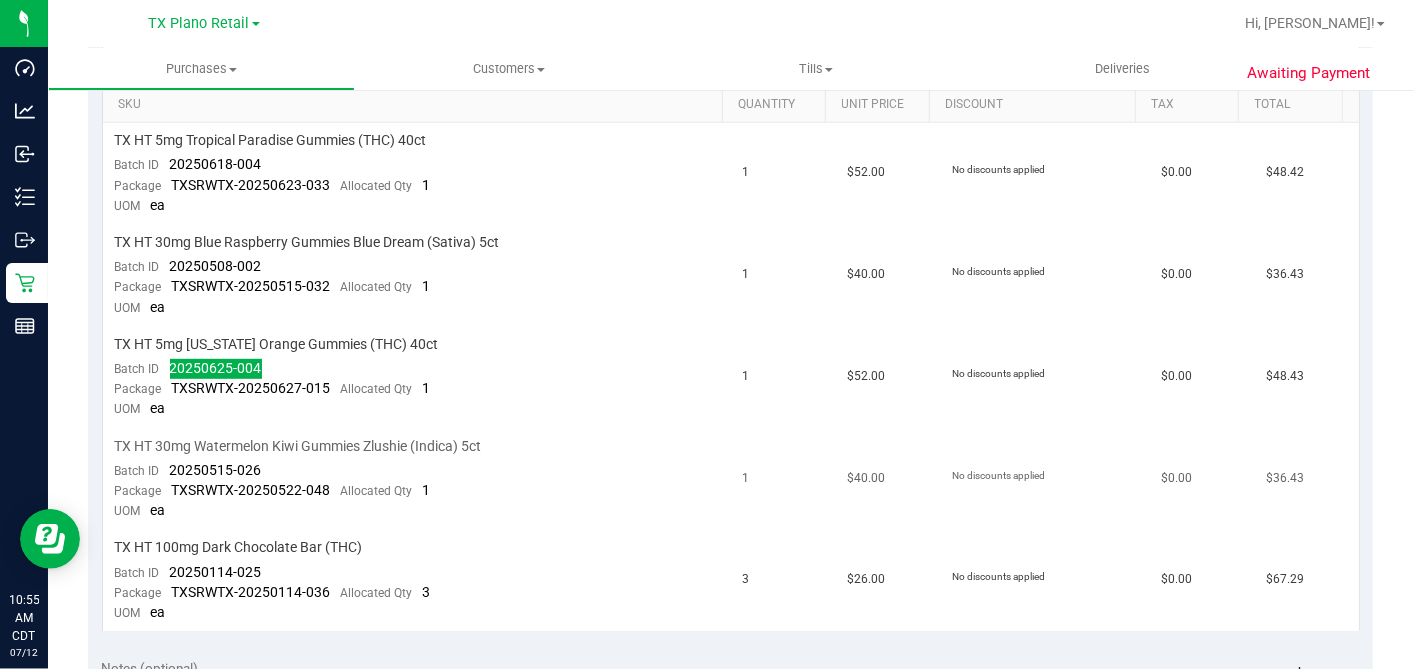 scroll, scrollTop: 555, scrollLeft: 0, axis: vertical 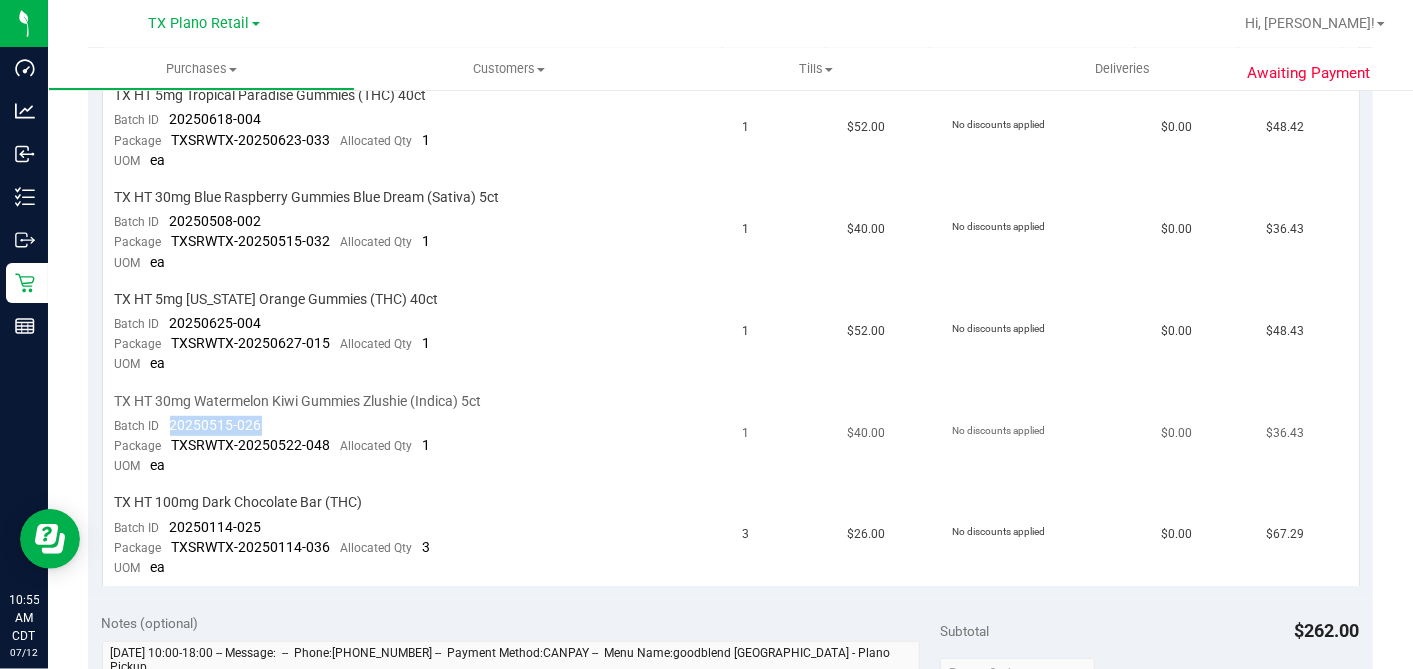 drag, startPoint x: 265, startPoint y: 428, endPoint x: 168, endPoint y: 421, distance: 97.25225 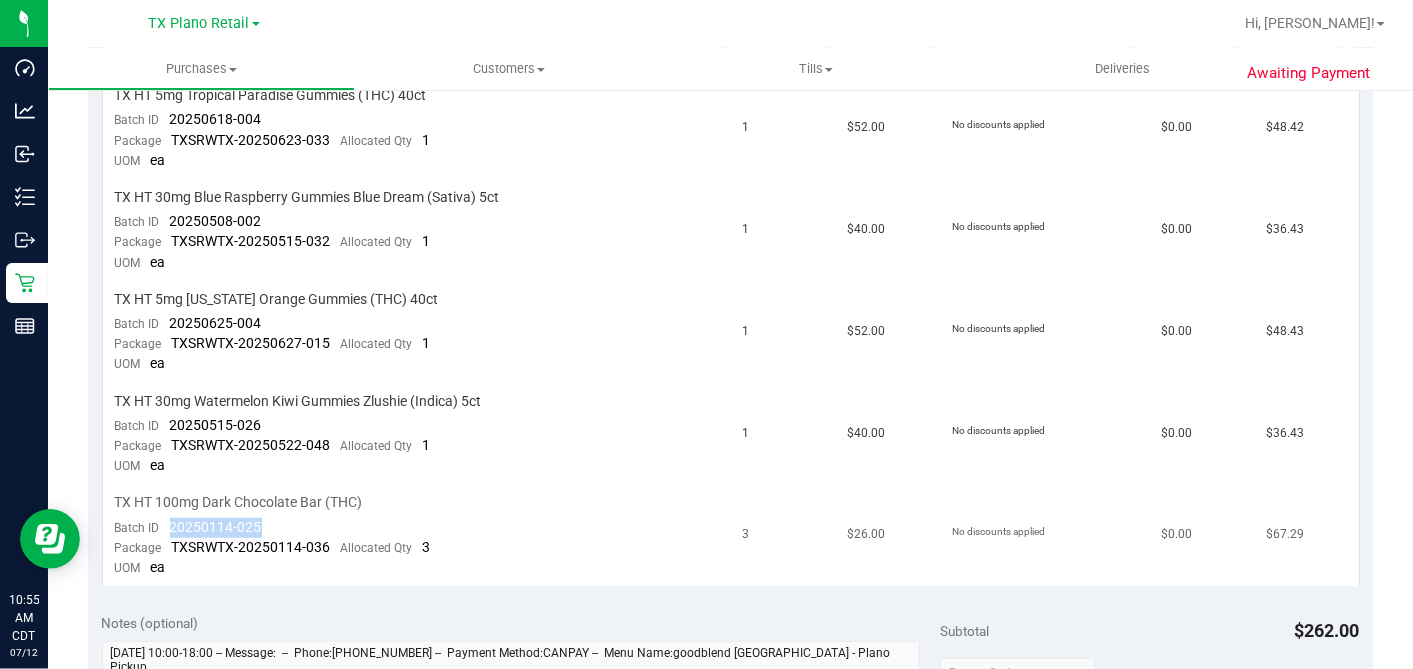 drag, startPoint x: 260, startPoint y: 516, endPoint x: 160, endPoint y: 515, distance: 100.005 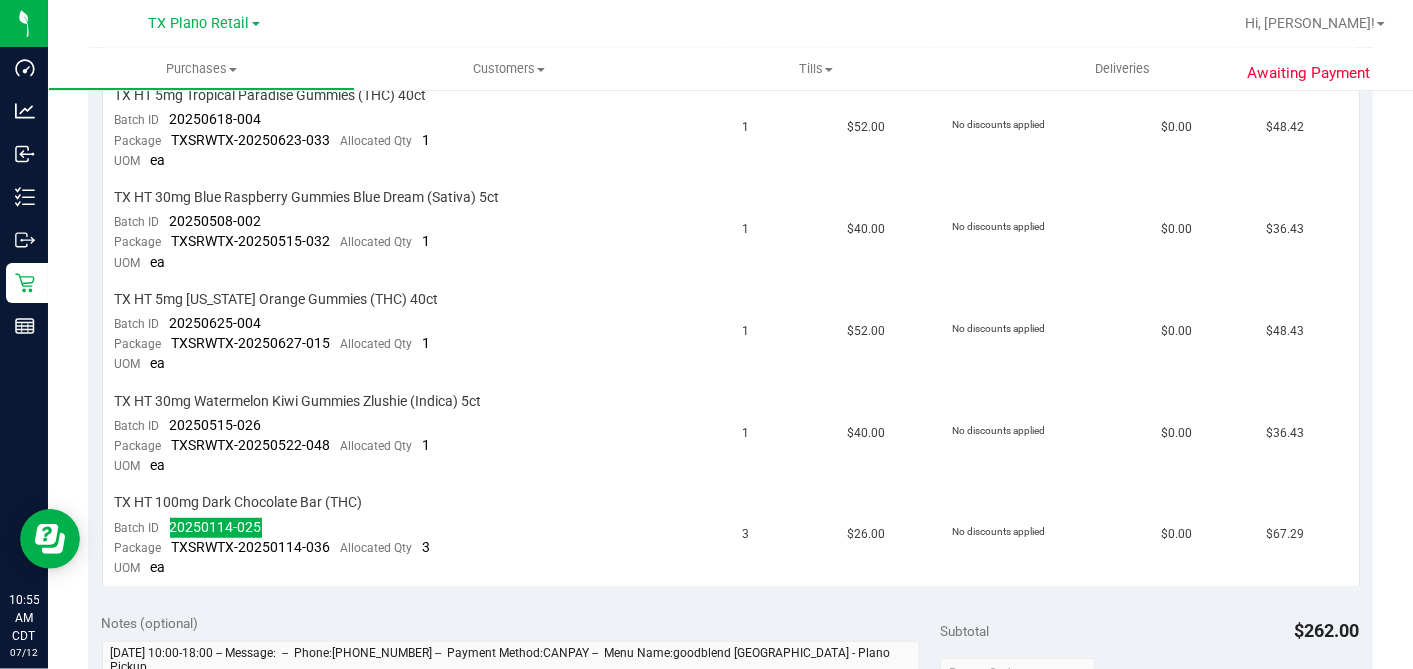 scroll, scrollTop: 0, scrollLeft: 0, axis: both 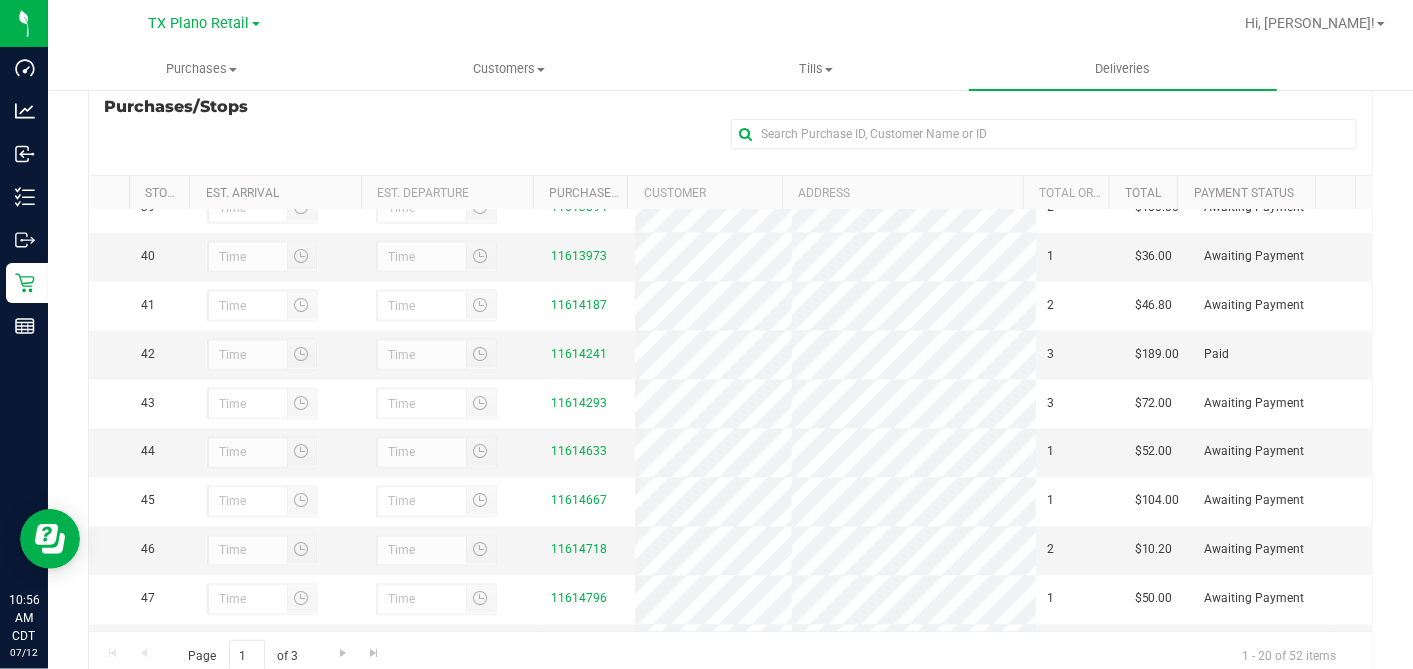 click on "11613795" at bounding box center [579, 158] 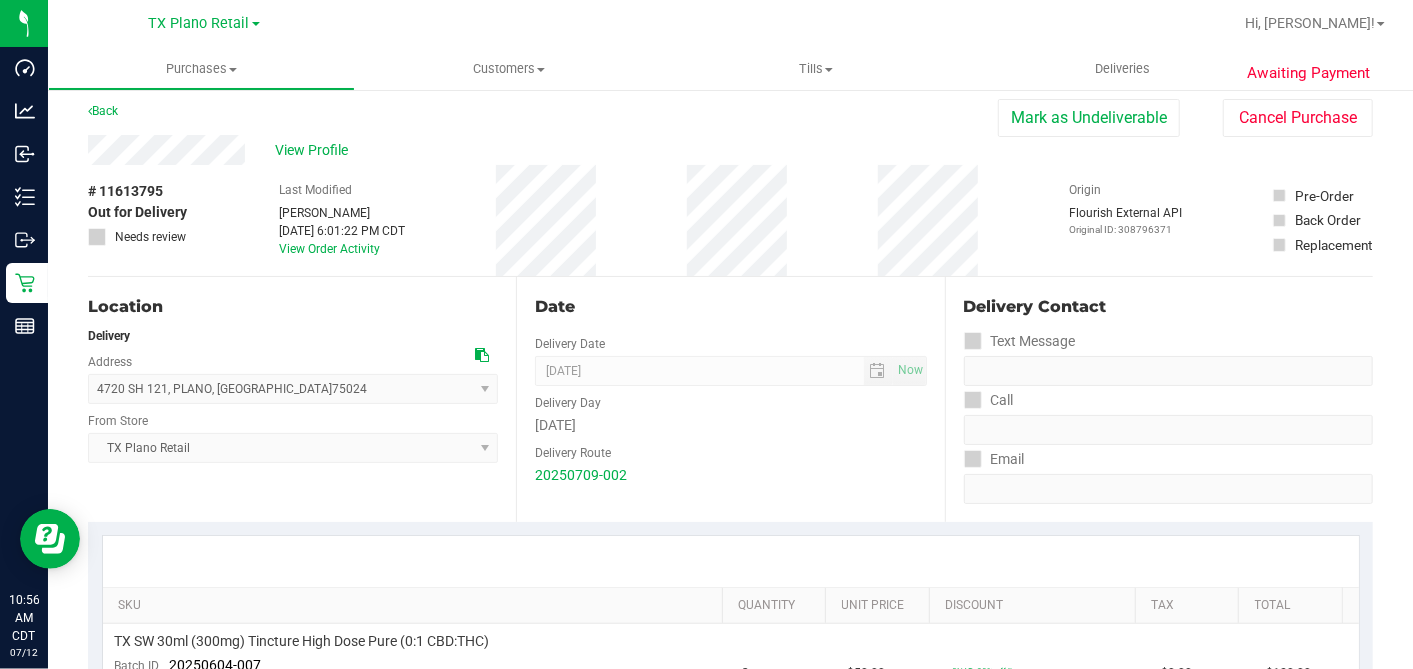 scroll, scrollTop: 0, scrollLeft: 0, axis: both 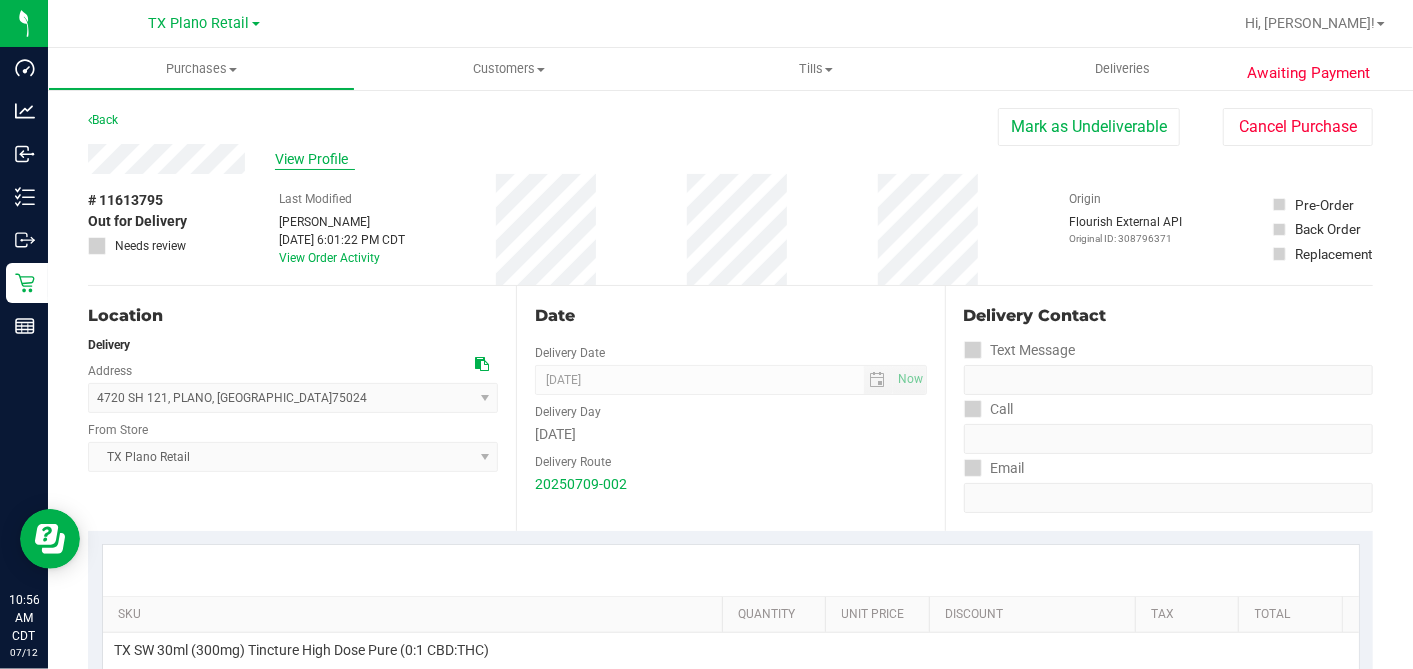 click on "View Profile" at bounding box center [315, 159] 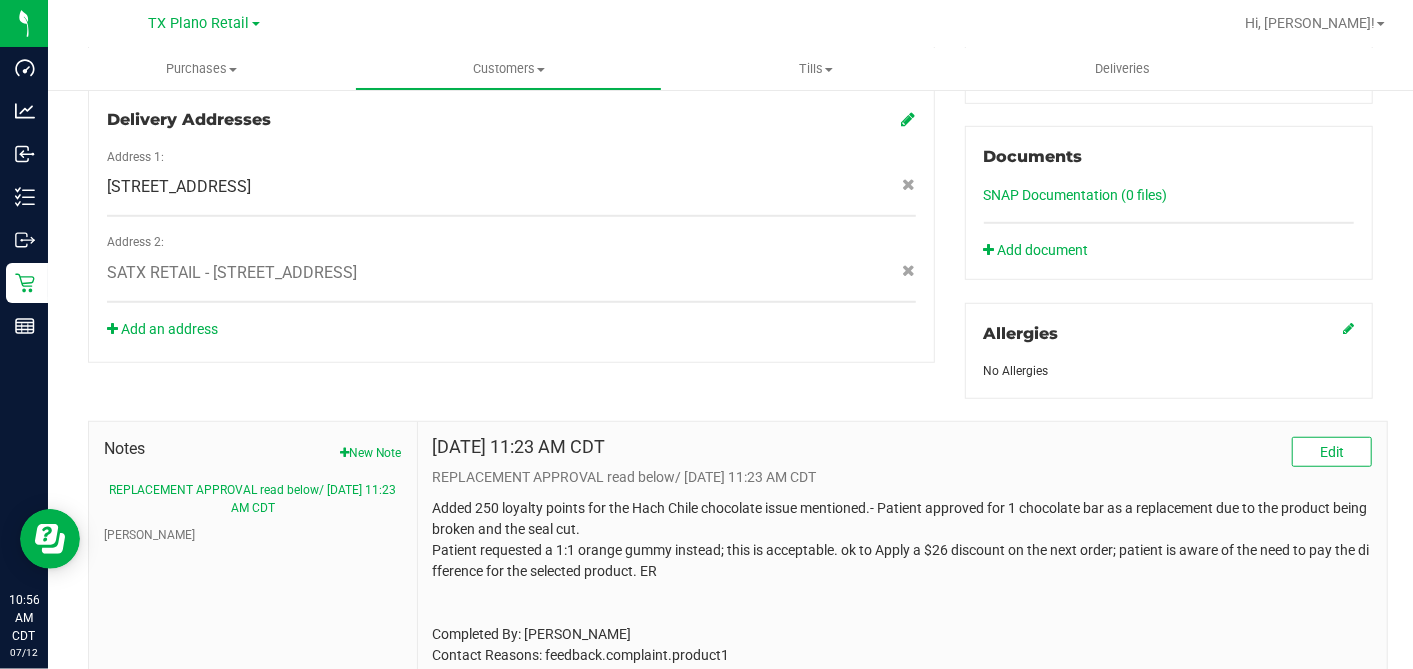 scroll, scrollTop: 888, scrollLeft: 0, axis: vertical 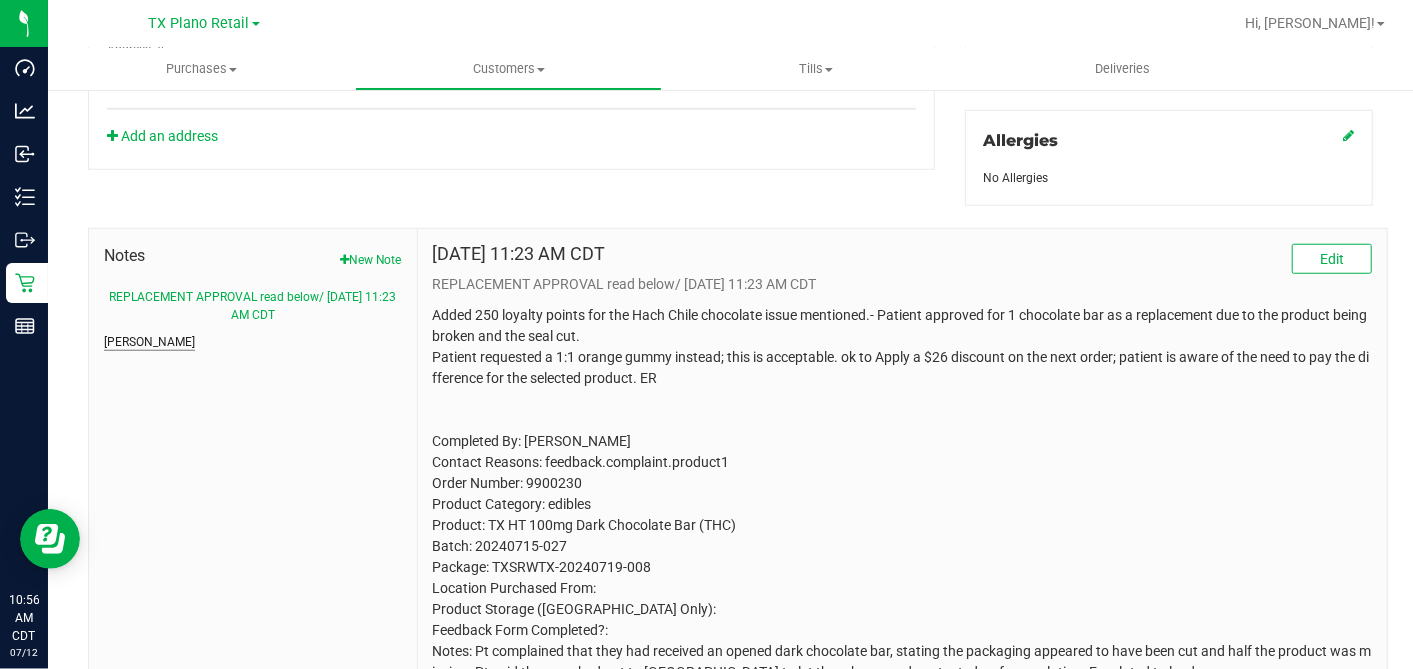 click on "CURT" at bounding box center [149, 342] 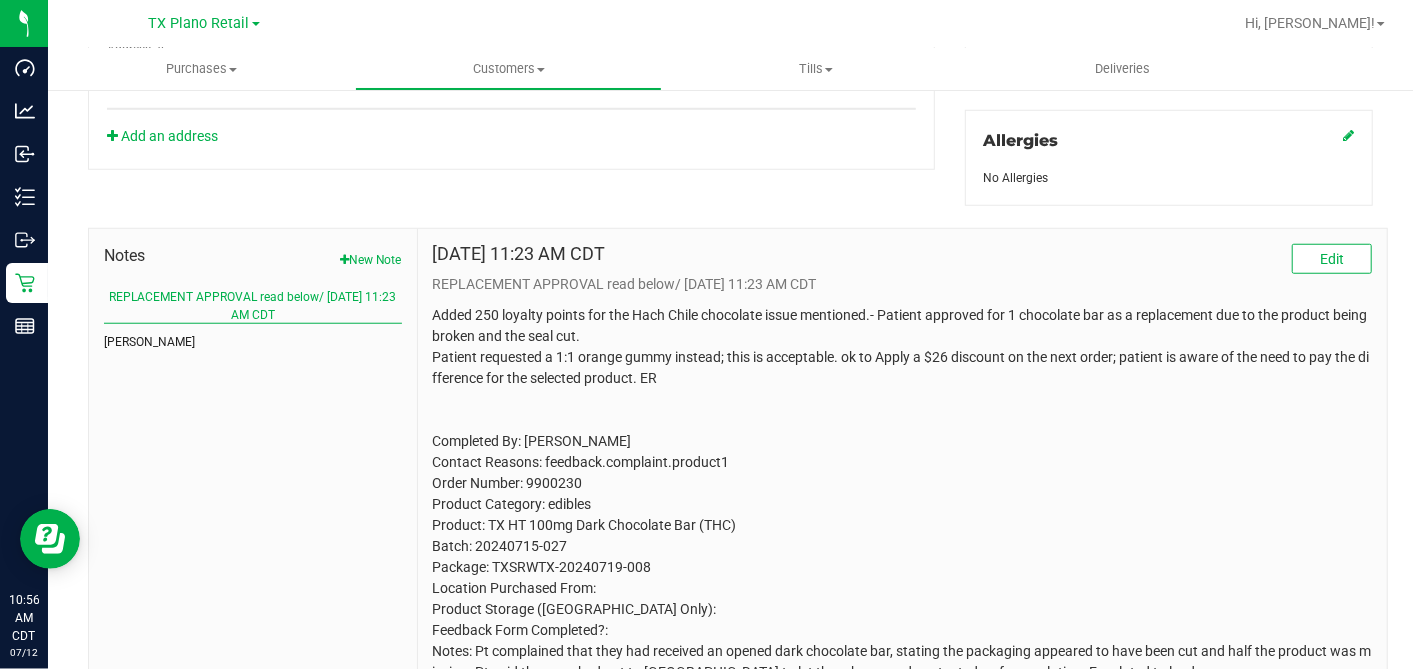scroll, scrollTop: 830, scrollLeft: 0, axis: vertical 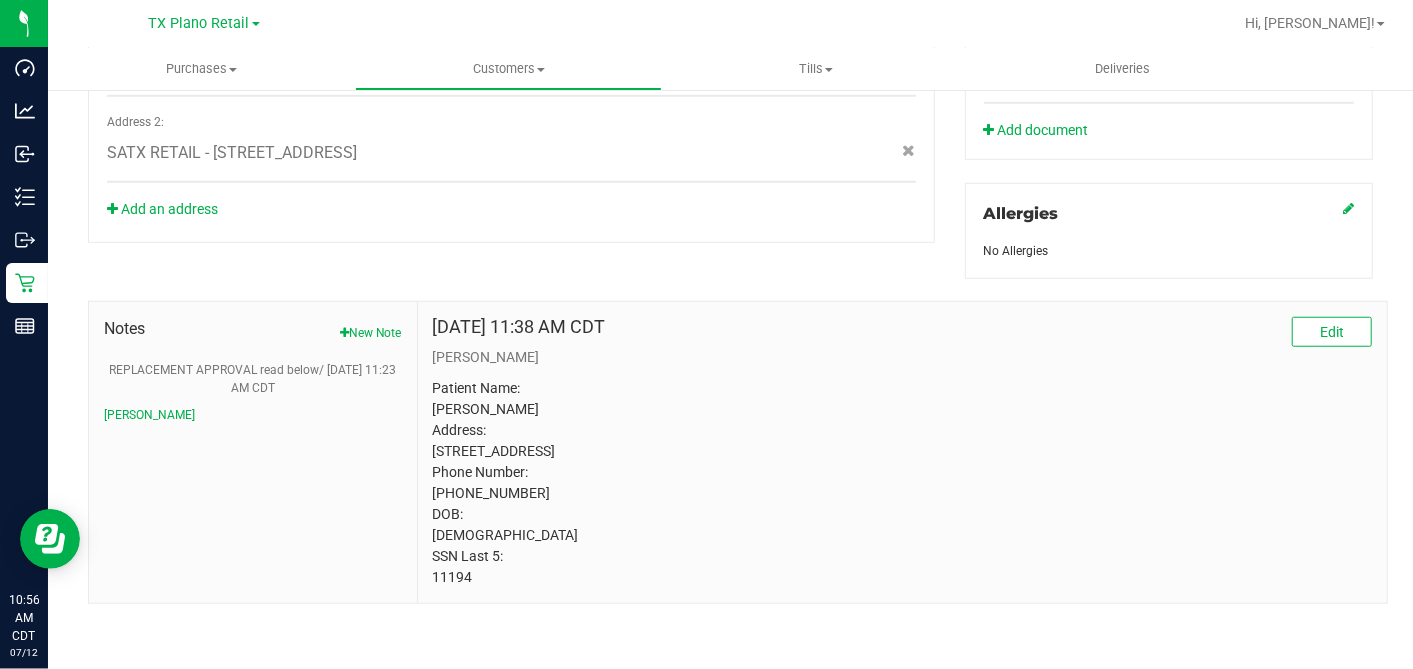 click on "Patient Name:
Latanya Sneed
Address:
1208 Idlewood Drive
Sherman, TX, 75092
Phone Number:
(903) 449-2564
DOB:
01/10/1975
SSN Last 5:
11194" at bounding box center [902, 483] 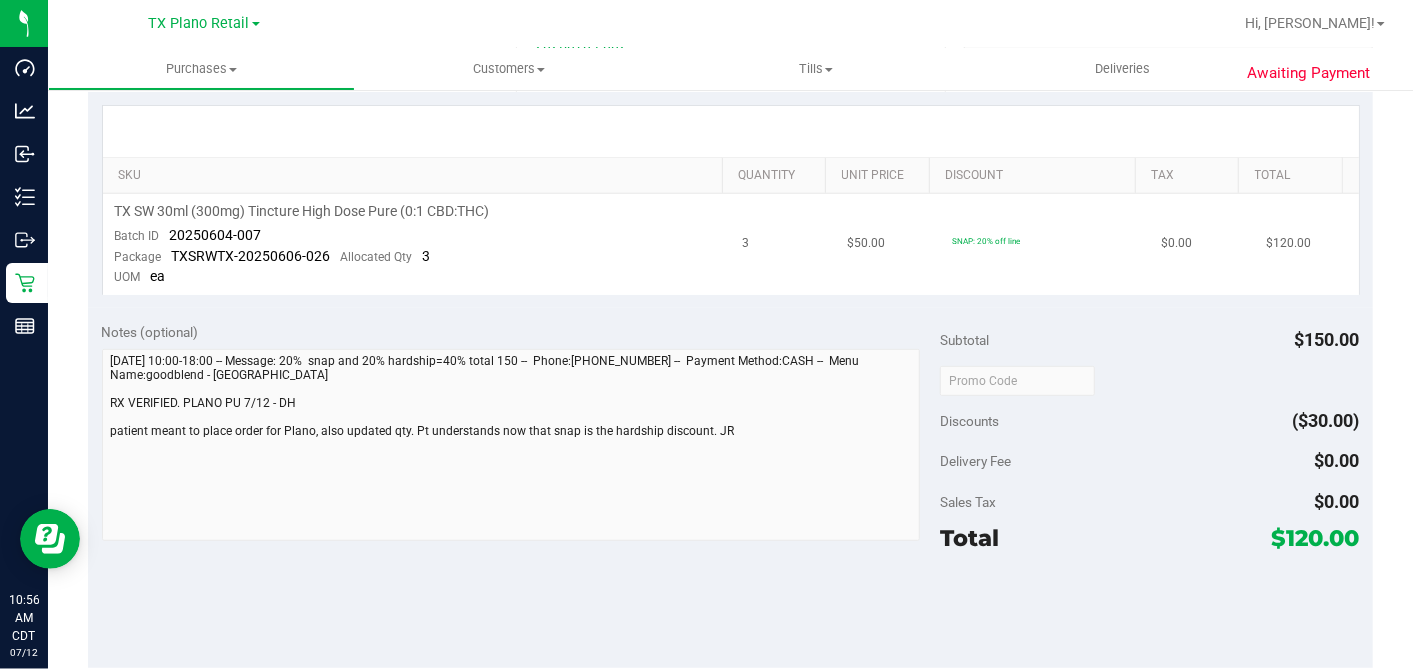 scroll, scrollTop: 274, scrollLeft: 0, axis: vertical 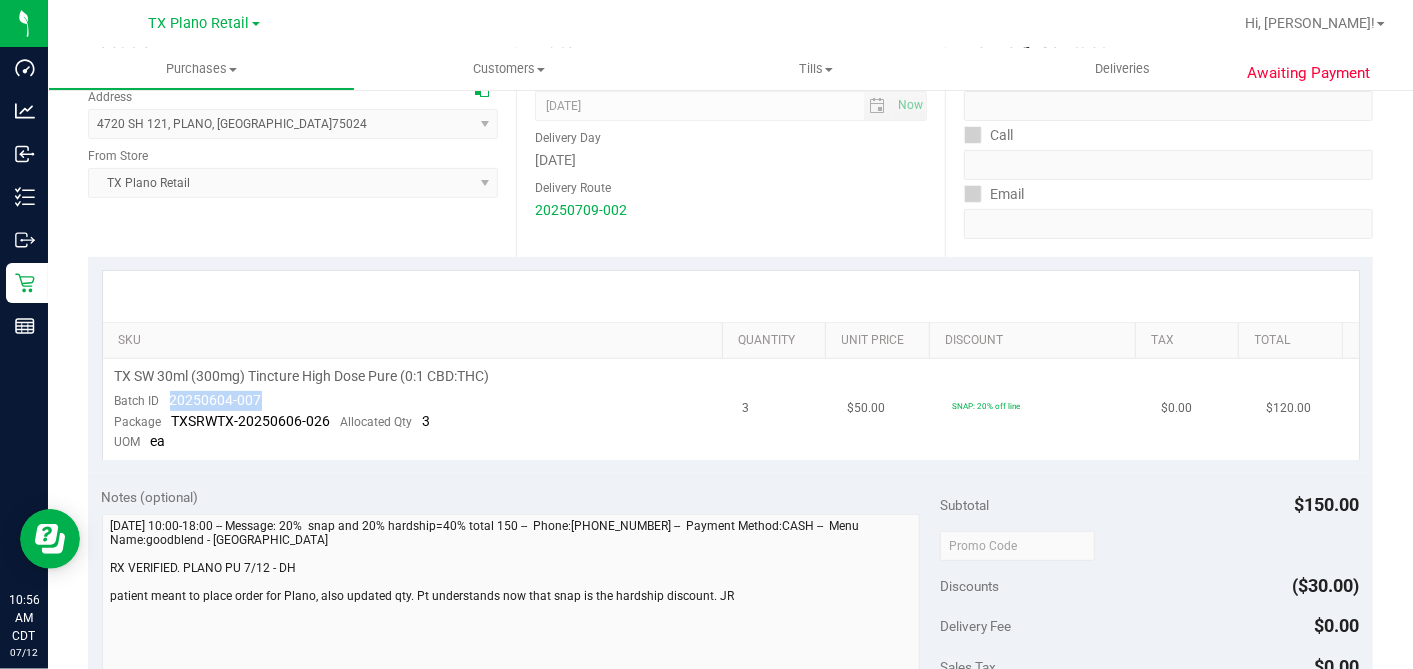 drag, startPoint x: 251, startPoint y: 394, endPoint x: 164, endPoint y: 390, distance: 87.0919 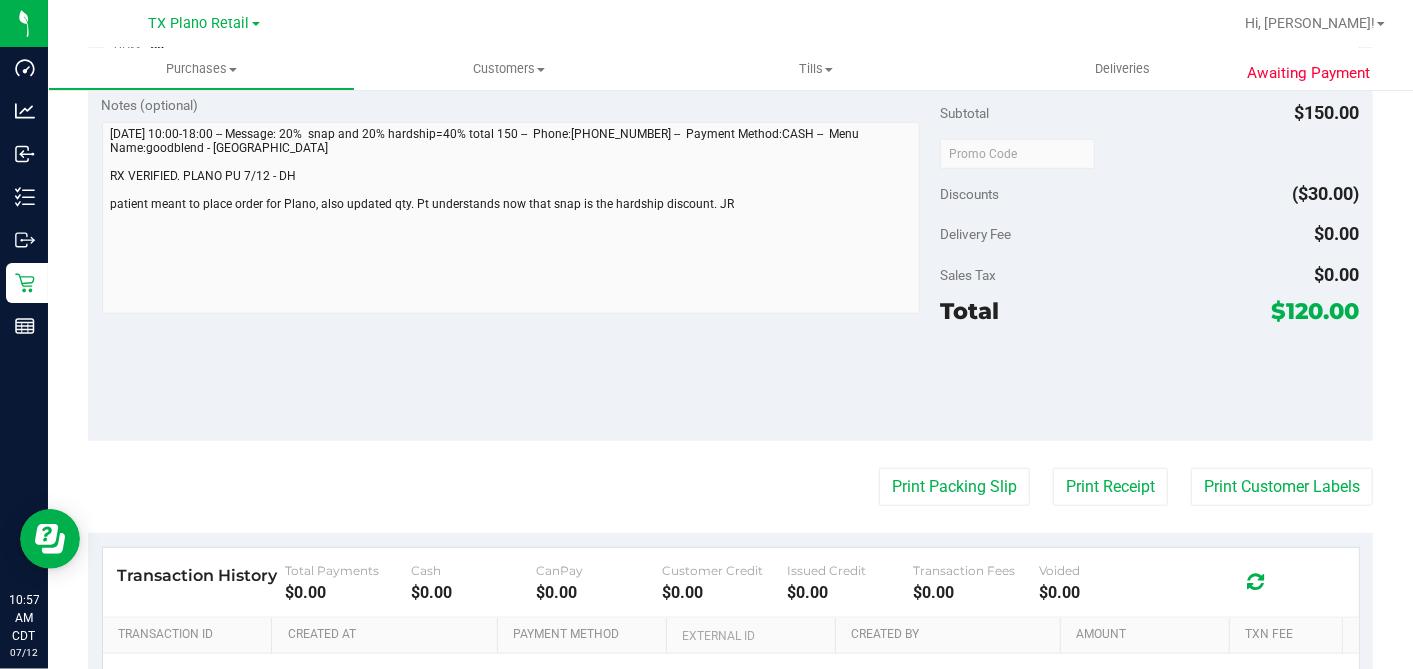 scroll, scrollTop: 0, scrollLeft: 0, axis: both 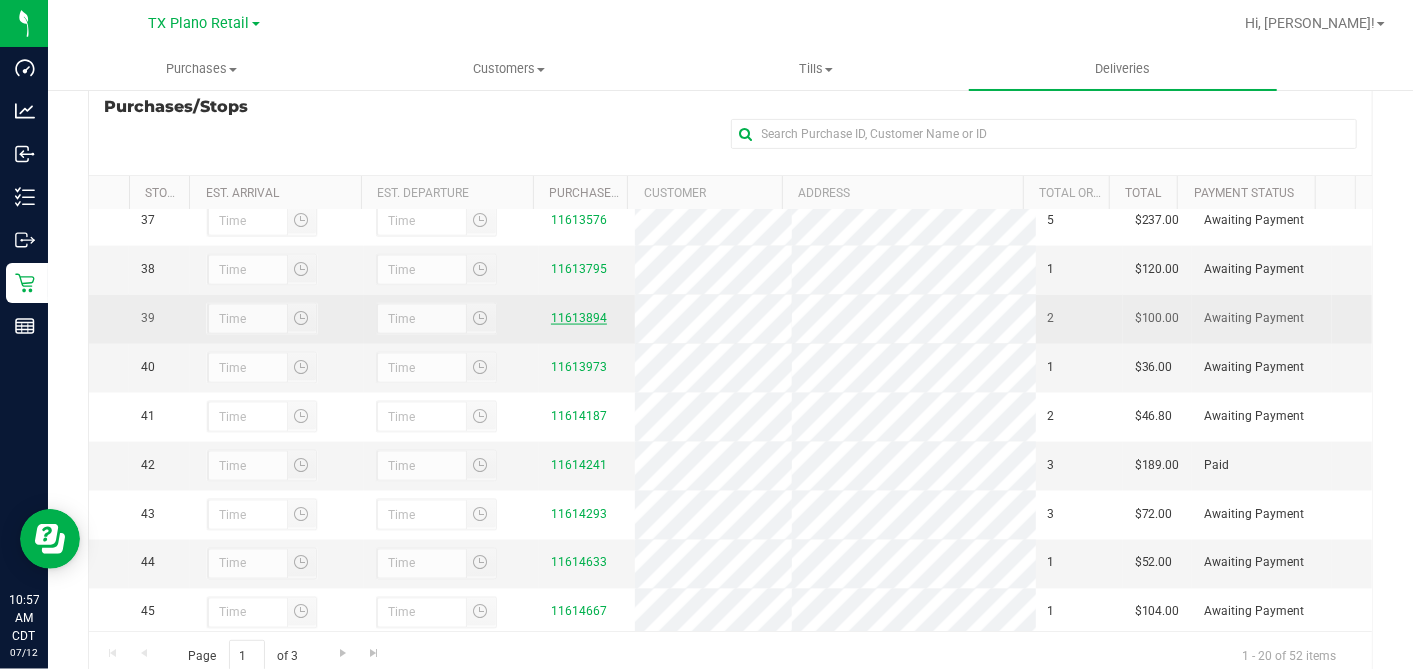 click on "11613894" at bounding box center [579, 318] 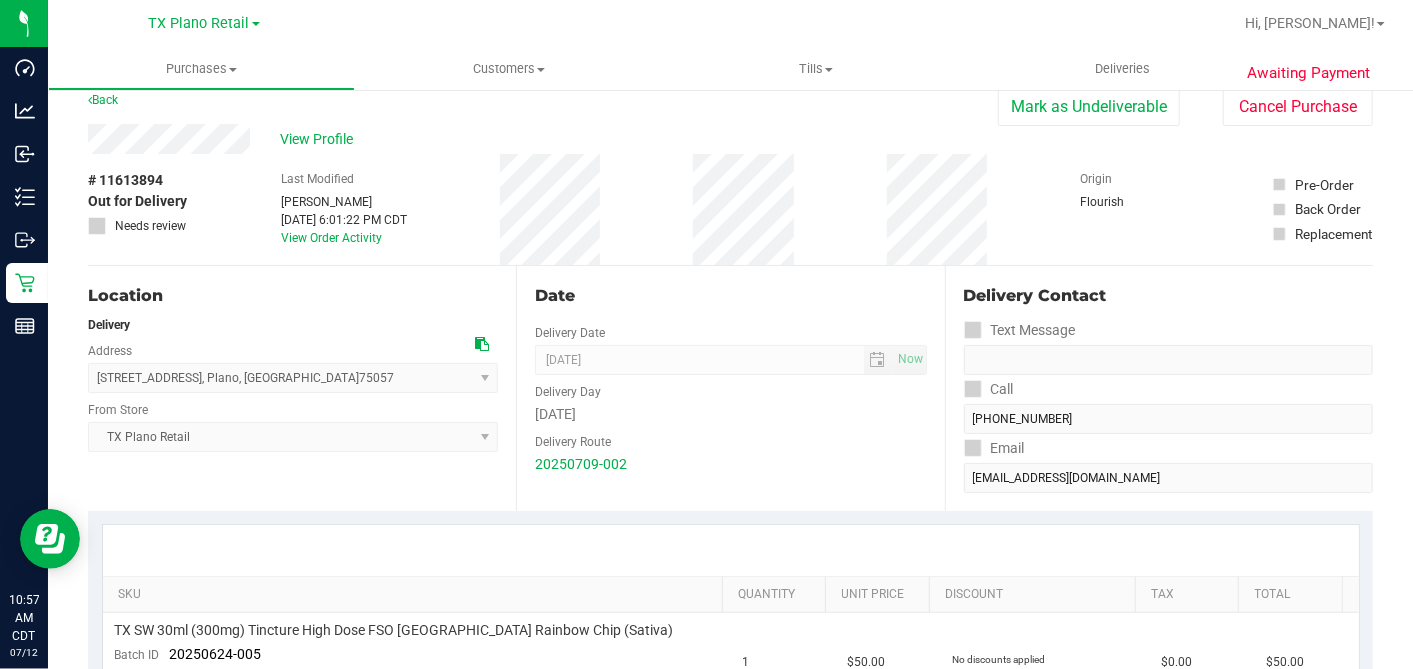 scroll, scrollTop: 0, scrollLeft: 0, axis: both 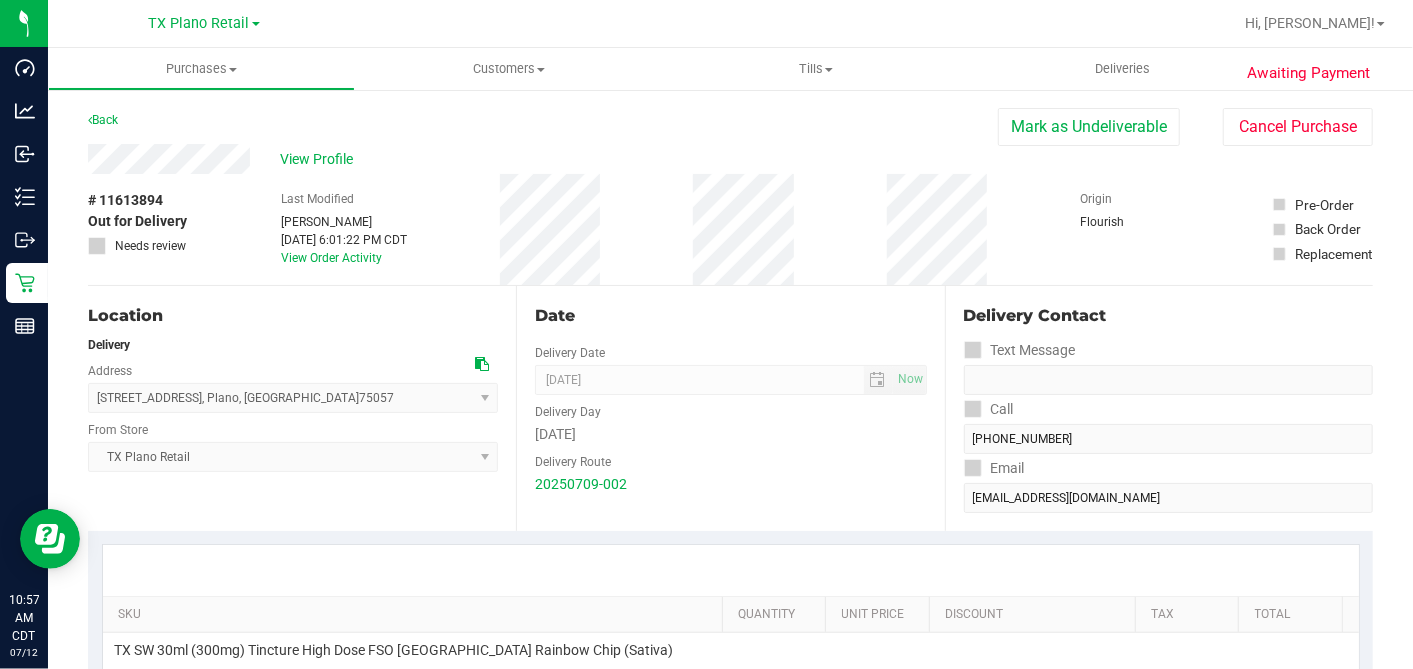 drag, startPoint x: 765, startPoint y: 520, endPoint x: 700, endPoint y: 491, distance: 71.17584 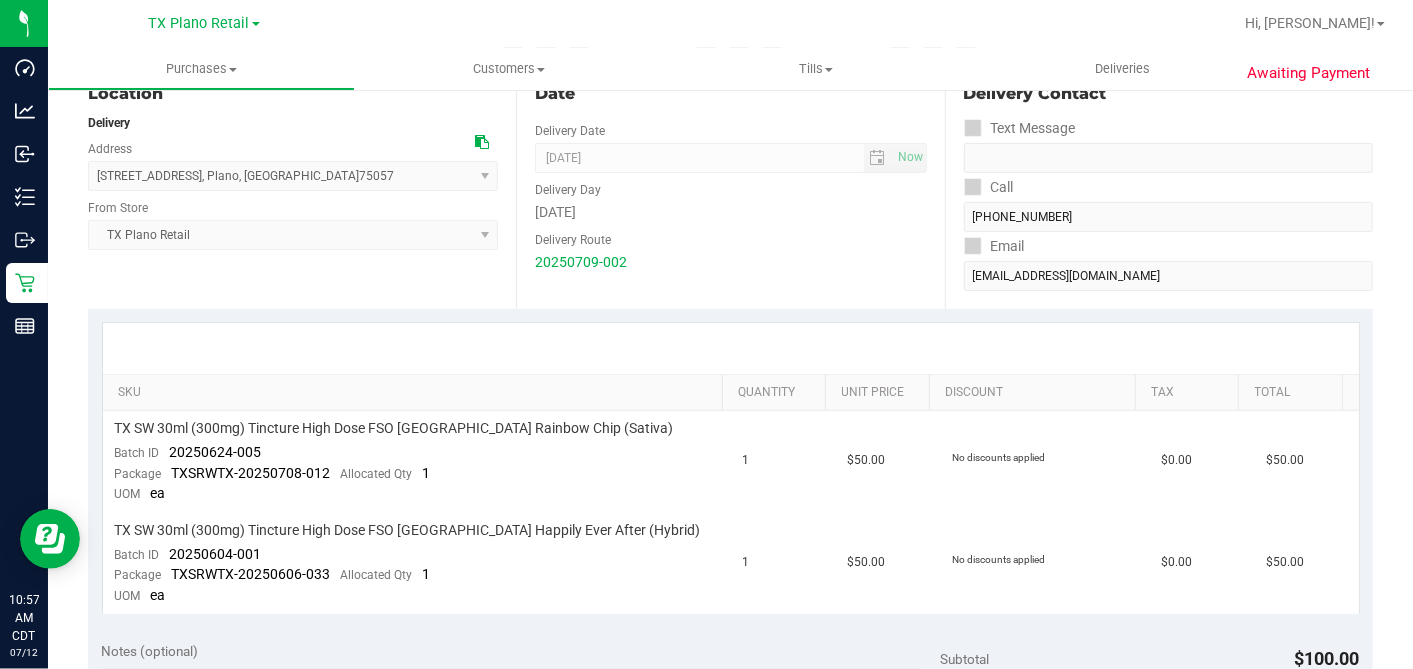 drag, startPoint x: 700, startPoint y: 491, endPoint x: 348, endPoint y: 288, distance: 406.341 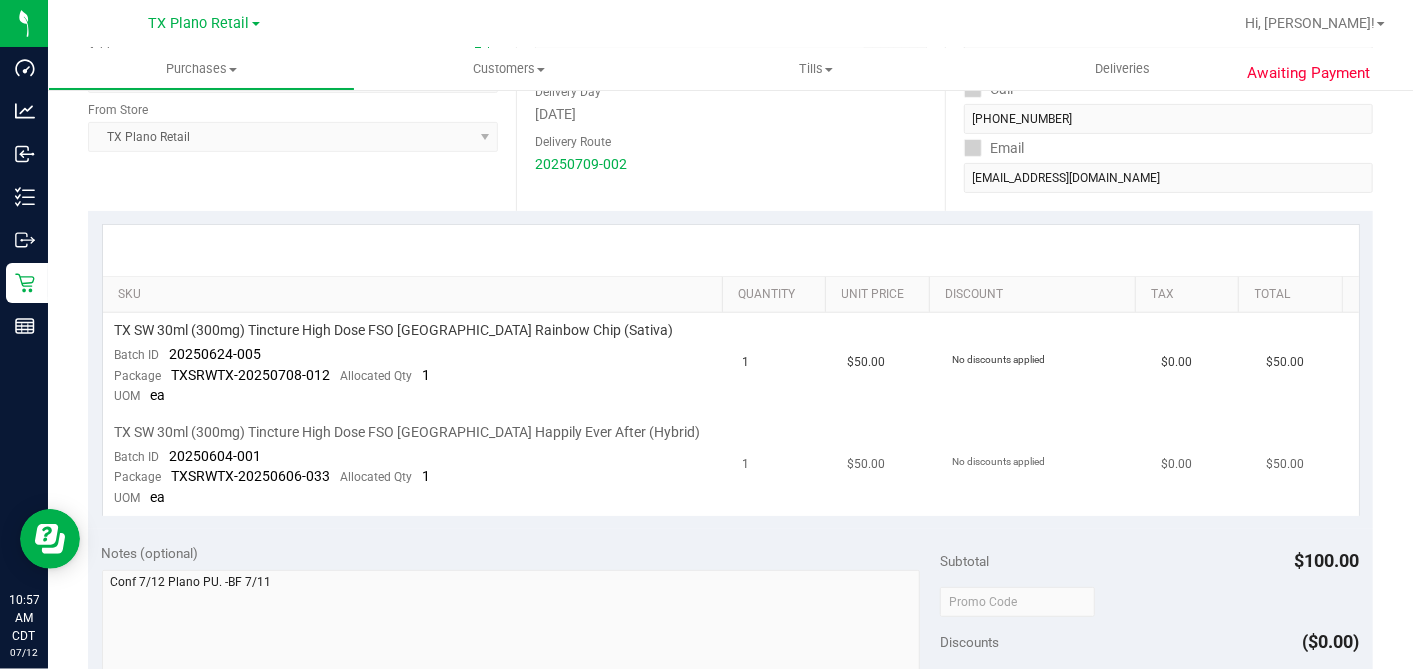 scroll, scrollTop: 444, scrollLeft: 0, axis: vertical 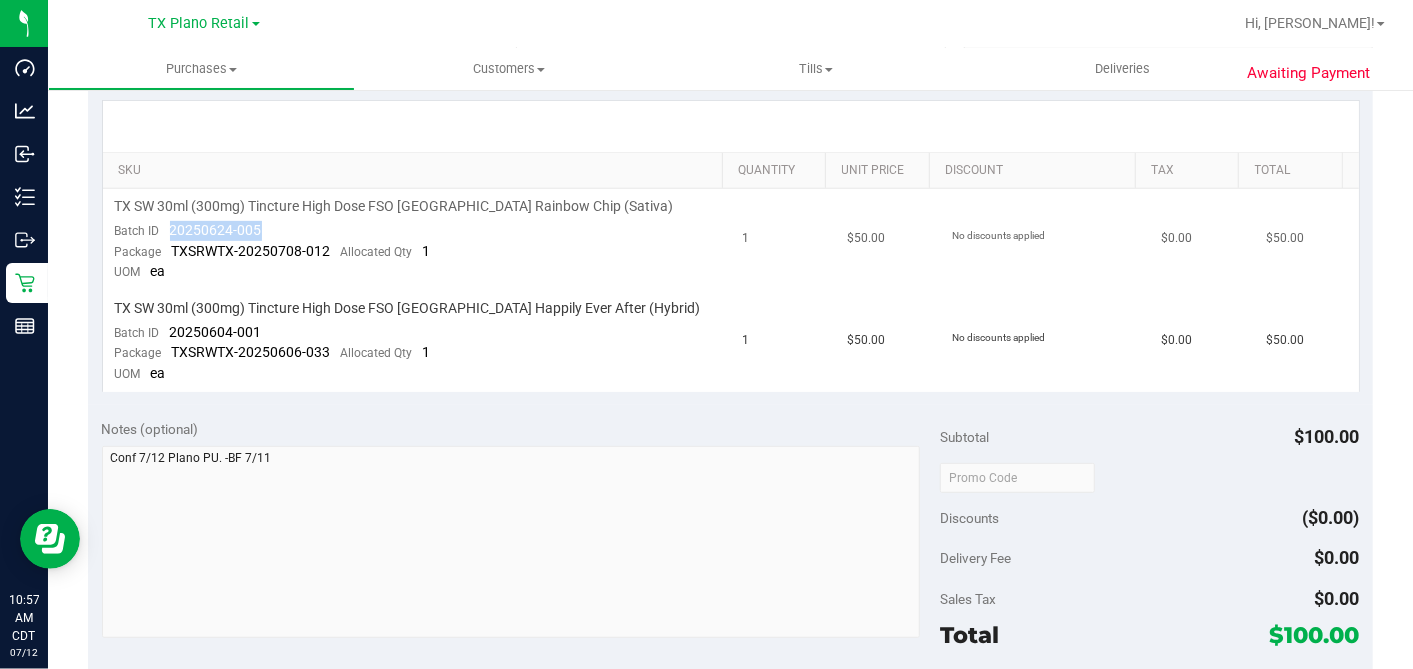 drag, startPoint x: 271, startPoint y: 225, endPoint x: 165, endPoint y: 225, distance: 106 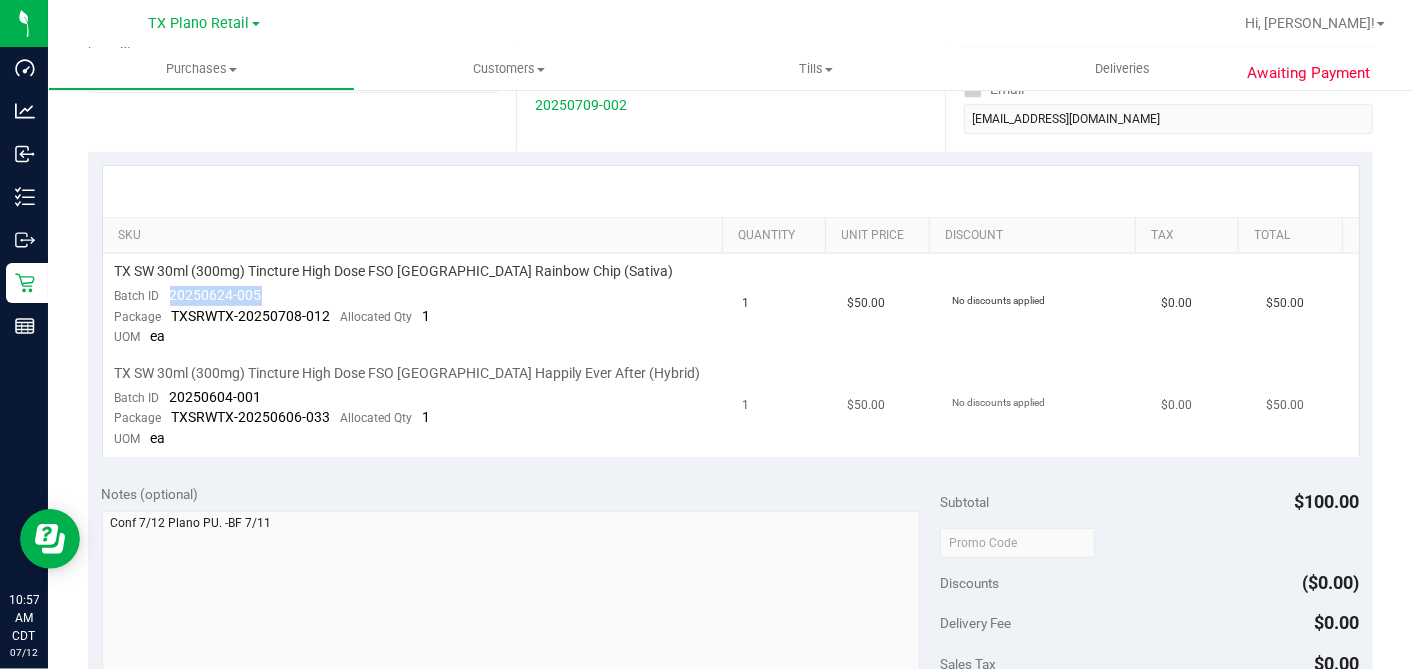 scroll, scrollTop: 333, scrollLeft: 0, axis: vertical 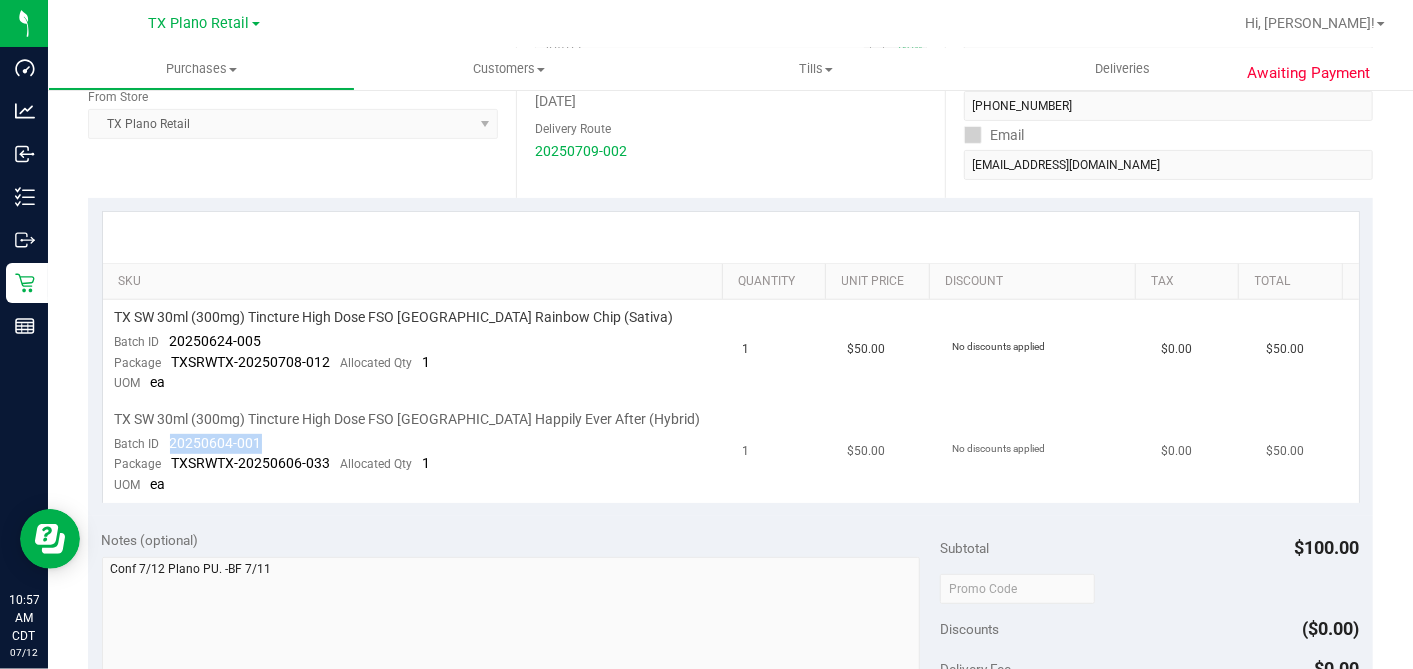 drag, startPoint x: 253, startPoint y: 443, endPoint x: 169, endPoint y: 440, distance: 84.05355 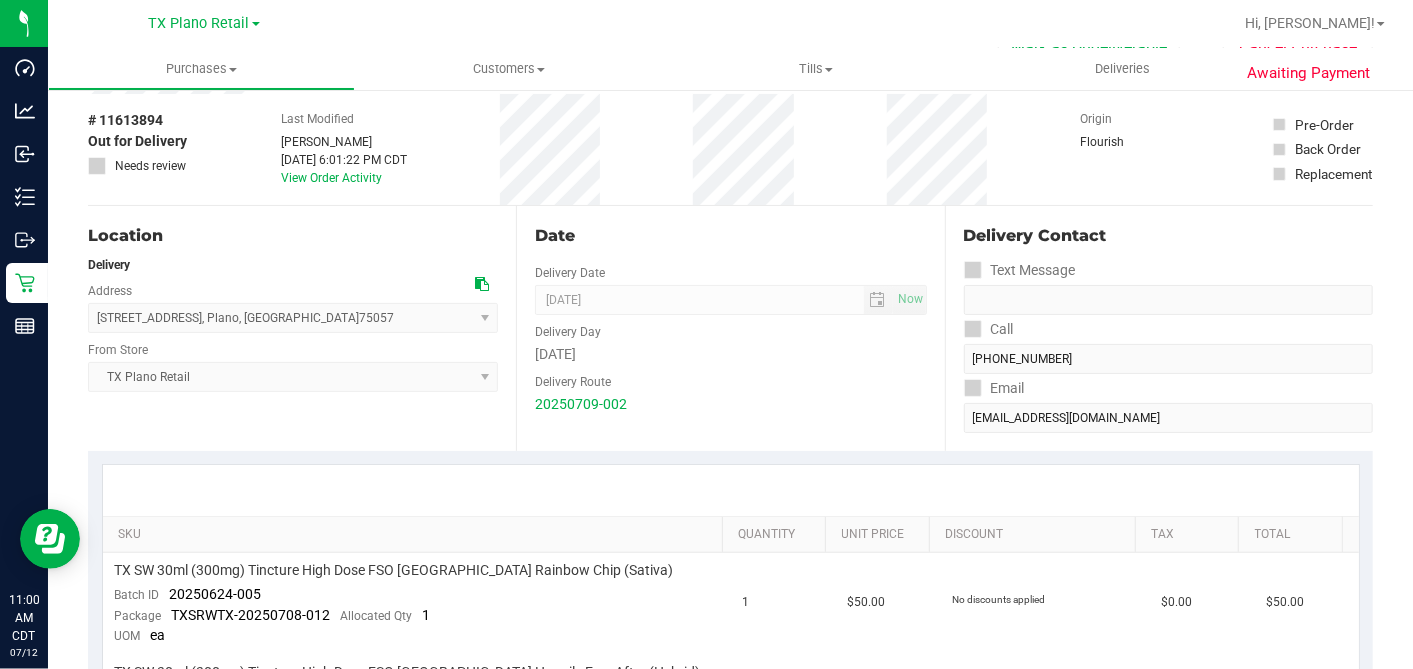 scroll, scrollTop: 0, scrollLeft: 0, axis: both 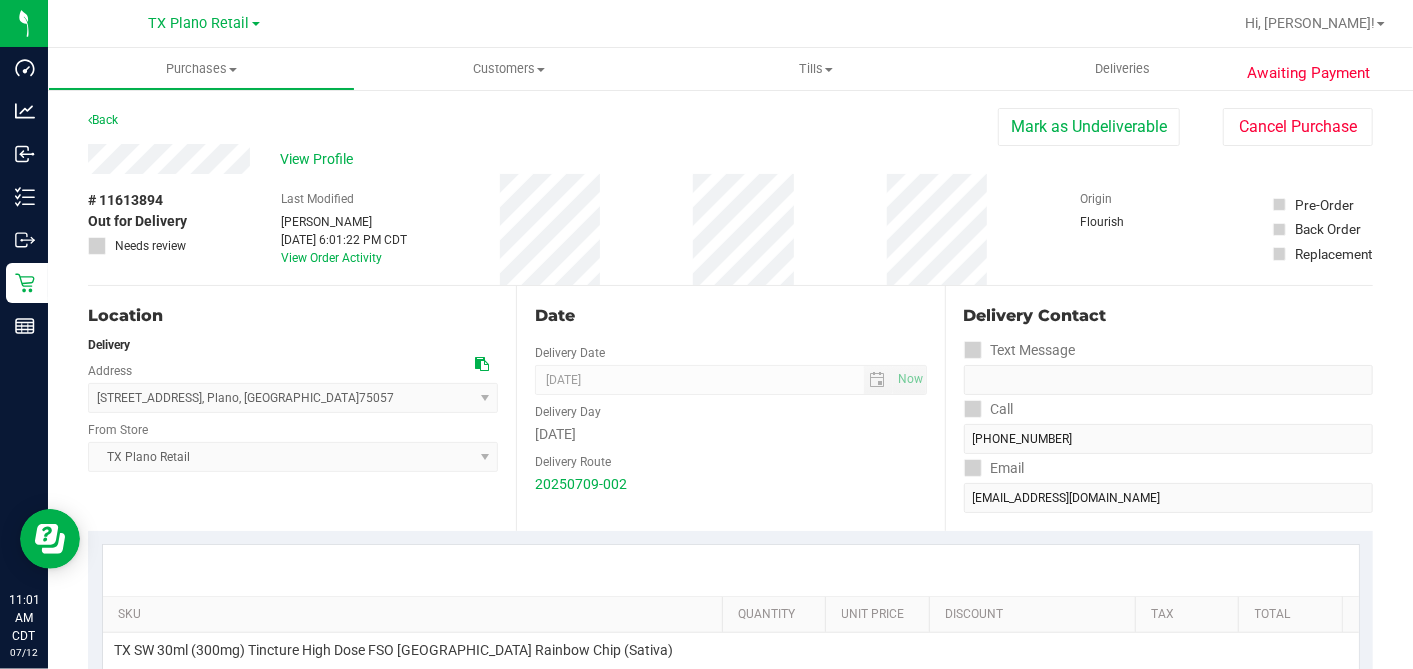 click on "Date" at bounding box center [730, 316] 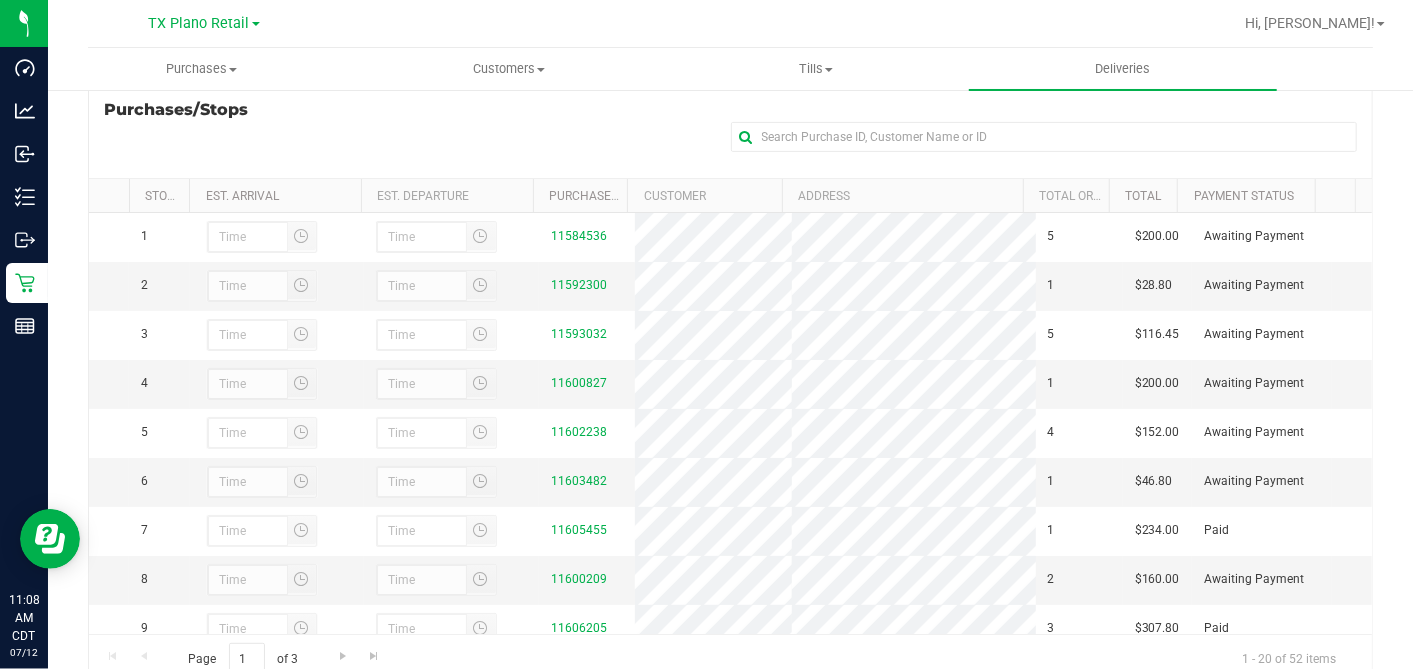 scroll, scrollTop: 357, scrollLeft: 0, axis: vertical 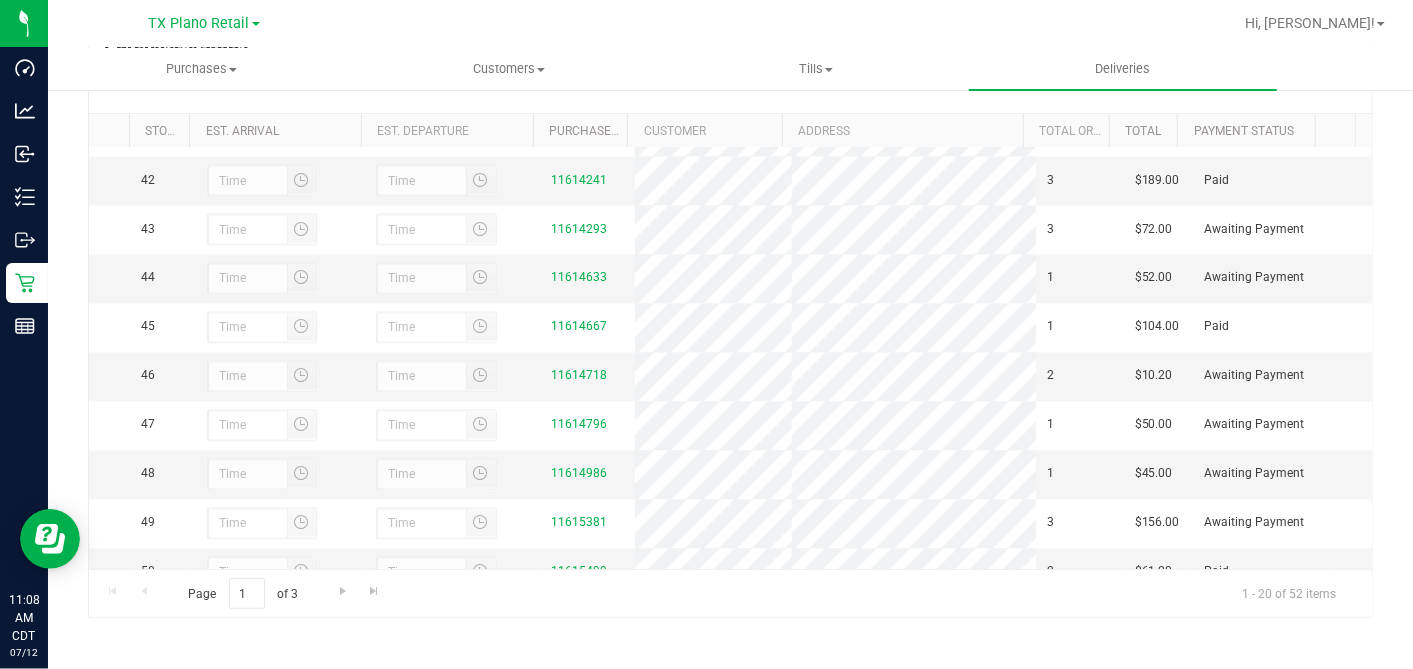 click on "11613973" at bounding box center [579, 82] 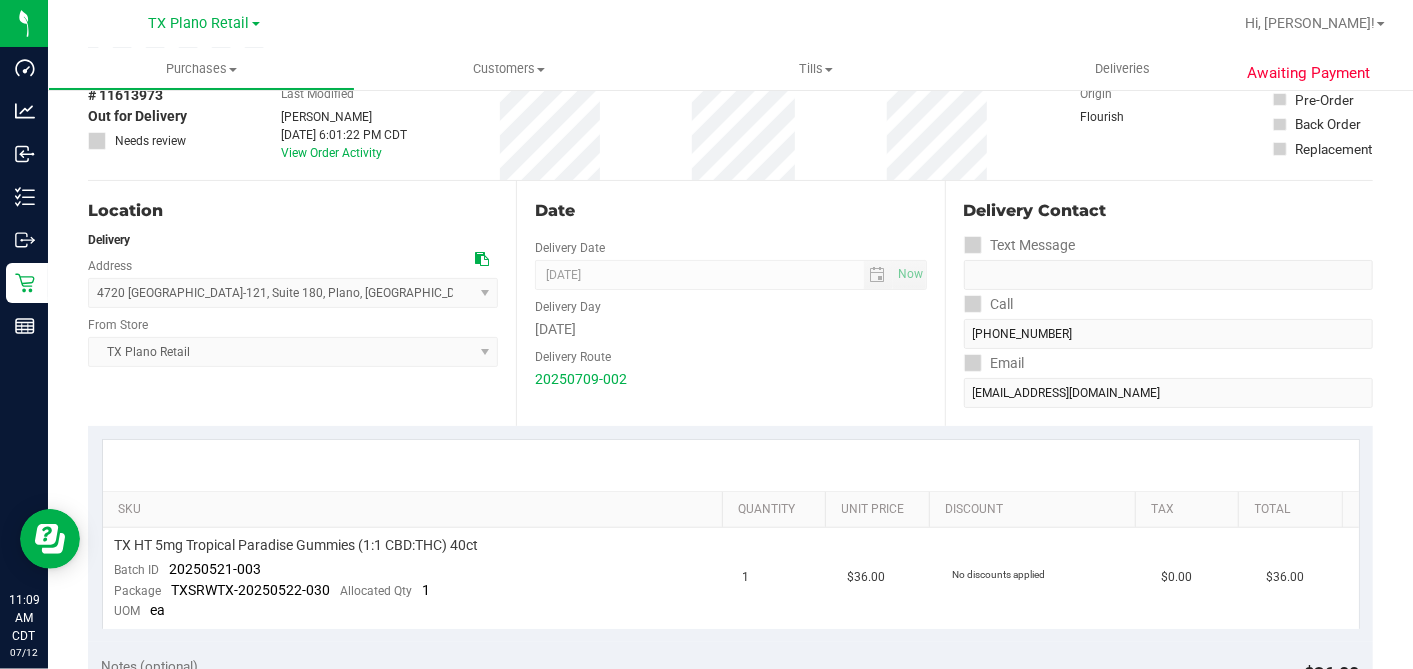 scroll, scrollTop: 222, scrollLeft: 0, axis: vertical 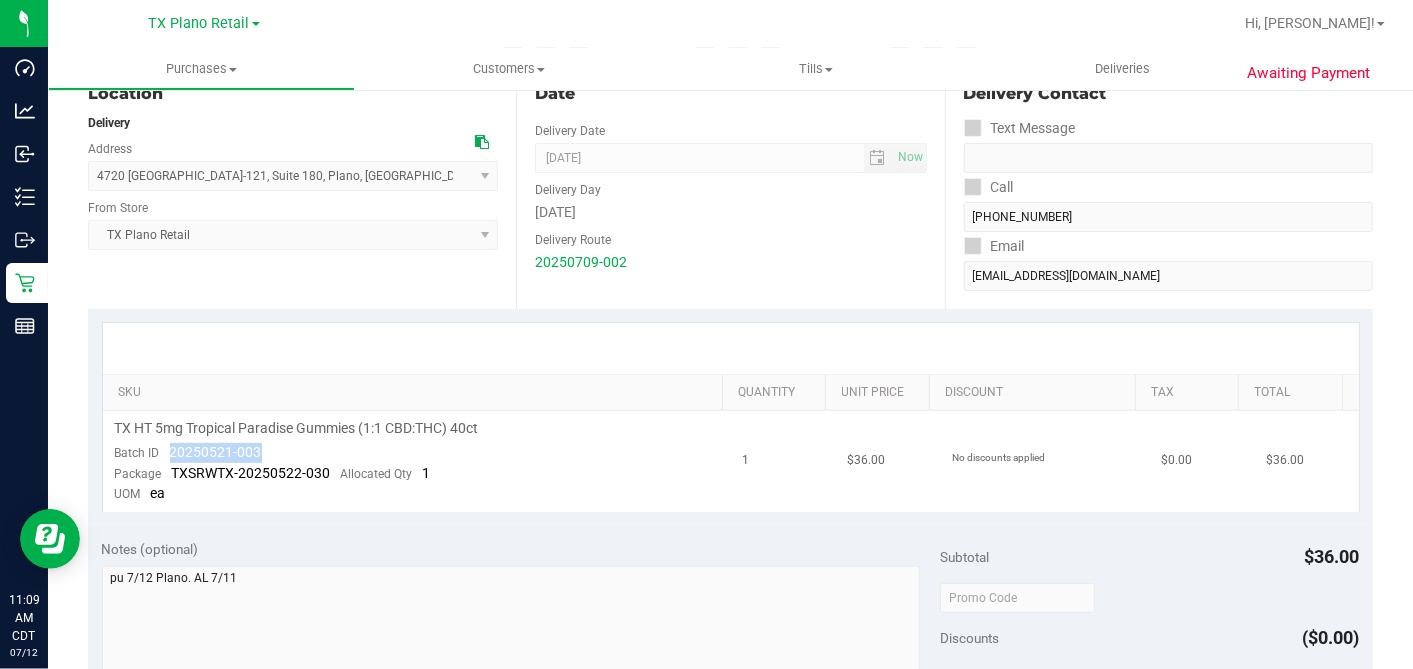 drag, startPoint x: 271, startPoint y: 446, endPoint x: 171, endPoint y: 450, distance: 100.07997 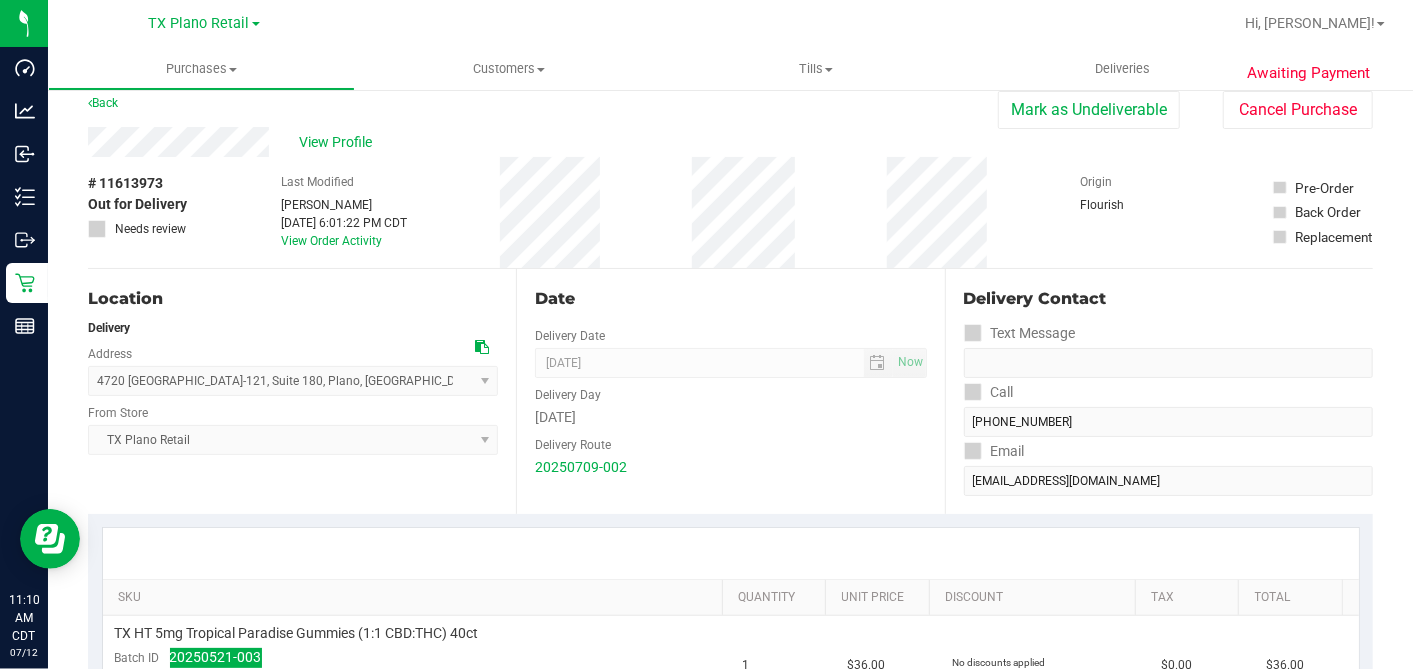 scroll, scrollTop: 0, scrollLeft: 0, axis: both 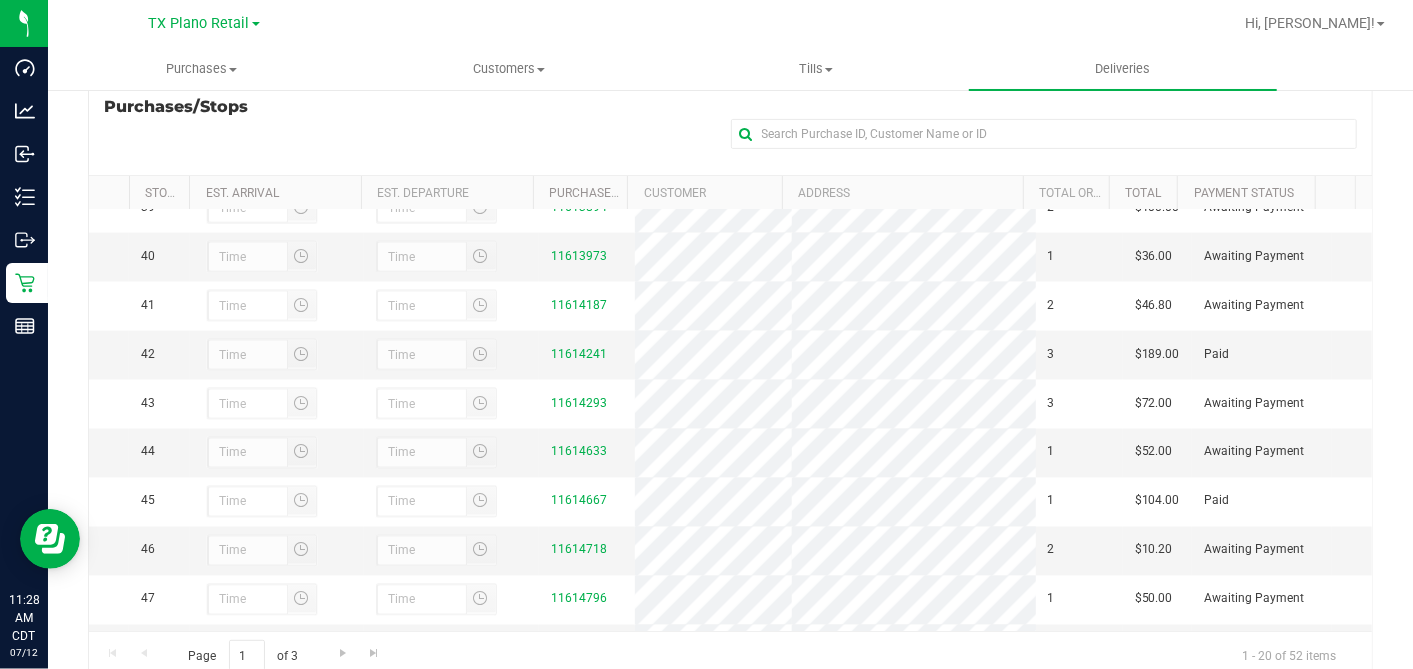 drag, startPoint x: 622, startPoint y: 119, endPoint x: 182, endPoint y: 126, distance: 440.05566 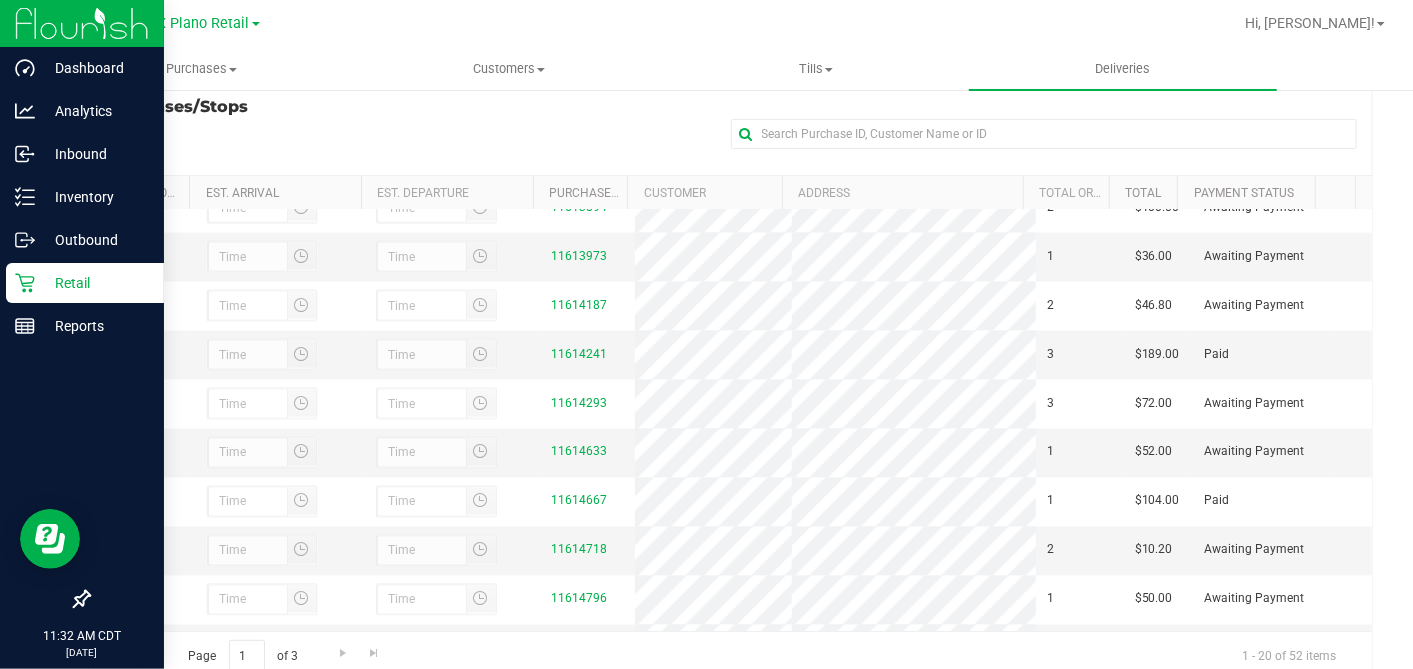 click on "Retail" at bounding box center [95, 283] 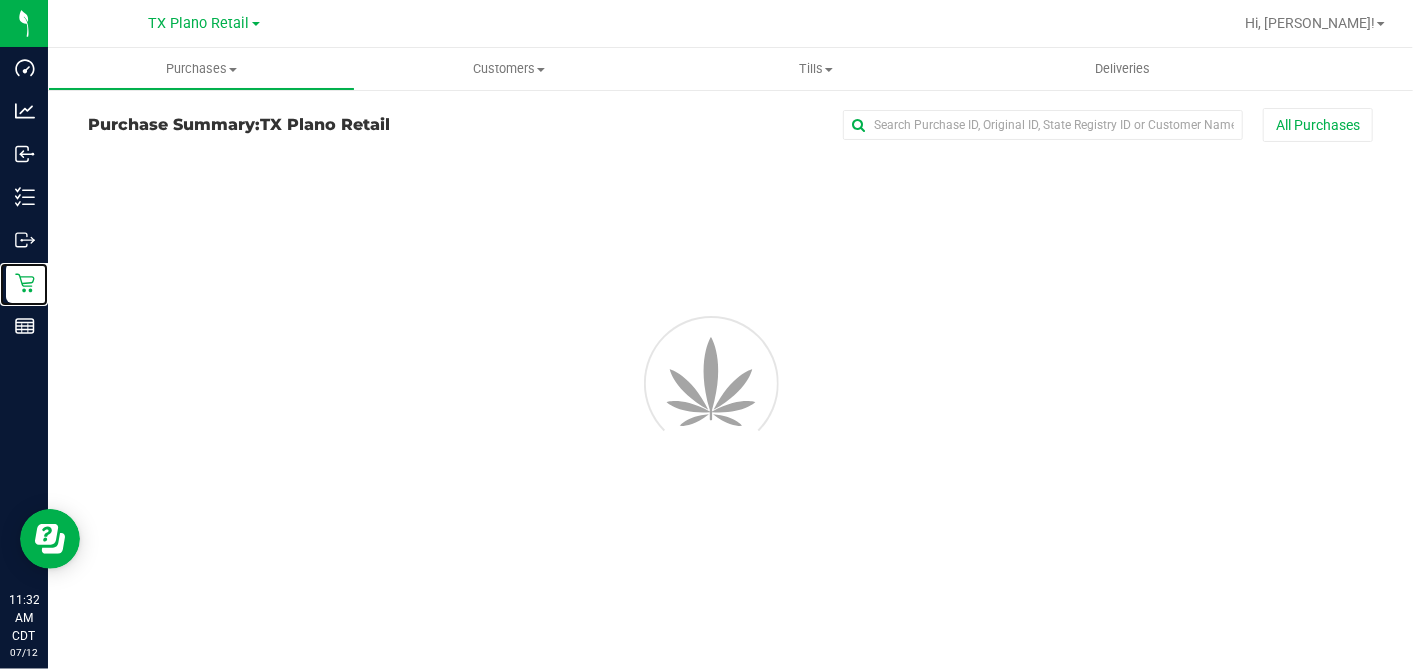 scroll, scrollTop: 0, scrollLeft: 0, axis: both 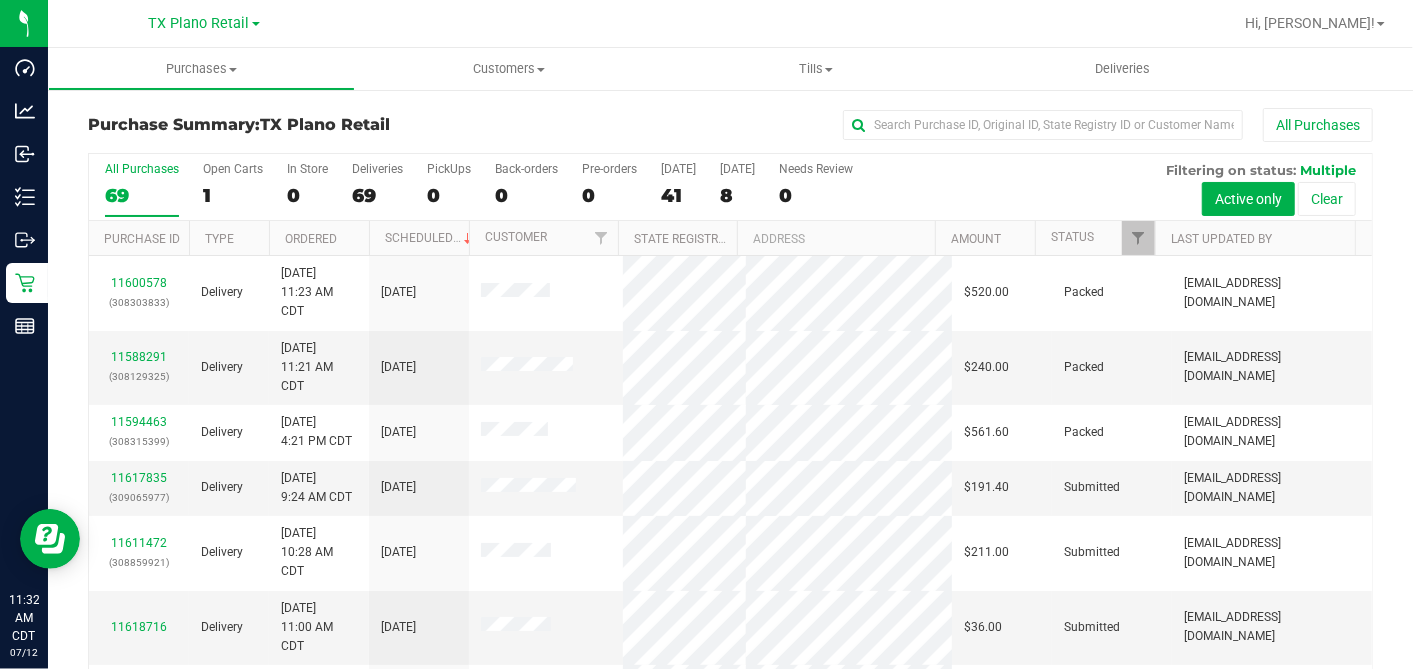 click on "41" at bounding box center [678, 195] 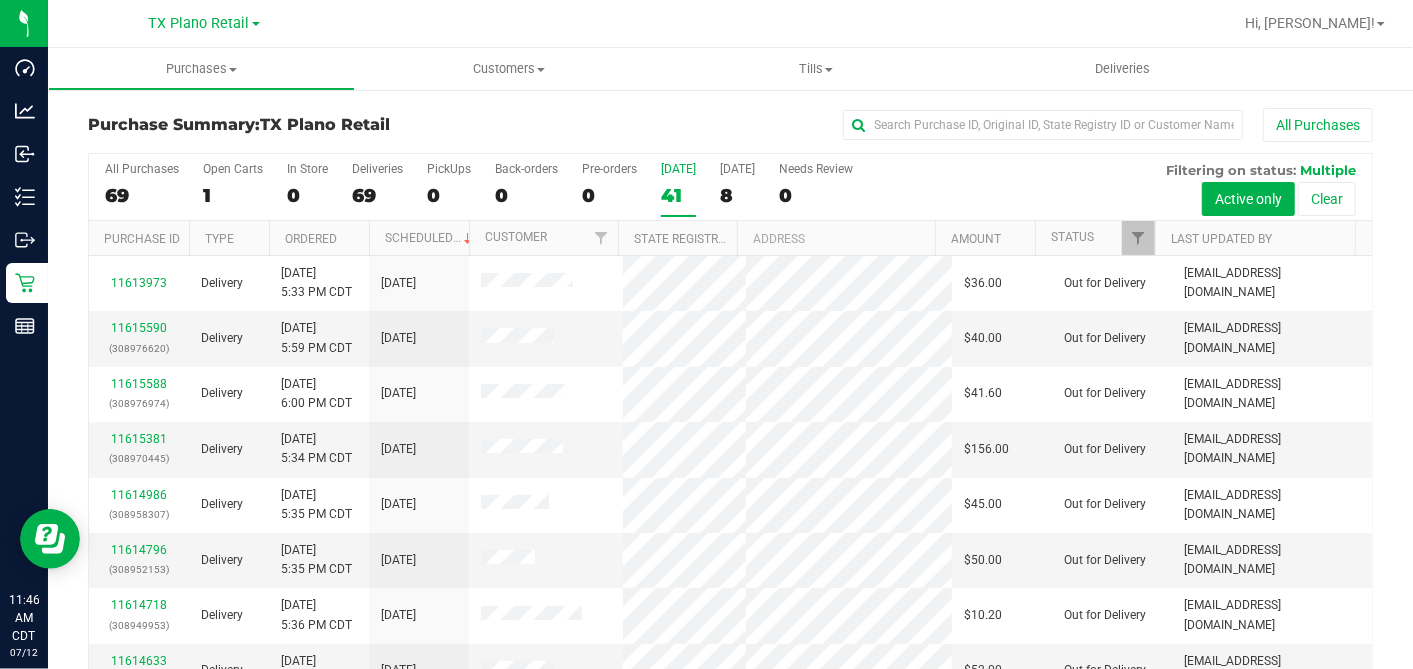 click on "Today
41" at bounding box center [678, 189] 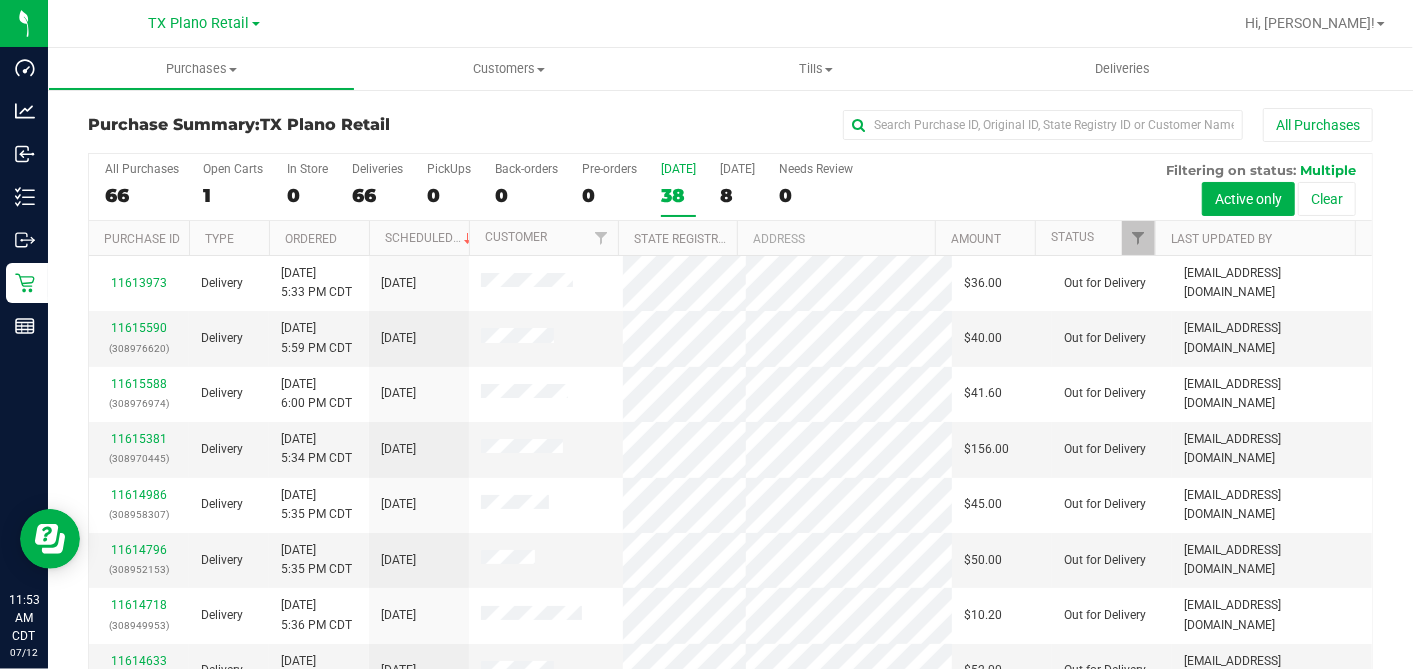 click on "38" at bounding box center [678, 195] 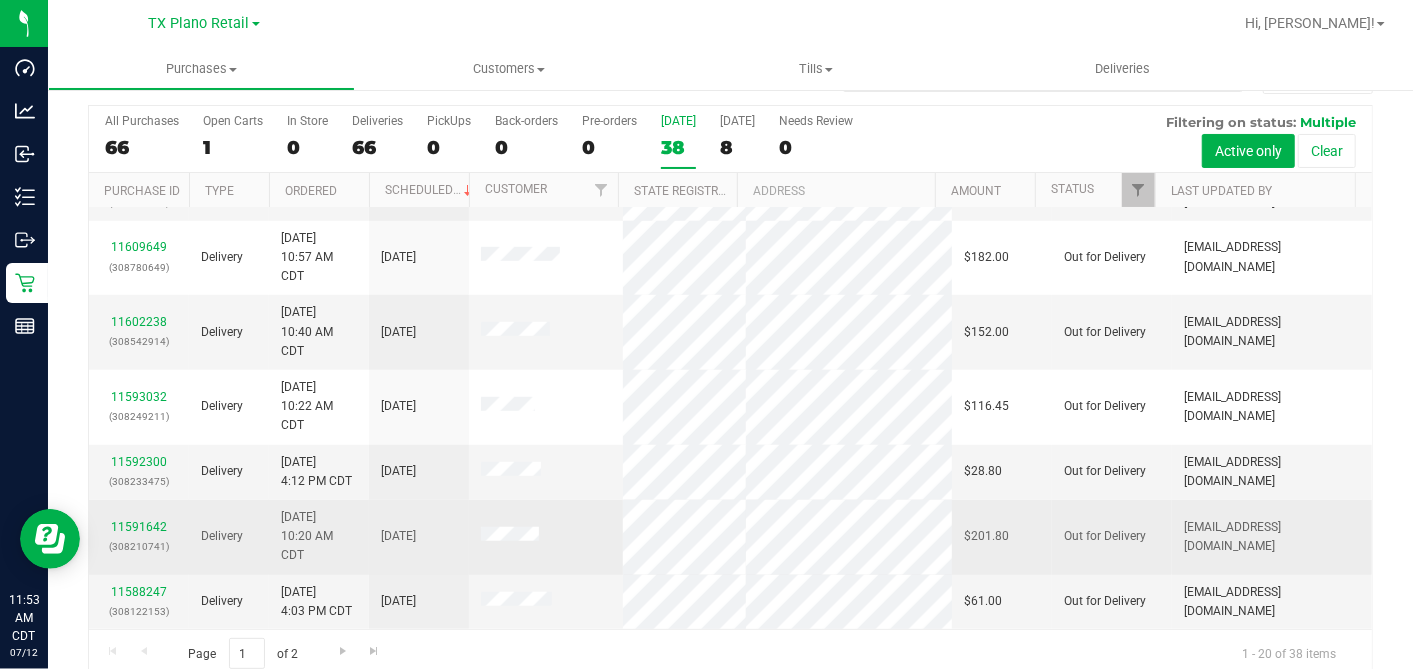scroll, scrollTop: 74, scrollLeft: 0, axis: vertical 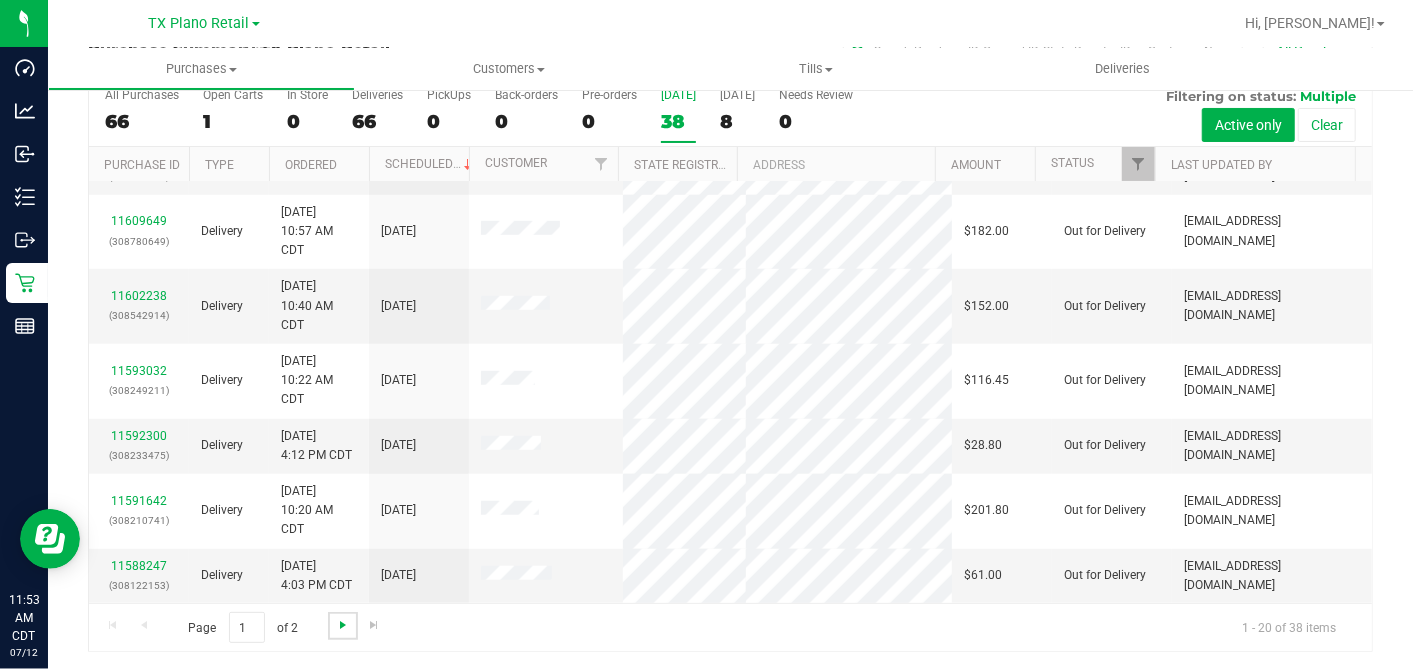 click at bounding box center (343, 625) 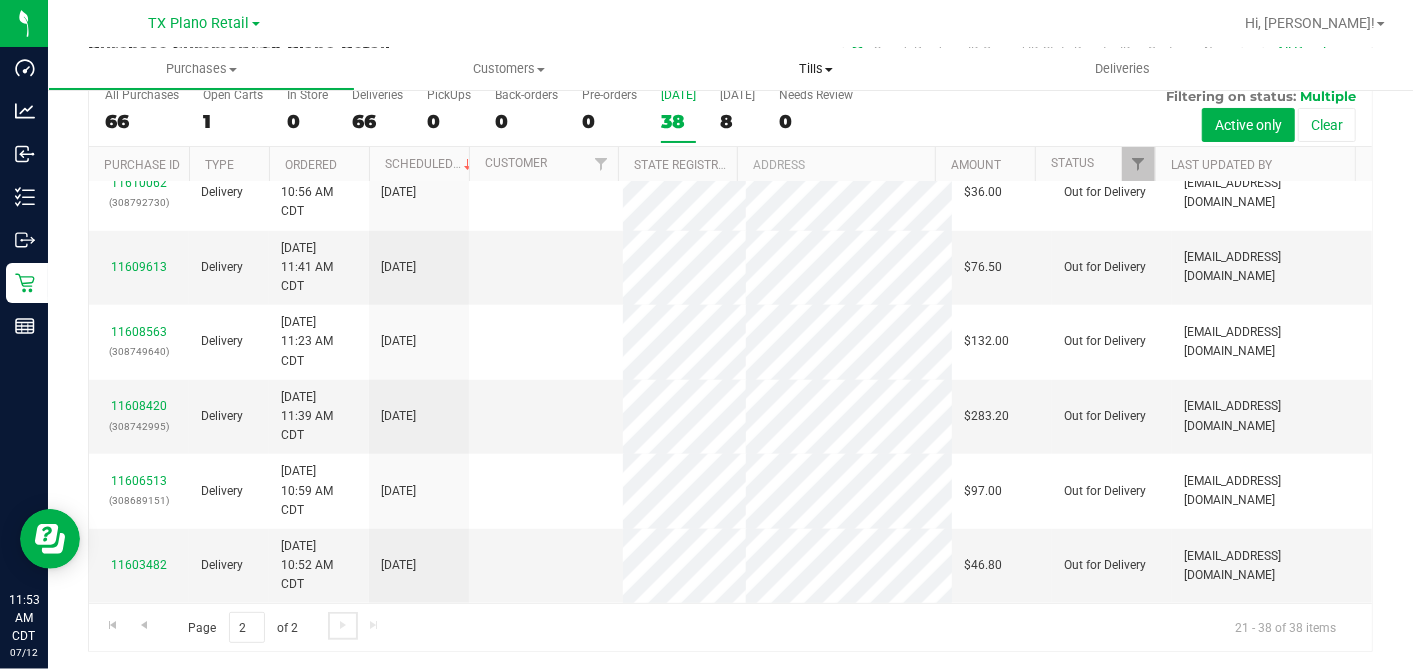 scroll, scrollTop: 0, scrollLeft: 0, axis: both 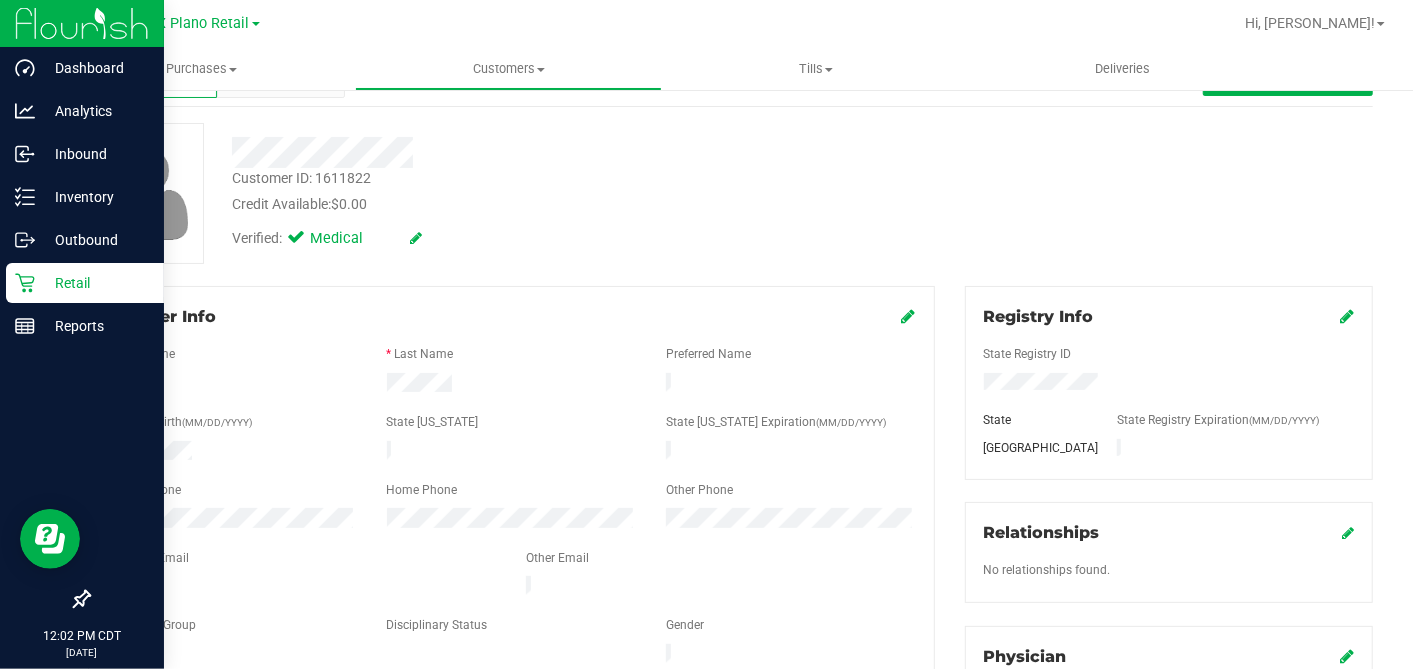 drag, startPoint x: 36, startPoint y: 281, endPoint x: 151, endPoint y: 282, distance: 115.00435 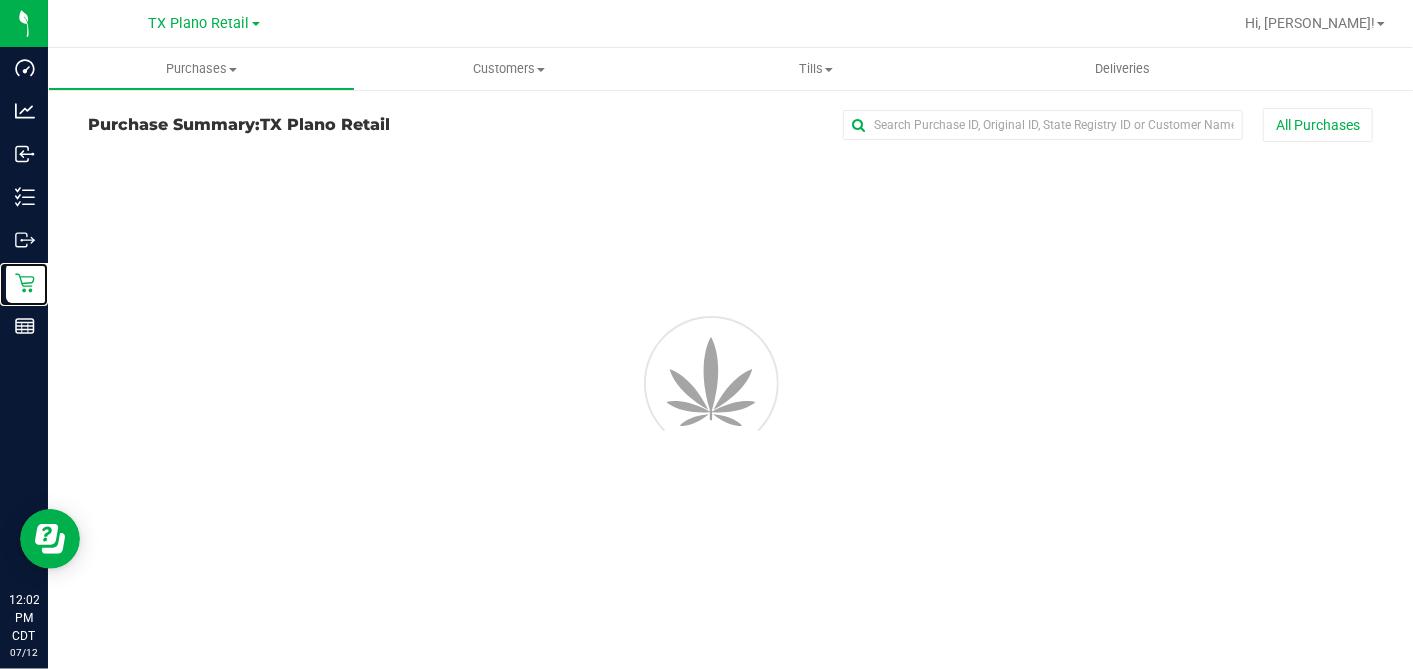 scroll, scrollTop: 0, scrollLeft: 0, axis: both 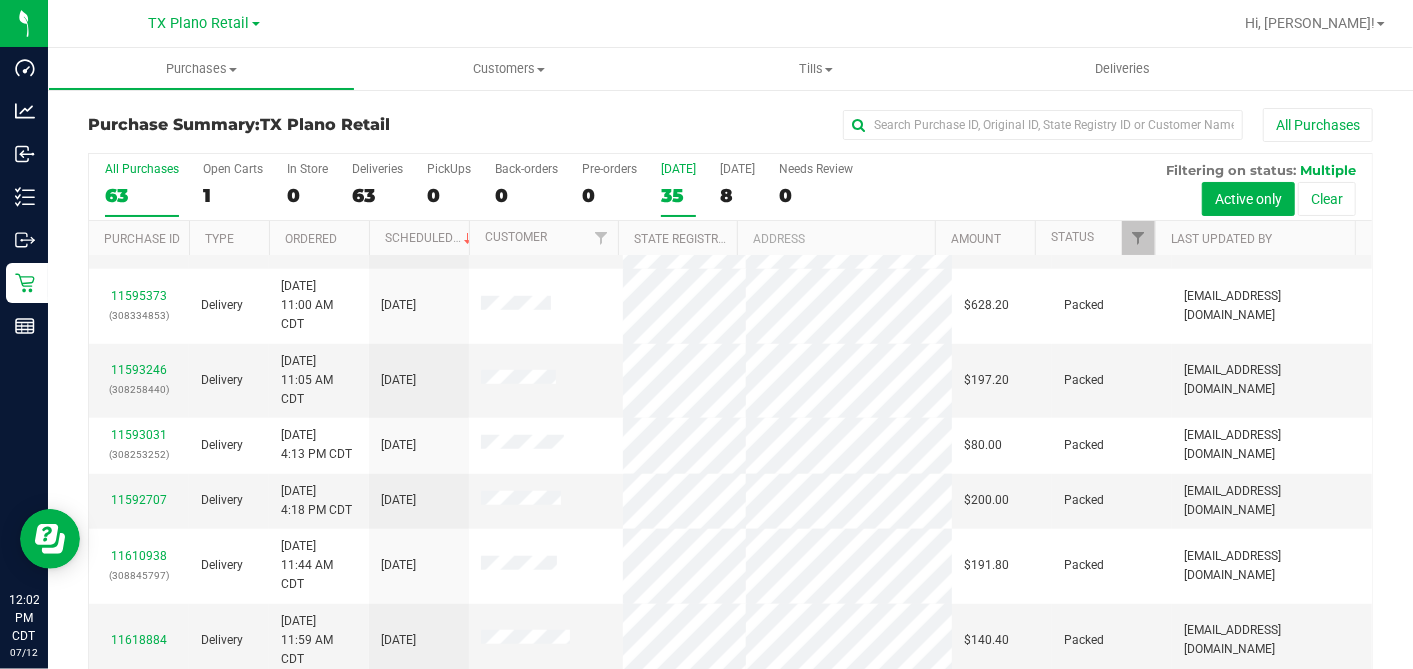 click on "35" at bounding box center (678, 195) 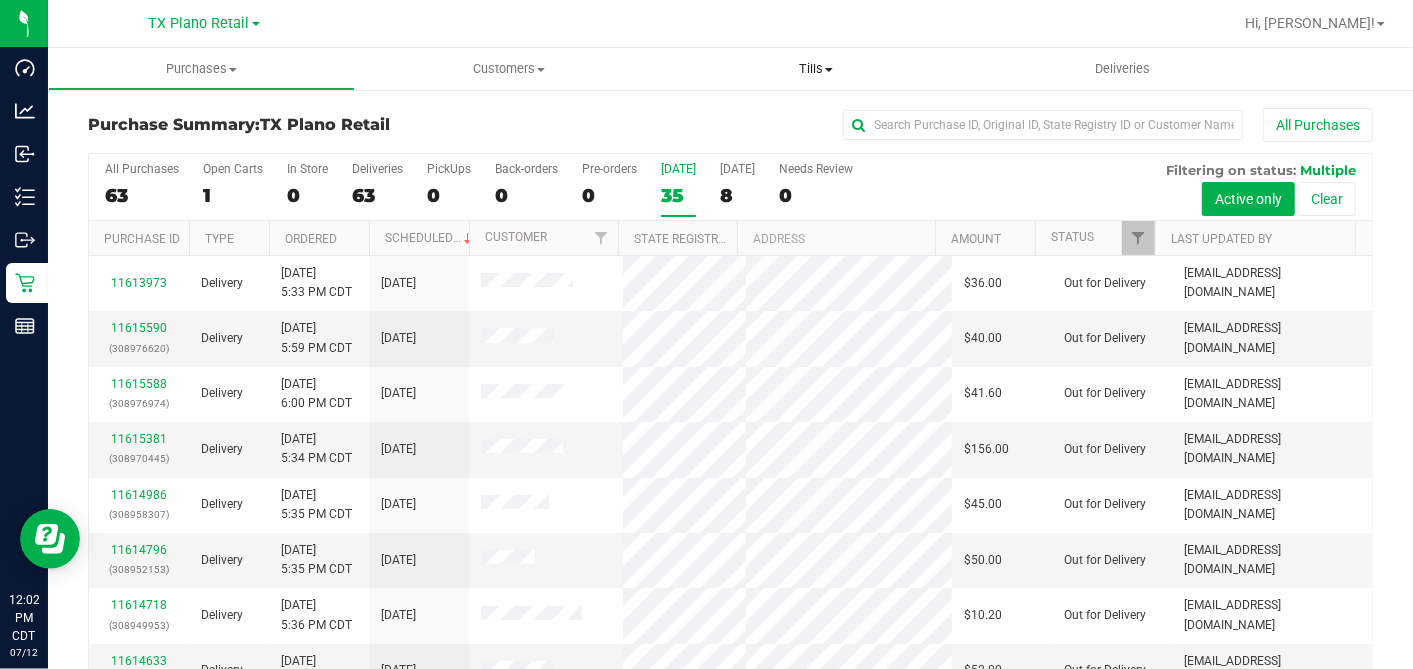 scroll, scrollTop: 307, scrollLeft: 0, axis: vertical 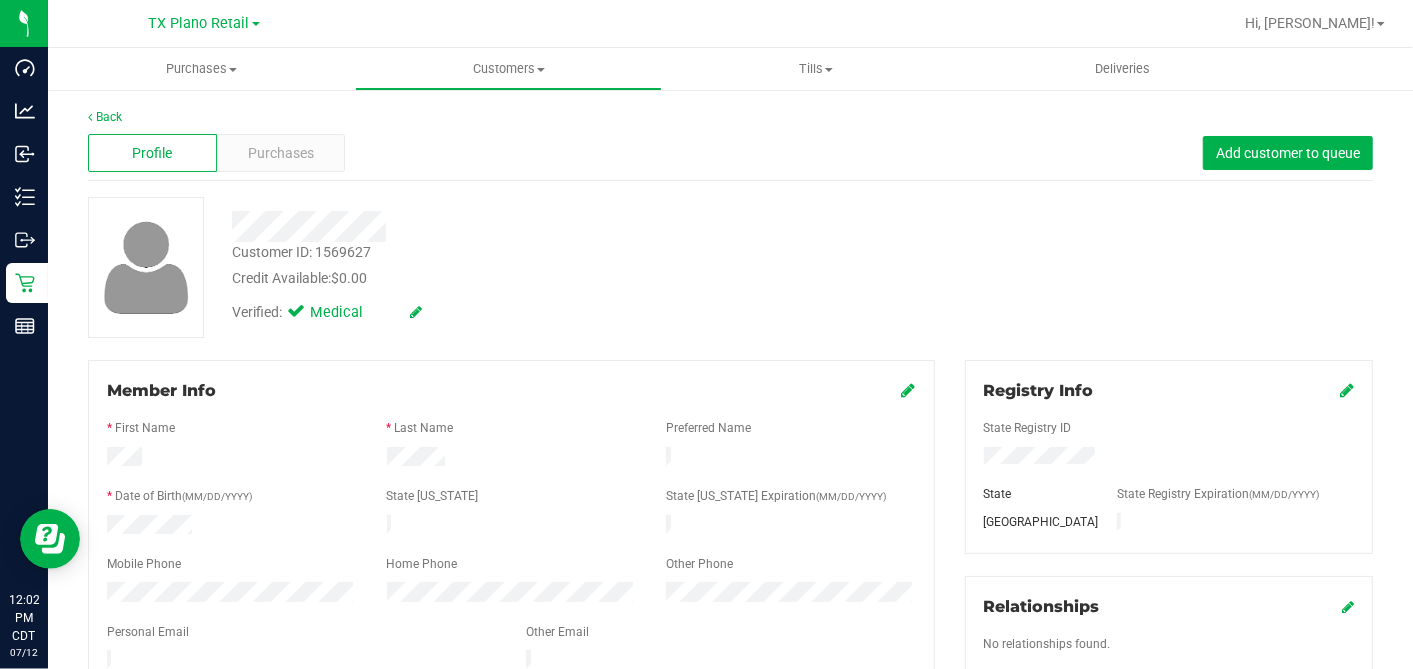 click on "Verified:
Medical" at bounding box center [546, 311] 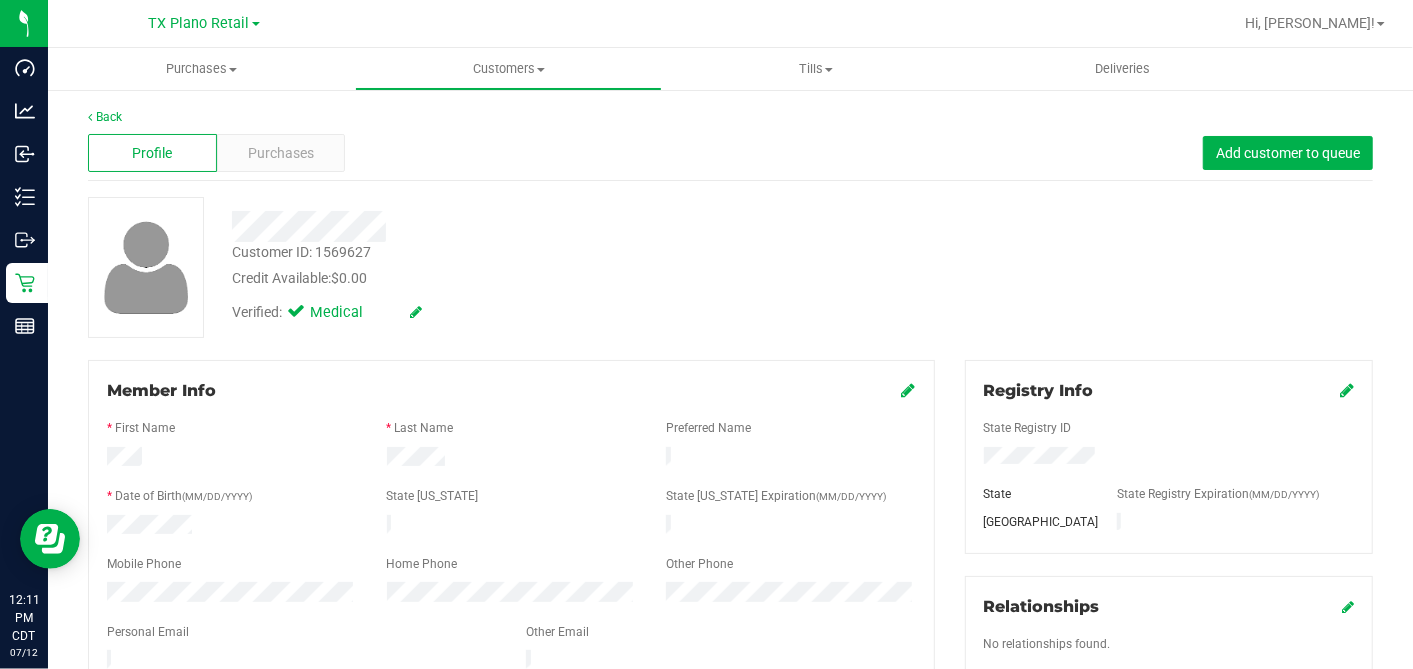 click on "Profile
Purchases
Add customer to queue" at bounding box center [730, 153] 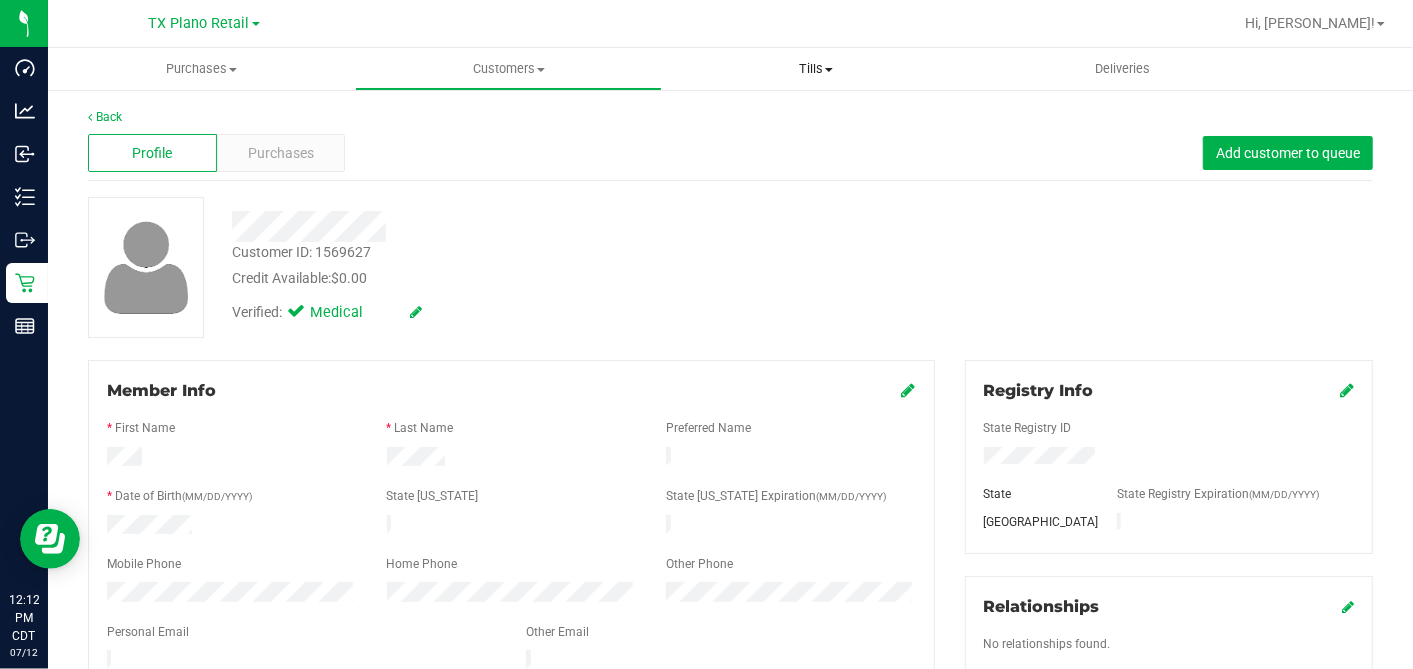 drag, startPoint x: 698, startPoint y: 191, endPoint x: 819, endPoint y: 88, distance: 158.90248 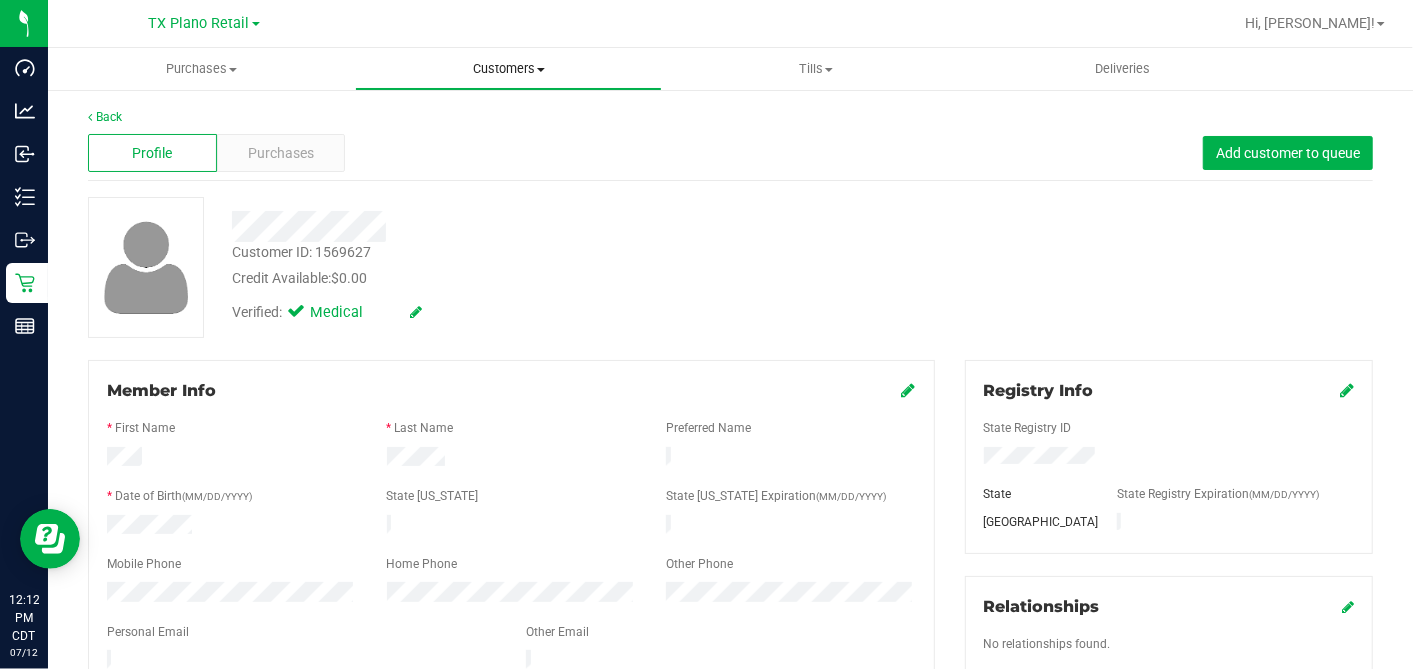 click on "Customers" at bounding box center (508, 69) 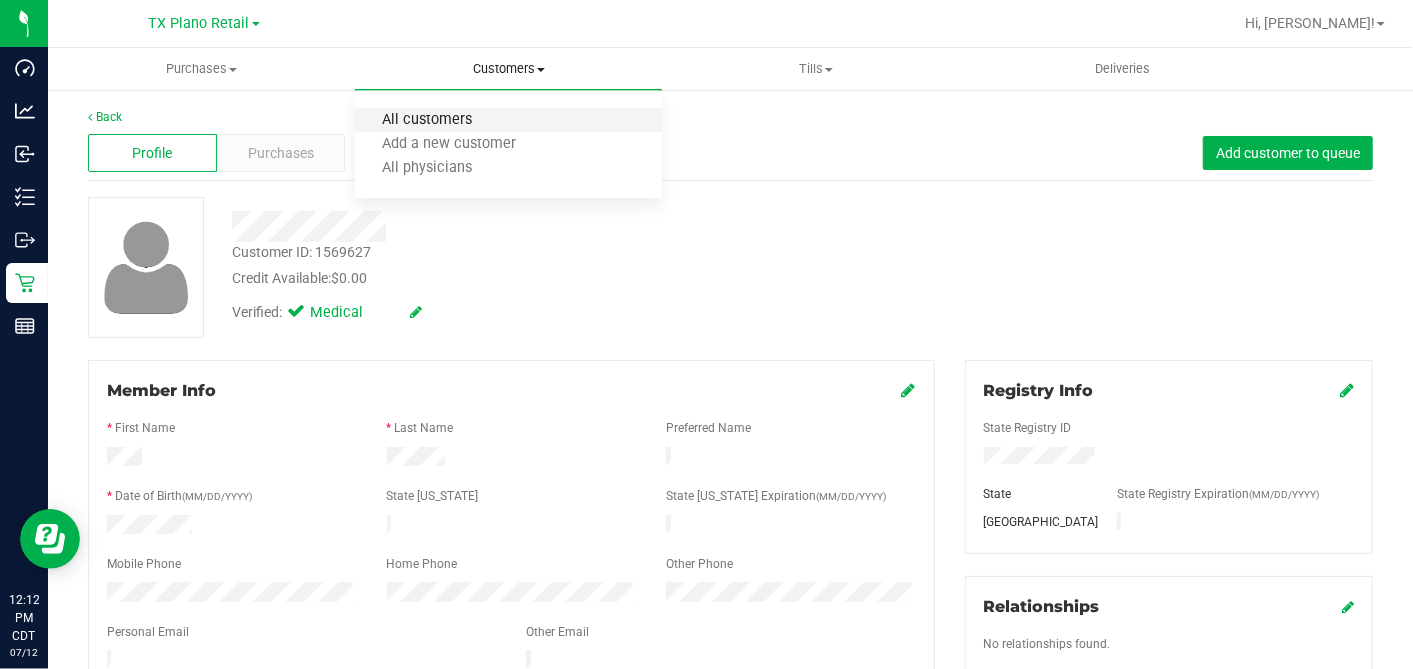 click on "All customers" at bounding box center (427, 120) 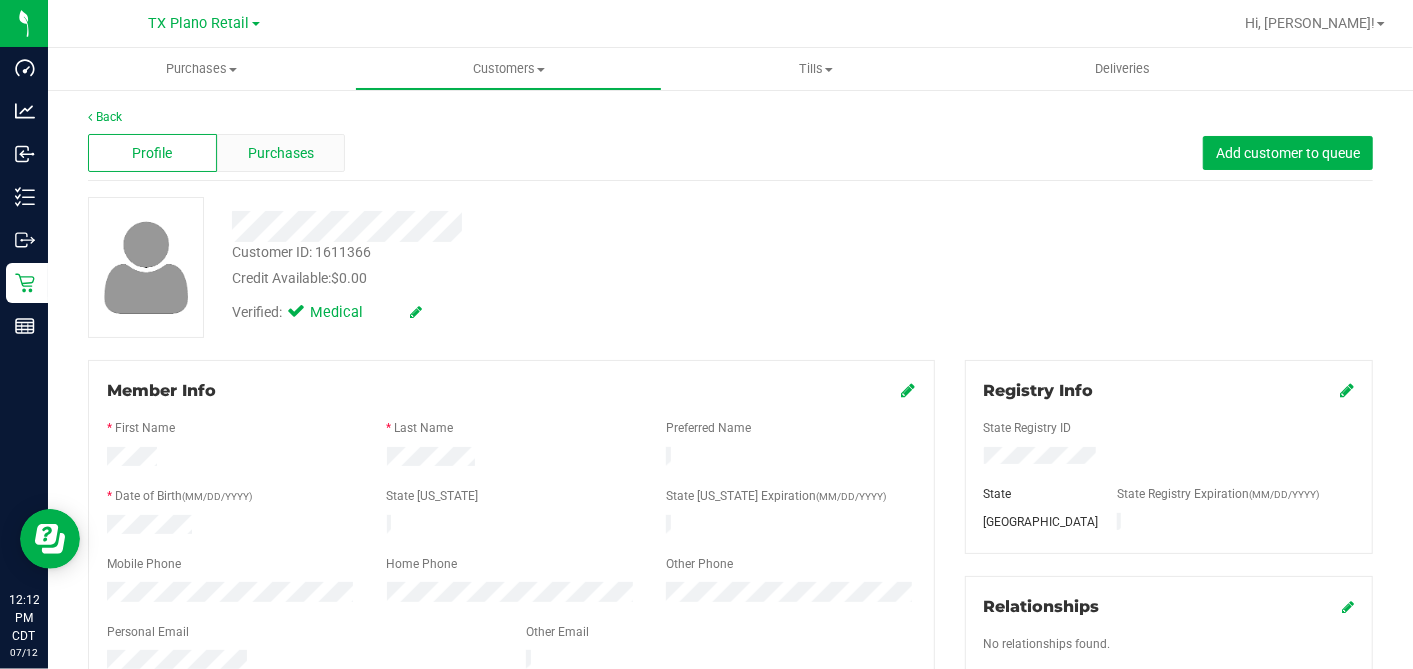 click on "Purchases" at bounding box center [281, 153] 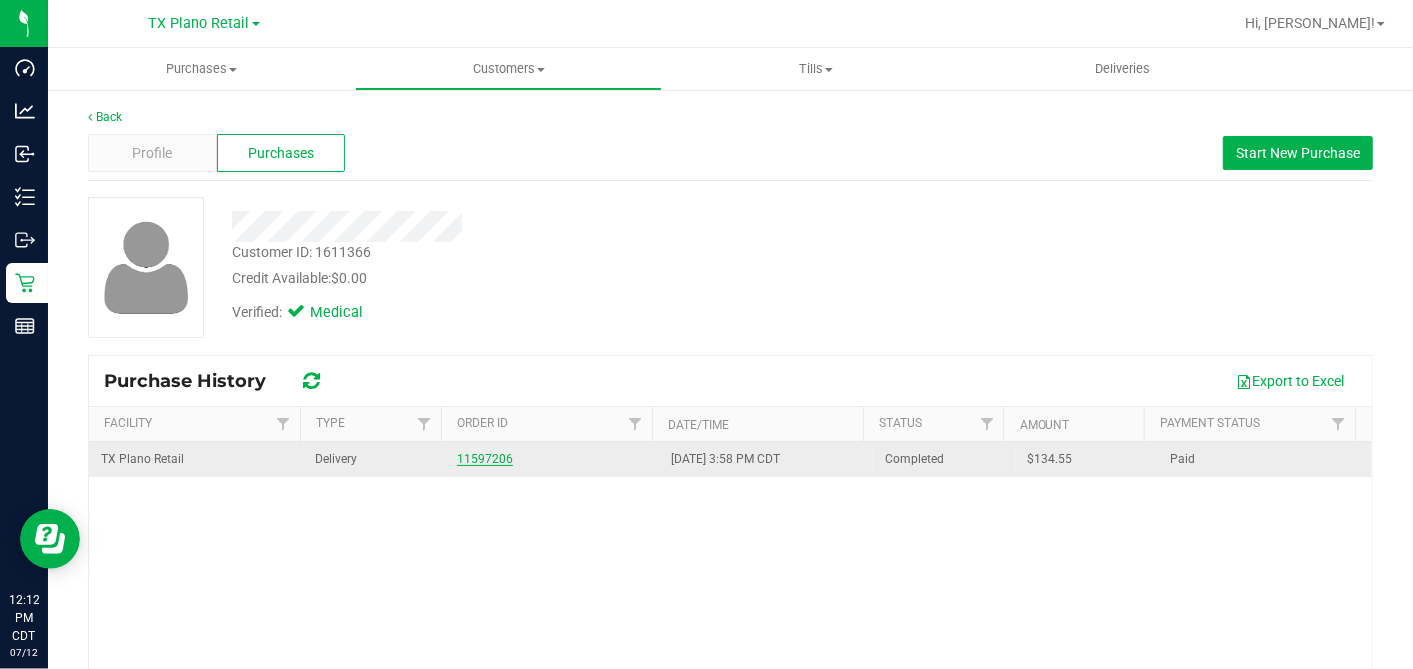 click on "11597206" at bounding box center [485, 459] 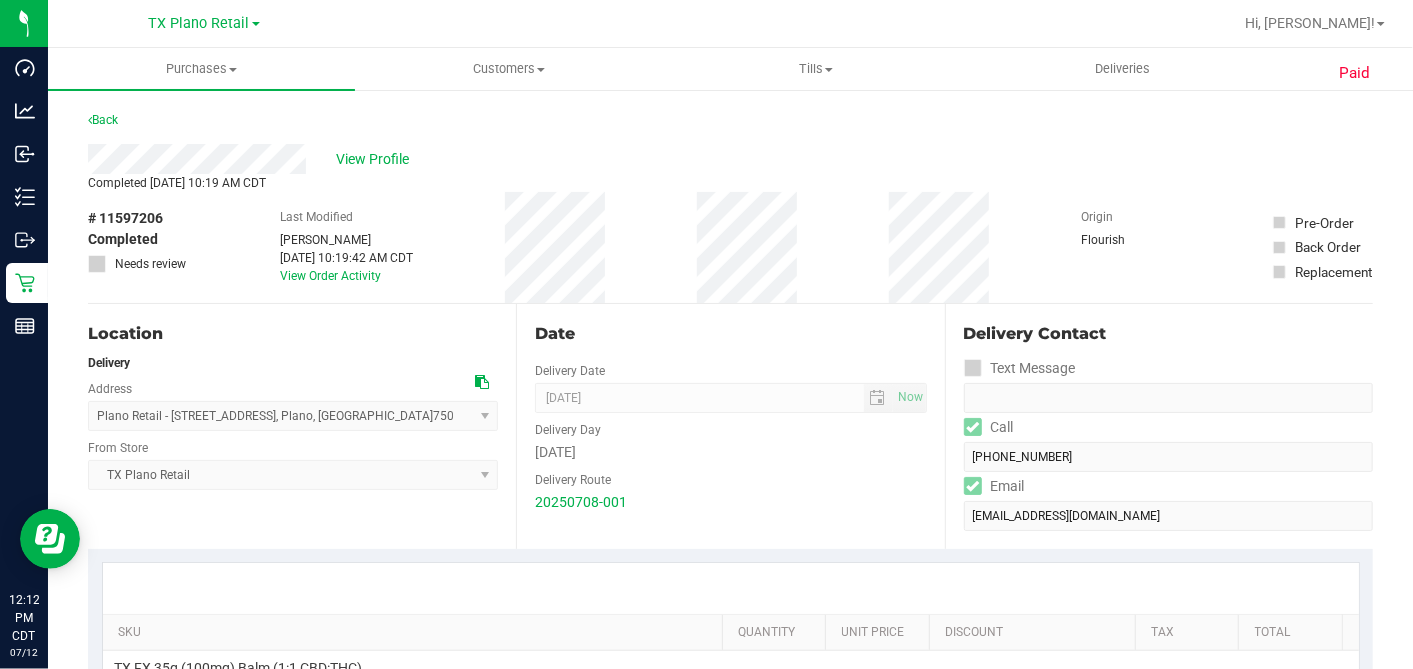 click on "# 11597206
Completed
Needs review
Last Modified
Dane Hawkins
Jul 9, 2025 10:19:42 AM CDT
View Order Activity
Origin
Flourish
Pre-Order
Back Order
Replacement" at bounding box center [730, 247] 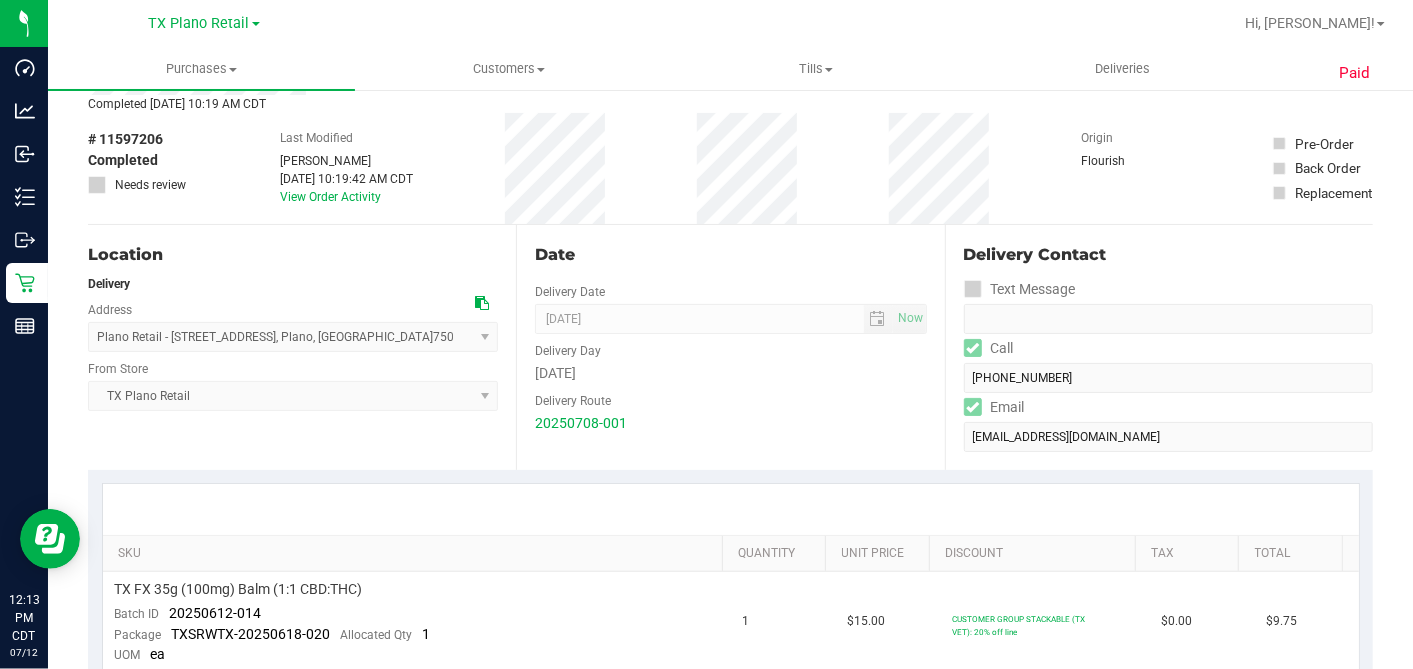 scroll, scrollTop: 0, scrollLeft: 0, axis: both 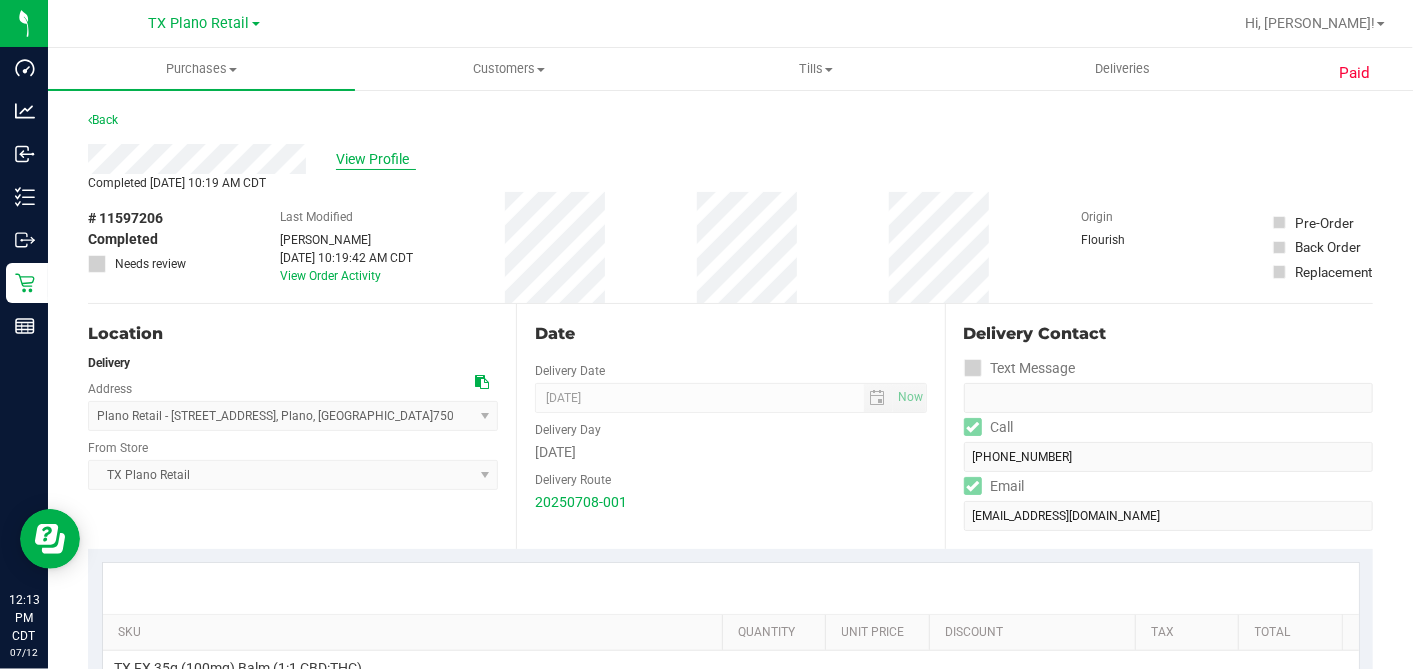 click on "View Profile" at bounding box center [376, 159] 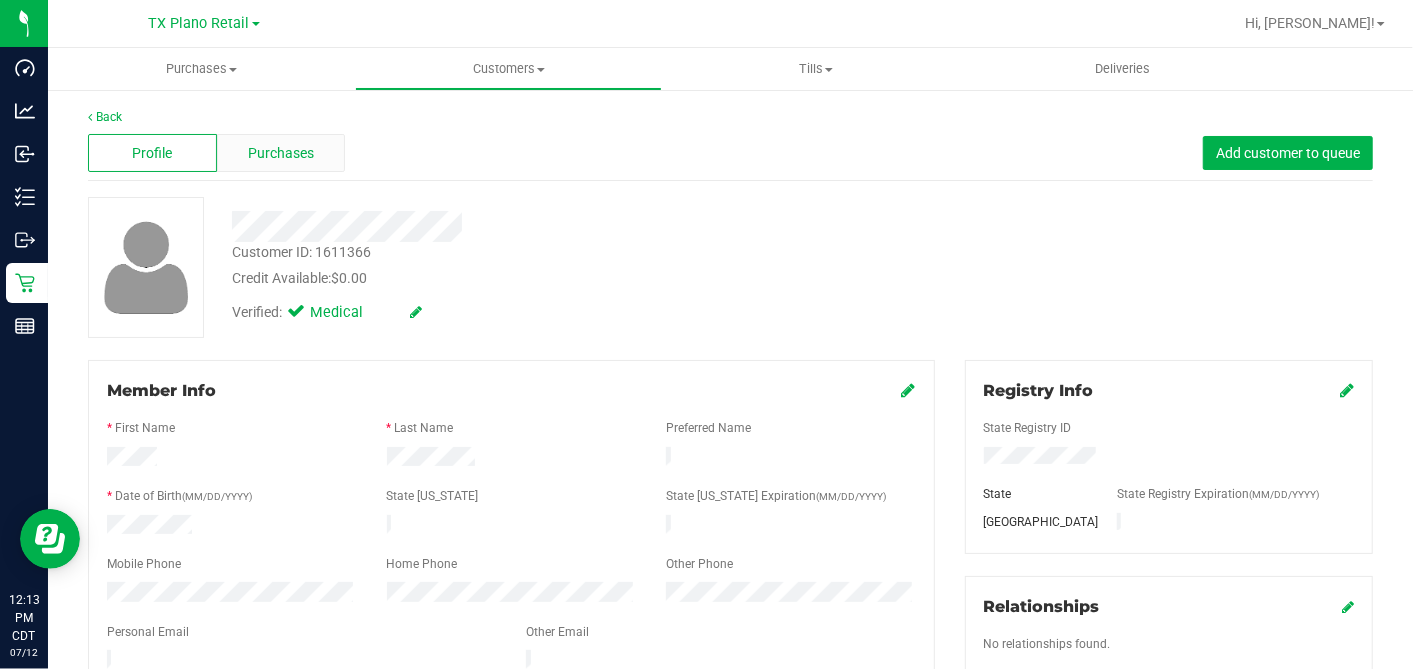 click on "Purchases" at bounding box center [281, 153] 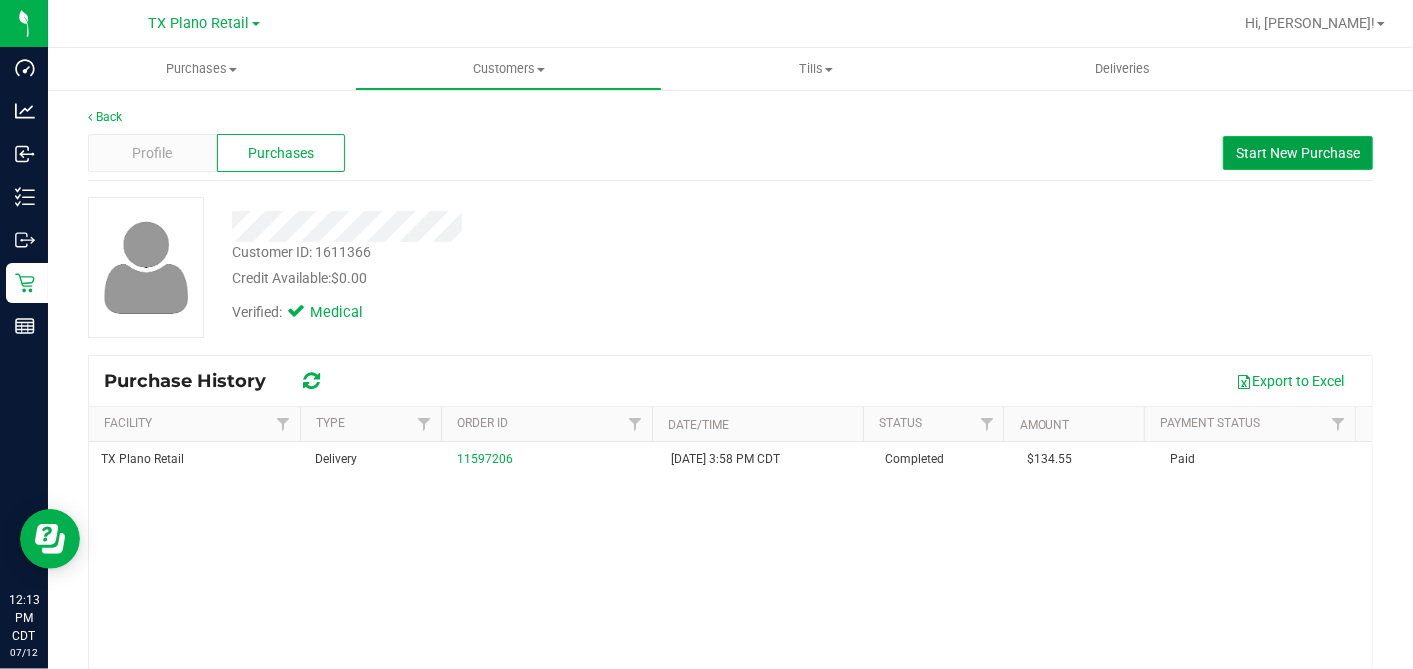click on "Start New Purchase" at bounding box center [1298, 153] 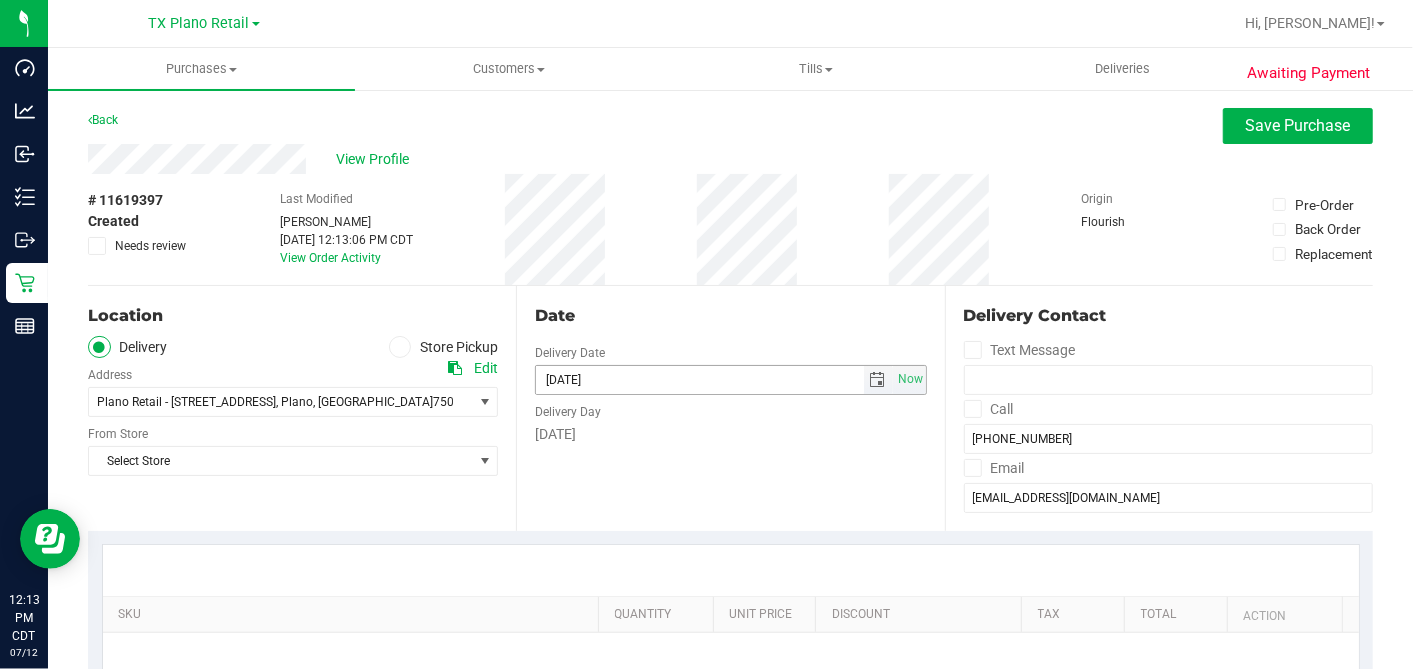 click on "07/12/2025
Now" at bounding box center (730, 380) 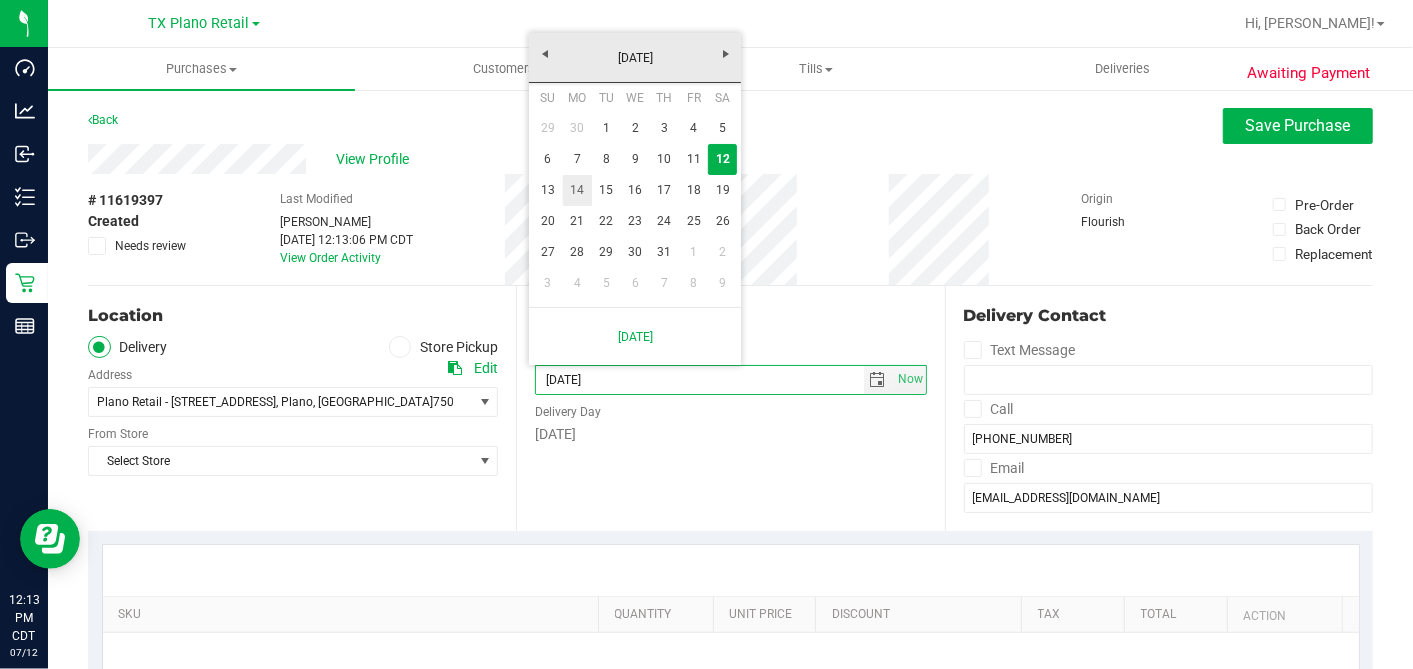 click on "14" at bounding box center (577, 190) 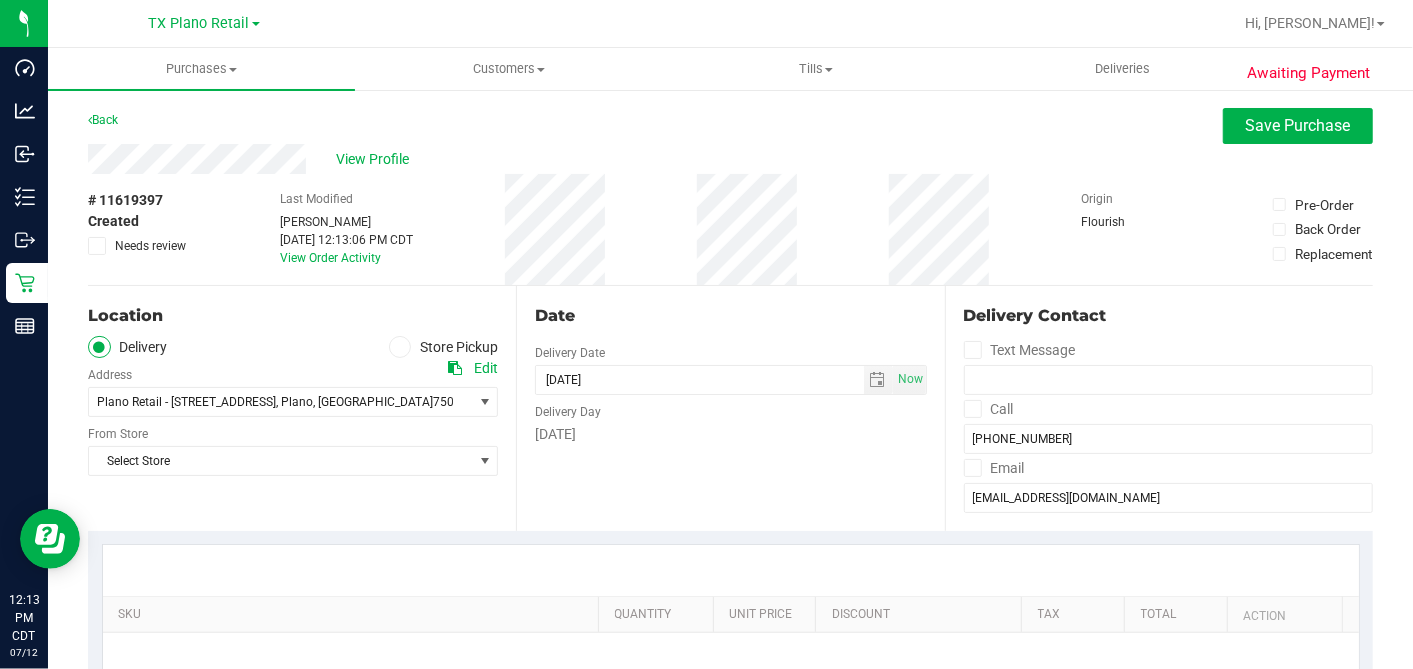 click on "Location
Delivery
Store Pickup
Address
Edit
Plano Retail - 4720 State Highway 121 Suite #180
, Plano
, TX
75024
Select address Plano Retail - 4720 State Highway 121 Suite #180
From Store
Select Store Select Store Bonita Springs WC Boynton Beach WC Bradenton WC Brandon WC Brooksville WC Call Center Clermont WC Crestview WC Deerfield Beach WC Delray Beach WC" at bounding box center [302, 408] 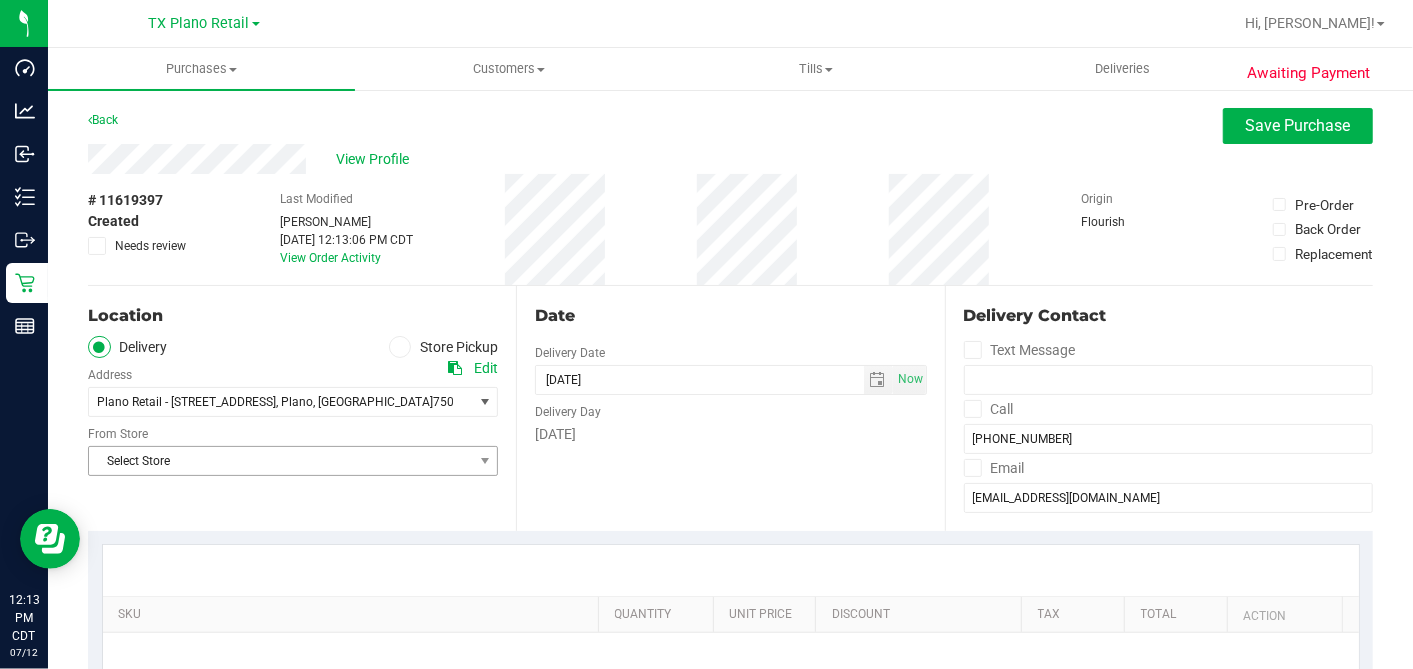 click on "Select Store" at bounding box center (280, 461) 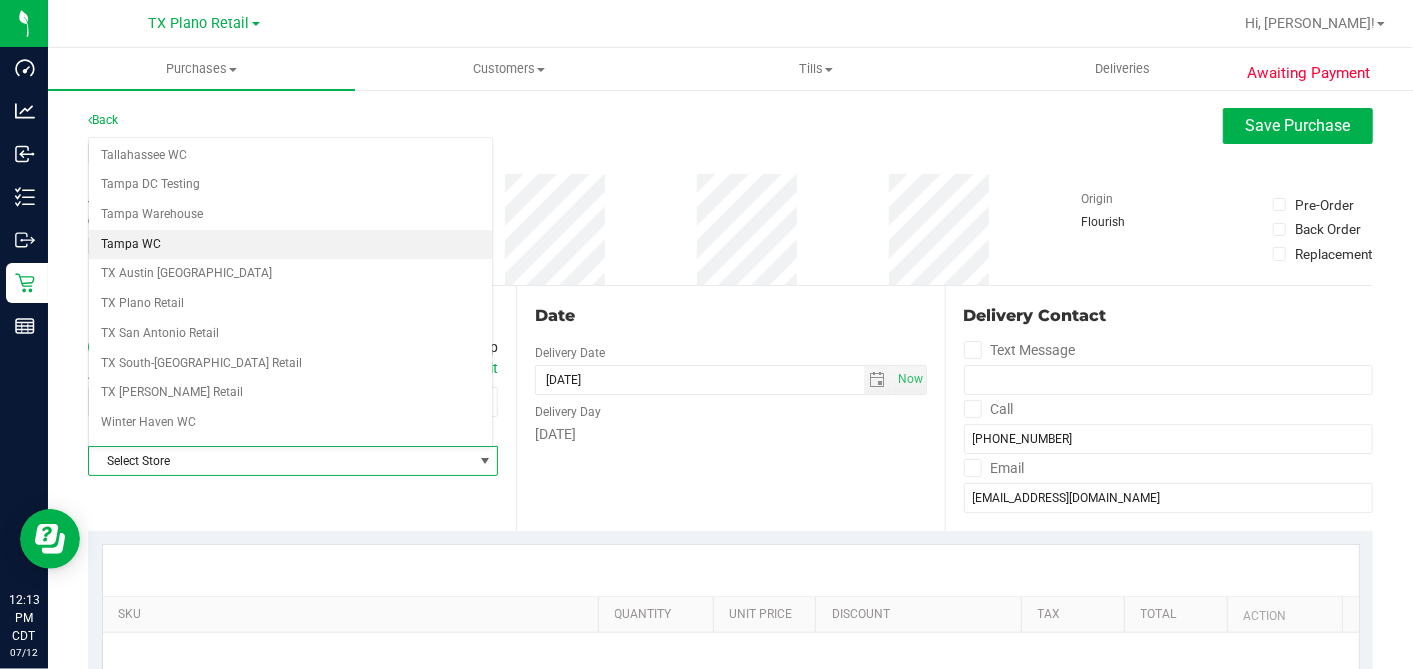 scroll, scrollTop: 1422, scrollLeft: 0, axis: vertical 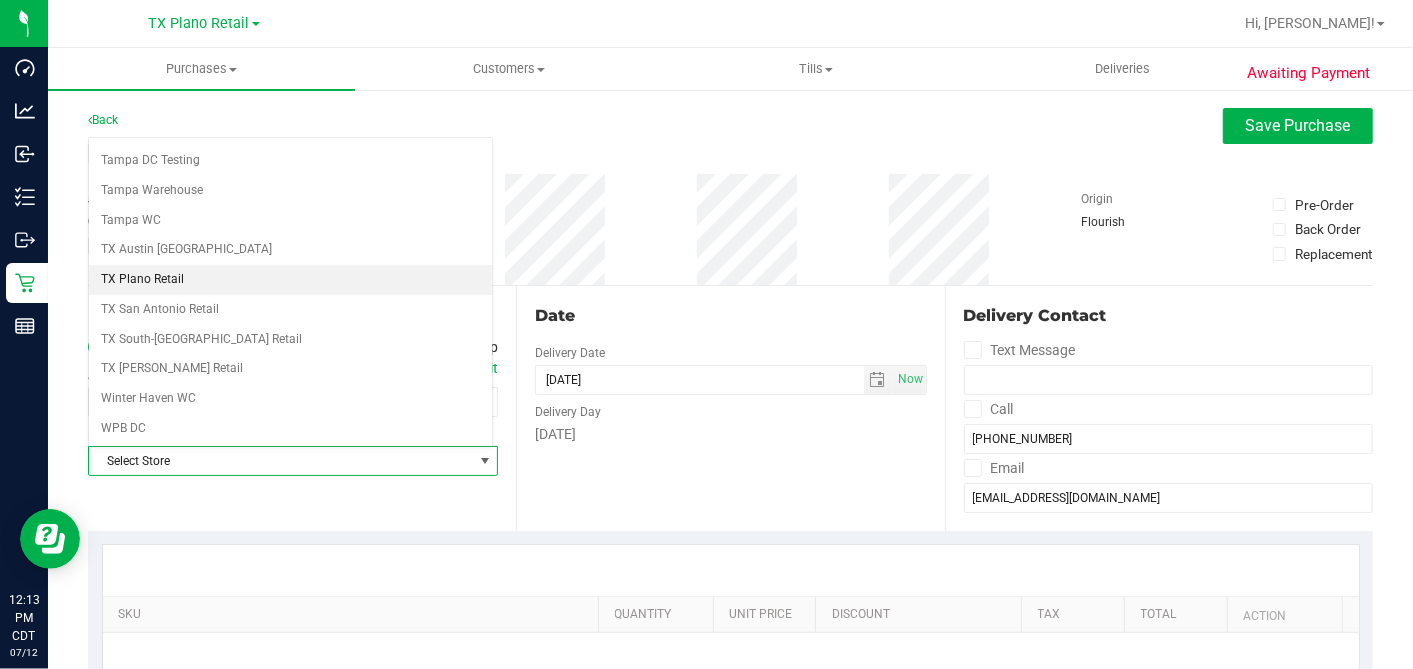 click on "TX Plano Retail" at bounding box center [290, 280] 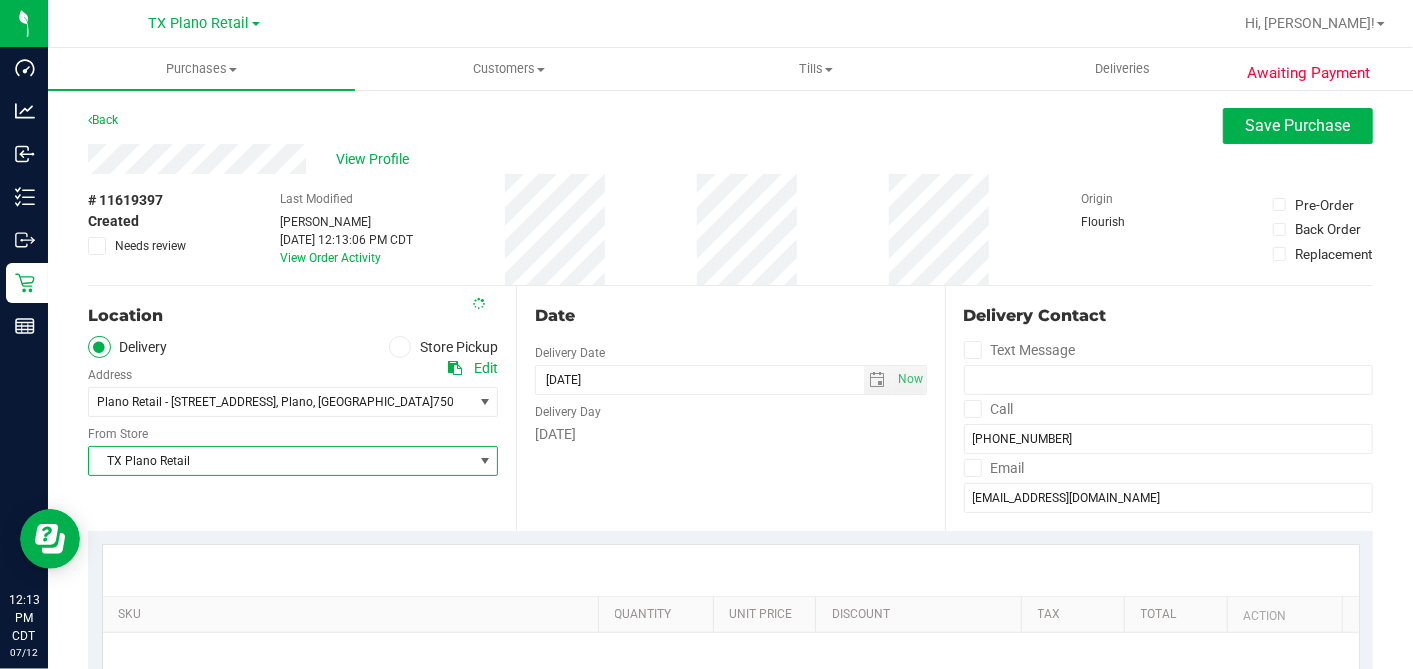 click on "# 11619397
Created
Needs review
Last Modified
Dane Hawkins
Jul 12, 2025 12:13:06 PM CDT
View Order Activity
Origin
Flourish
Pre-Order
Back Order
Replacement" at bounding box center [730, 229] 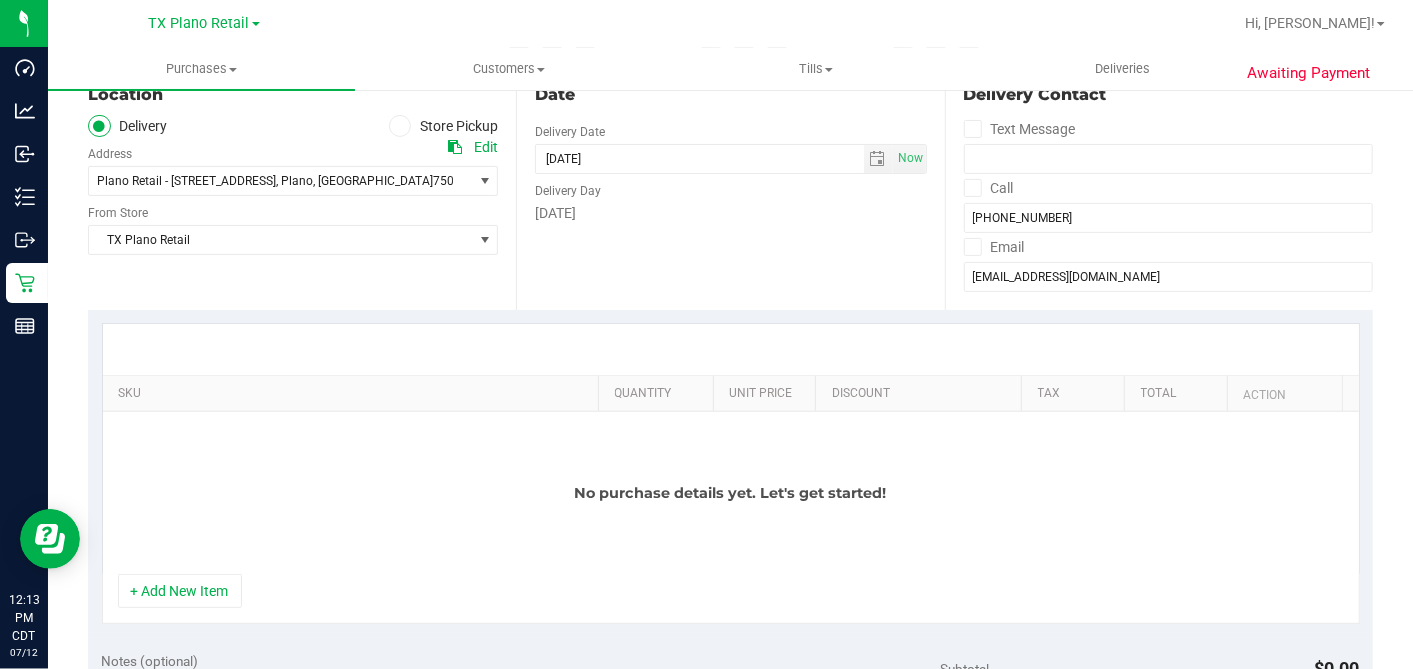 scroll, scrollTop: 222, scrollLeft: 0, axis: vertical 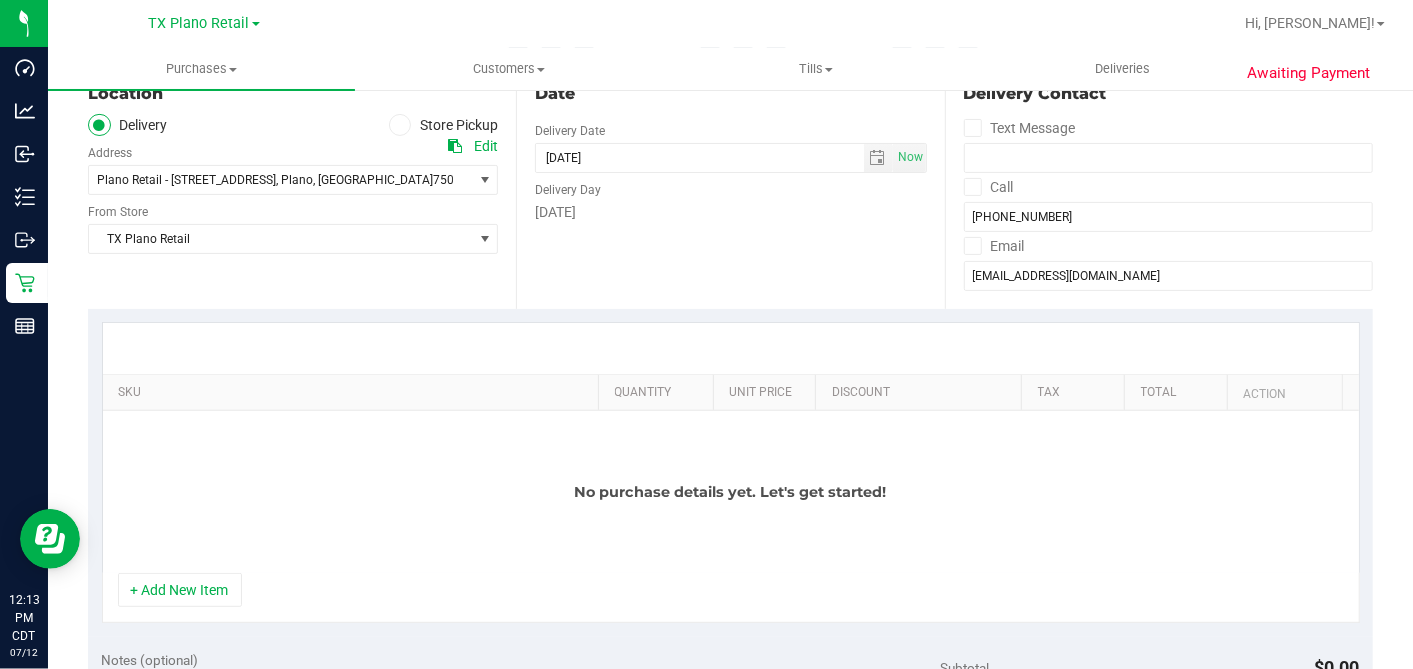 click on "+ Add New Item" at bounding box center (180, 590) 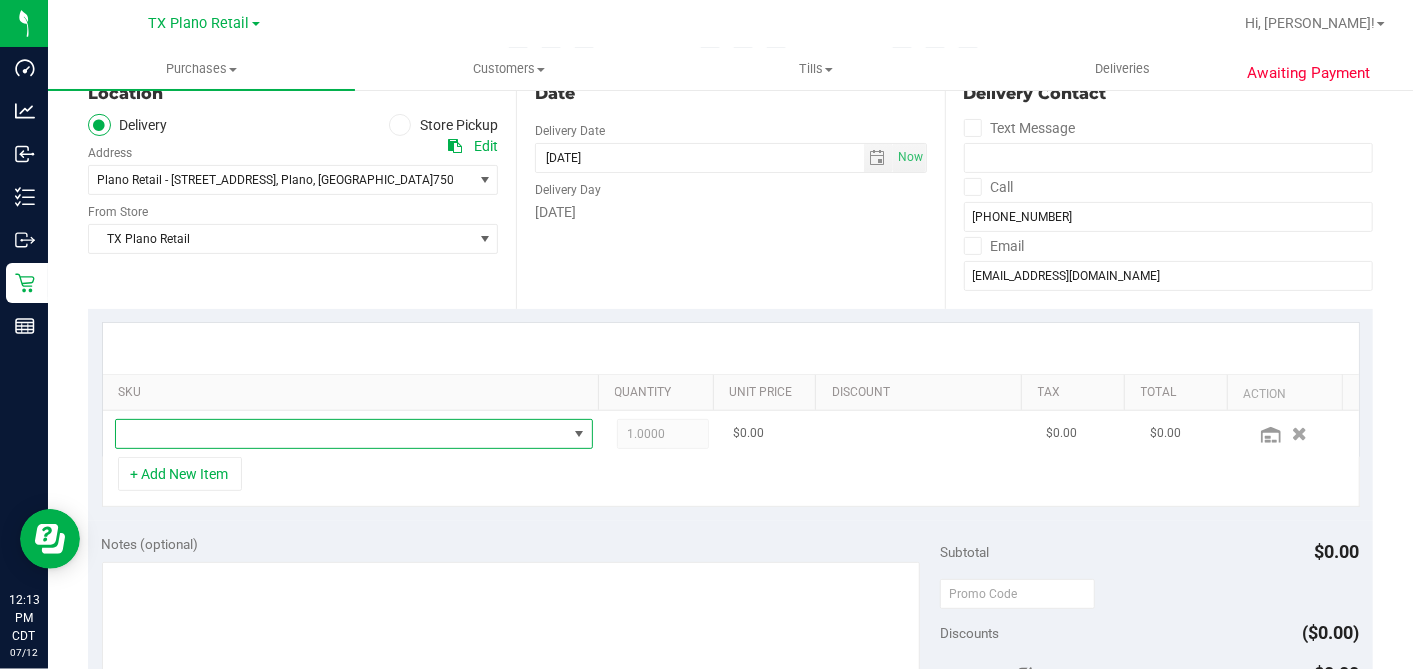 click at bounding box center [341, 434] 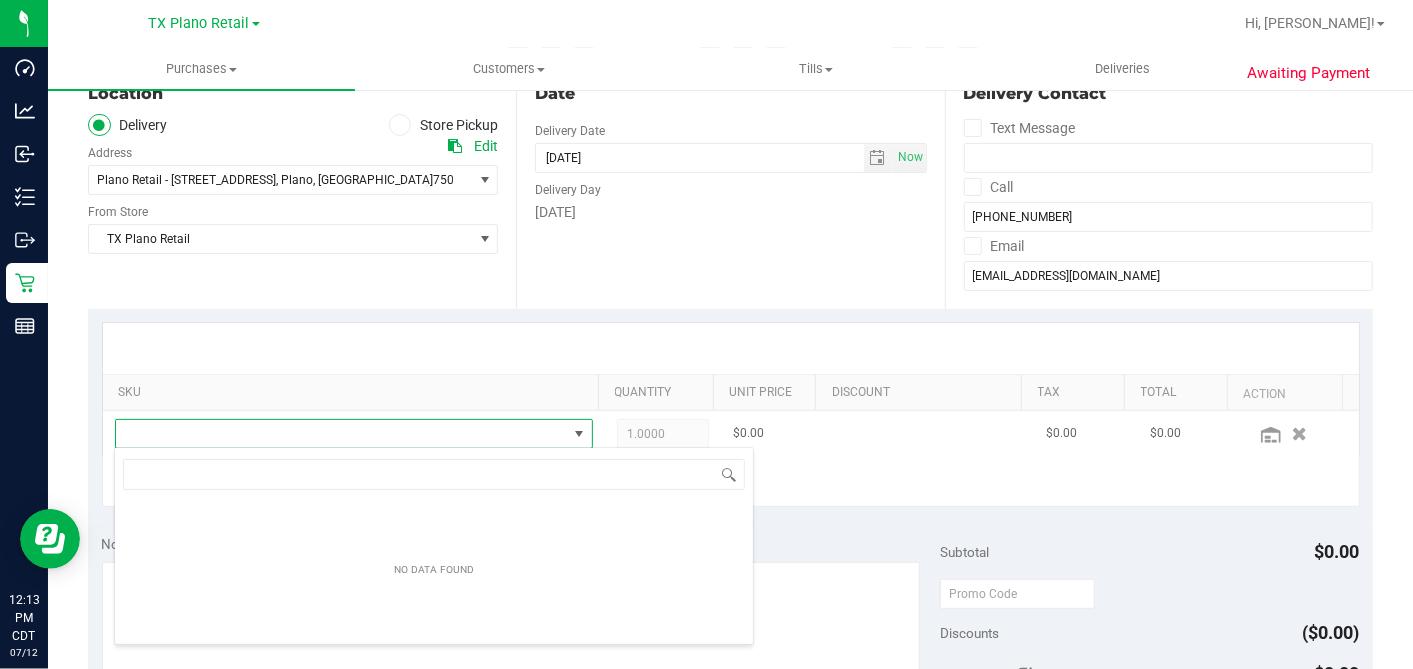 scroll, scrollTop: 99970, scrollLeft: 99534, axis: both 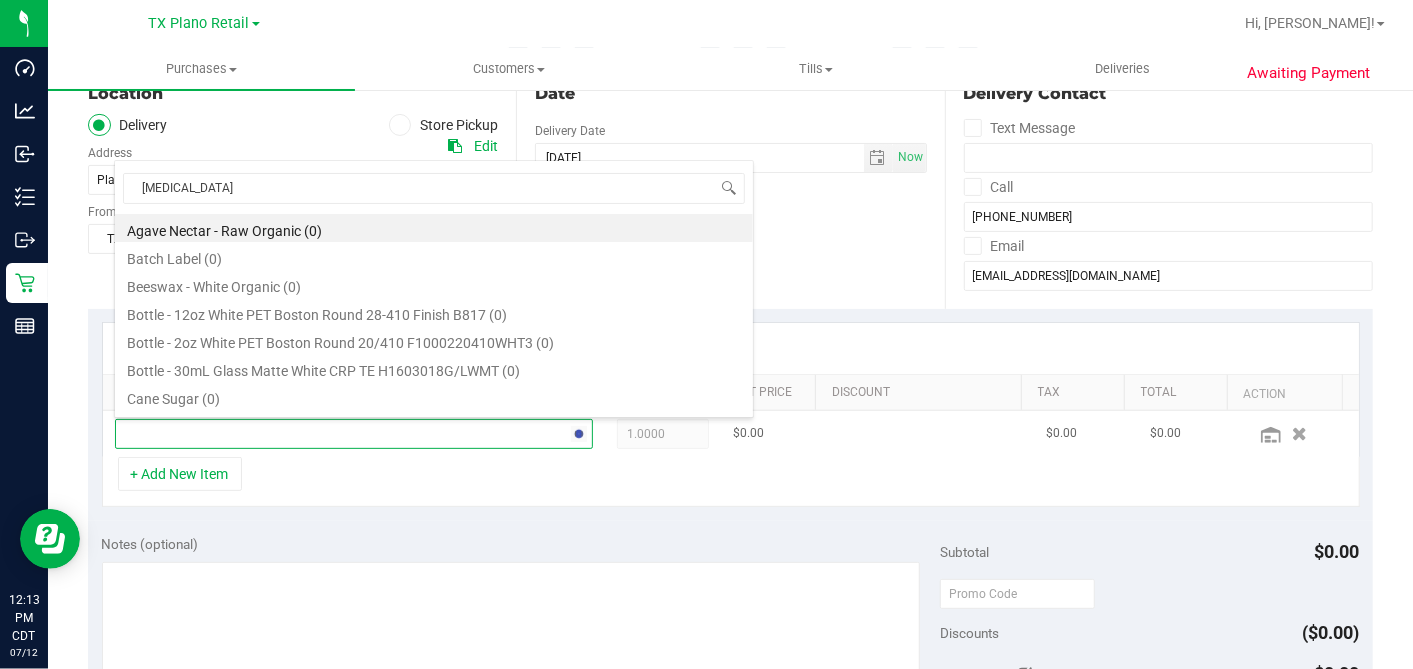 type on "BALM" 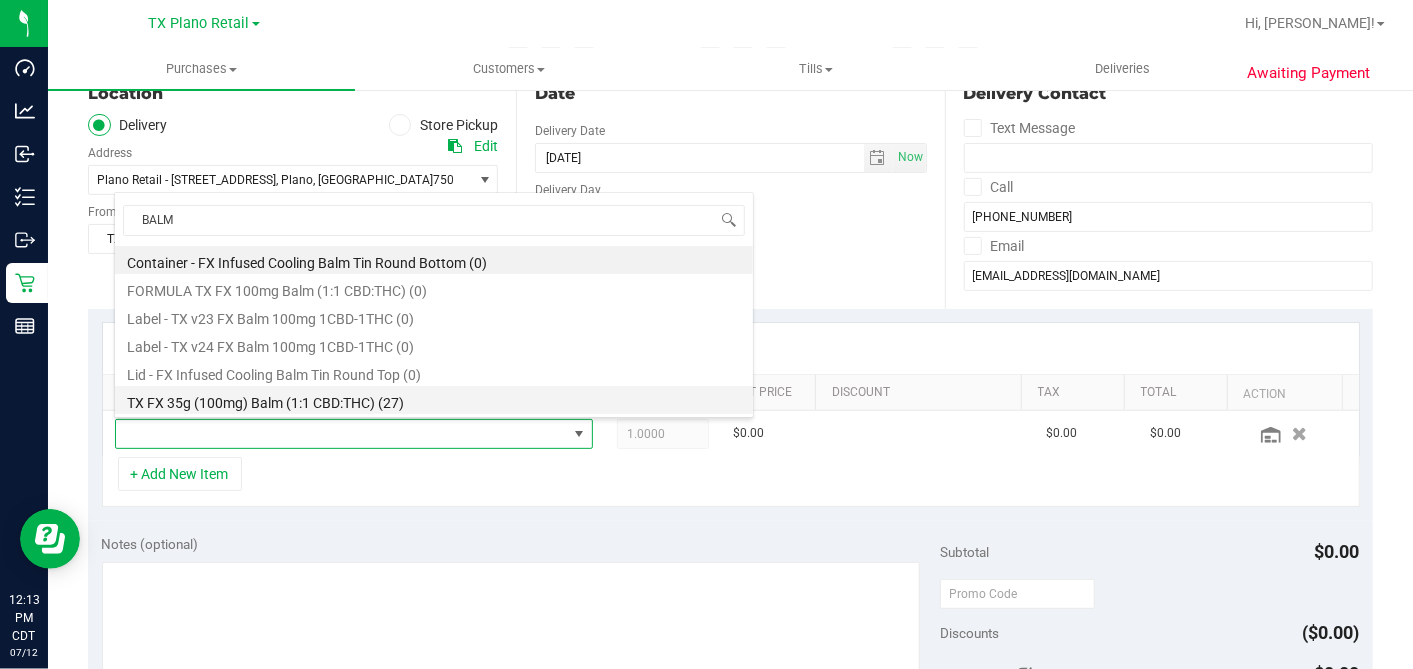 click on "TX FX 35g (100mg) Balm (1:1 CBD:THC) (27)" at bounding box center [434, 400] 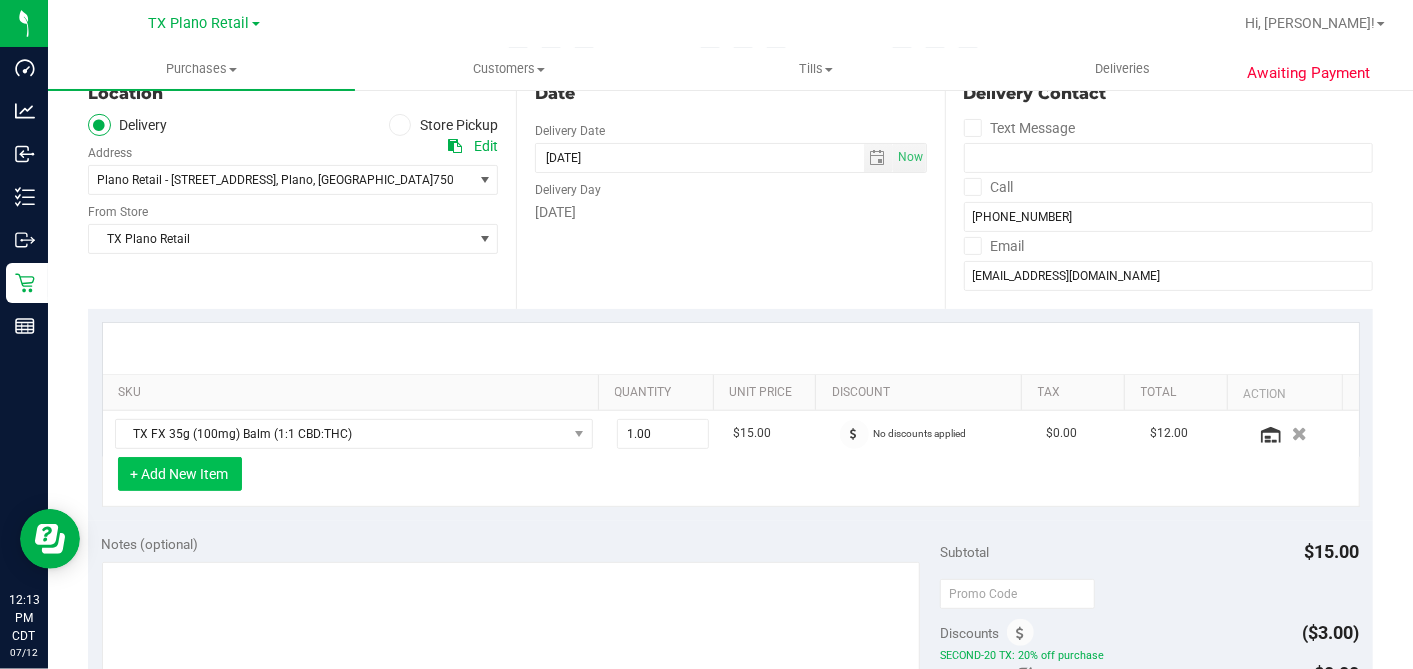click on "+ Add New Item" at bounding box center [180, 474] 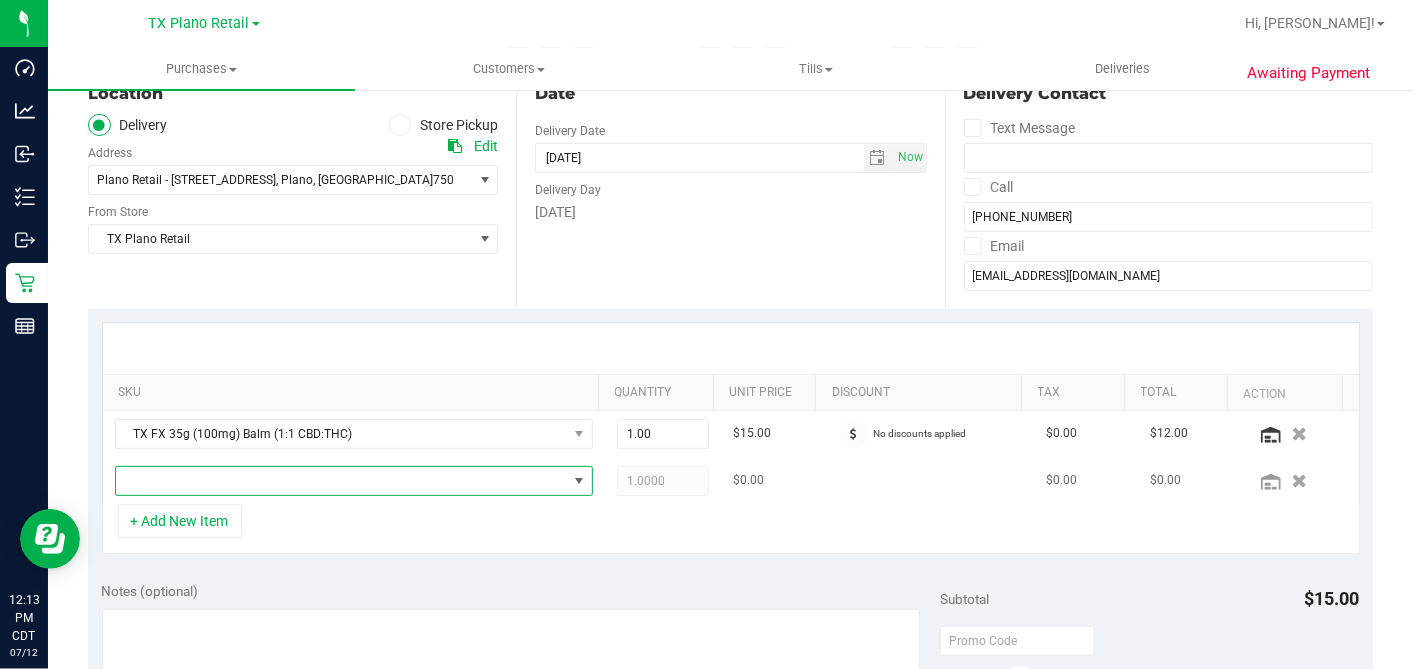 click at bounding box center (341, 481) 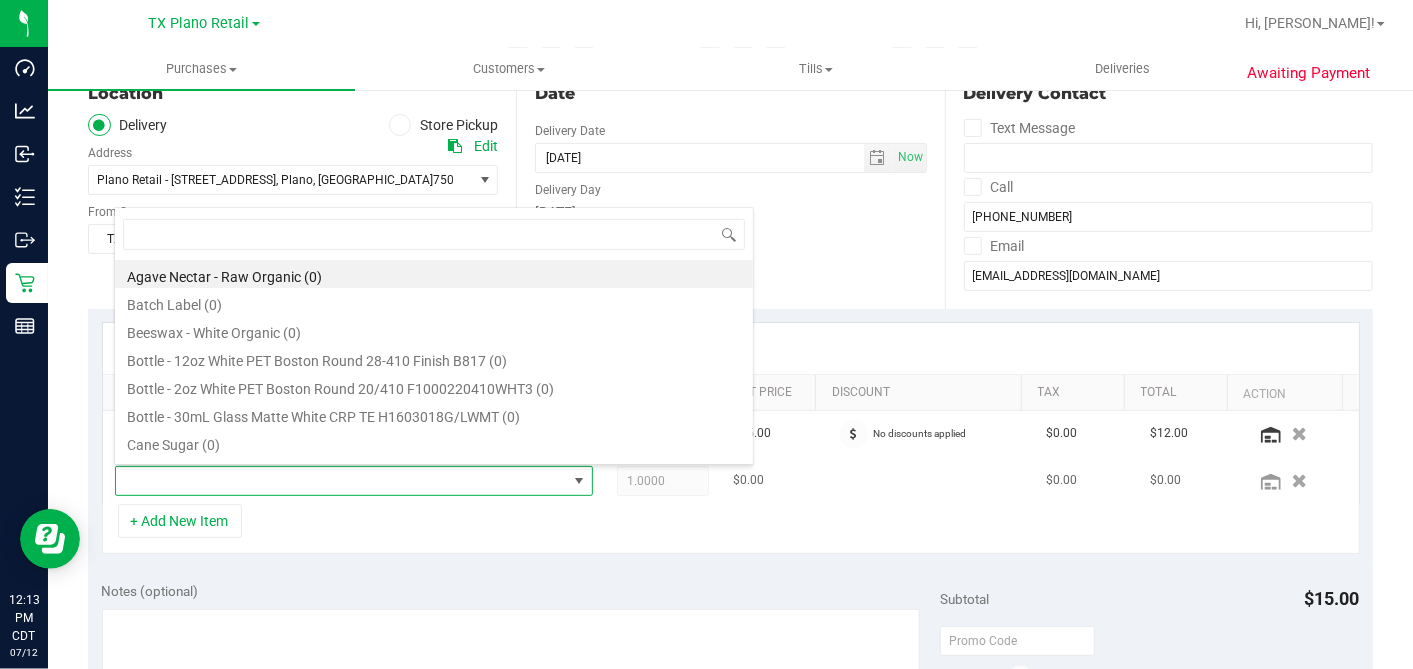 scroll, scrollTop: 99970, scrollLeft: 99534, axis: both 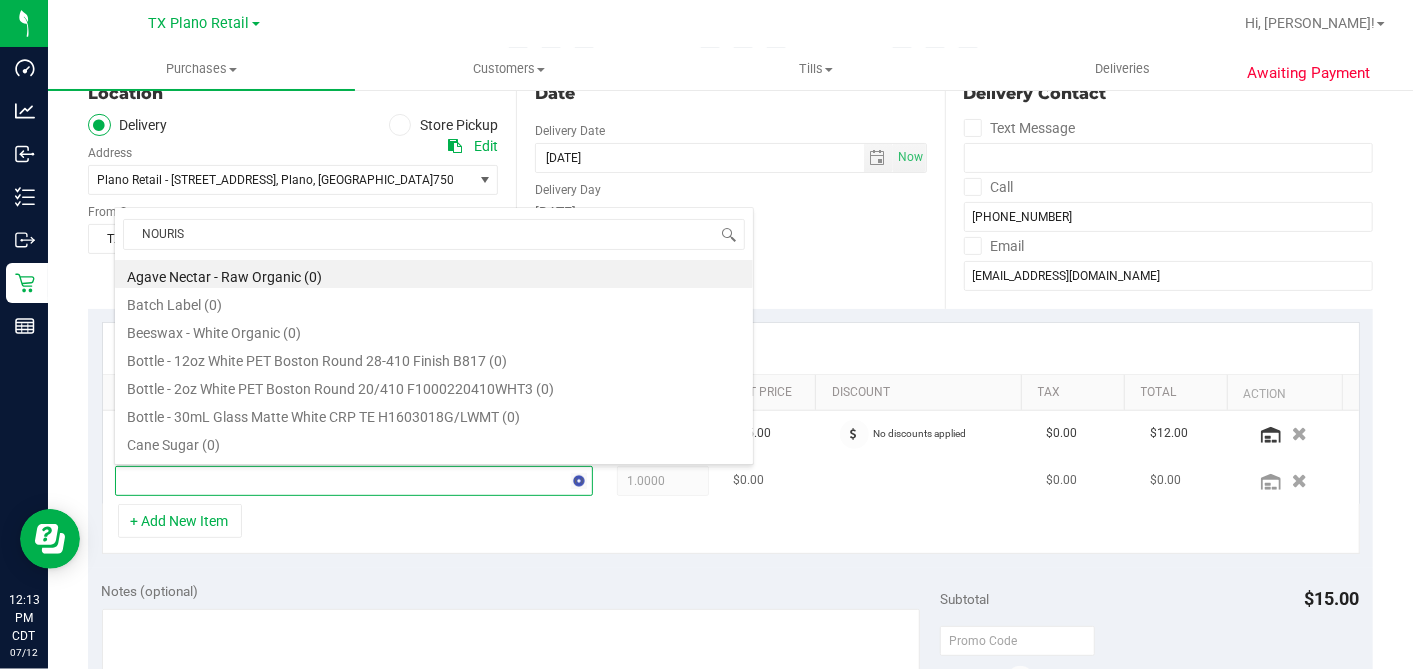 type on "NOURISH" 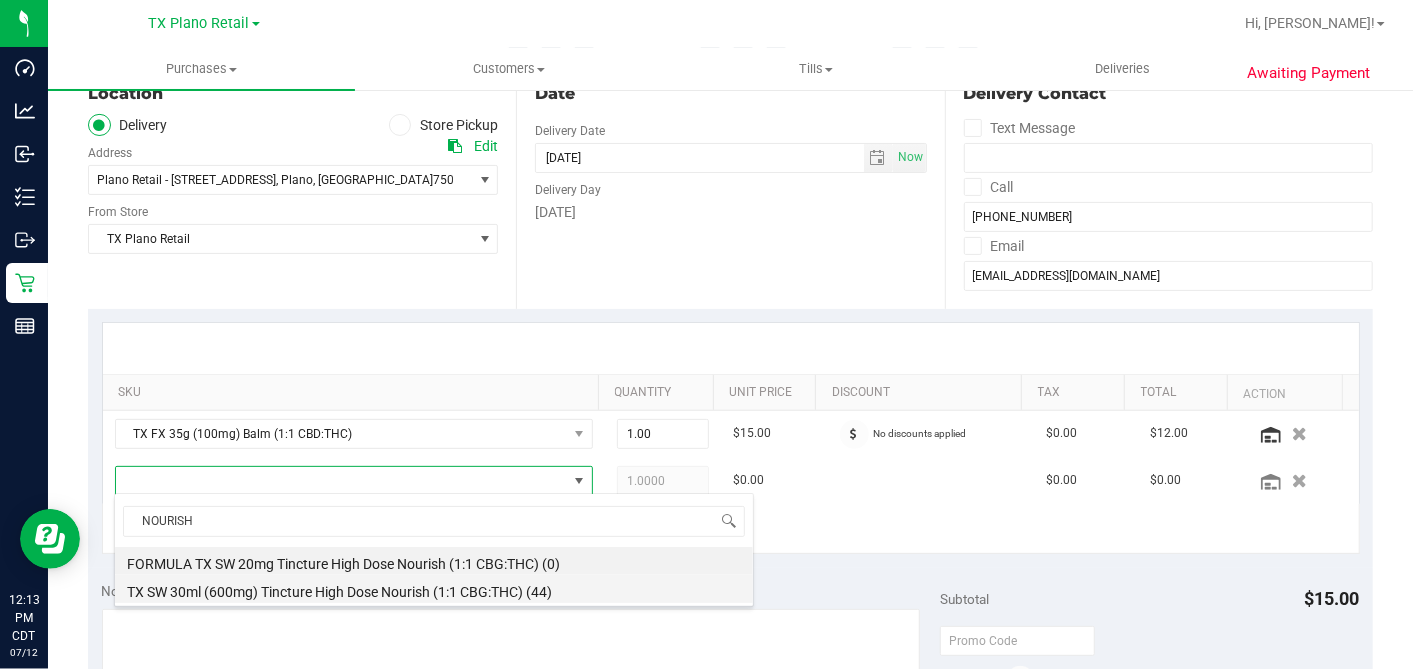 click on "TX SW 30ml (600mg) Tincture High Dose Nourish (1:1 CBG:THC) (44)" at bounding box center [434, 589] 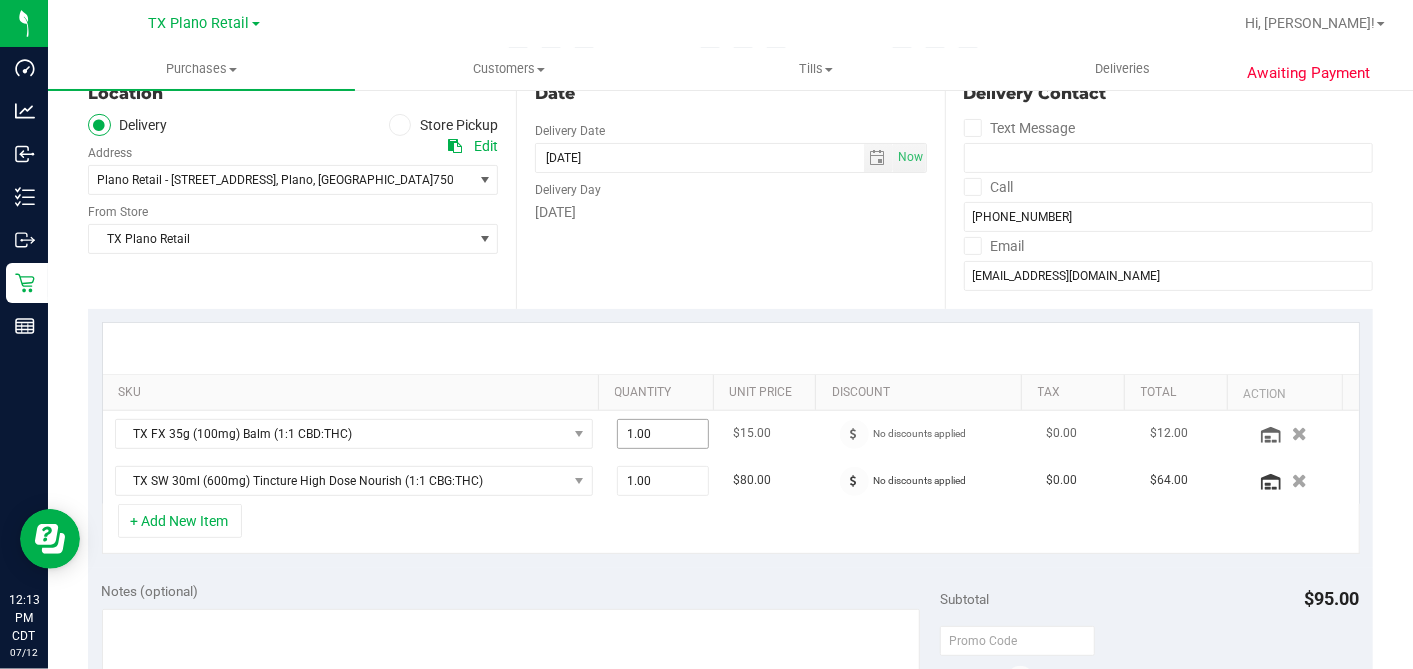 click on "1.00 1" at bounding box center [663, 434] 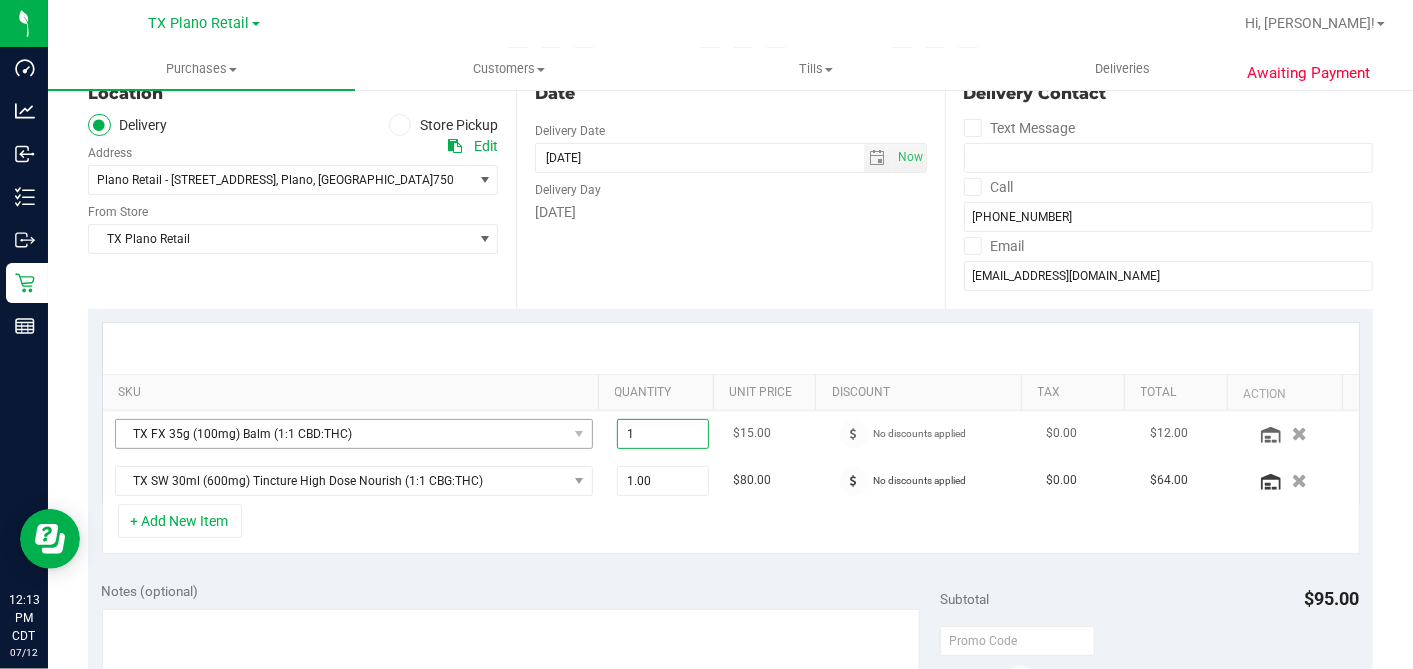 drag, startPoint x: 577, startPoint y: 436, endPoint x: 517, endPoint y: 435, distance: 60.00833 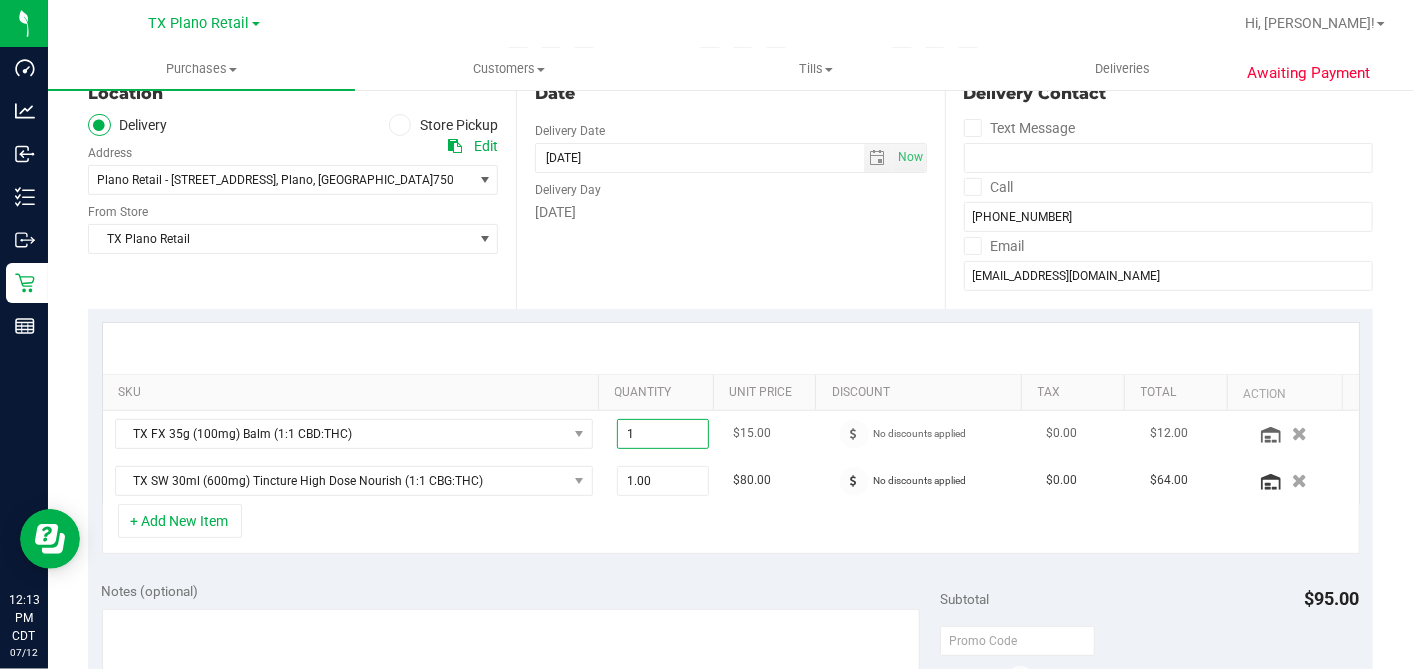 type on "2" 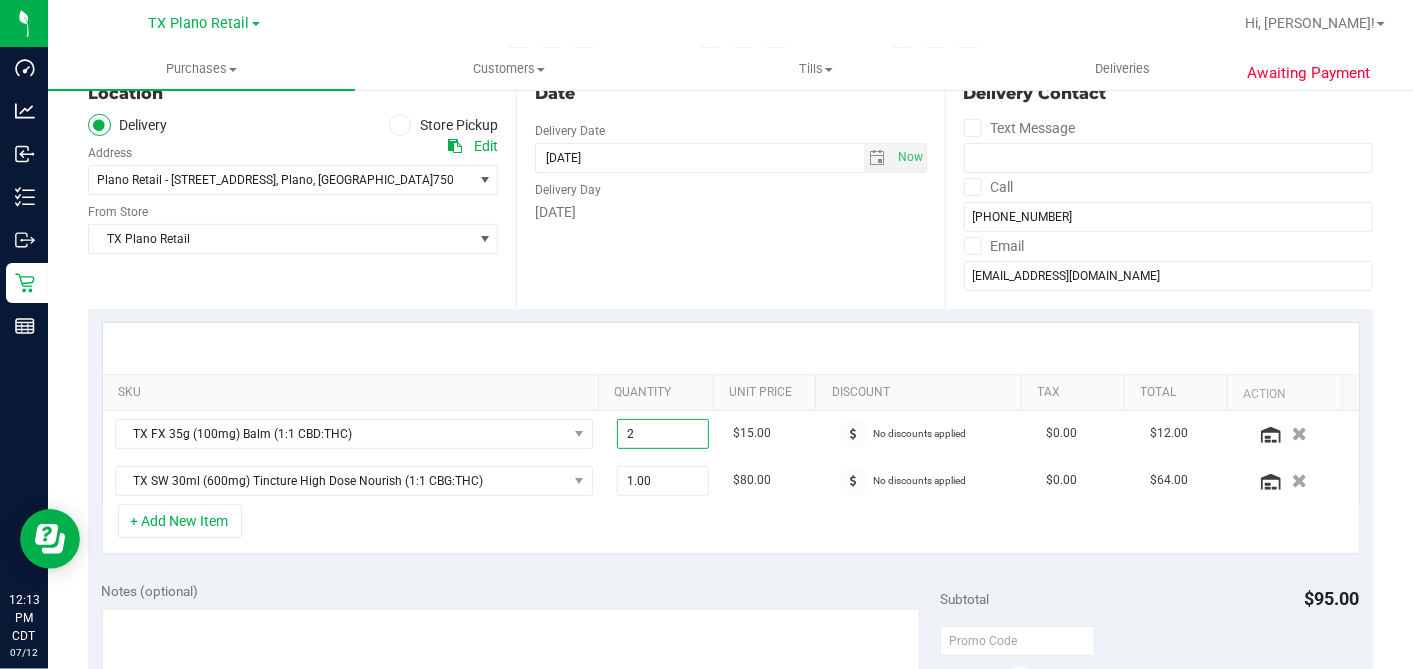 type on "2.00" 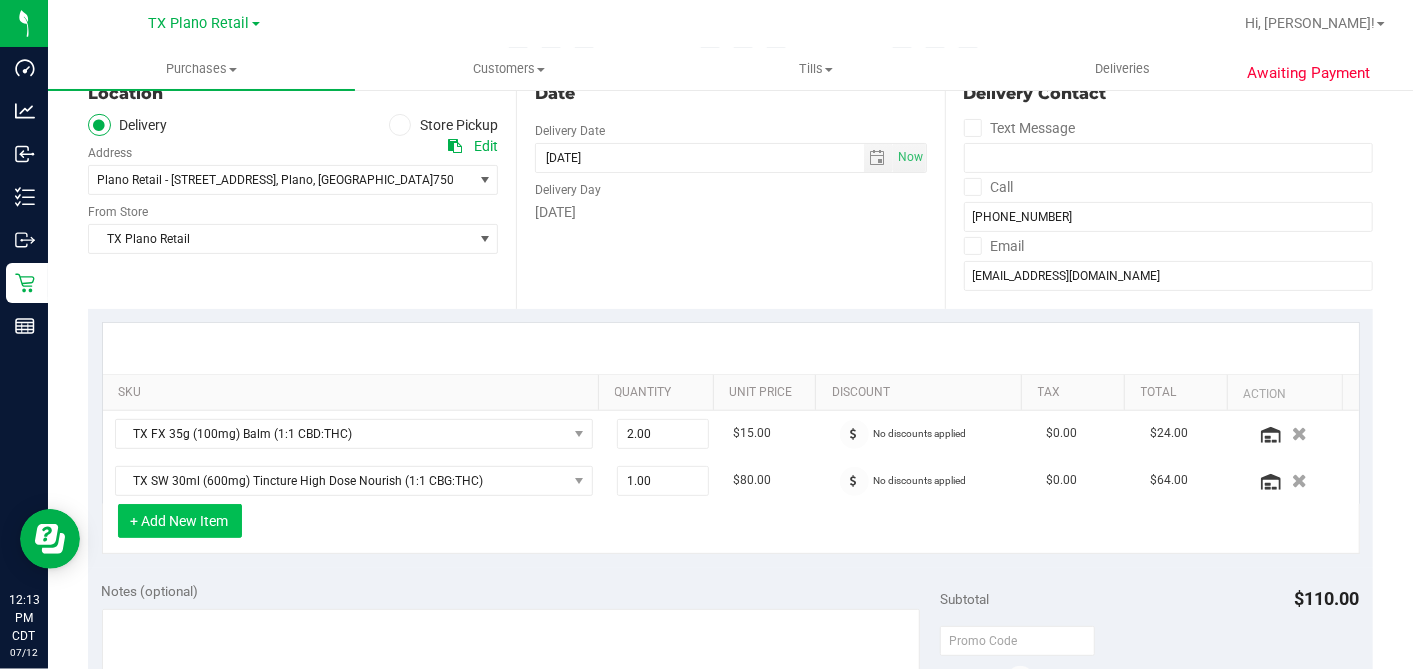 click on "+ Add New Item" at bounding box center (180, 521) 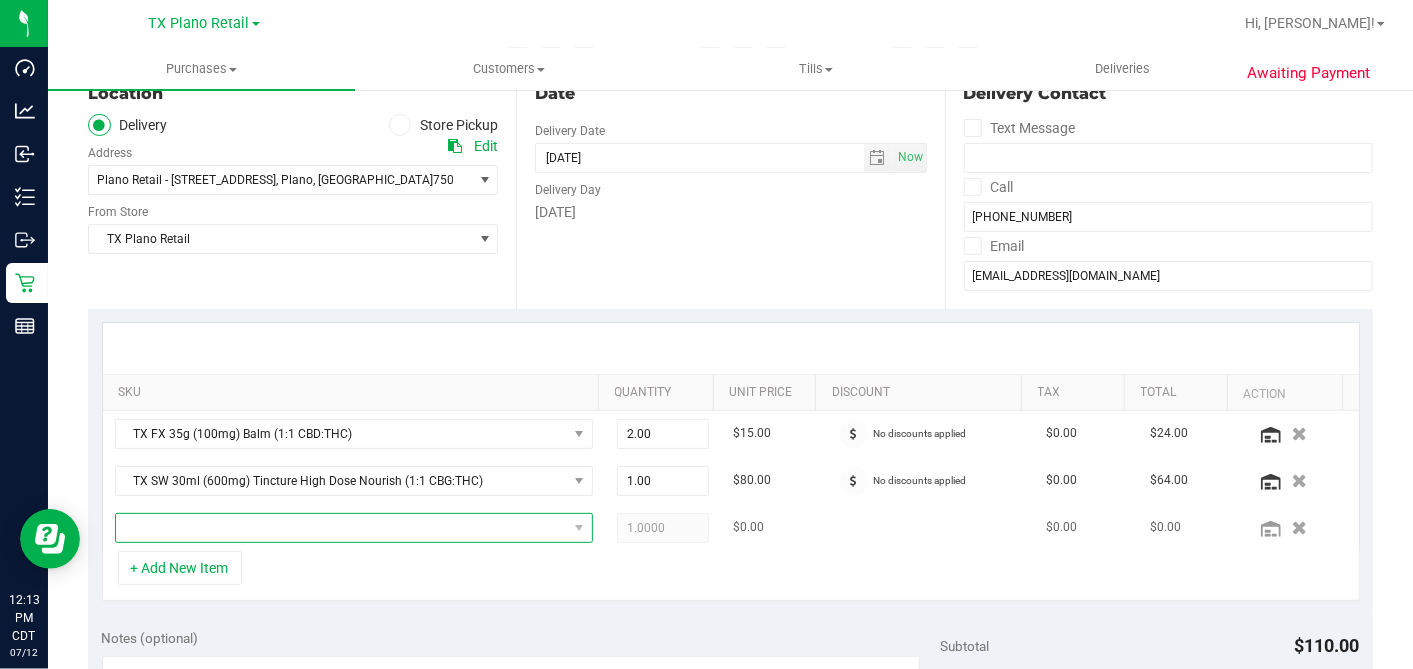 click at bounding box center (341, 528) 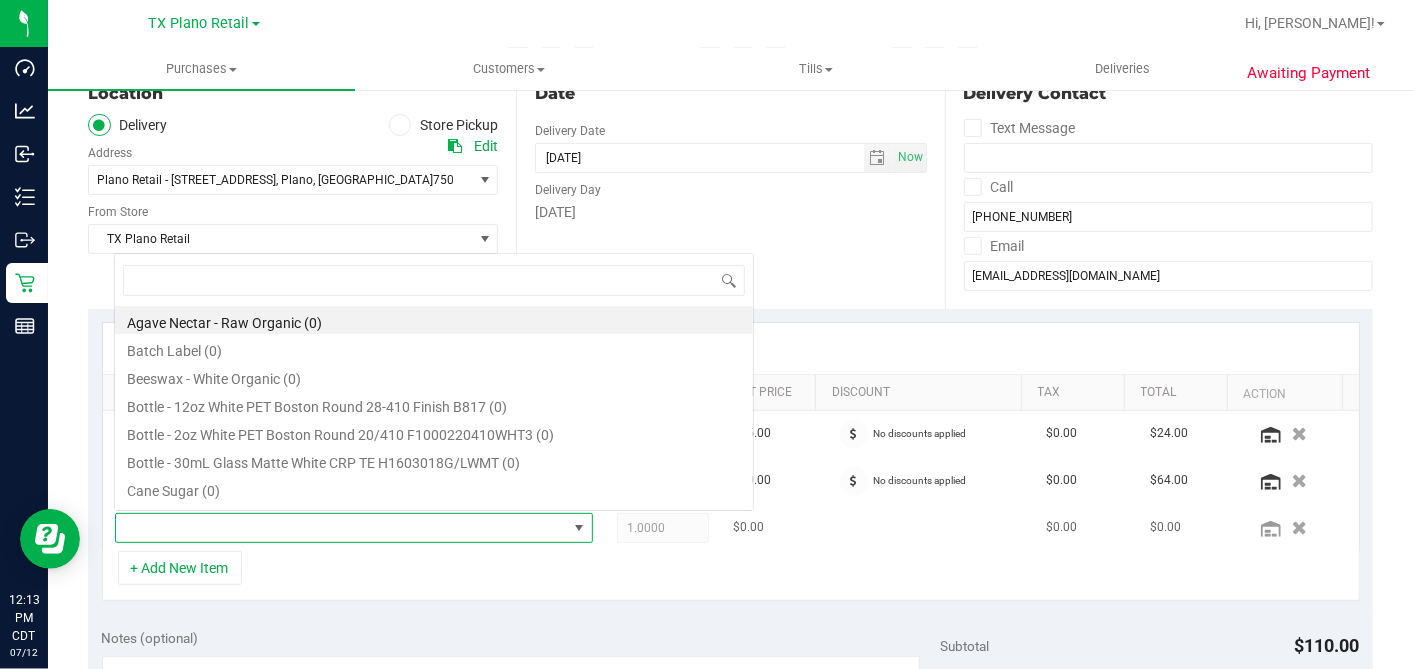 scroll, scrollTop: 0, scrollLeft: 0, axis: both 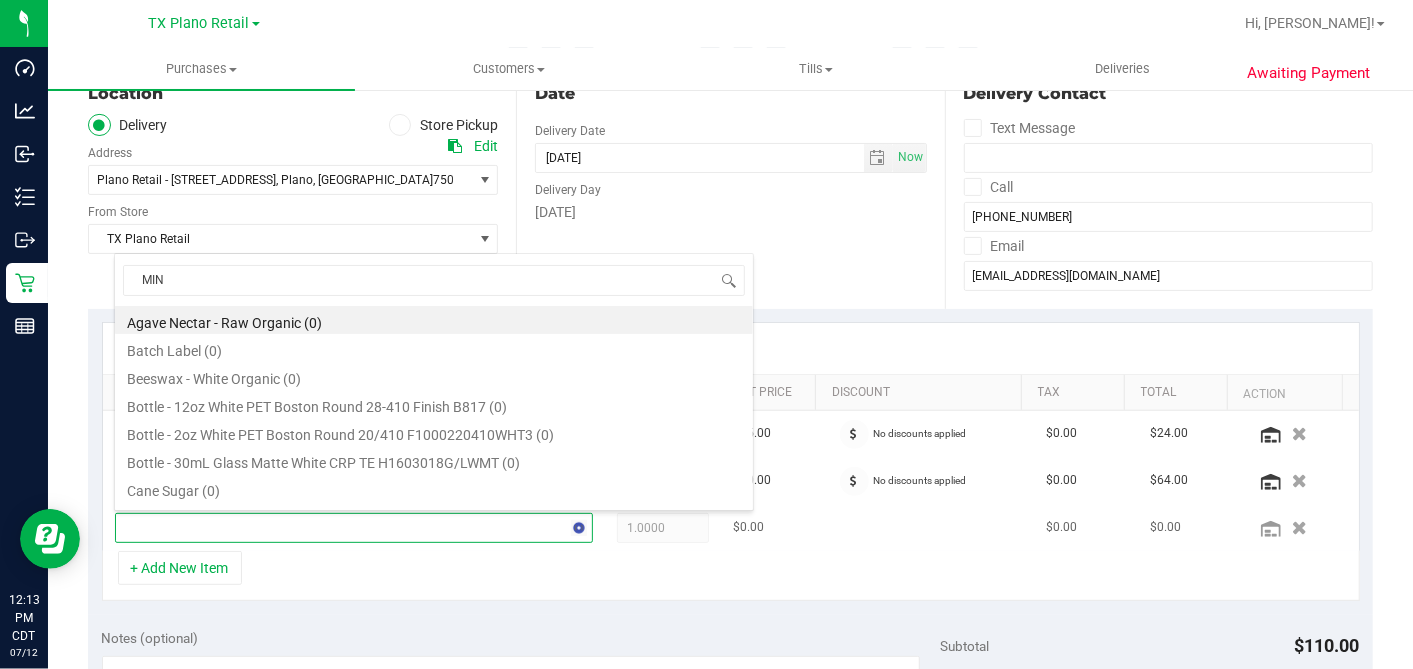 type on "MINT" 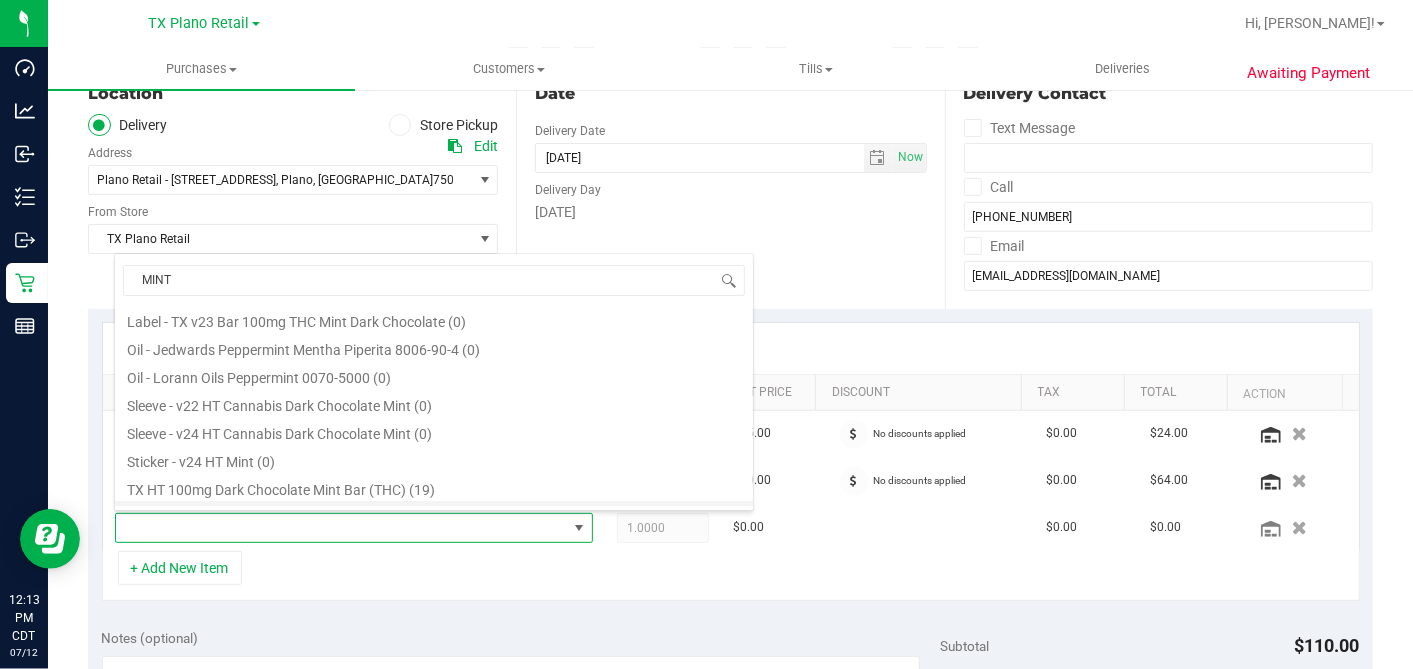 scroll, scrollTop: 135, scrollLeft: 0, axis: vertical 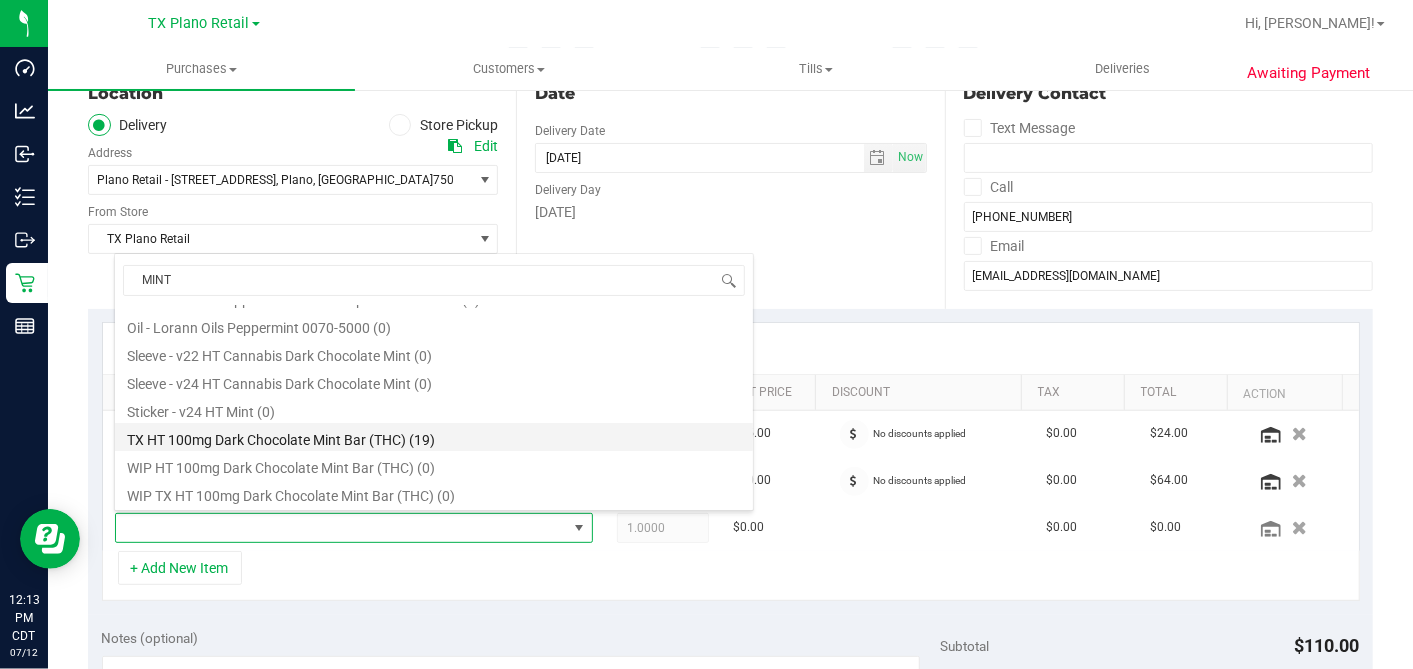 click on "TX HT 100mg Dark Chocolate Mint Bar (THC) (19)" at bounding box center [434, 437] 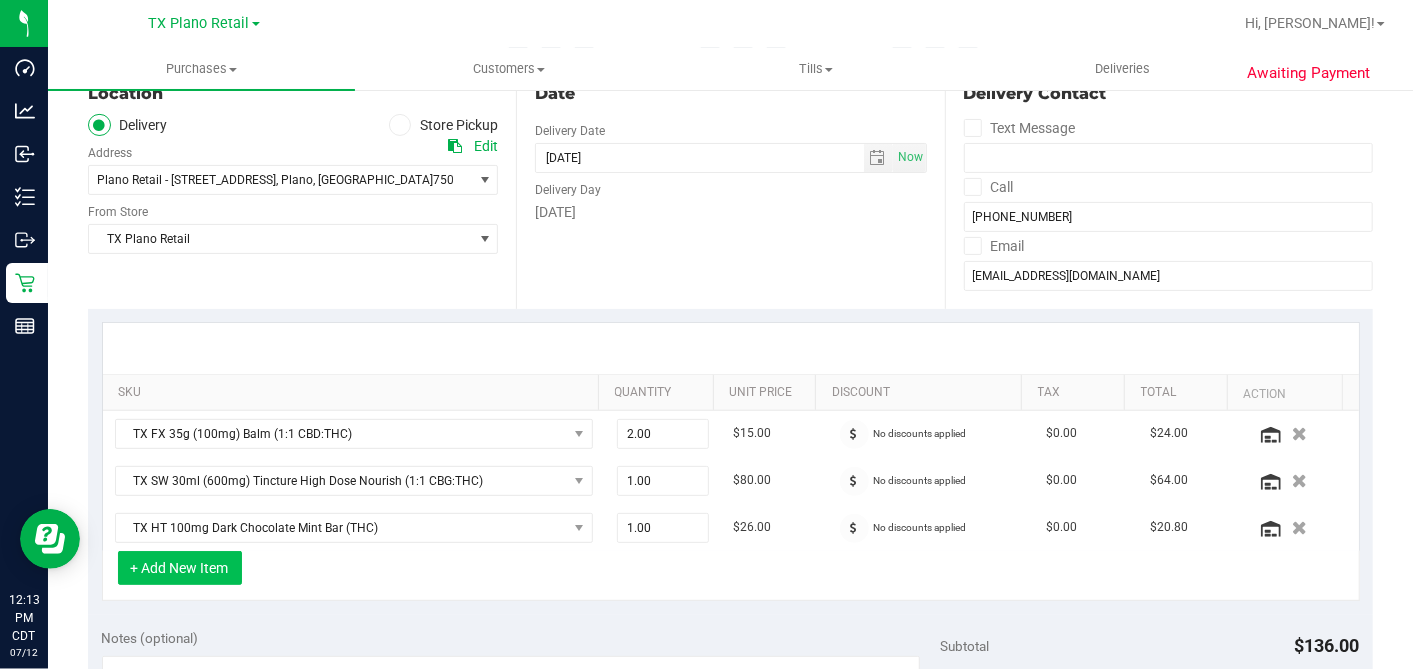 click on "+ Add New Item" at bounding box center [180, 568] 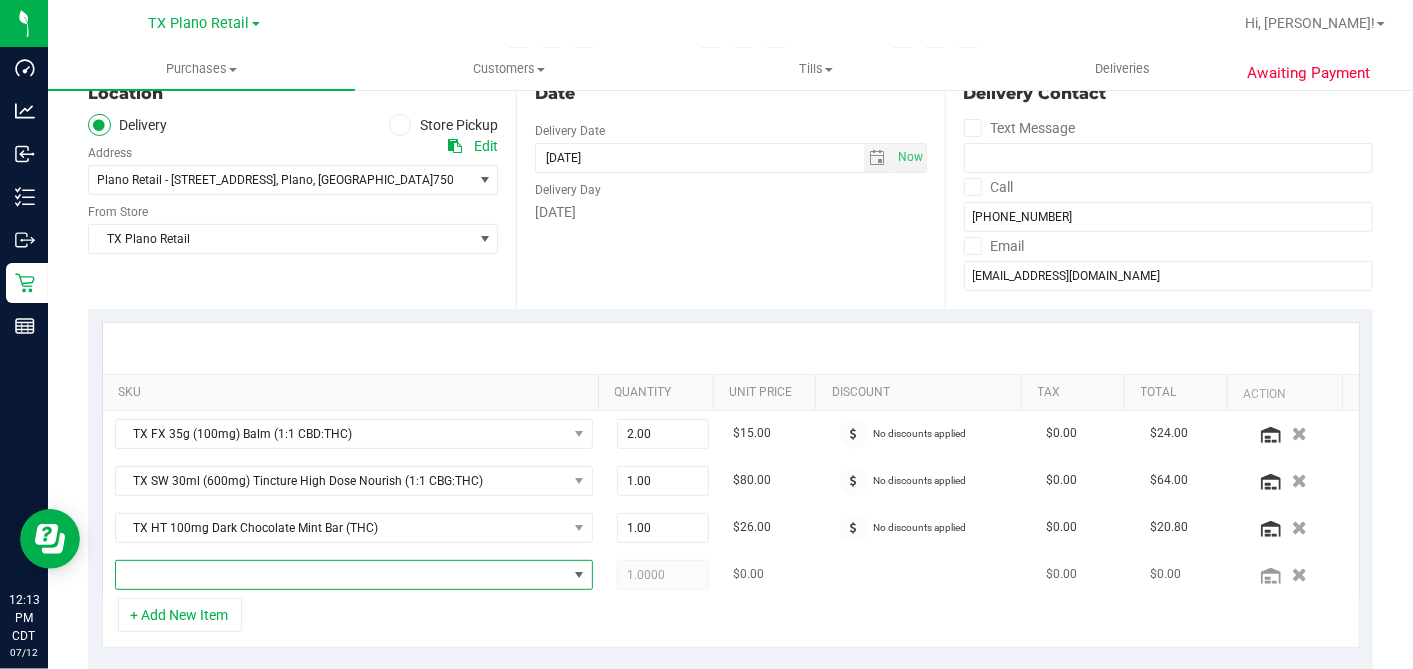 click at bounding box center (341, 575) 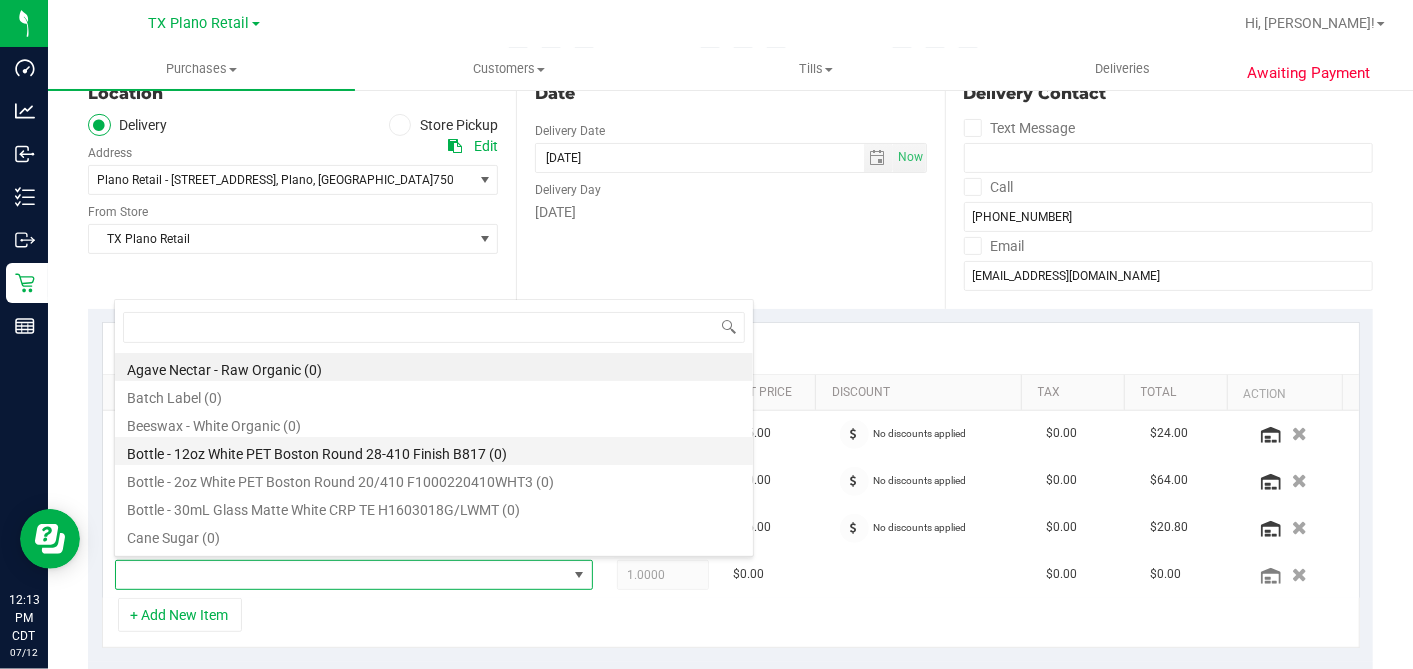 scroll, scrollTop: 99970, scrollLeft: 99534, axis: both 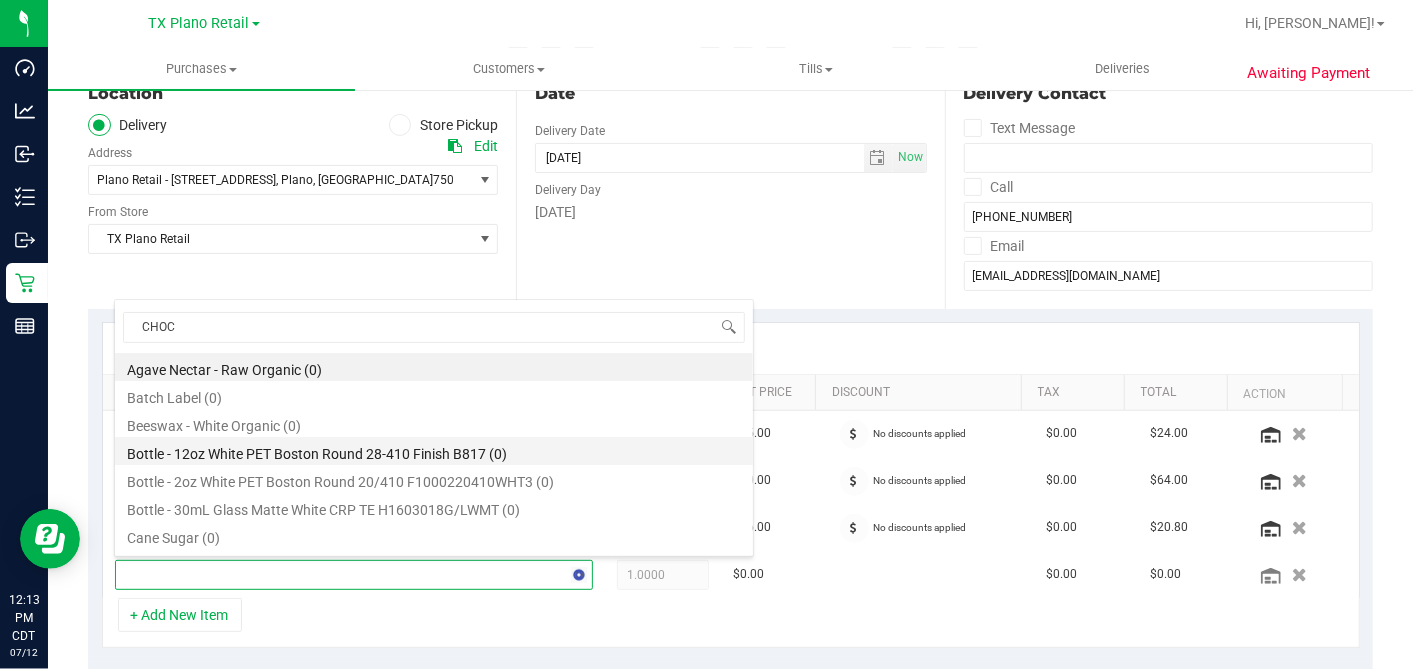 type on "CHOCO" 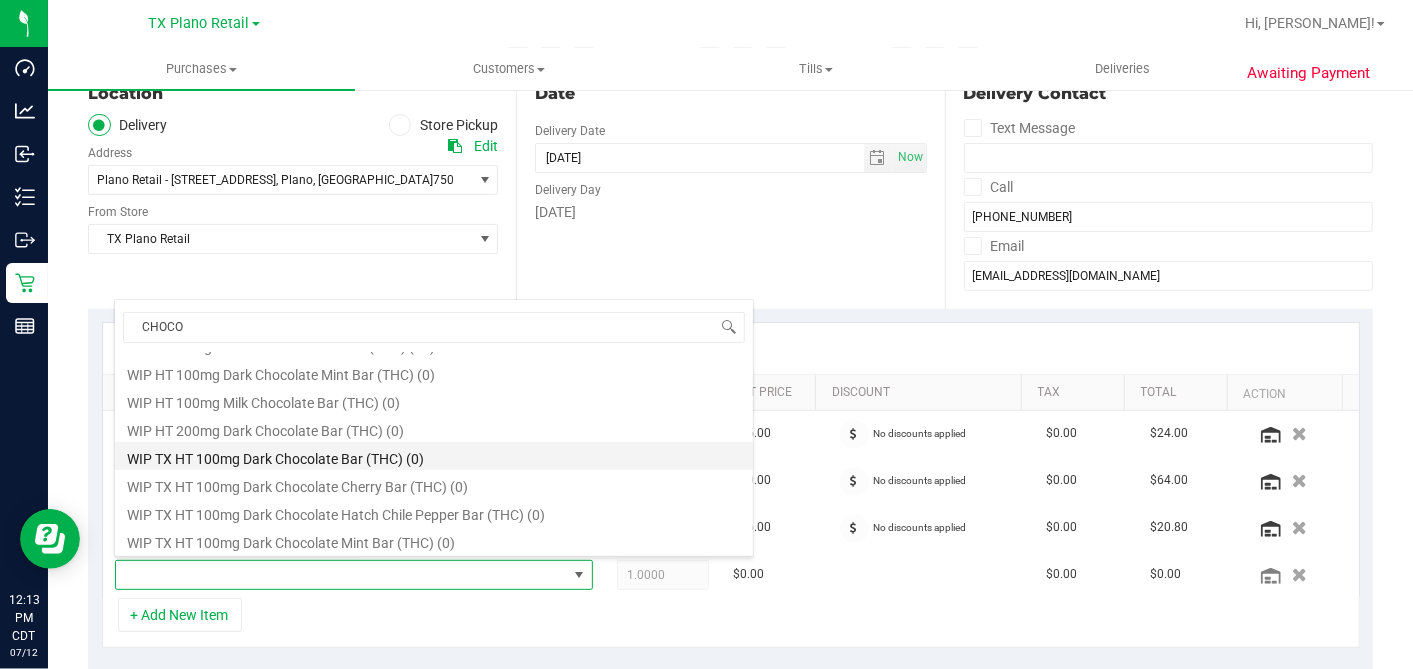 scroll, scrollTop: 500, scrollLeft: 0, axis: vertical 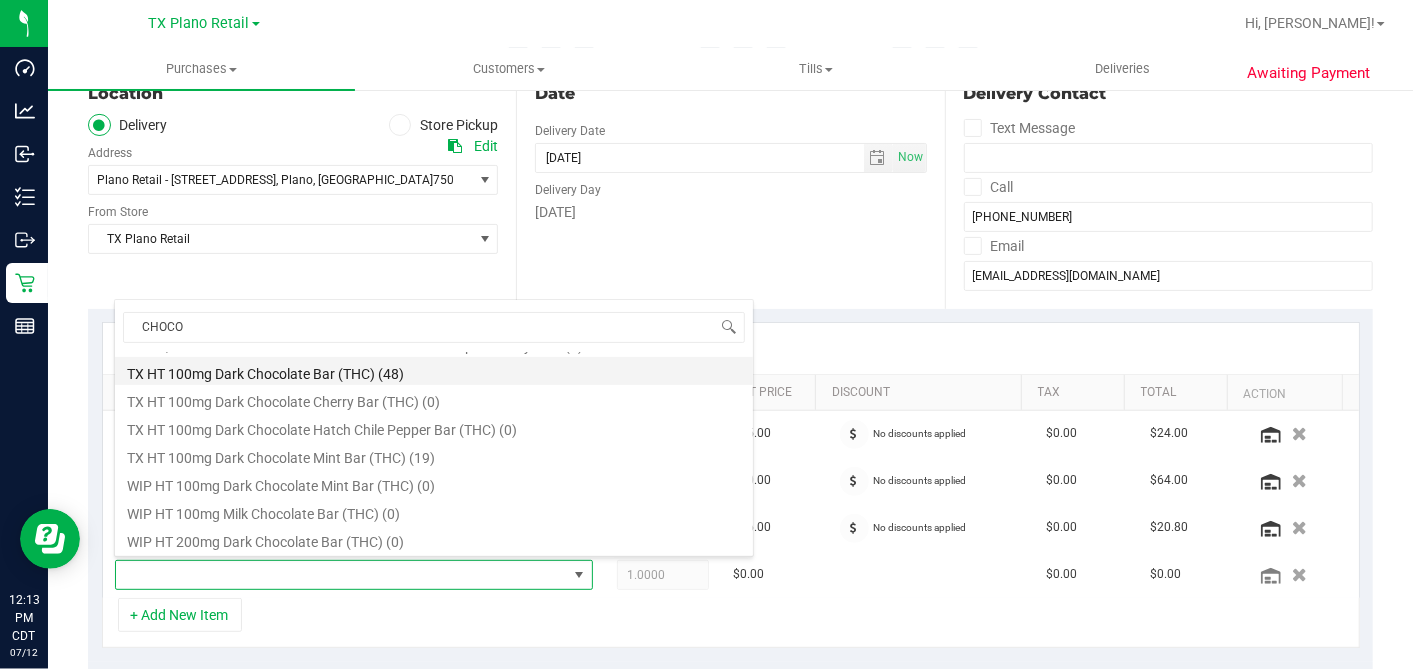 click on "TX HT 100mg Dark Chocolate Bar (THC) (48)" at bounding box center (434, 371) 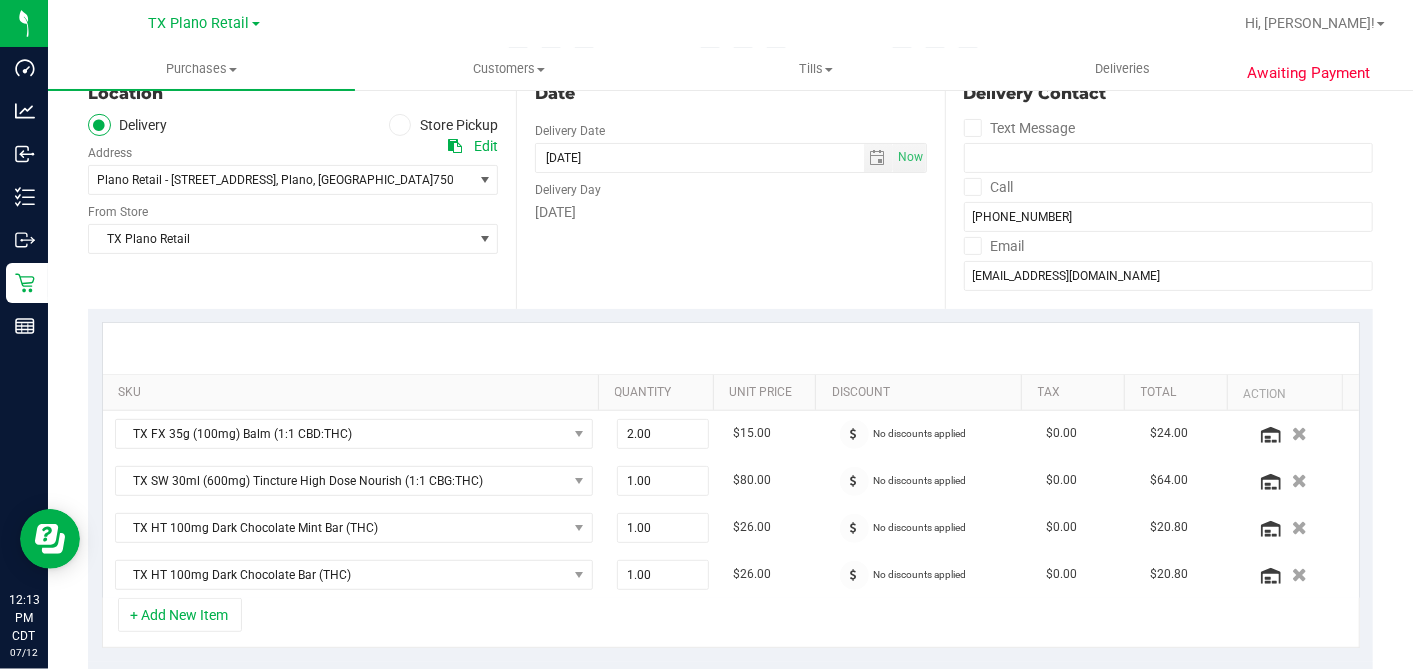 click on "+ Add New Item" at bounding box center [731, 623] 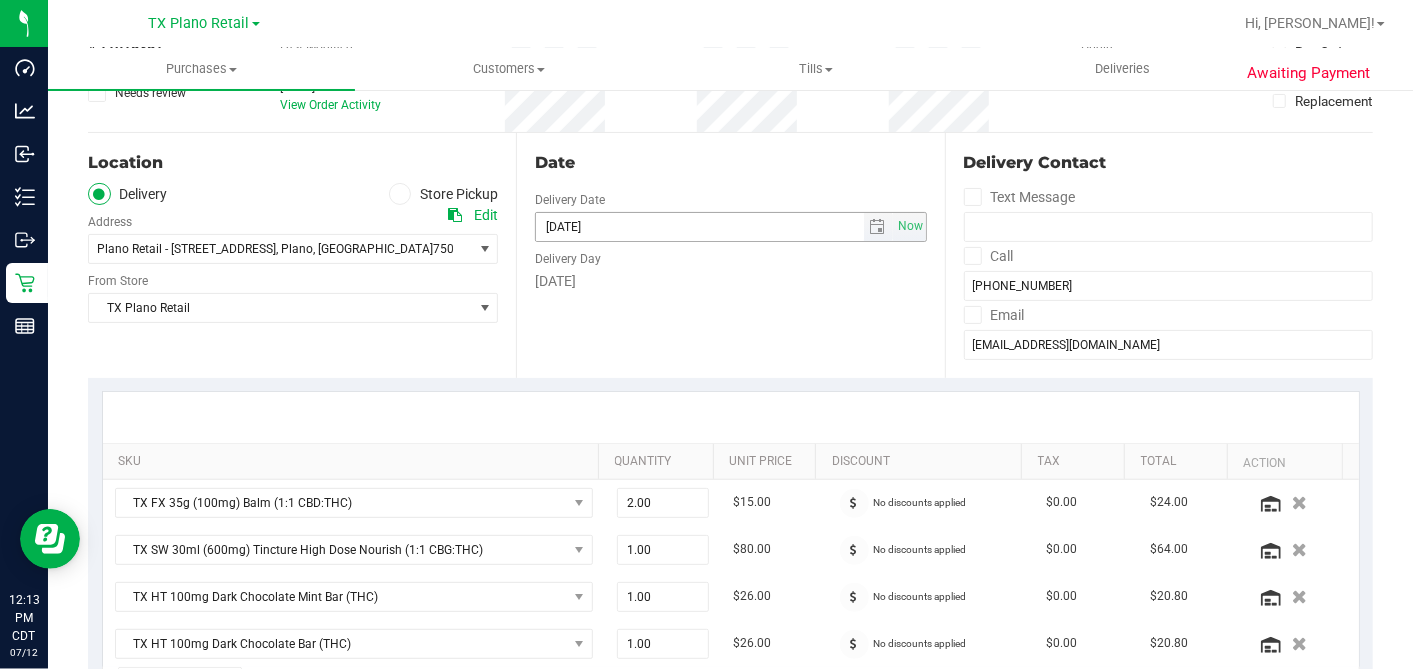 scroll, scrollTop: 0, scrollLeft: 0, axis: both 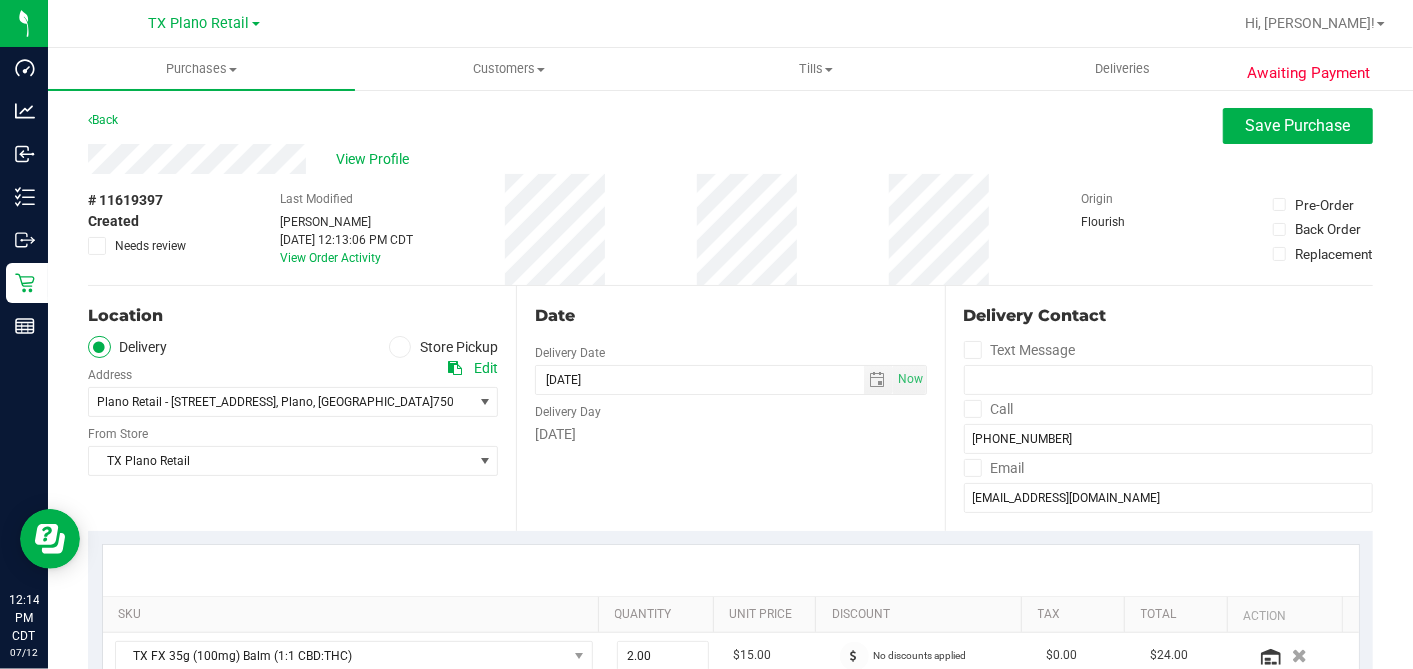 click on "Date" at bounding box center (730, 316) 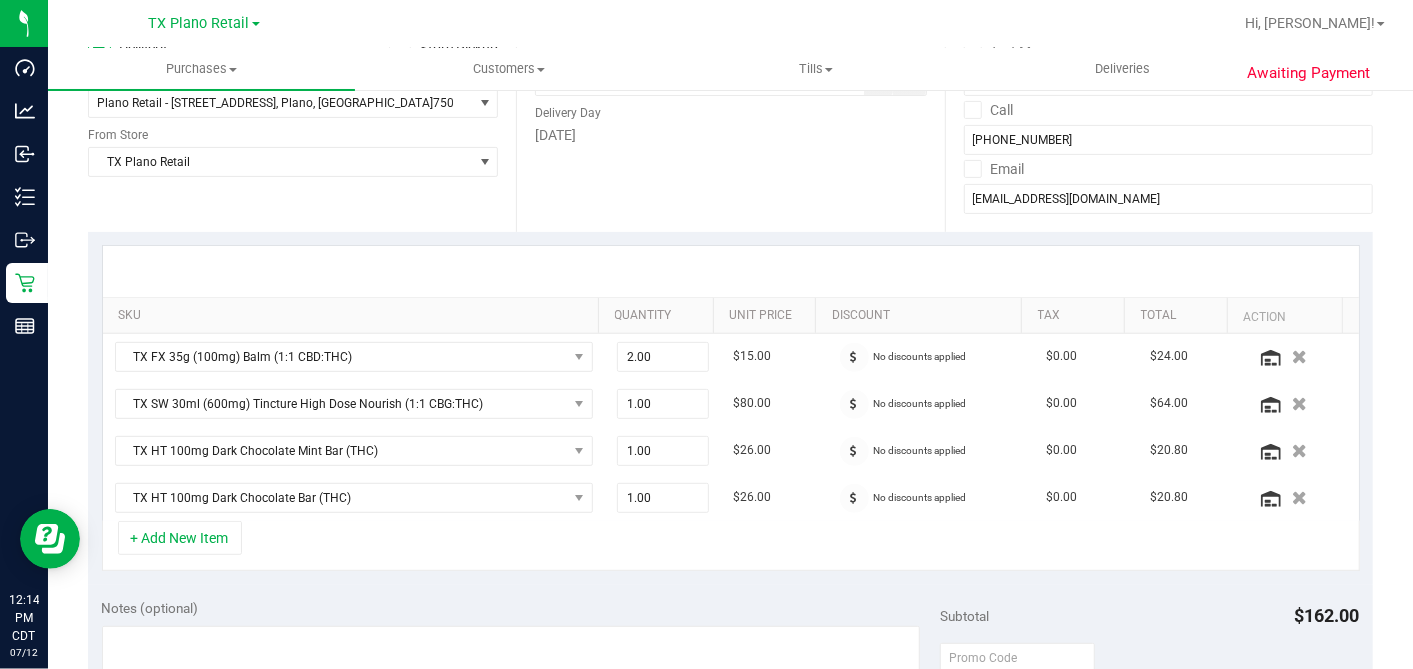 scroll, scrollTop: 333, scrollLeft: 0, axis: vertical 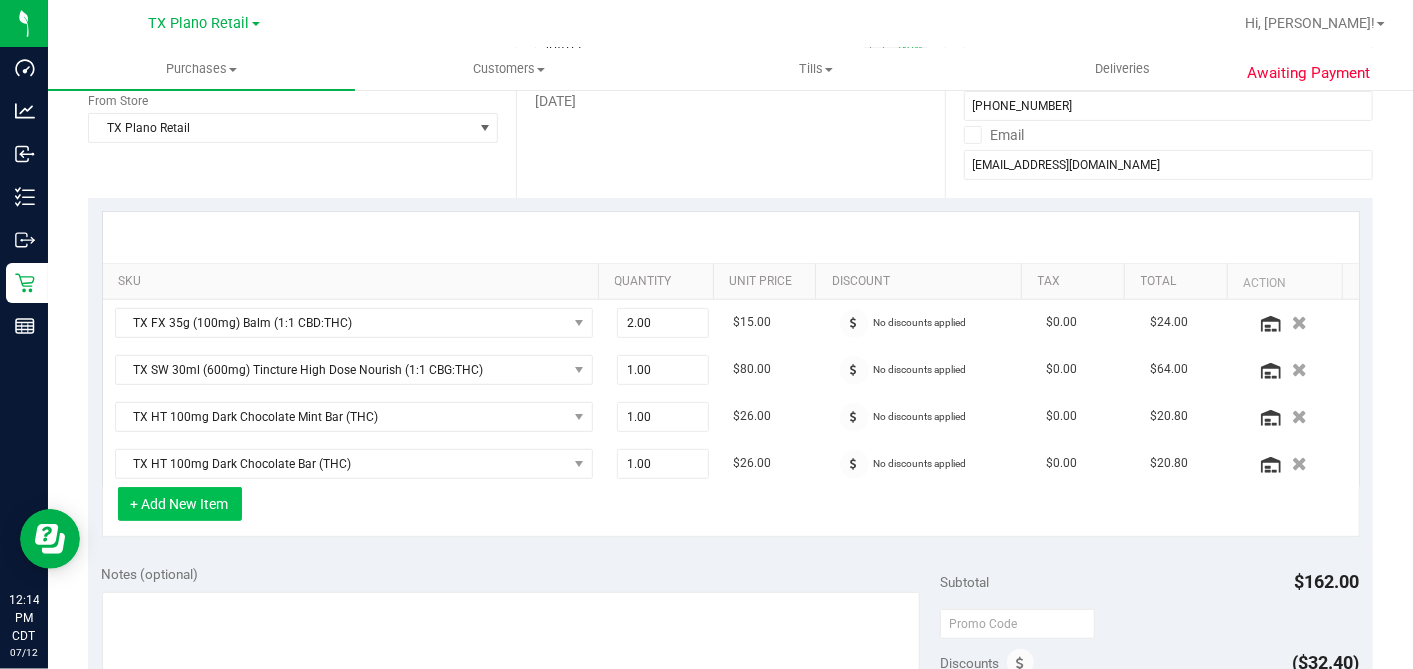 click on "+ Add New Item" at bounding box center (180, 504) 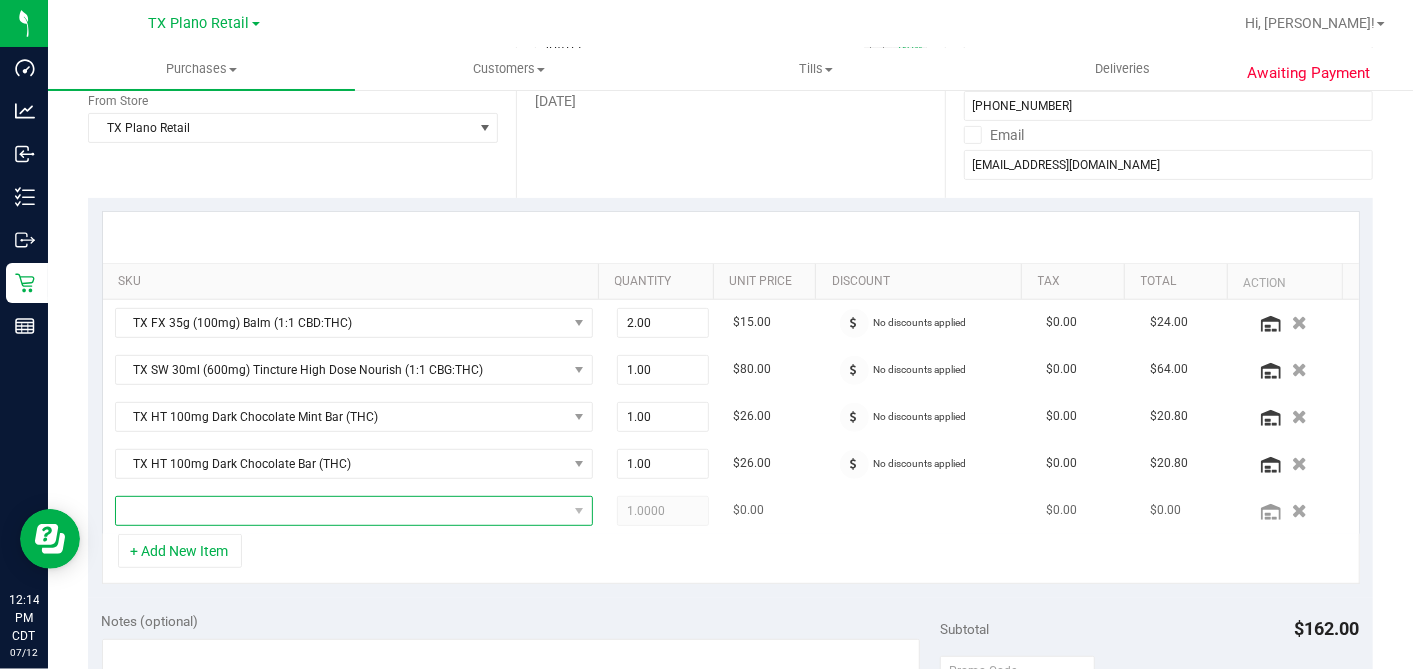 click at bounding box center (341, 511) 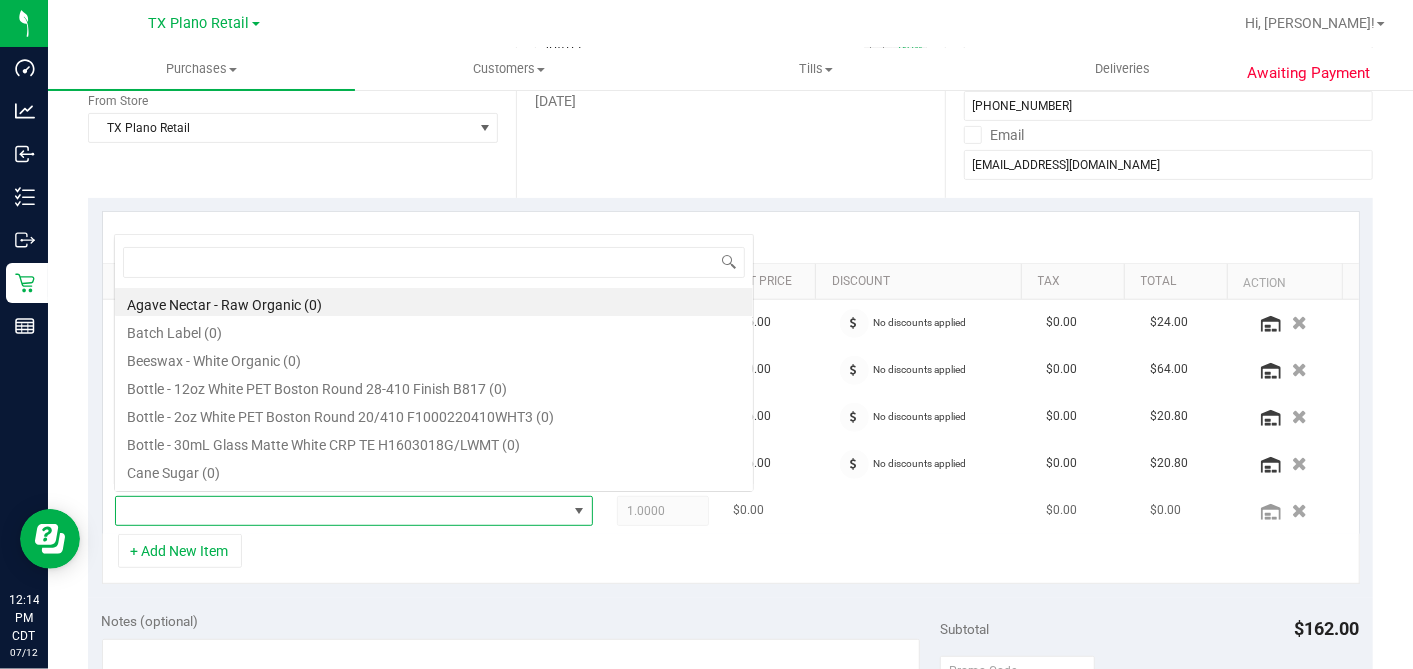 scroll, scrollTop: 66, scrollLeft: 0, axis: vertical 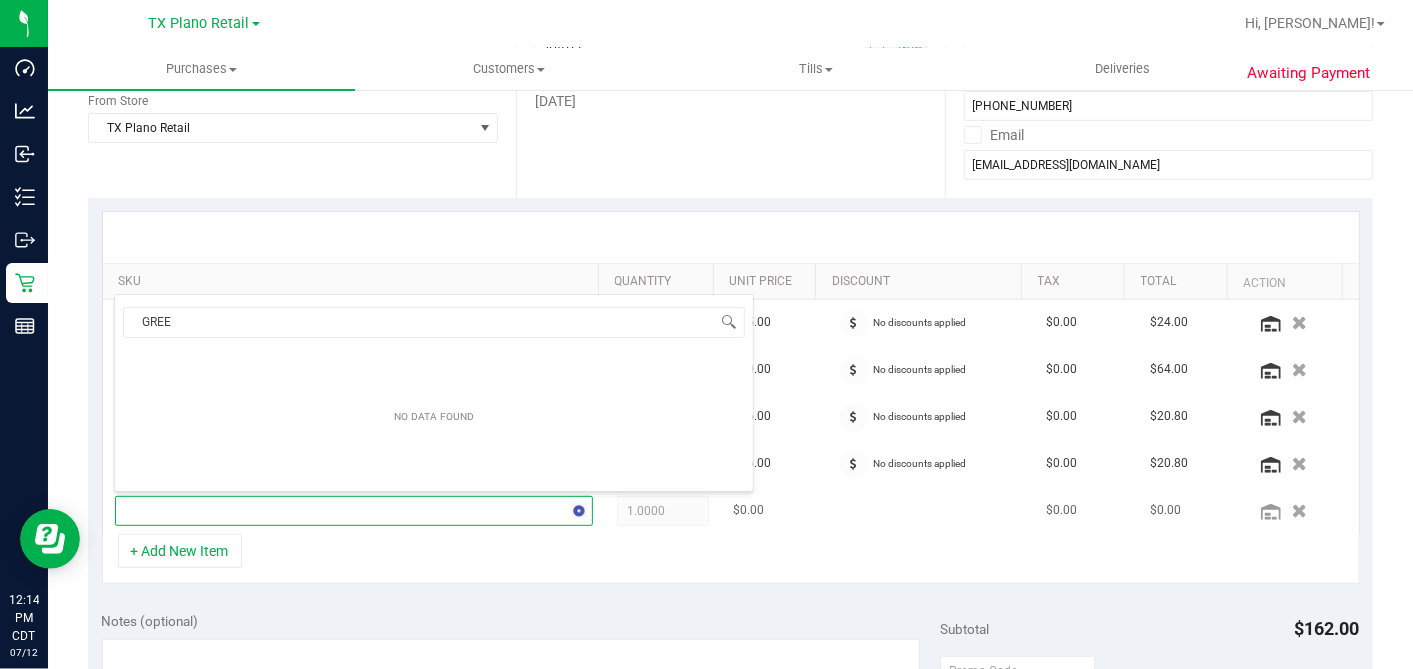 type on "GREEN" 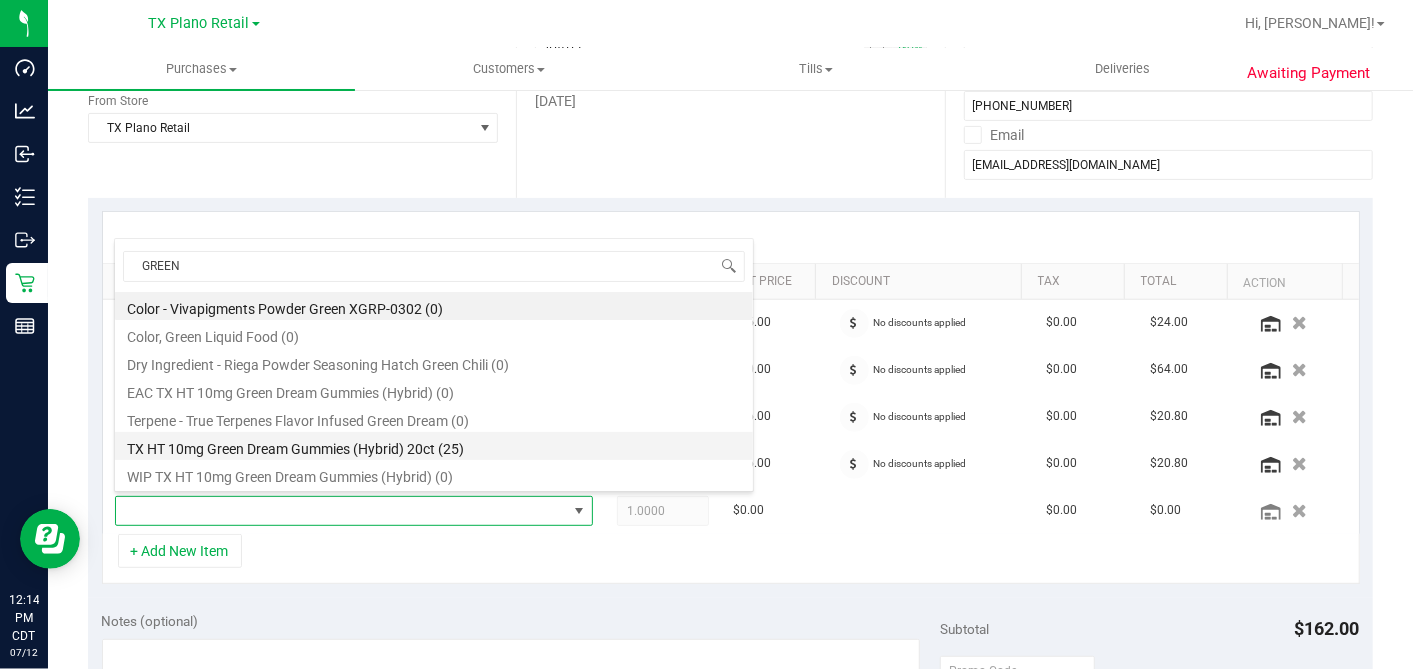 click on "TX HT 10mg Green Dream Gummies (Hybrid) 20ct (25)" at bounding box center (434, 446) 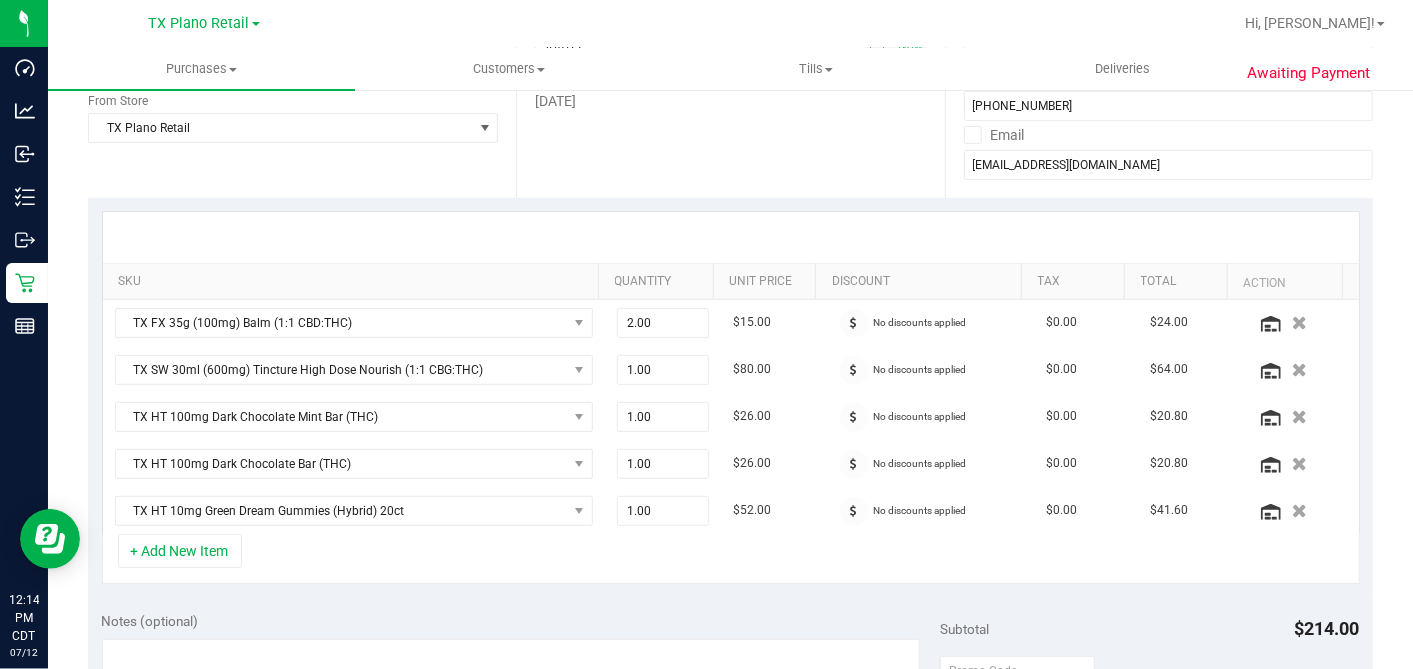 click on "+ Add New Item" at bounding box center (731, 559) 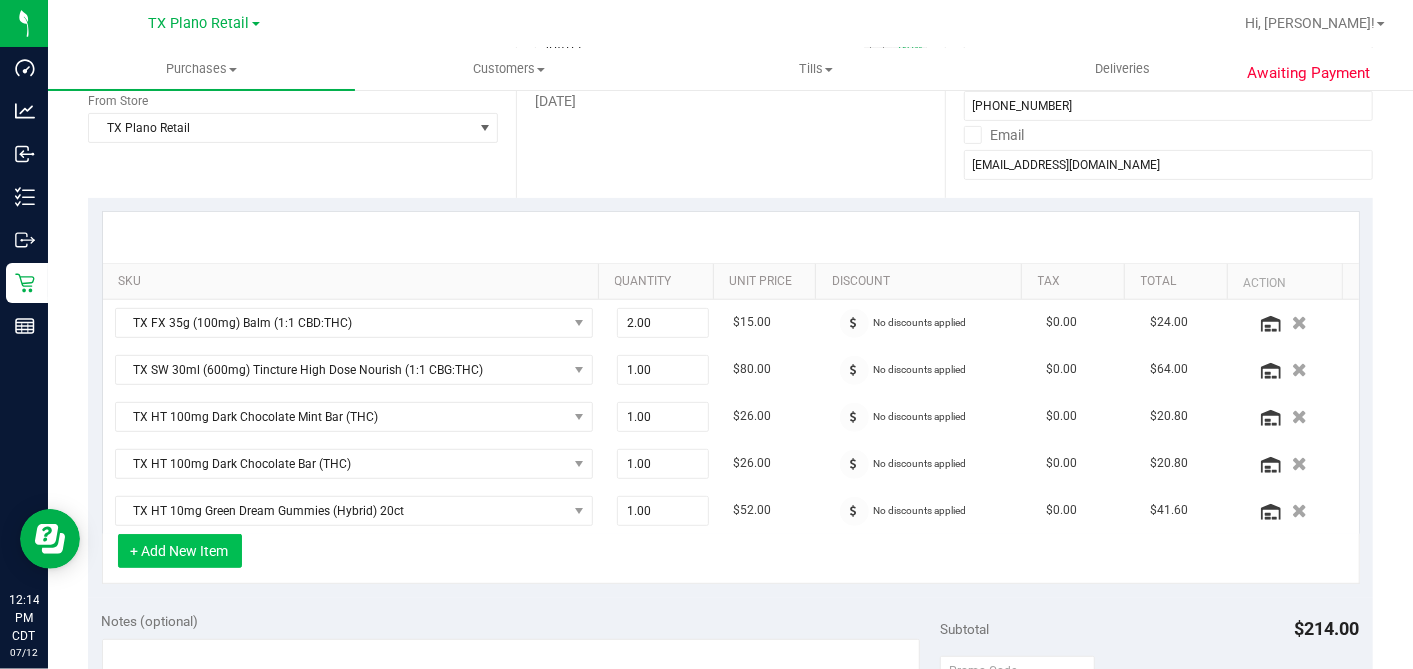 click on "+ Add New Item" at bounding box center (180, 551) 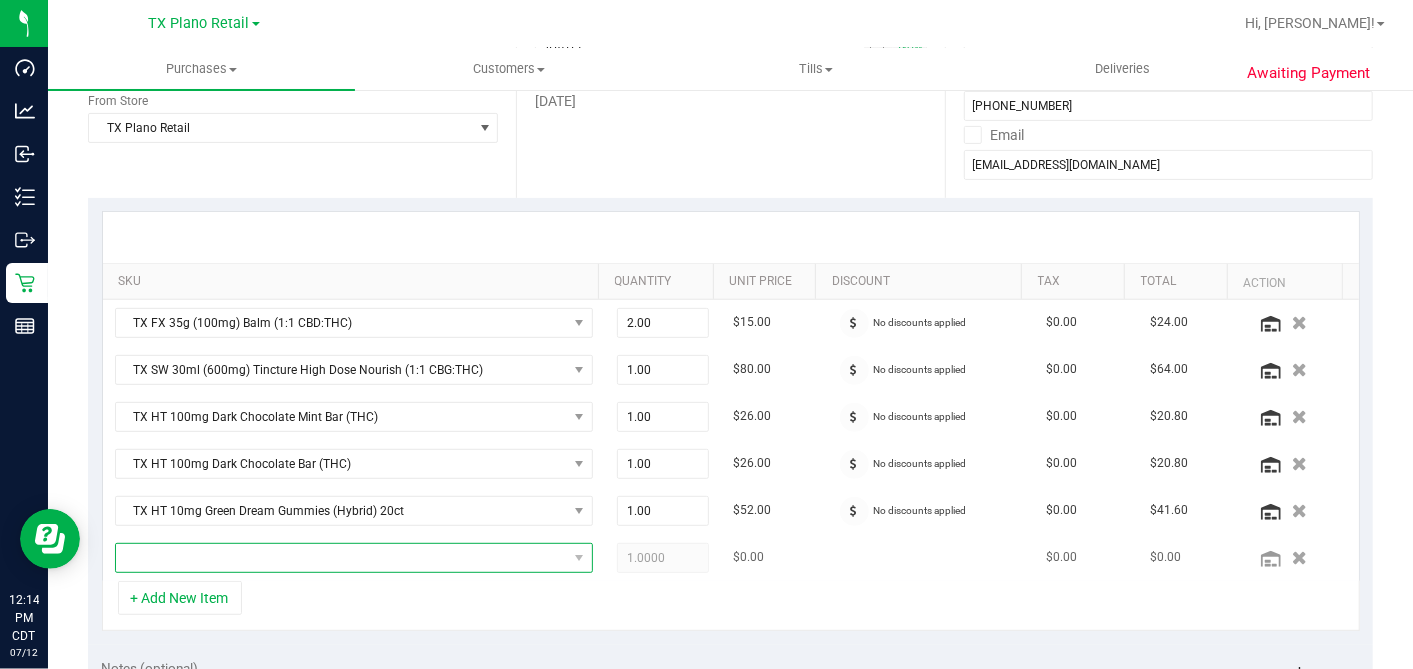 click at bounding box center [341, 558] 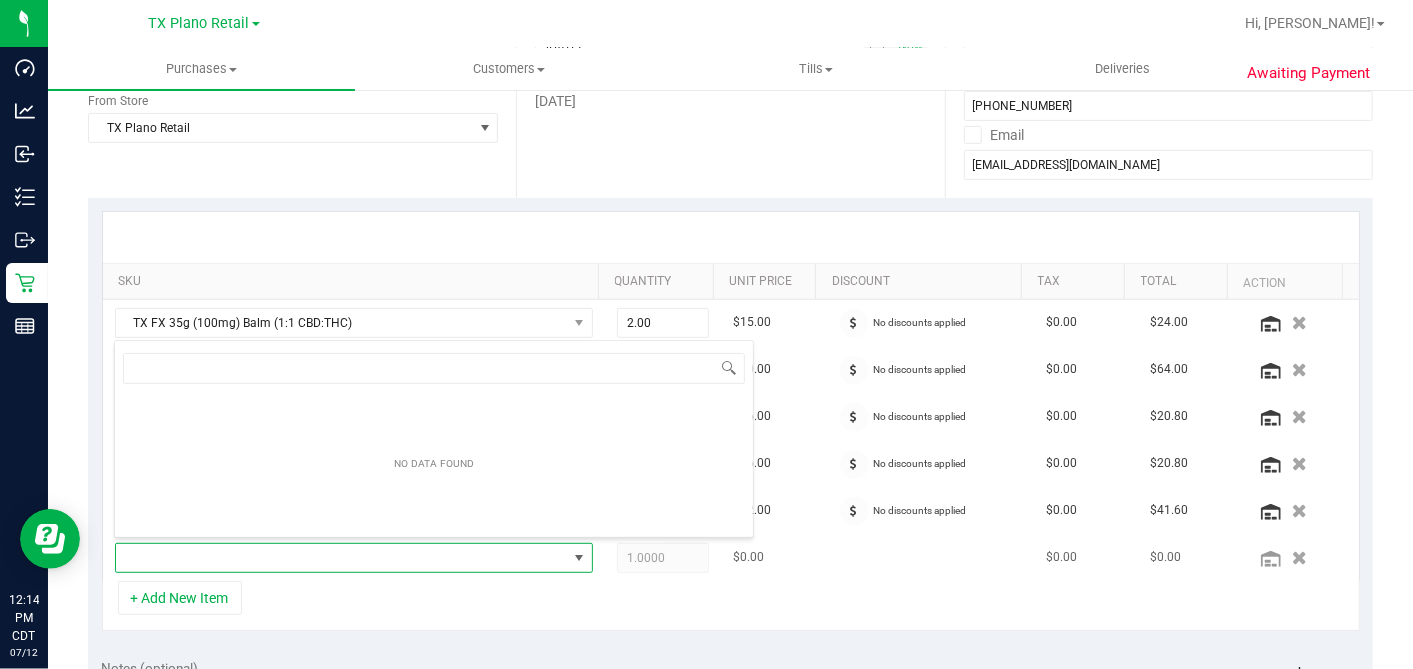 scroll, scrollTop: 99970, scrollLeft: 99534, axis: both 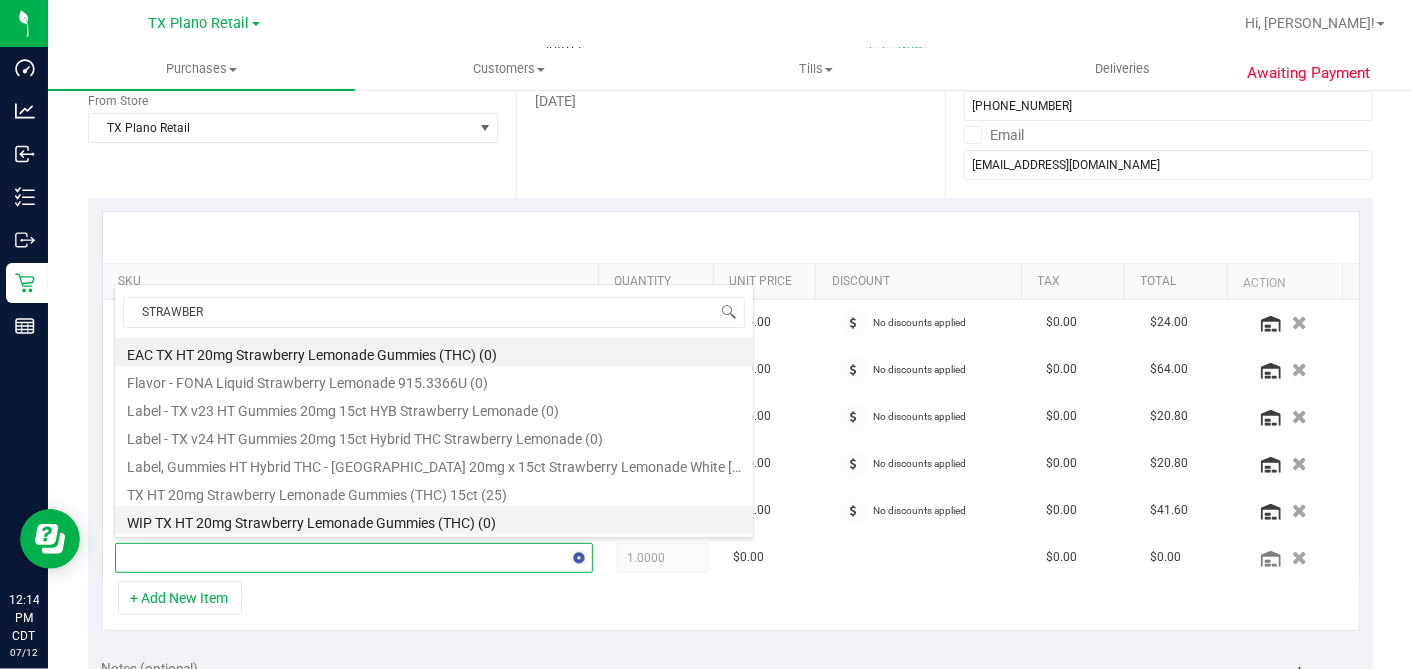type on "STRAWBERR" 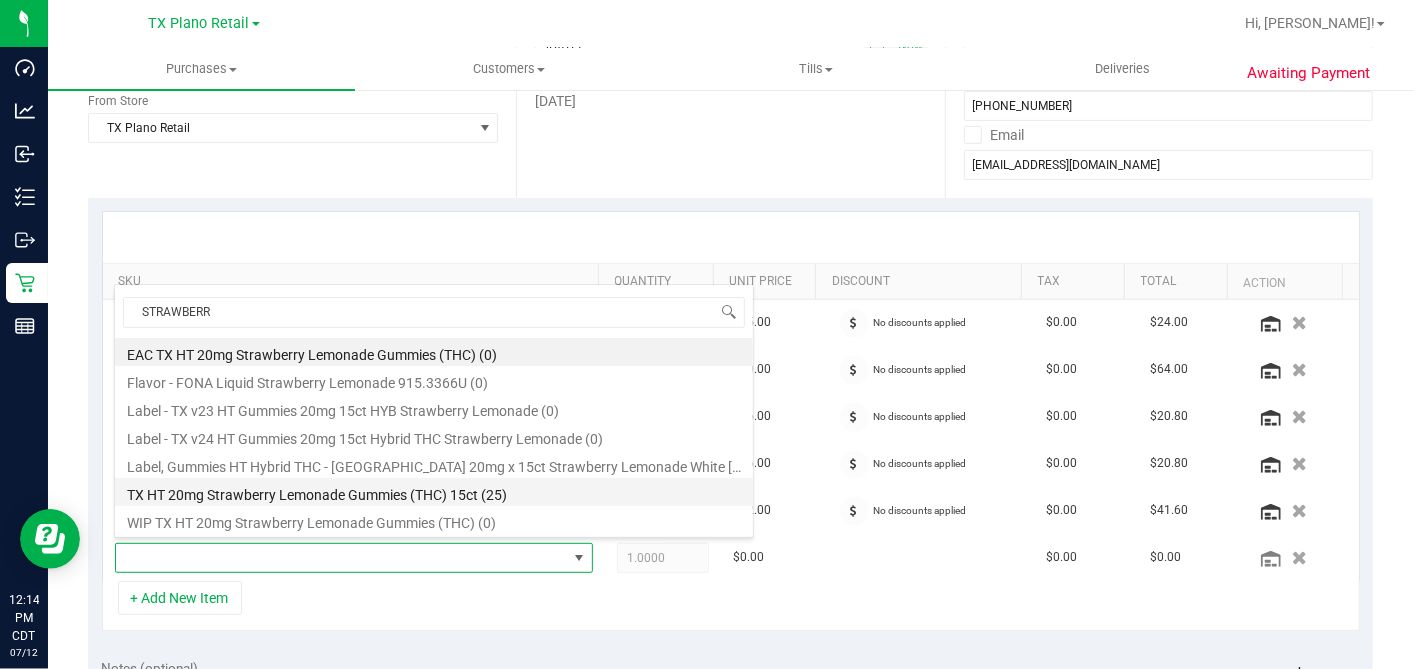 click on "TX HT 20mg Strawberry Lemonade Gummies (THC) 15ct (25)" at bounding box center (434, 492) 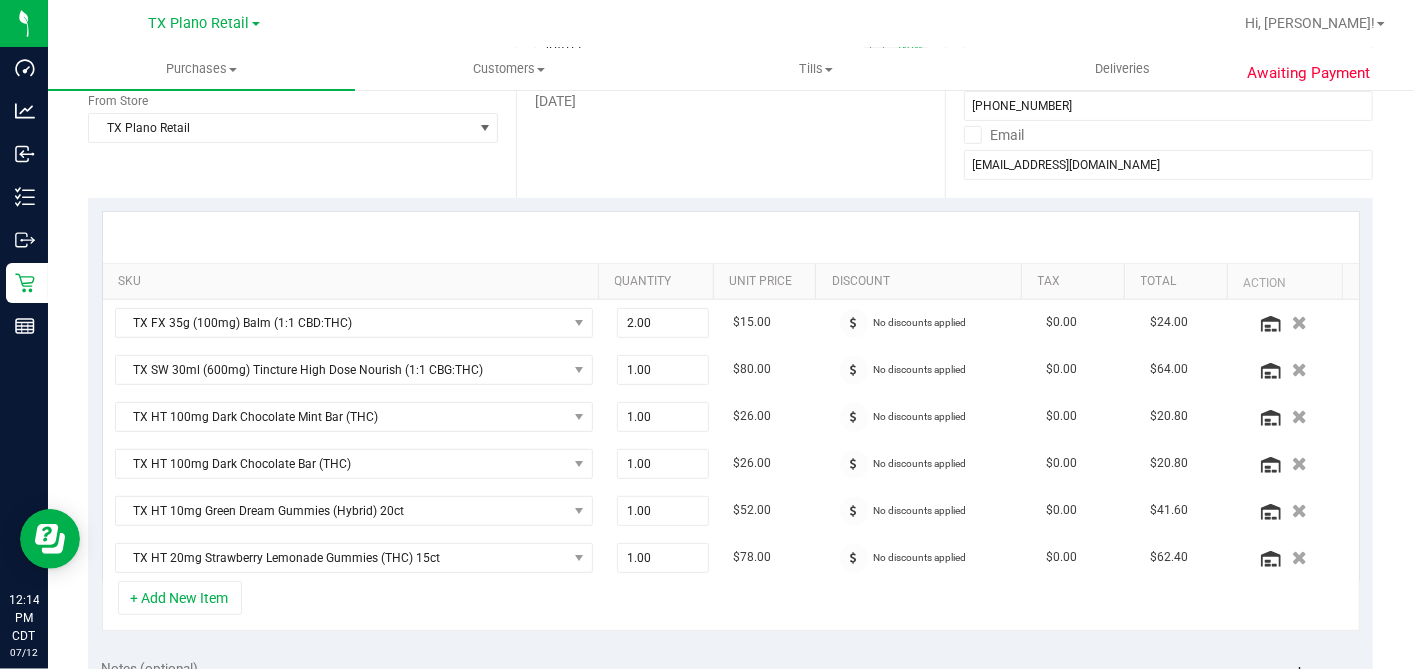 click on "+ Add New Item" at bounding box center (731, 606) 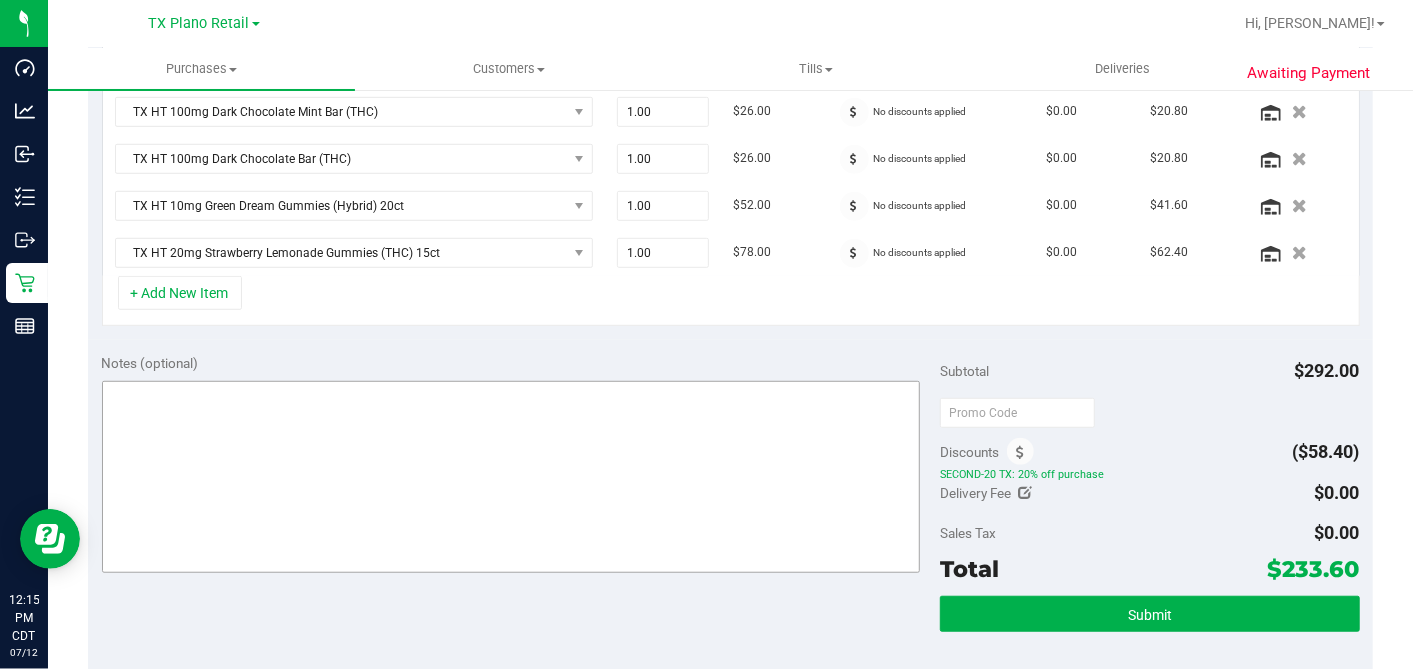 scroll, scrollTop: 777, scrollLeft: 0, axis: vertical 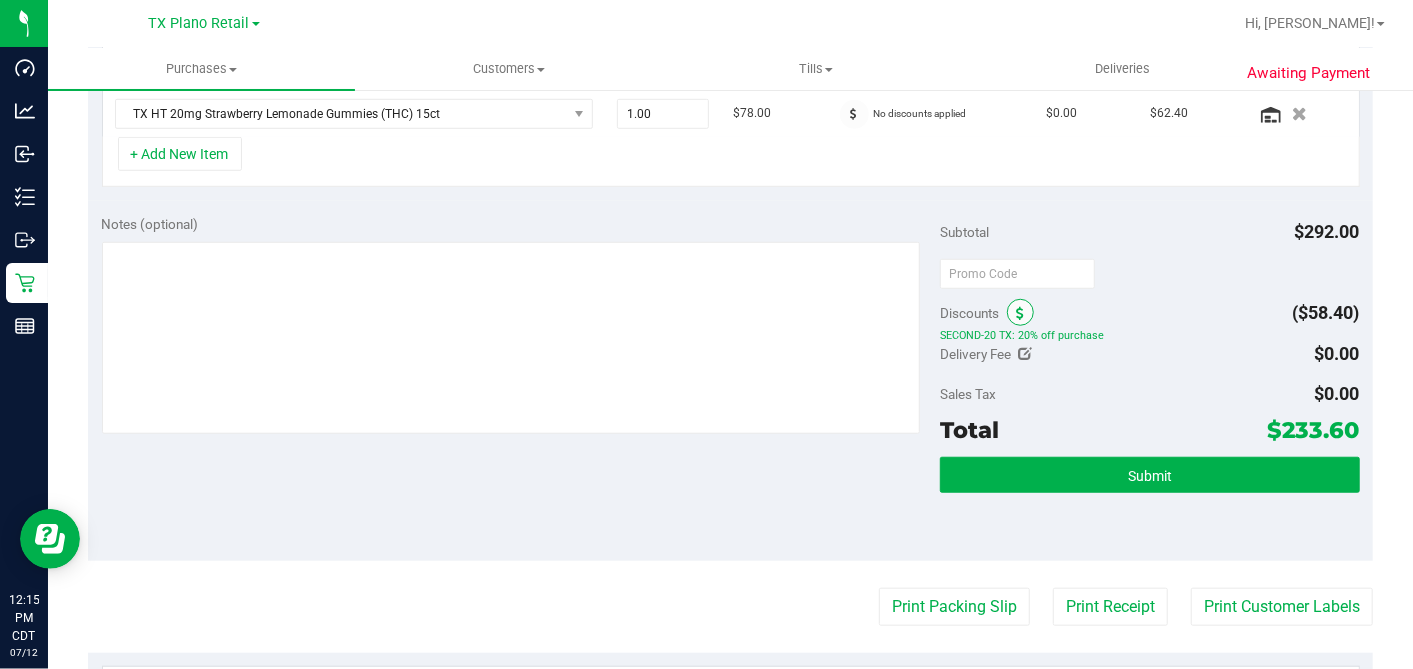 click at bounding box center [1020, 314] 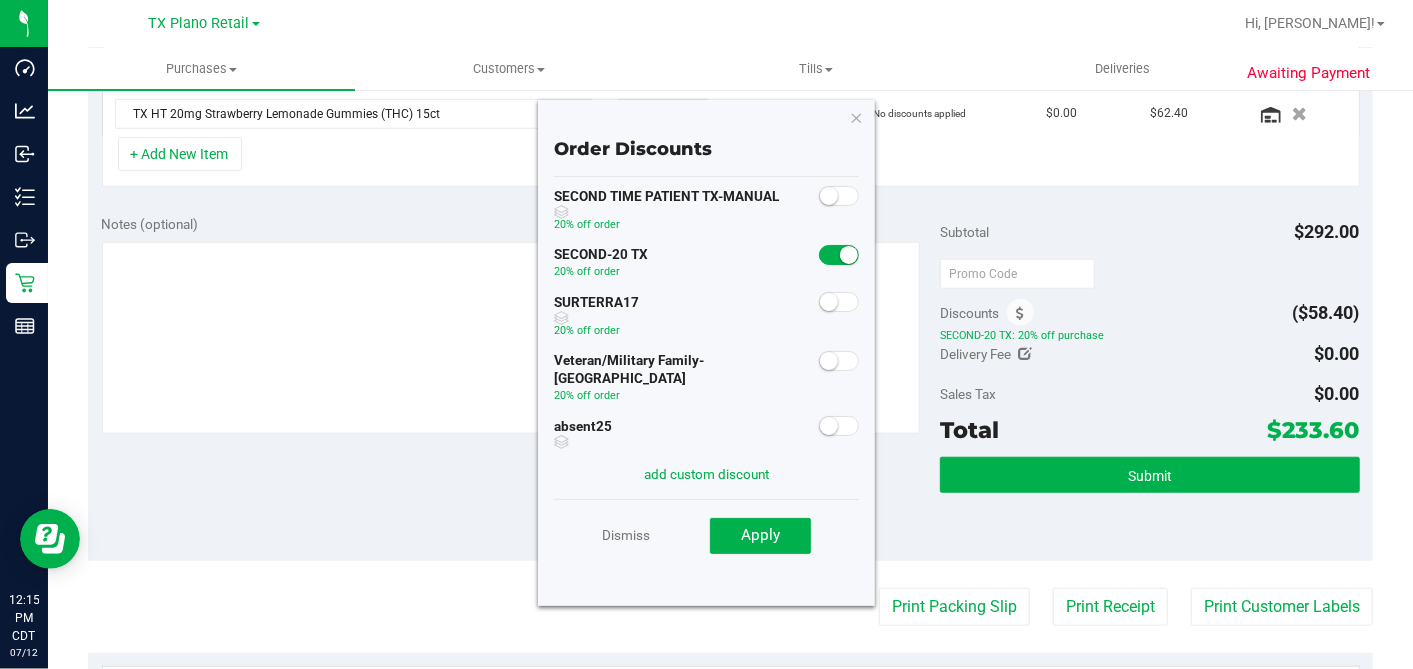 scroll, scrollTop: 0, scrollLeft: 0, axis: both 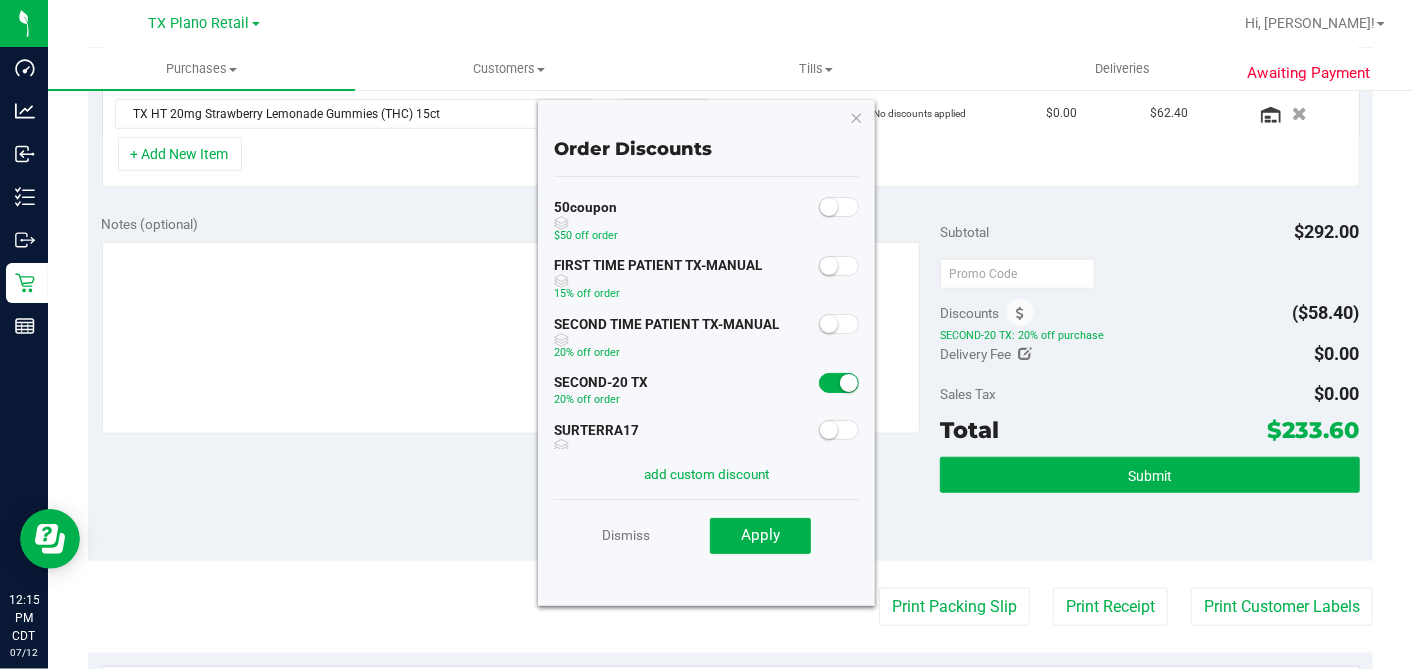 click at bounding box center [829, 324] 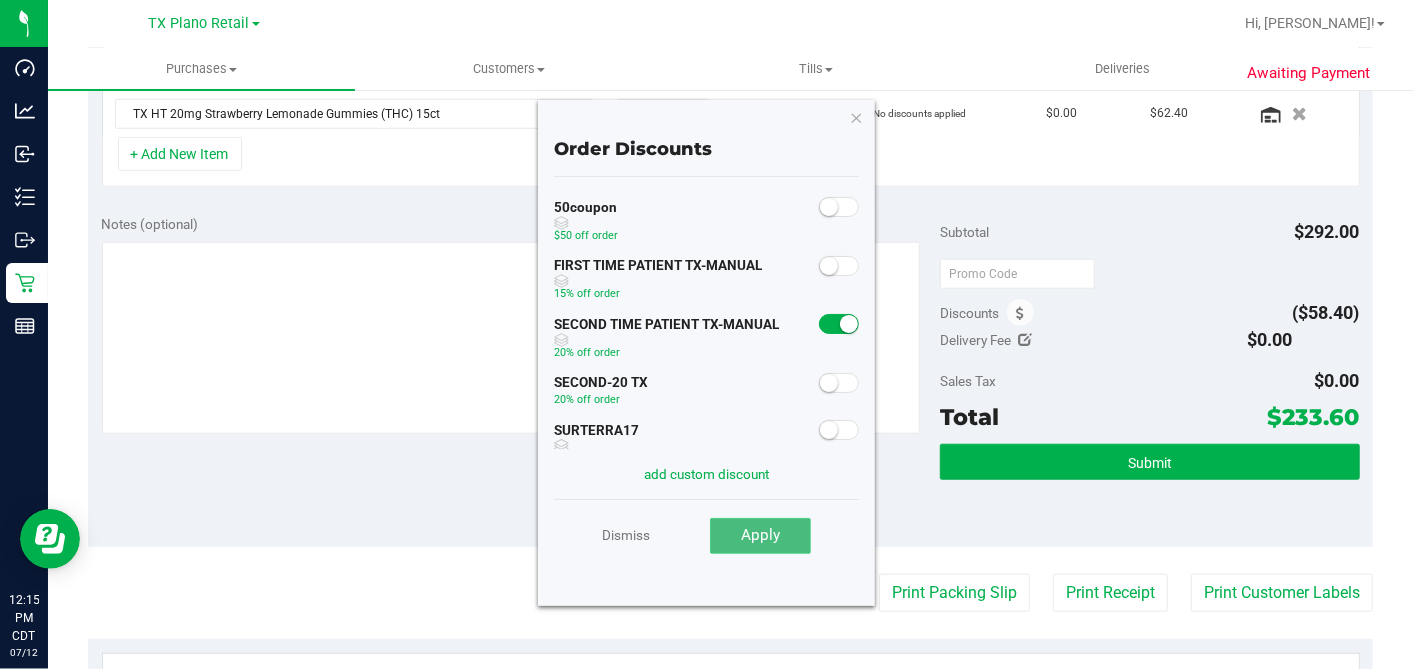 click on "Apply" at bounding box center [760, 535] 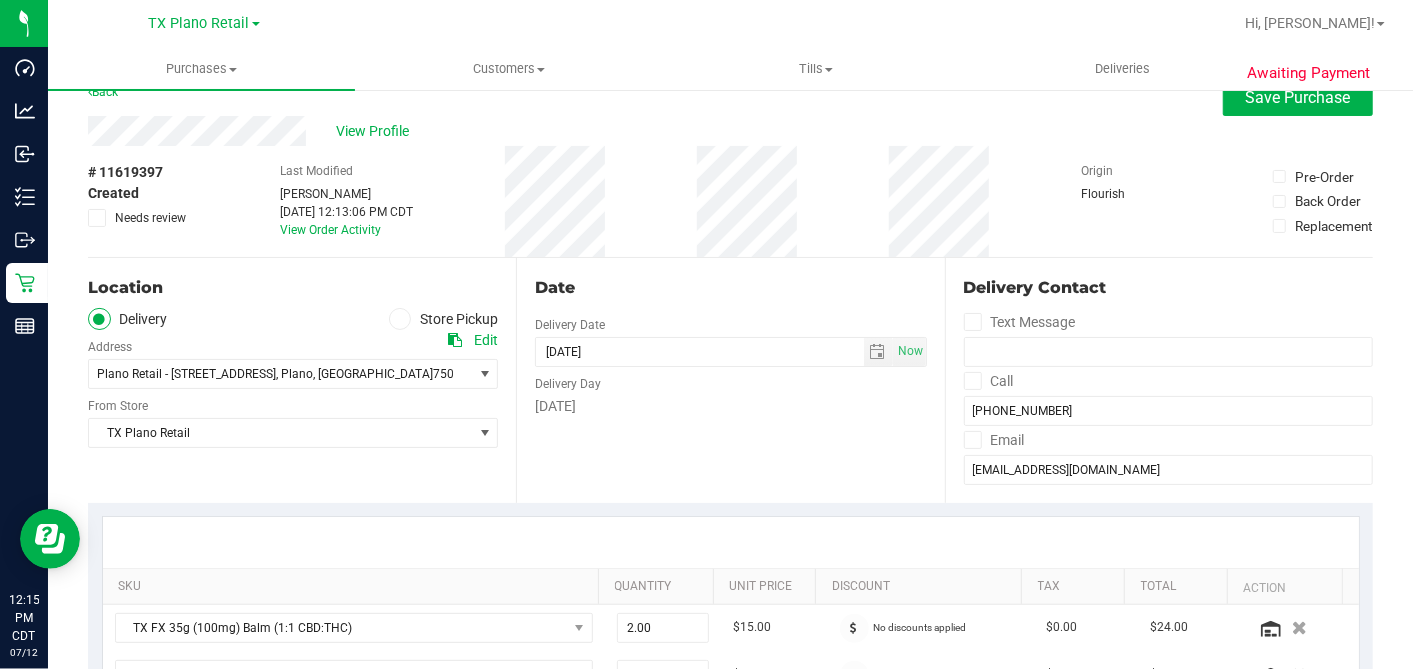 scroll, scrollTop: 0, scrollLeft: 0, axis: both 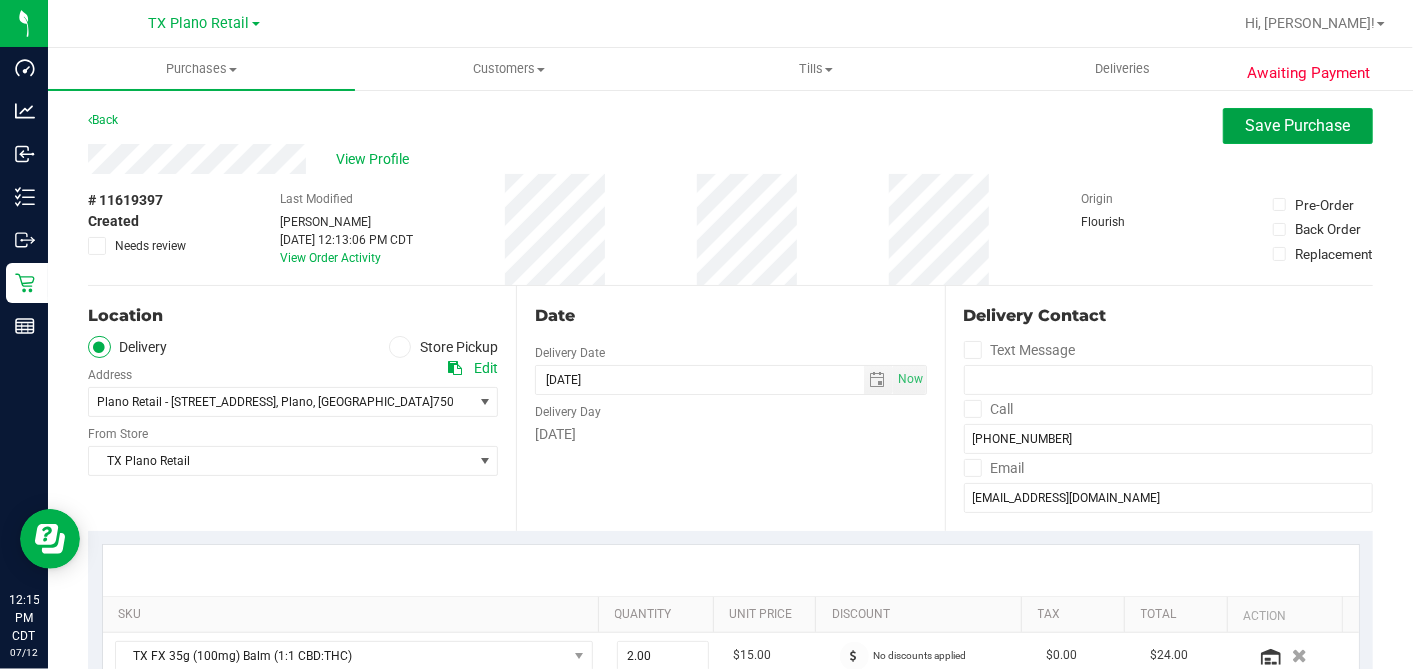 drag, startPoint x: 1211, startPoint y: 117, endPoint x: 1025, endPoint y: 141, distance: 187.54199 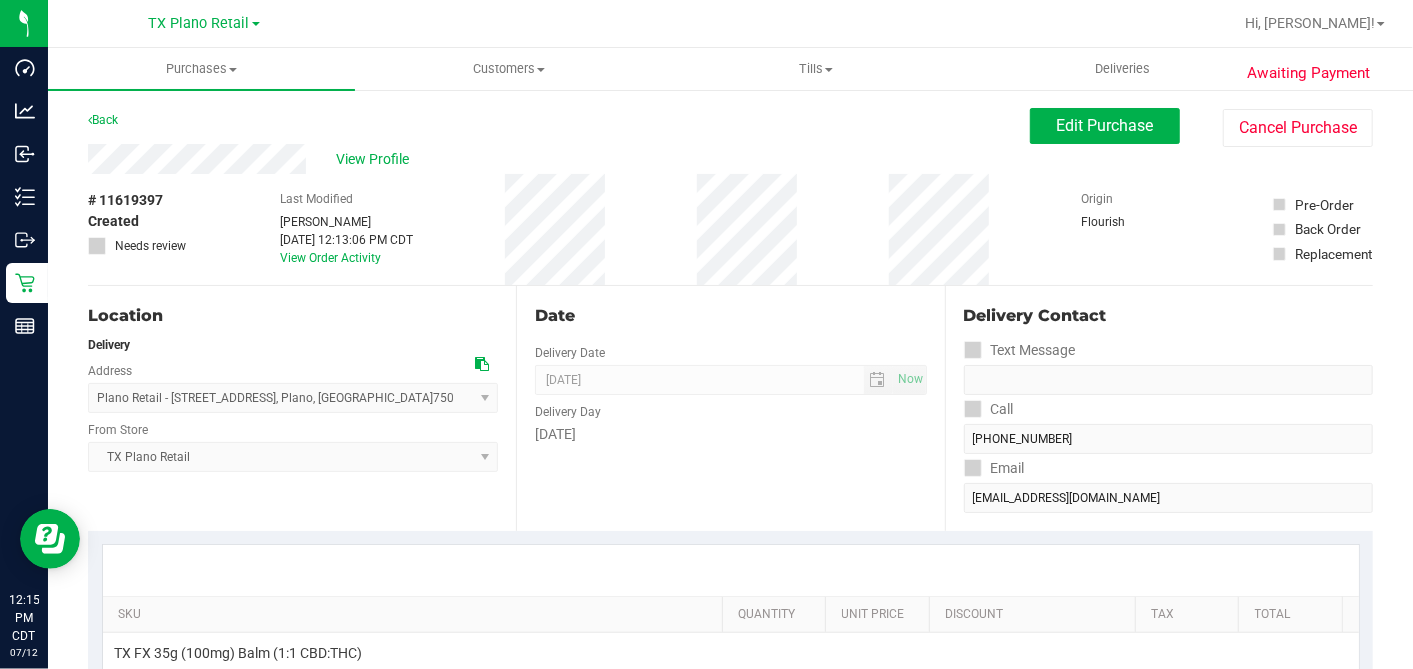 click on "View Profile" at bounding box center (376, 159) 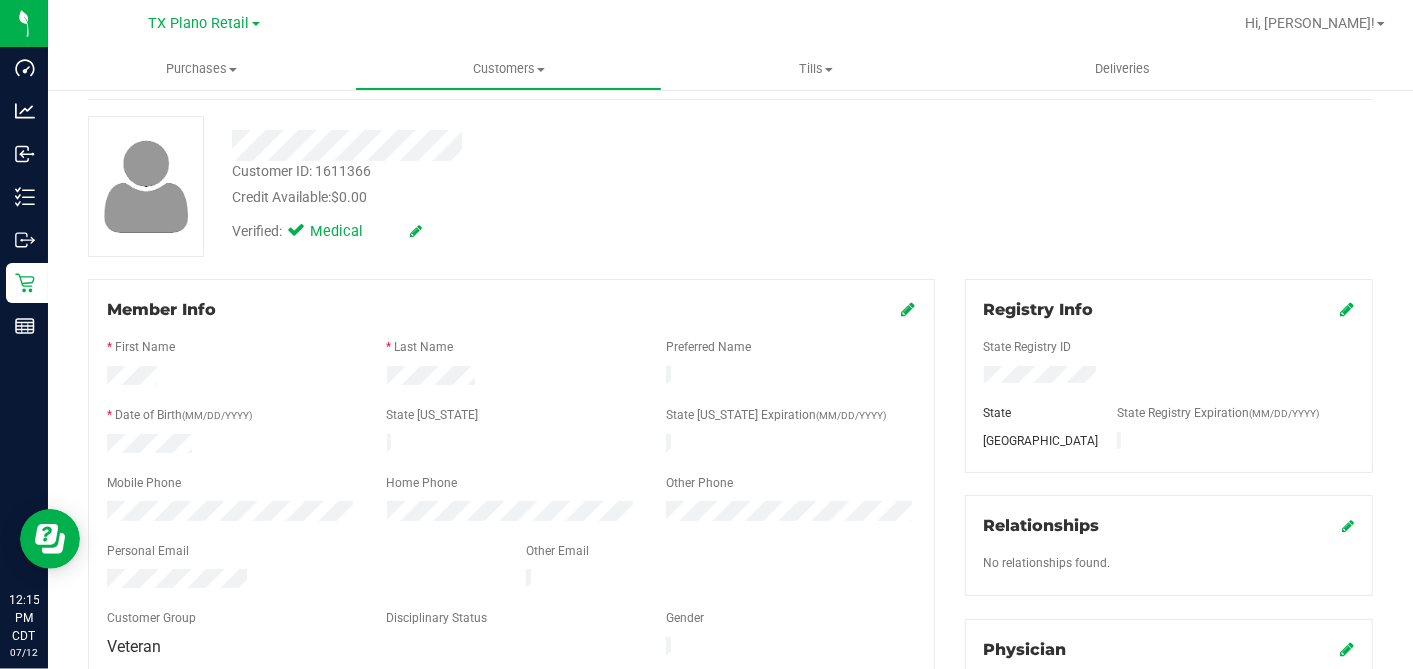 scroll, scrollTop: 0, scrollLeft: 0, axis: both 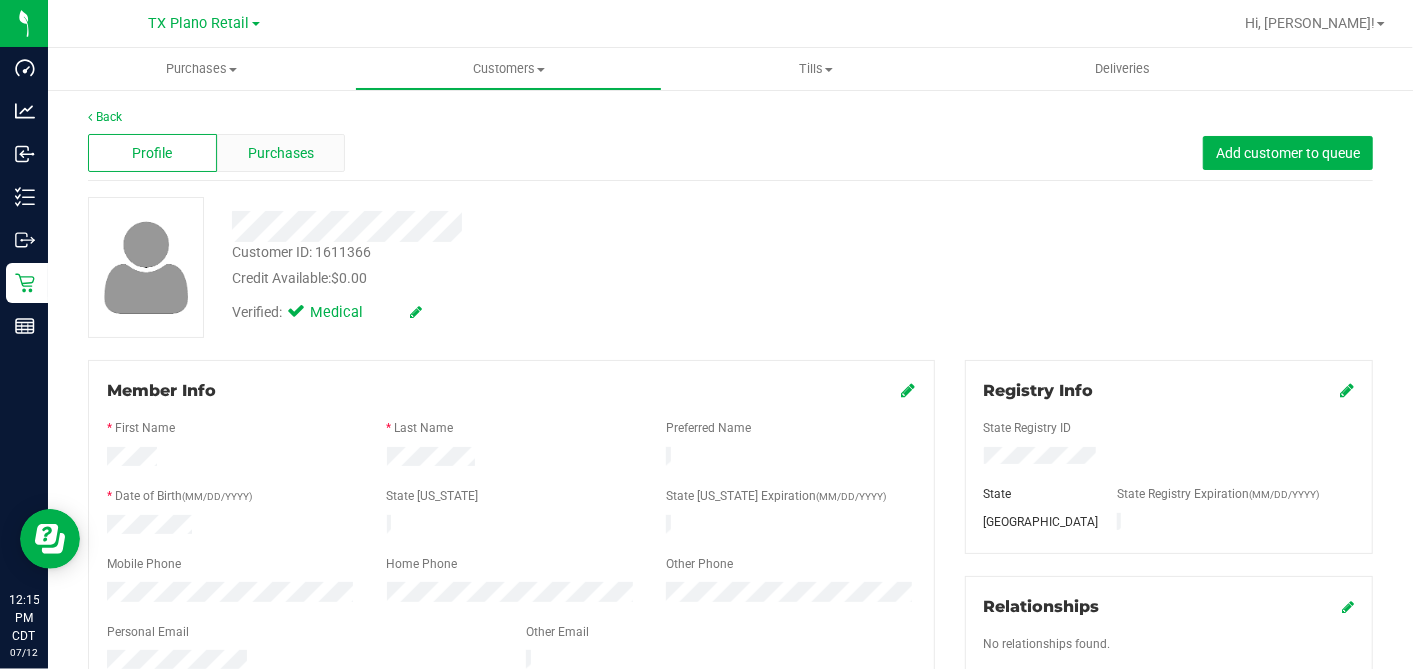 click on "Purchases" at bounding box center [281, 153] 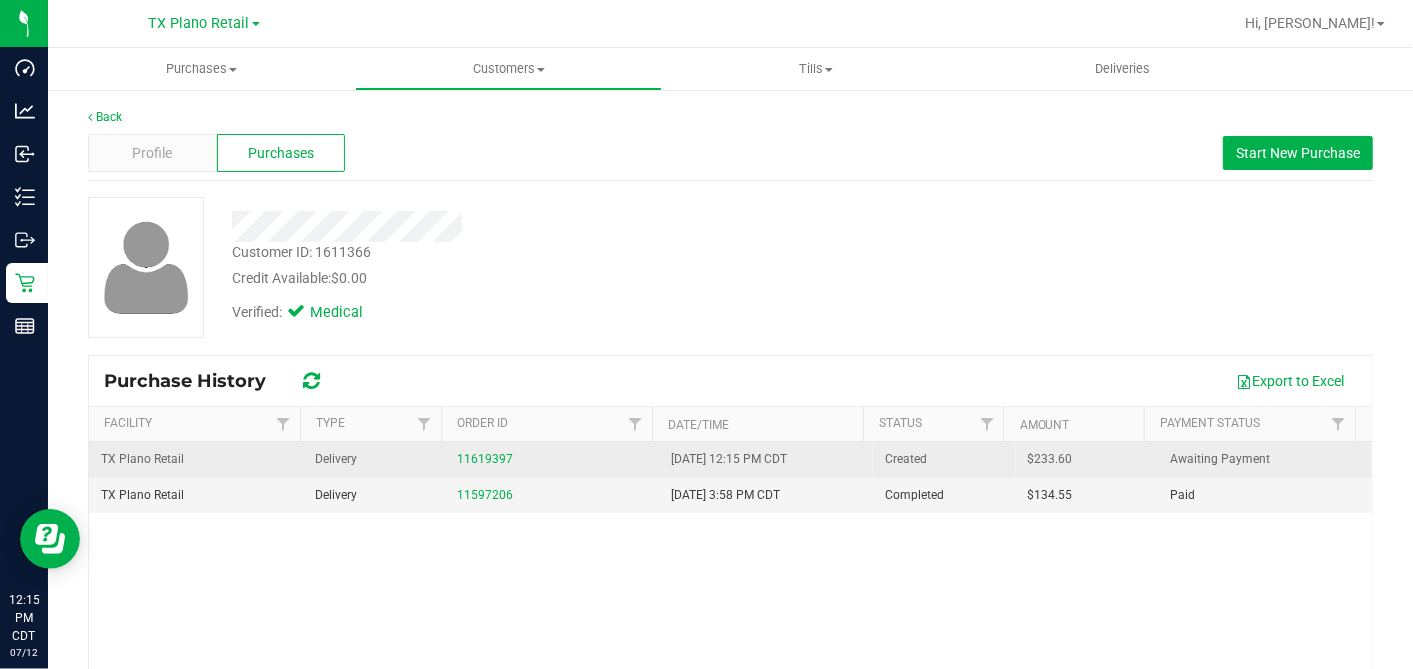 click on "11619397" at bounding box center (552, 459) 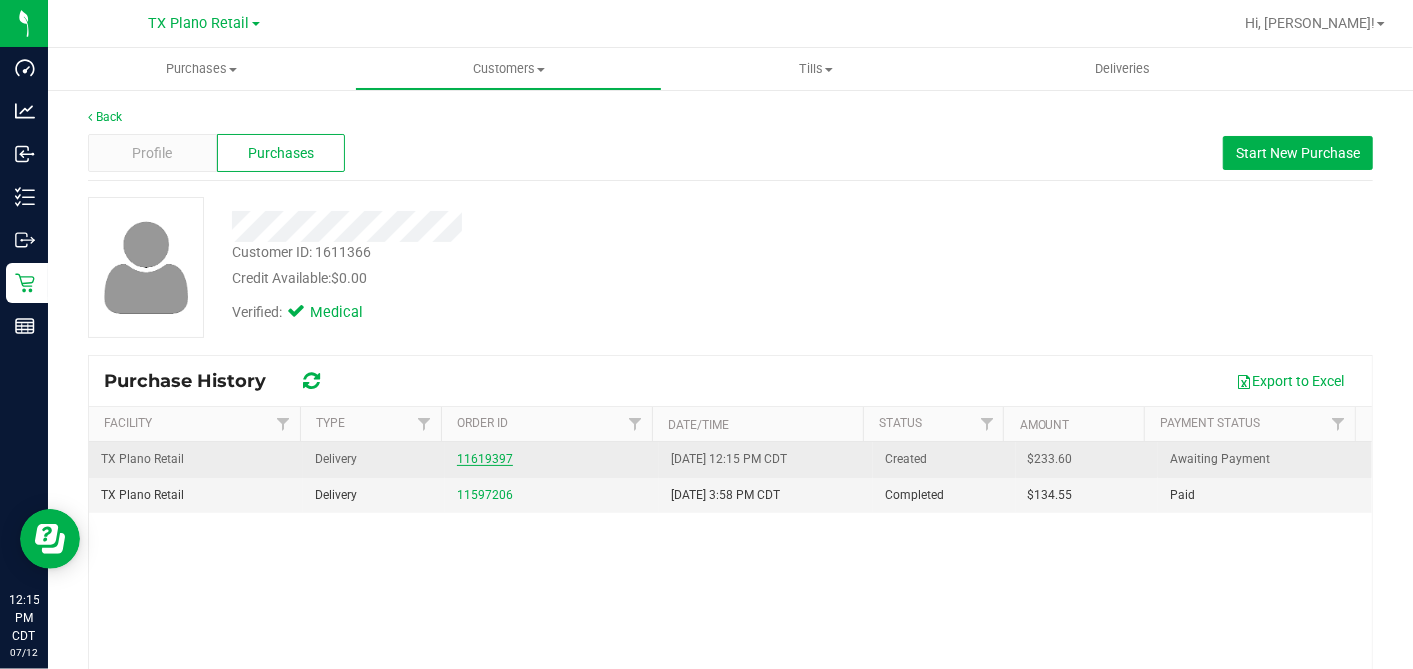 click on "11619397" at bounding box center (485, 459) 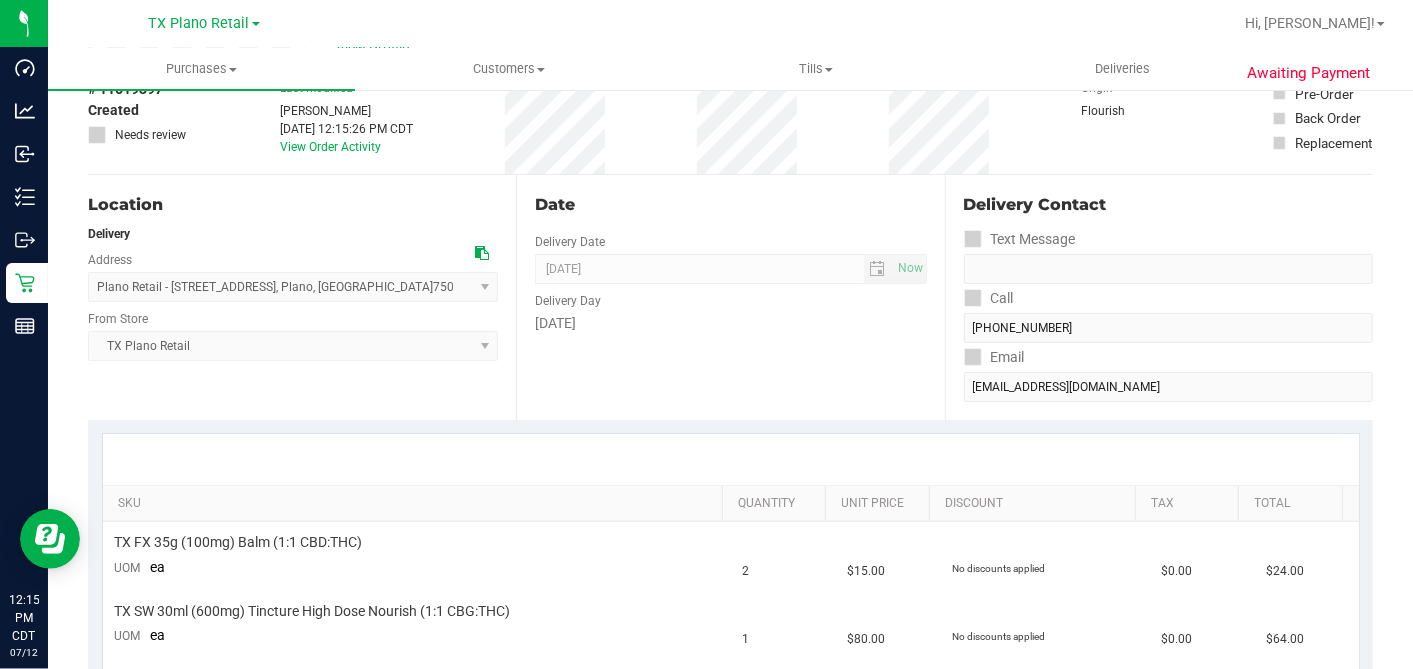 scroll, scrollTop: 0, scrollLeft: 0, axis: both 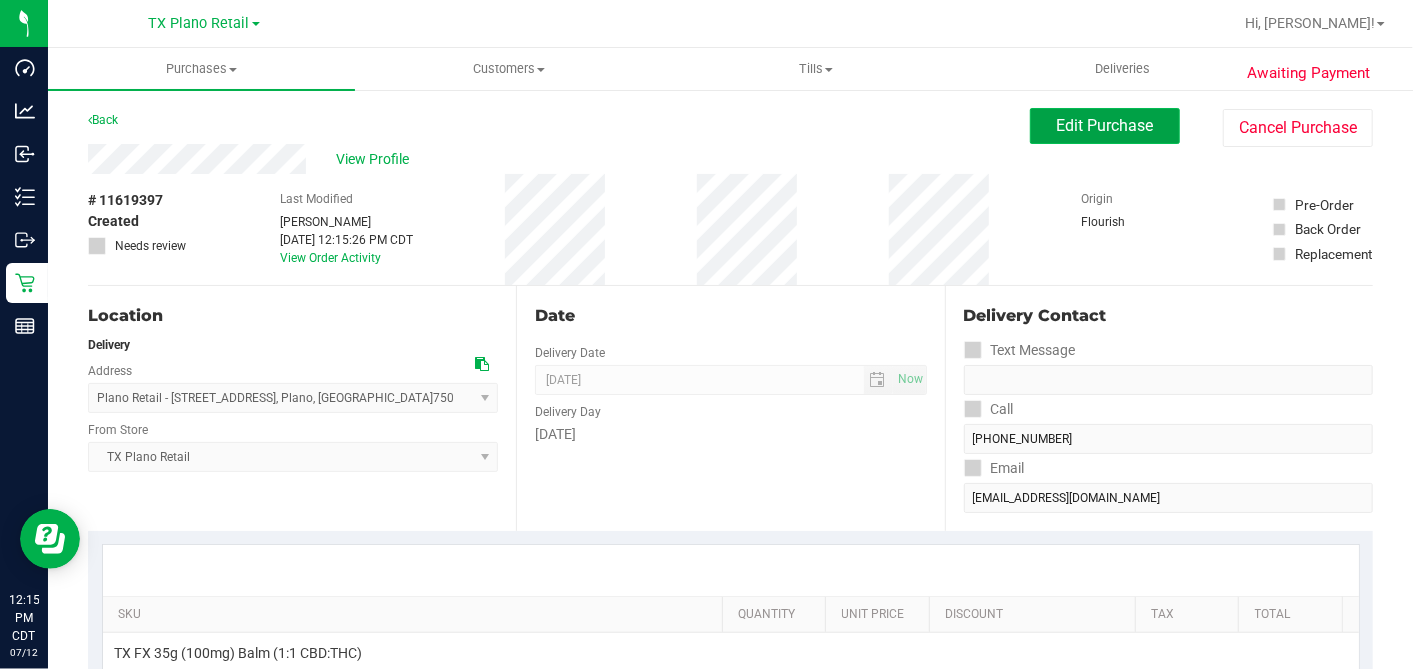 click on "Edit Purchase" at bounding box center [1105, 125] 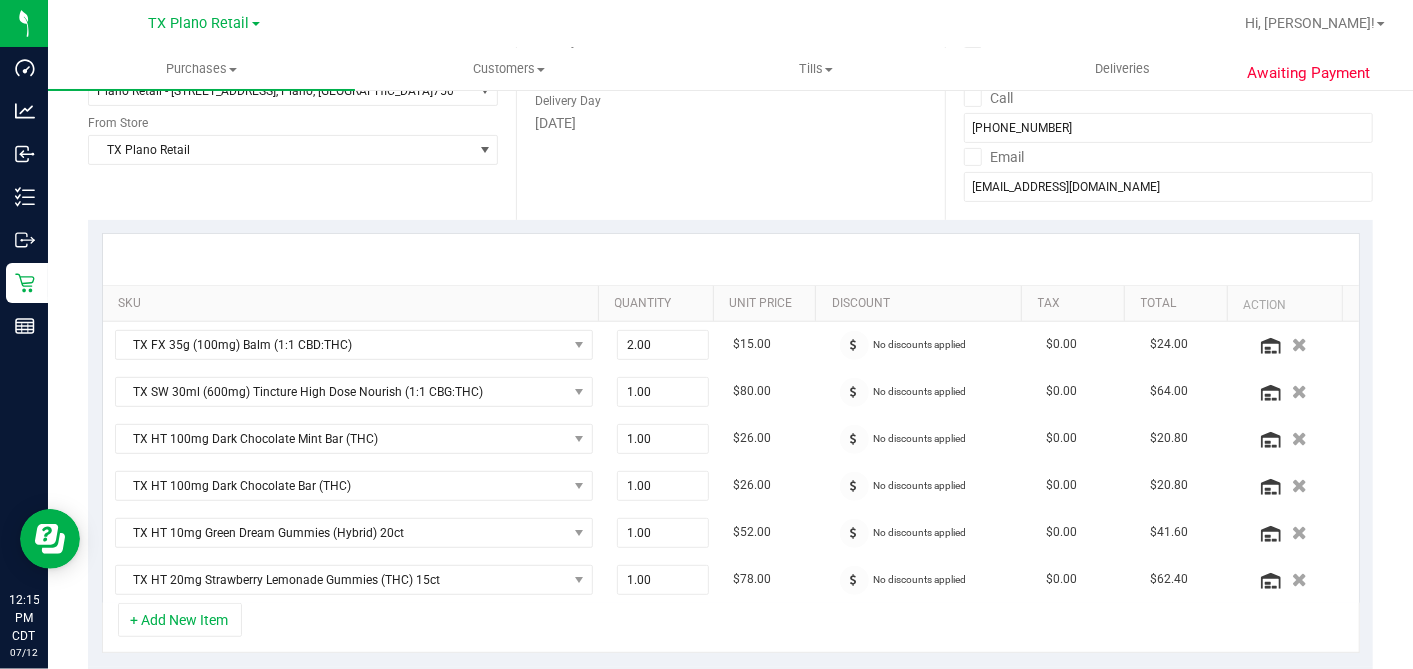 scroll, scrollTop: 333, scrollLeft: 0, axis: vertical 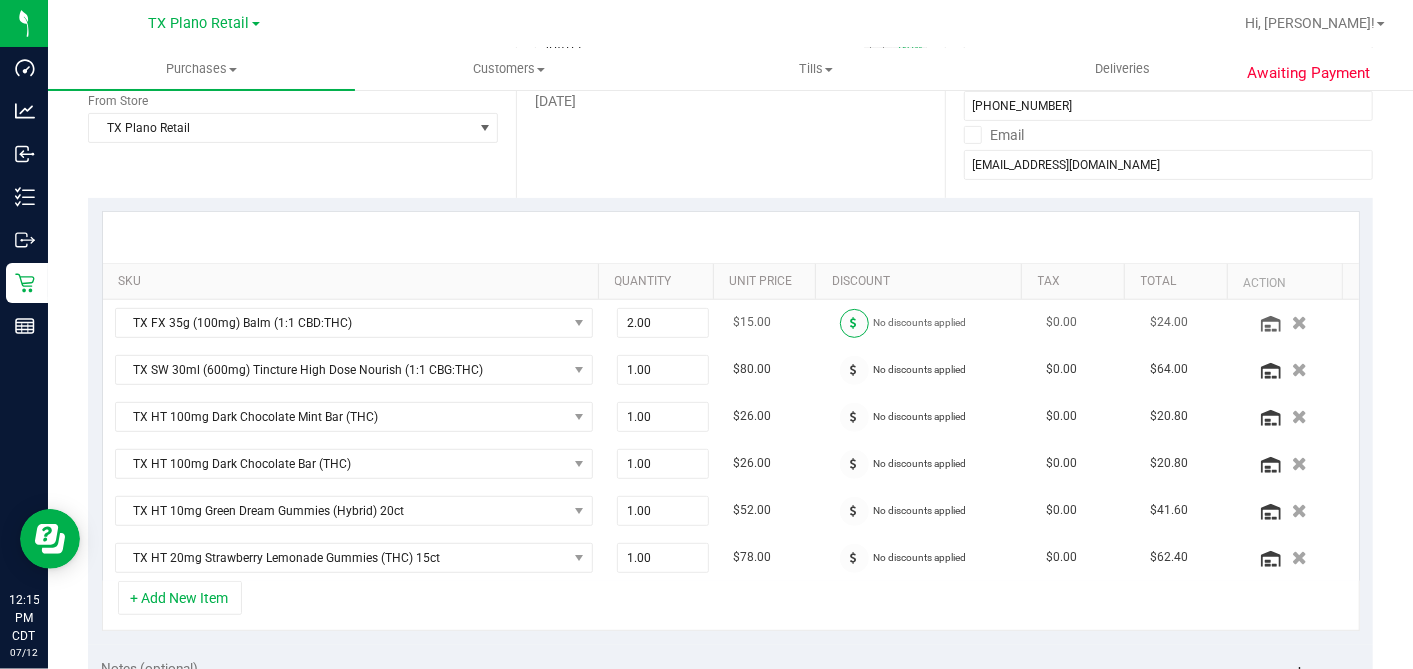 click at bounding box center [854, 323] 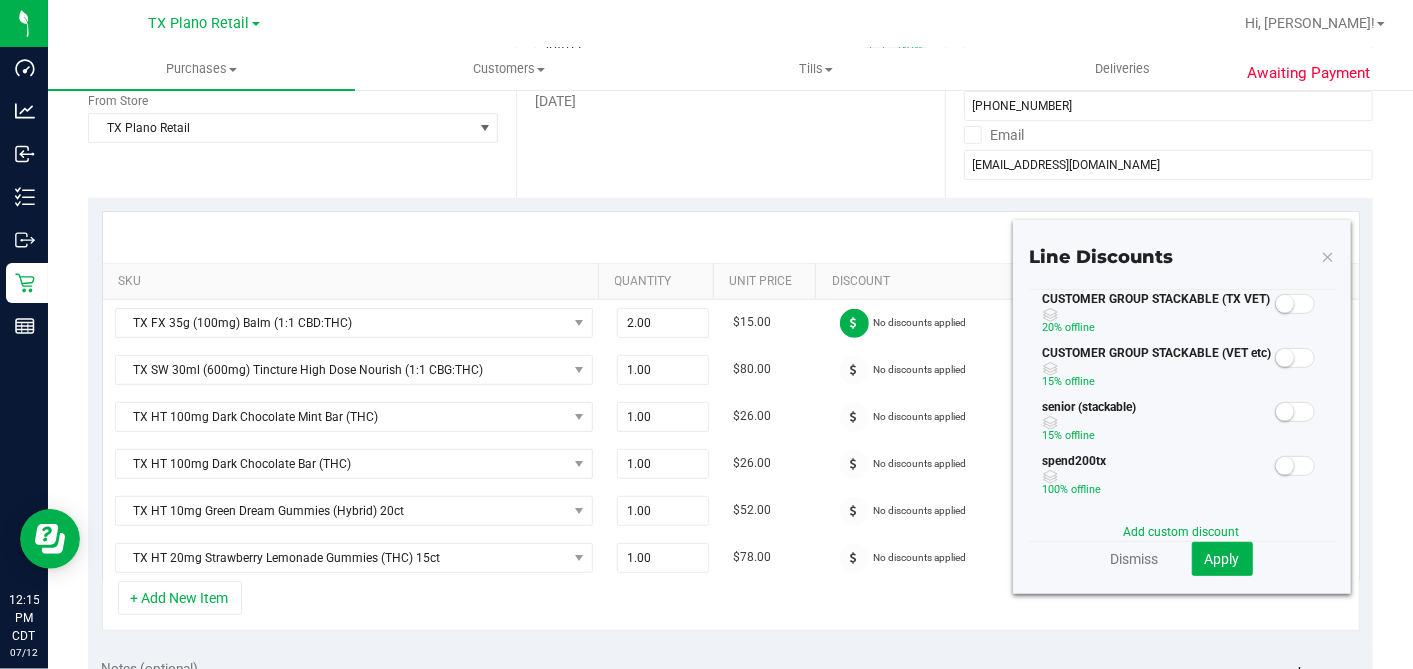 scroll, scrollTop: 0, scrollLeft: 0, axis: both 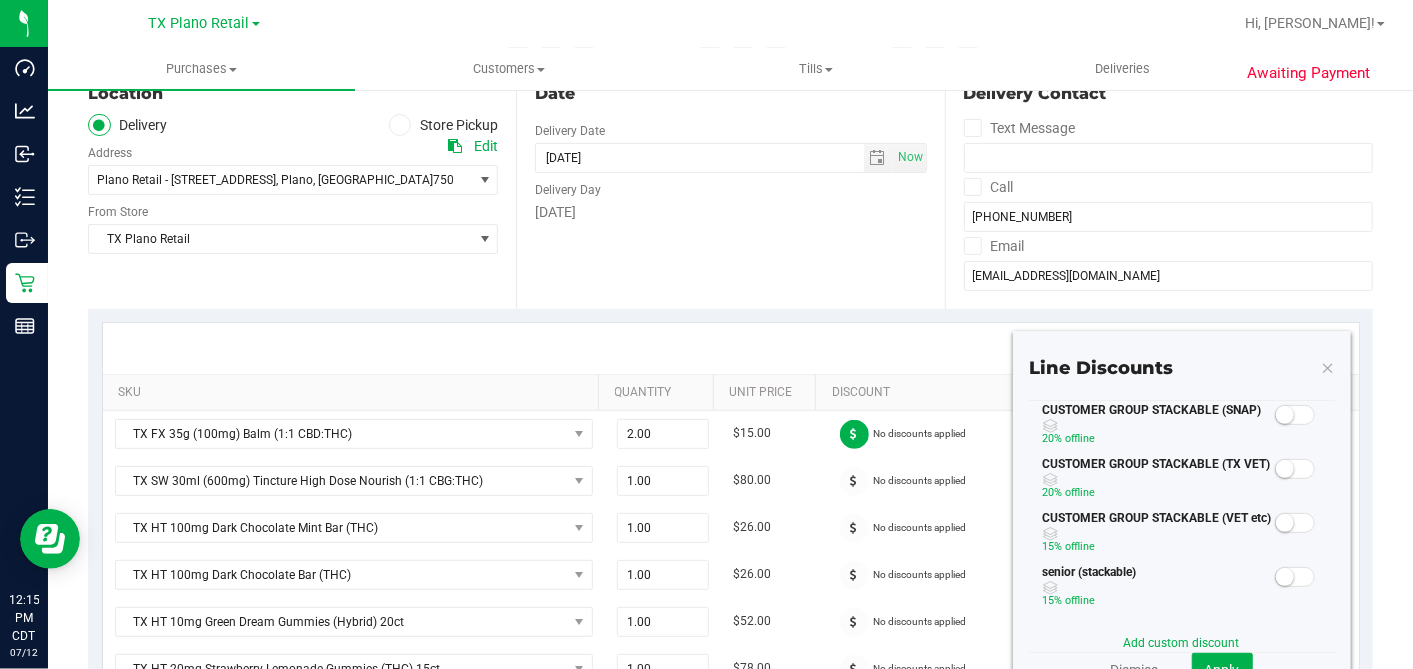 click at bounding box center (1295, 469) 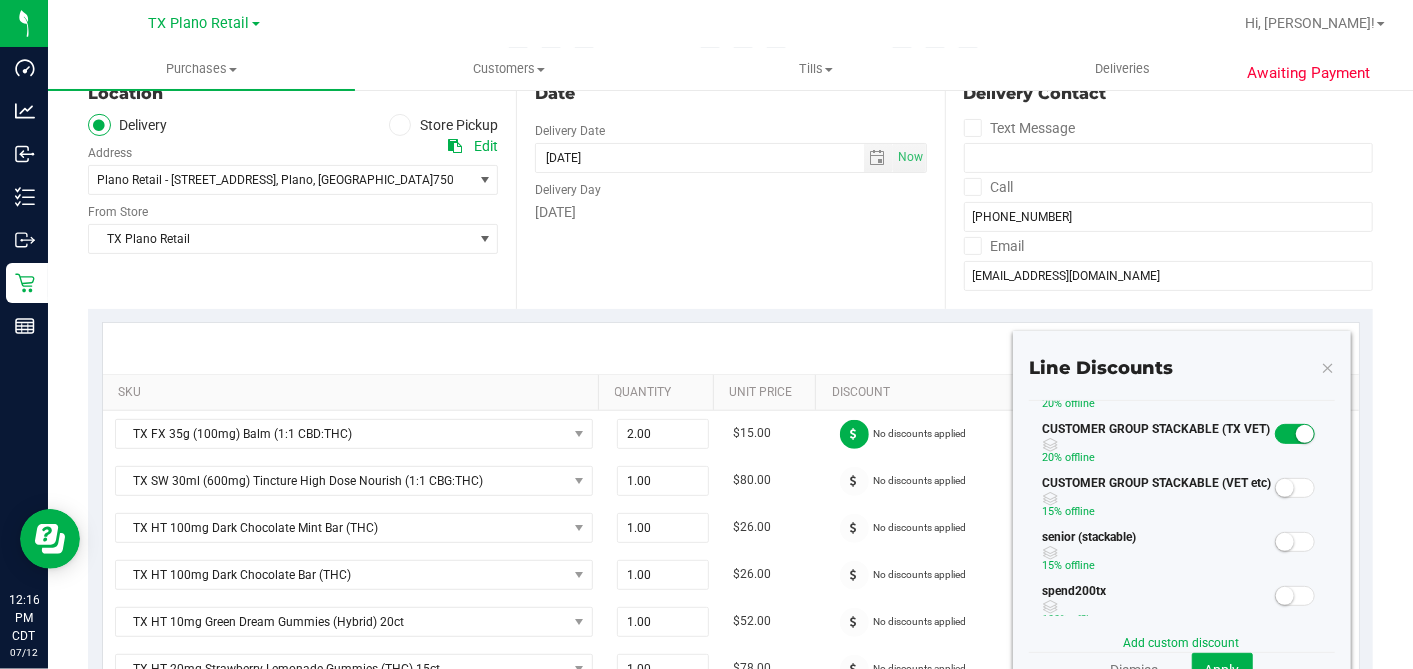scroll, scrollTop: 54, scrollLeft: 0, axis: vertical 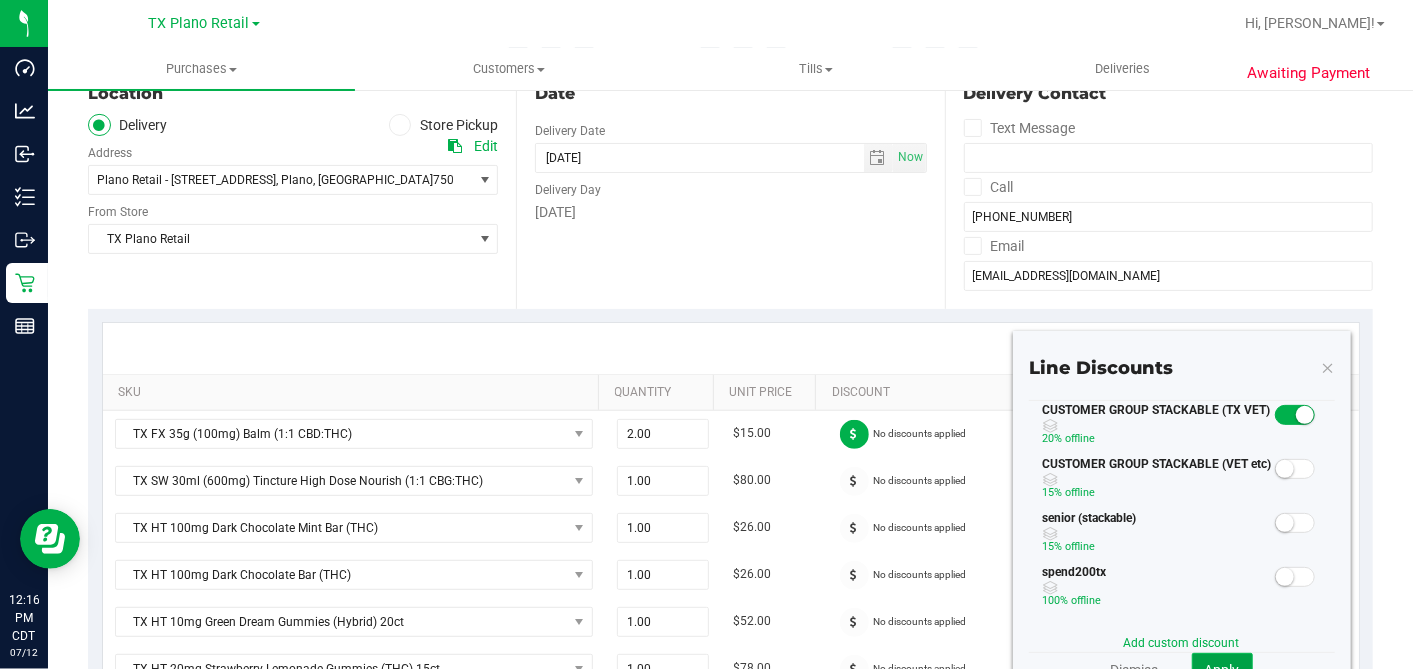 click on "Apply" 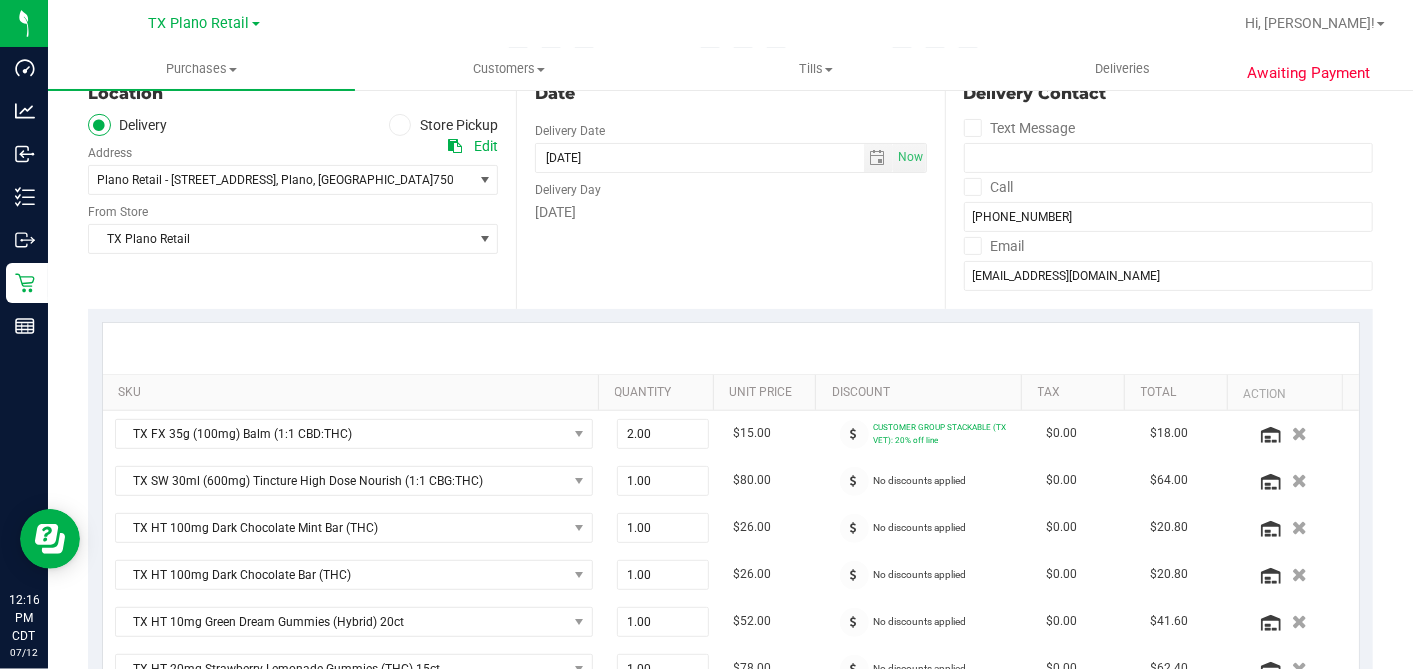 scroll, scrollTop: 333, scrollLeft: 0, axis: vertical 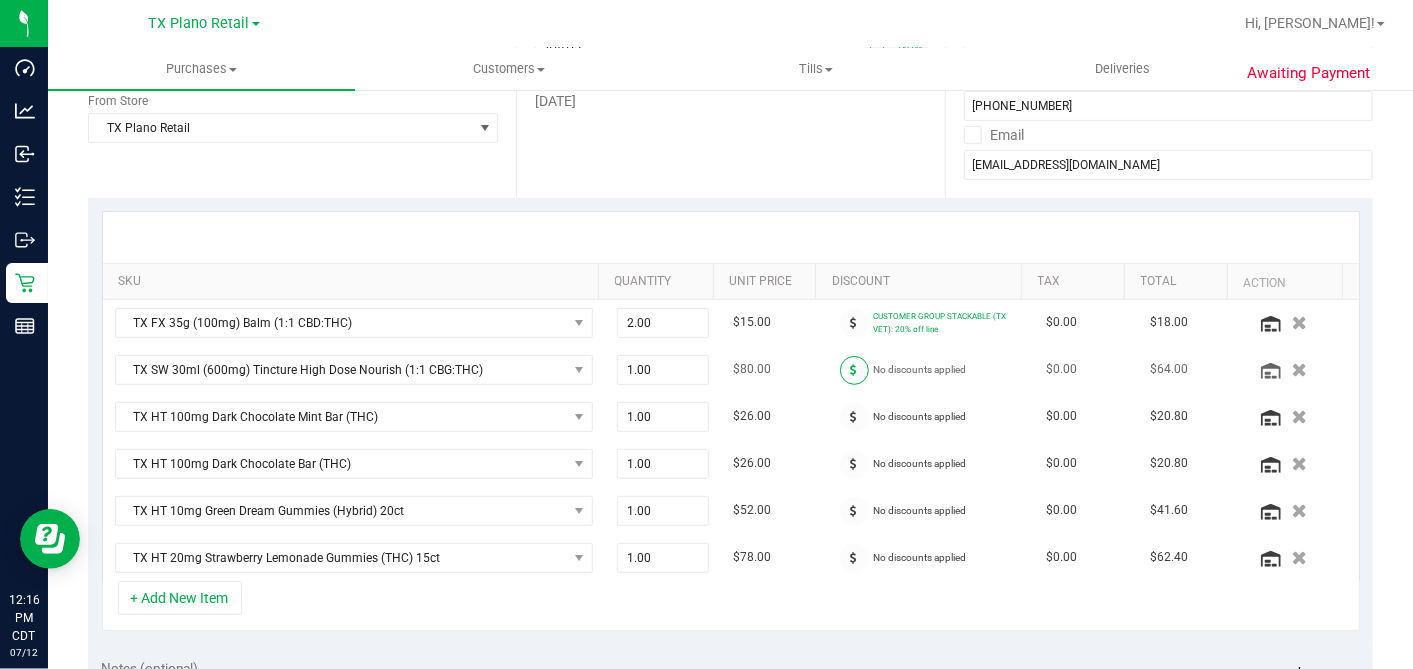 click at bounding box center [854, 370] 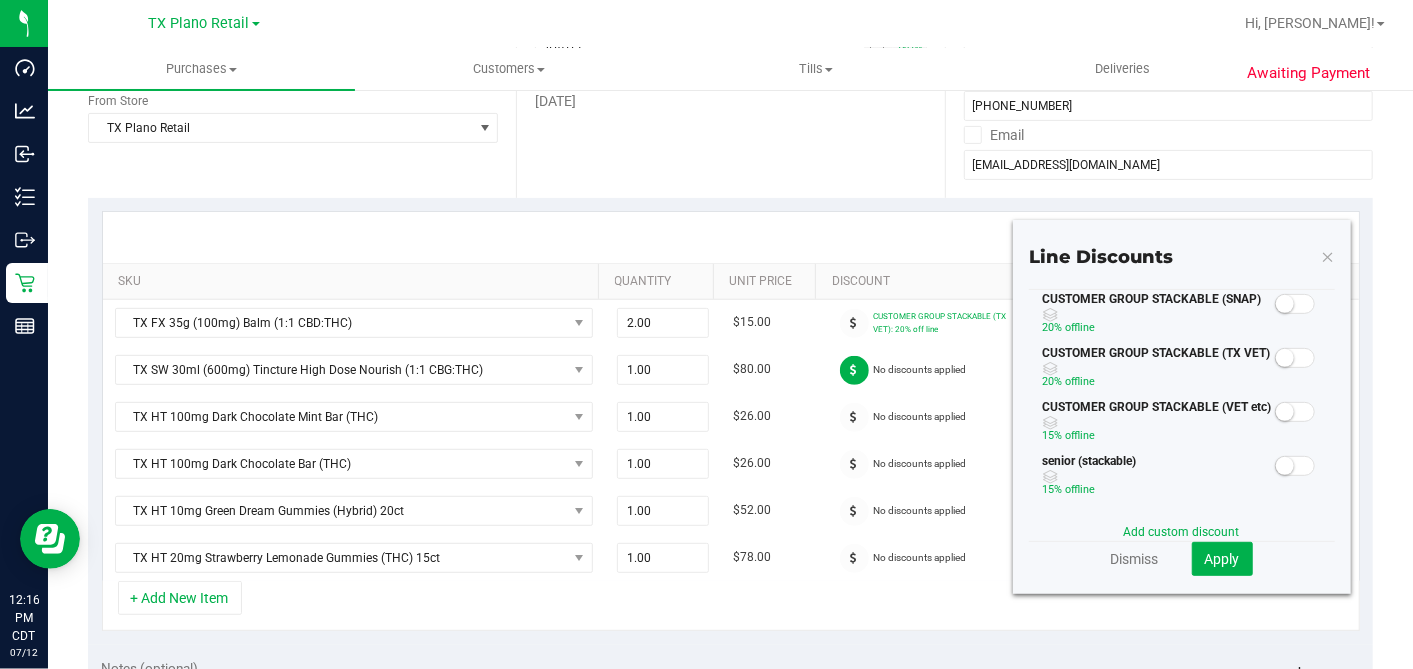 click at bounding box center (1285, 358) 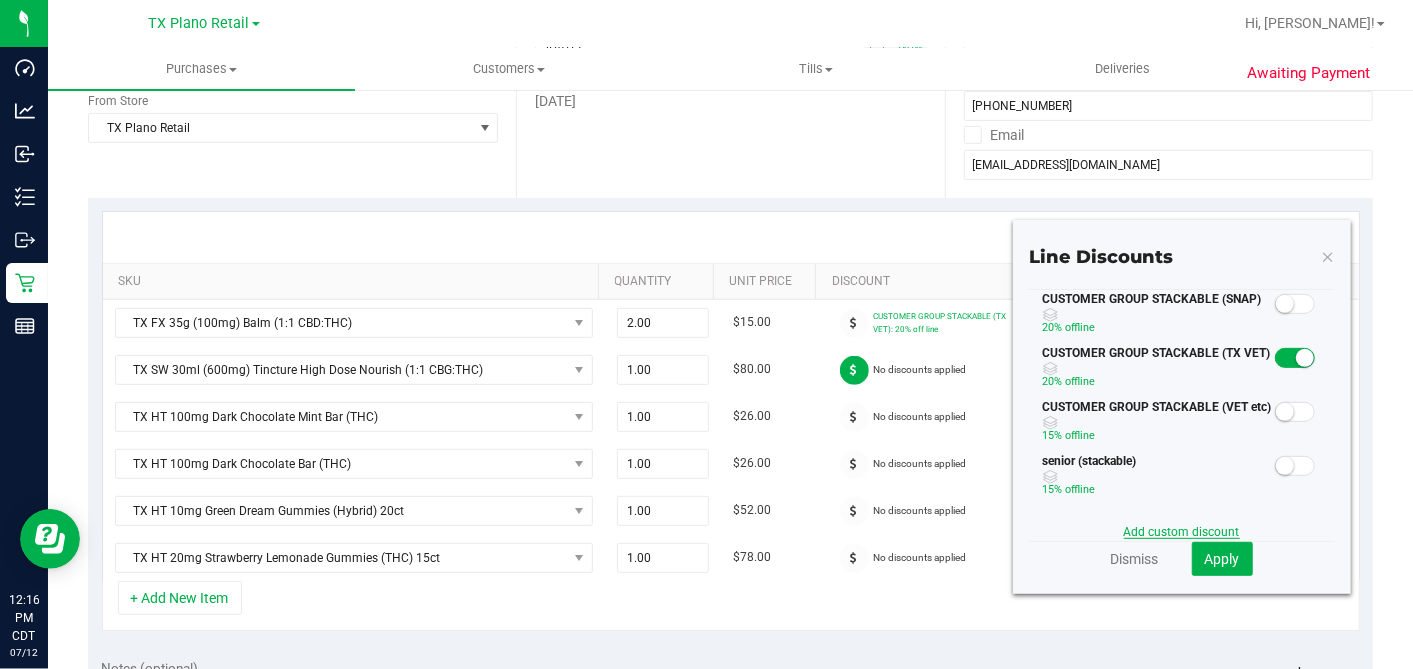 click on "Add custom discount" at bounding box center [1182, 532] 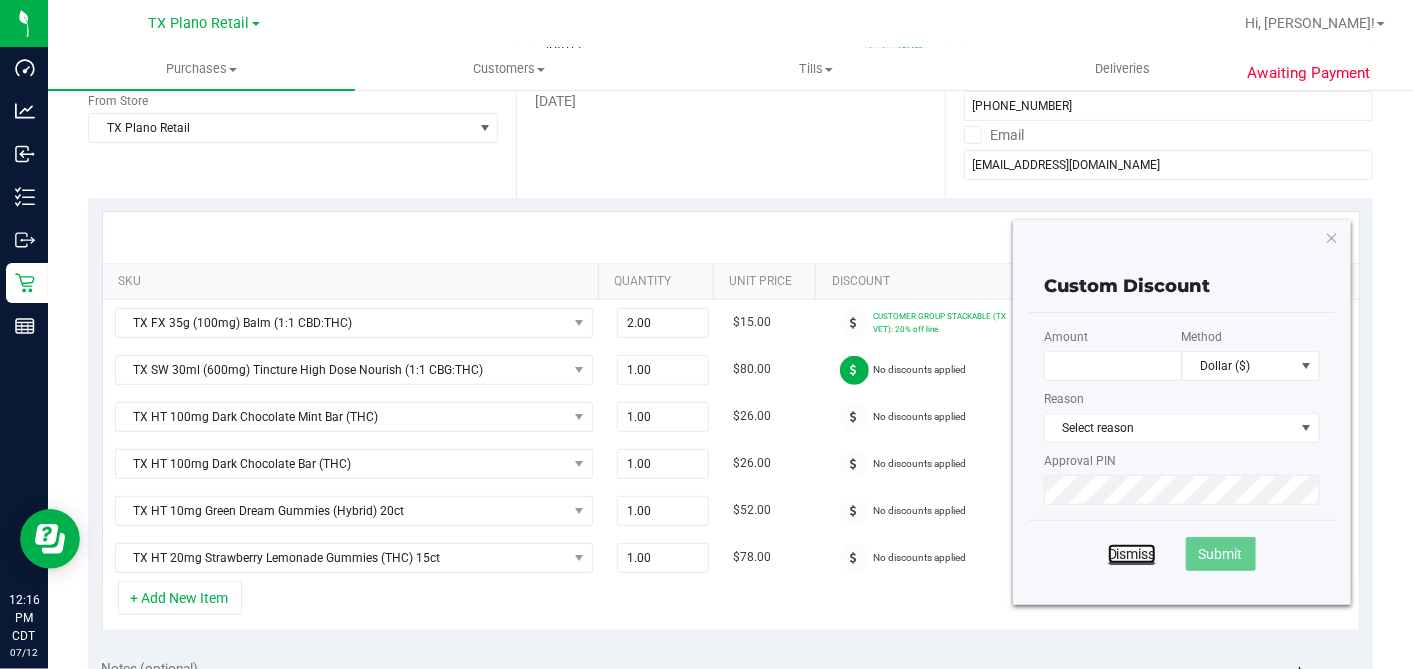 click on "Dismiss" at bounding box center [1132, 554] 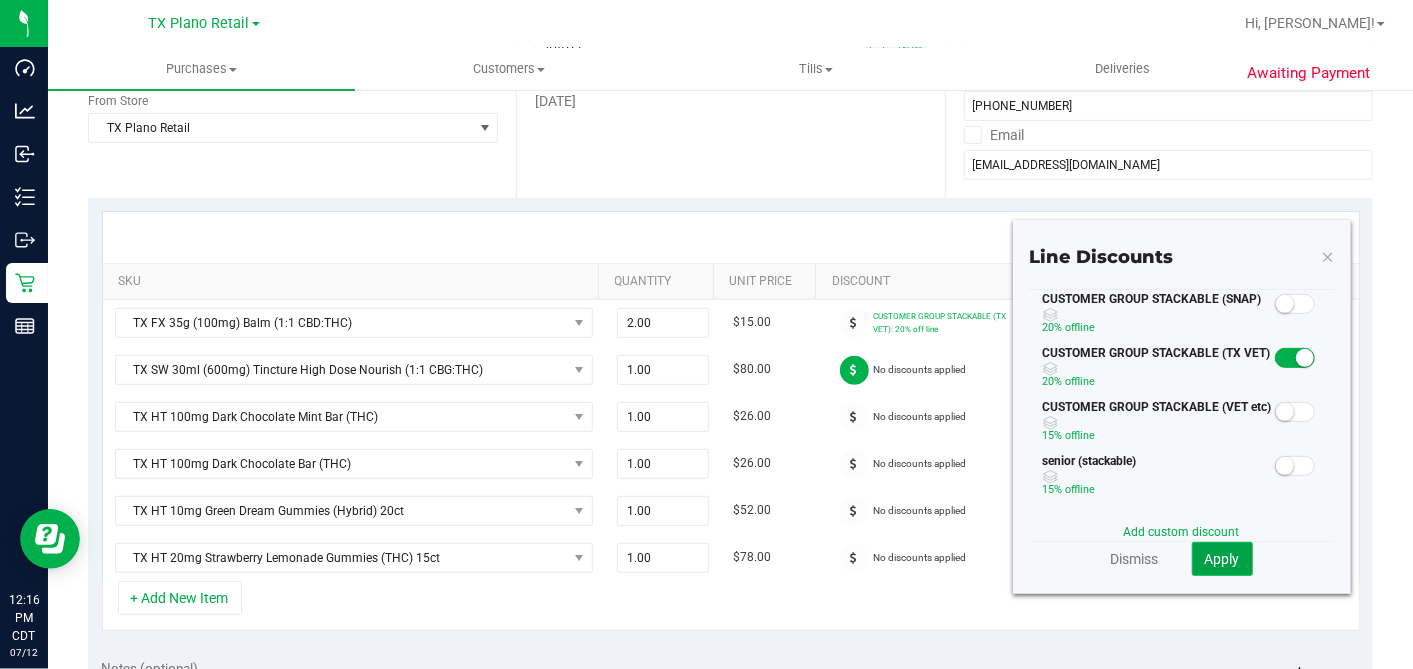 click on "Apply" 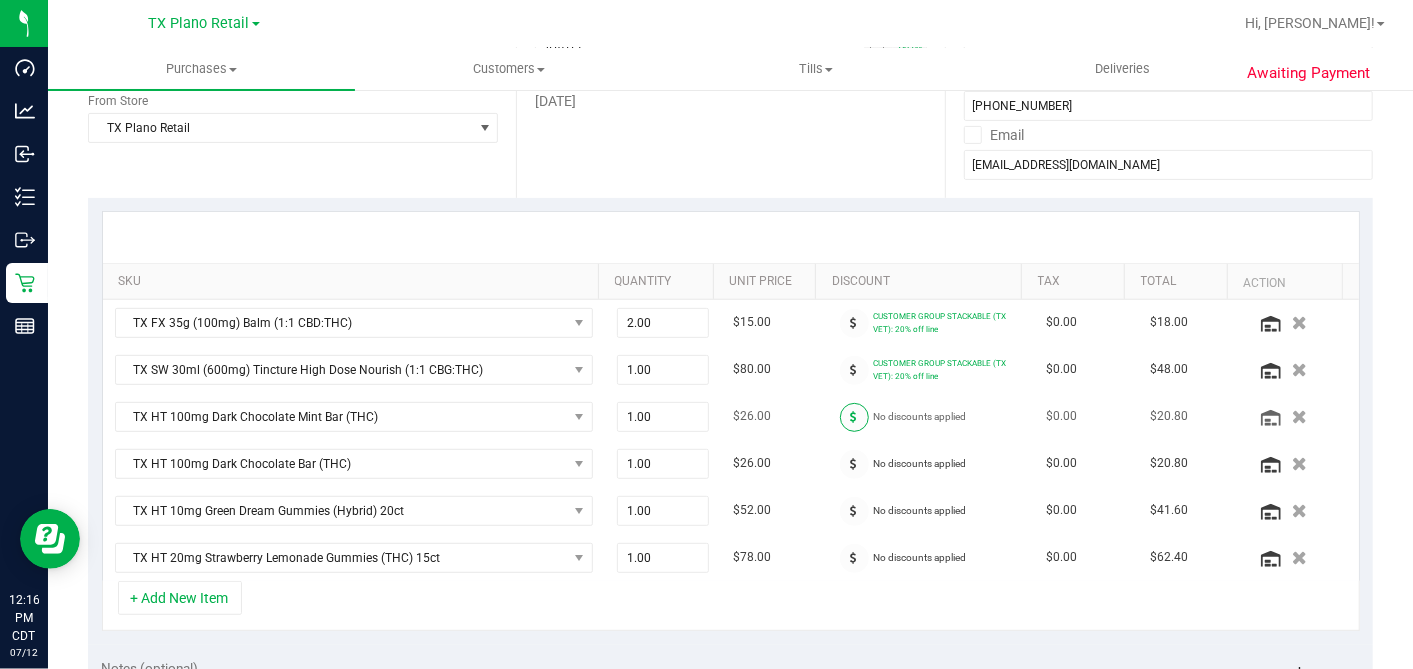 click at bounding box center [854, 417] 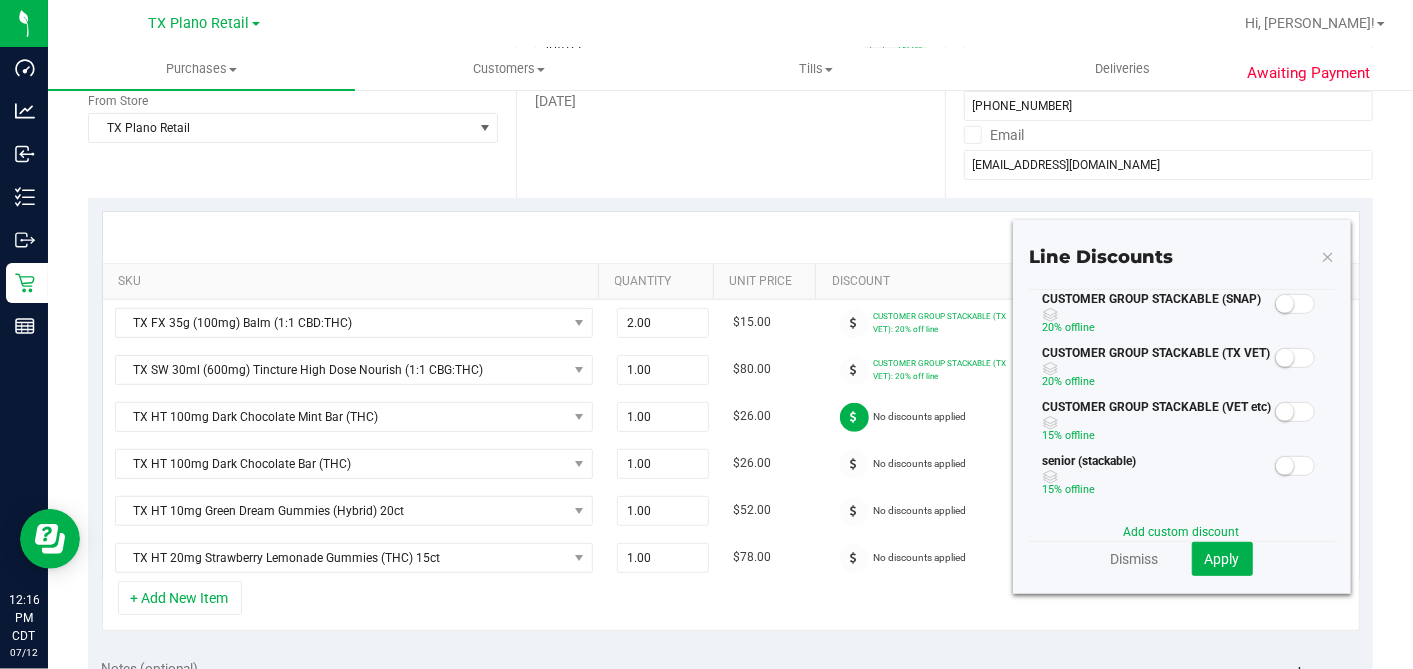 click at bounding box center [1285, 412] 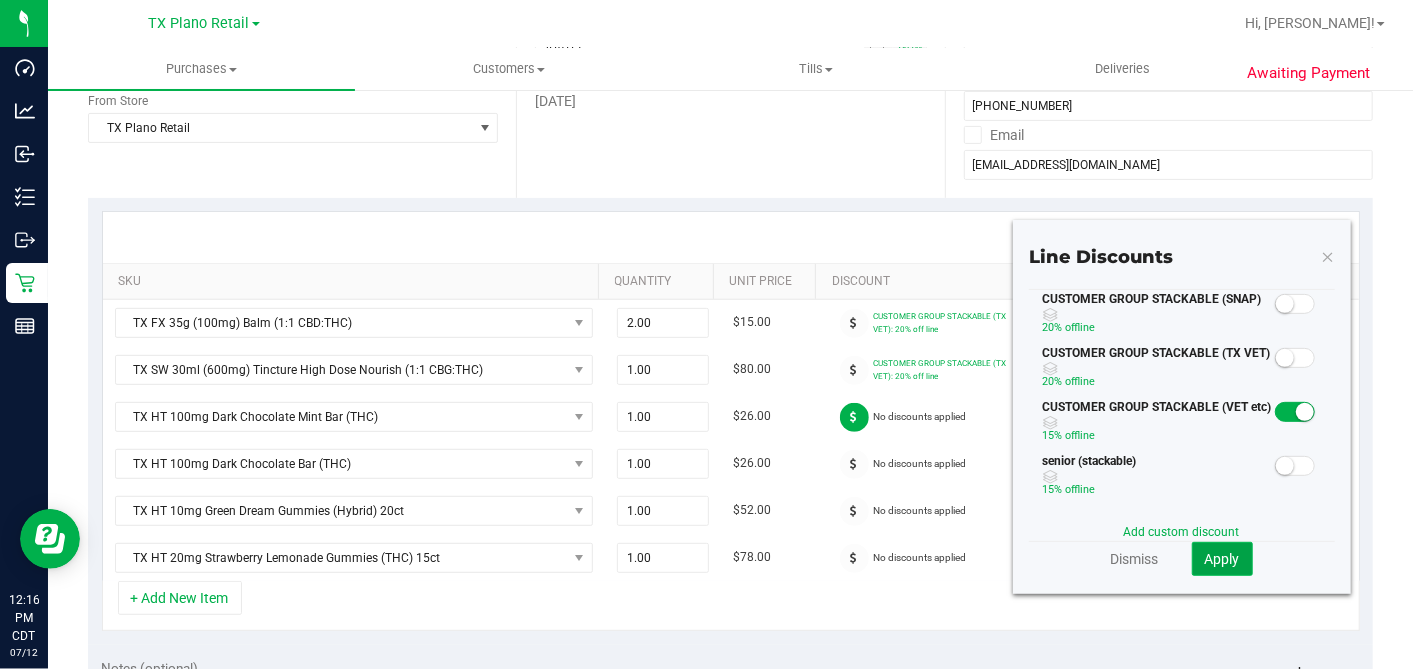 click on "Apply" 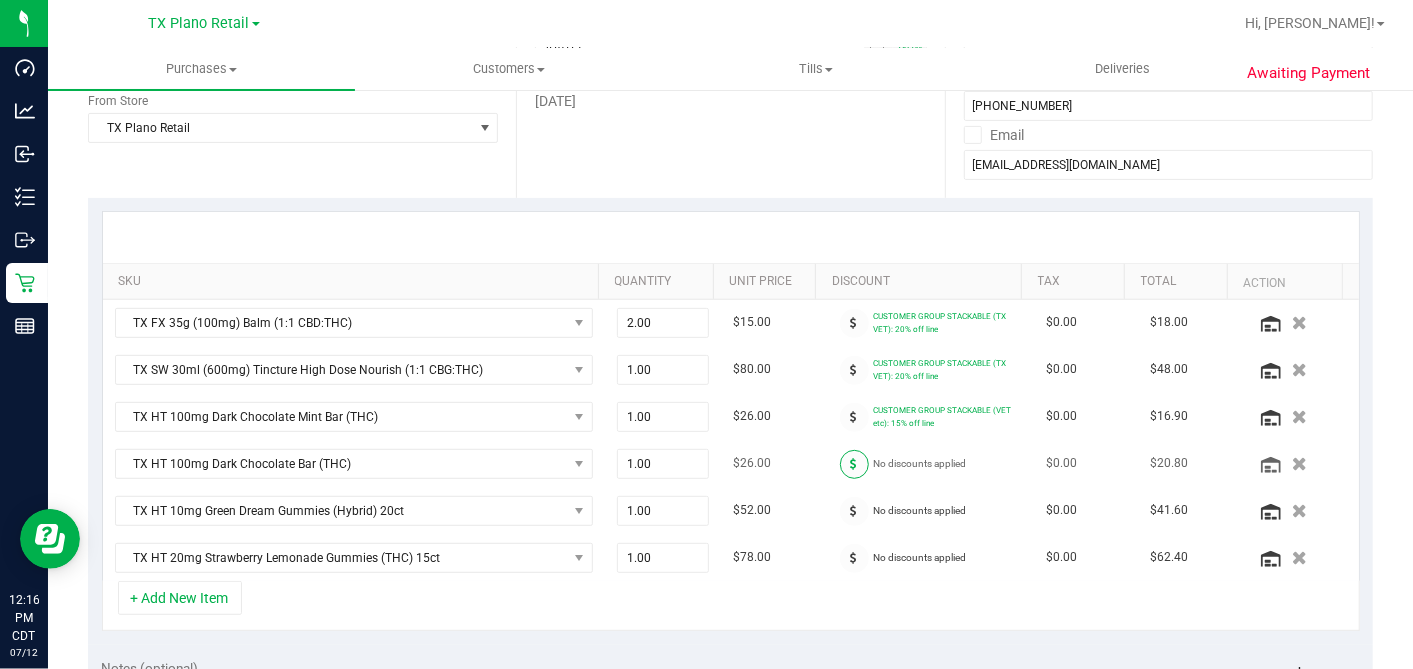 click at bounding box center (854, 464) 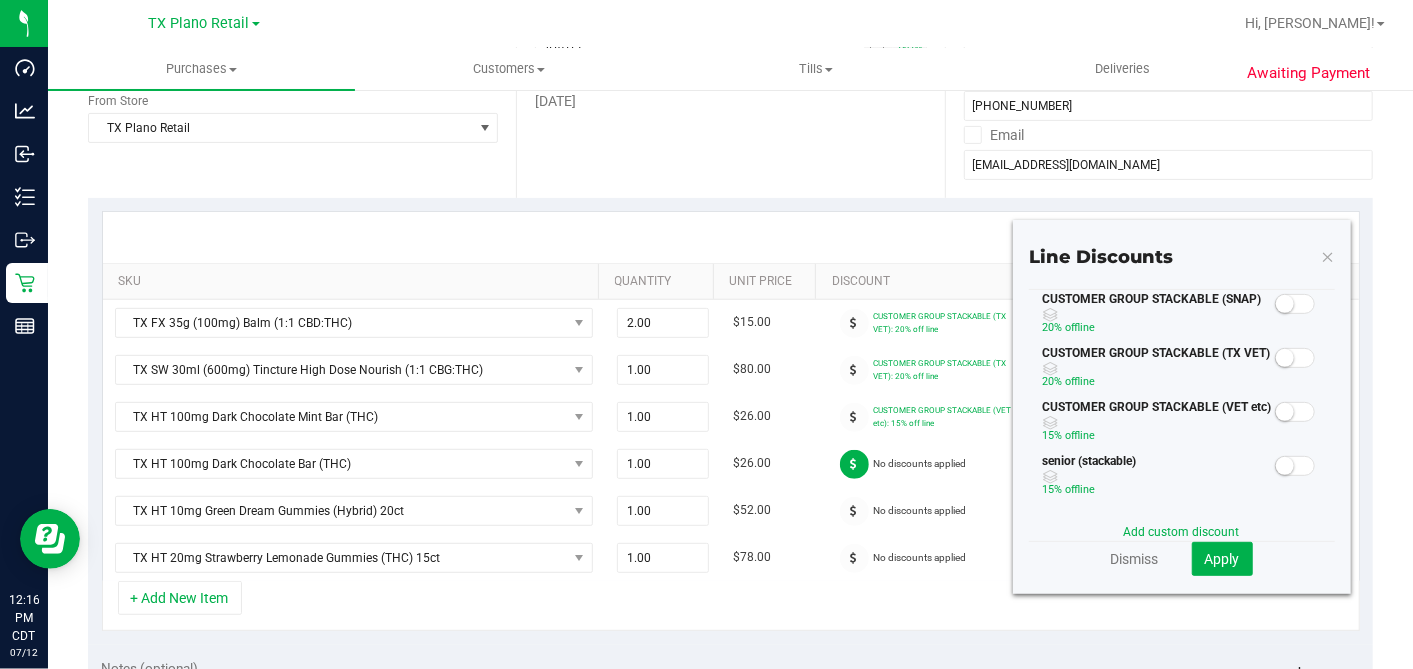 click at bounding box center [1285, 358] 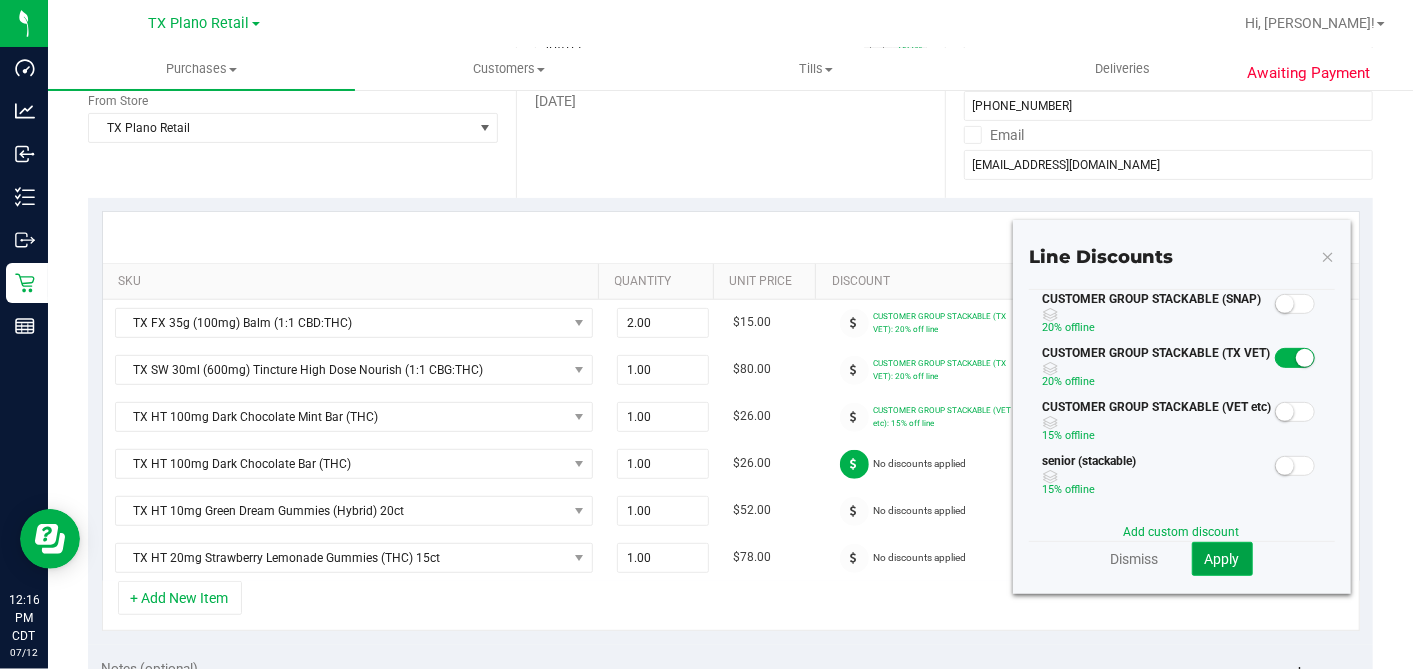 click on "Apply" 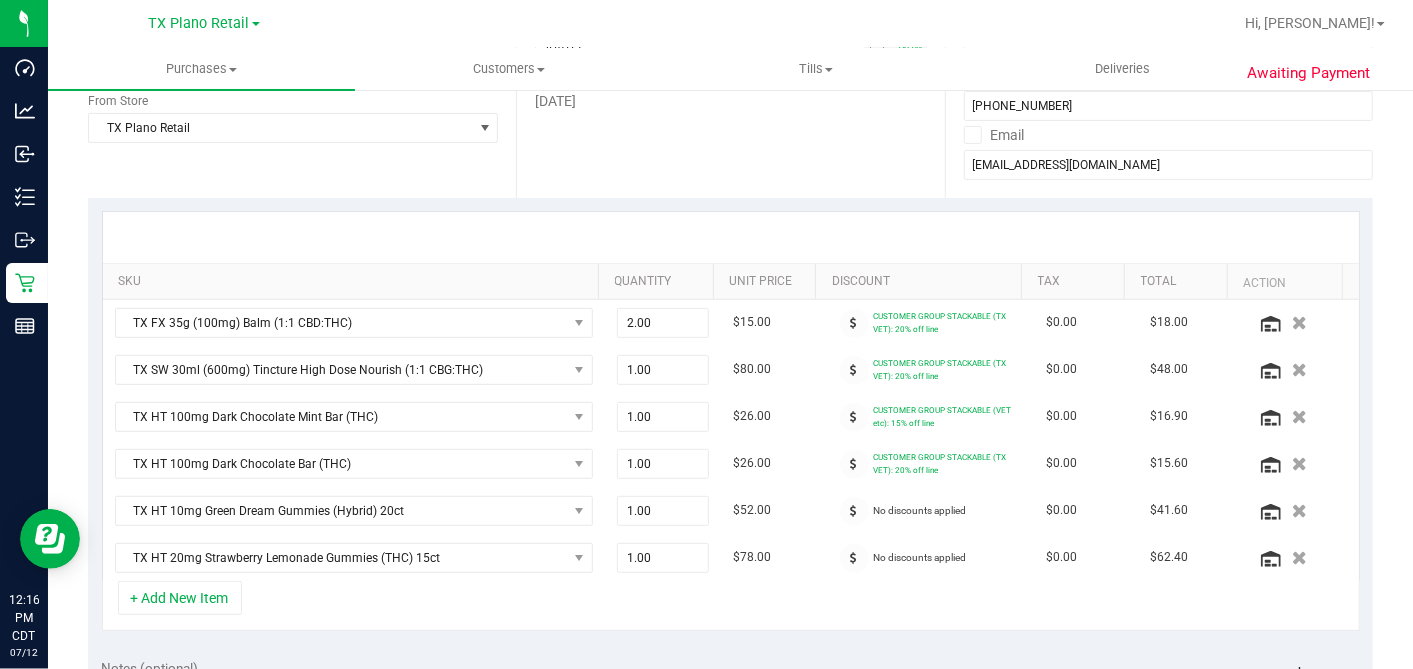 click at bounding box center (854, 417) 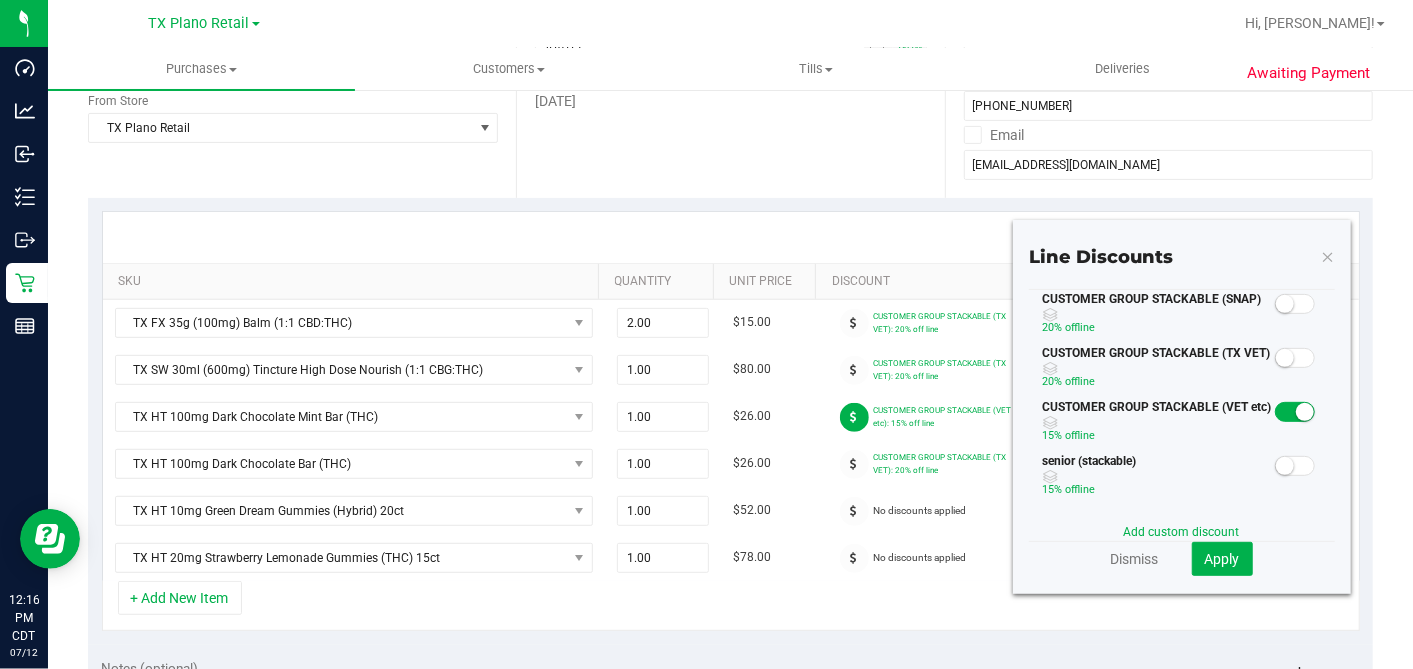 click at bounding box center [1295, 356] 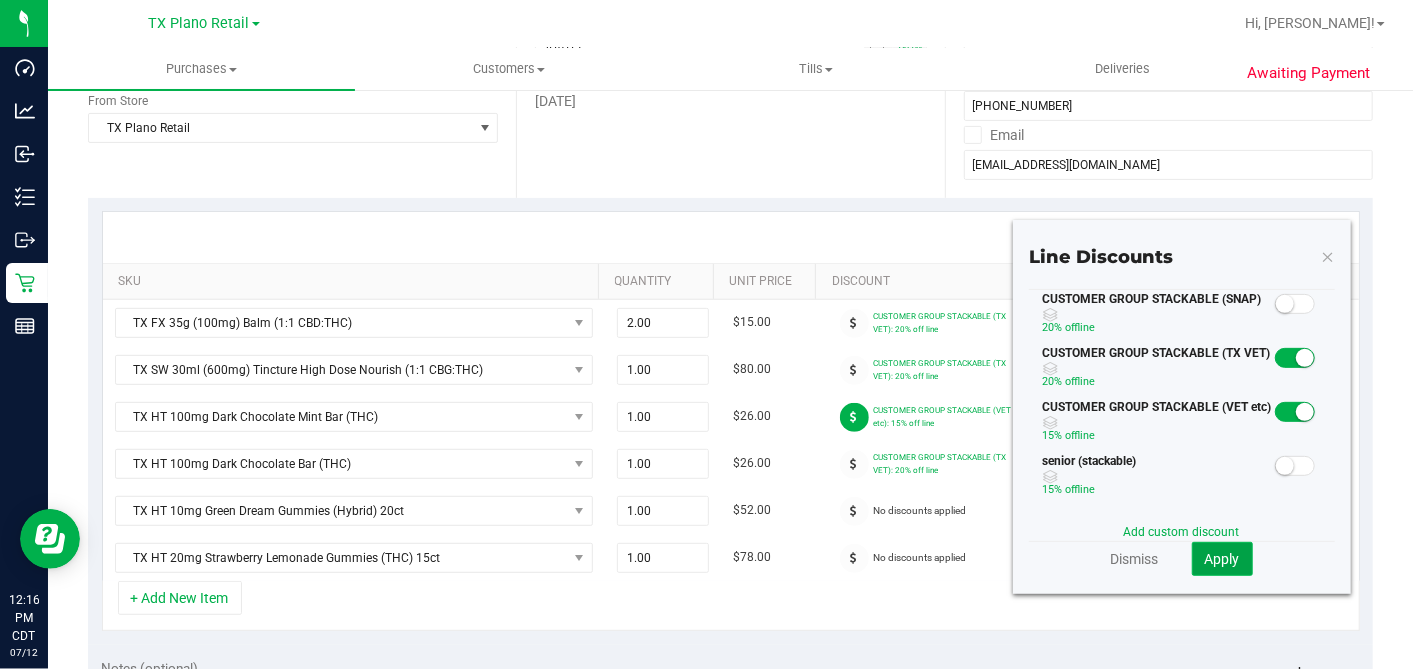 click on "Apply" 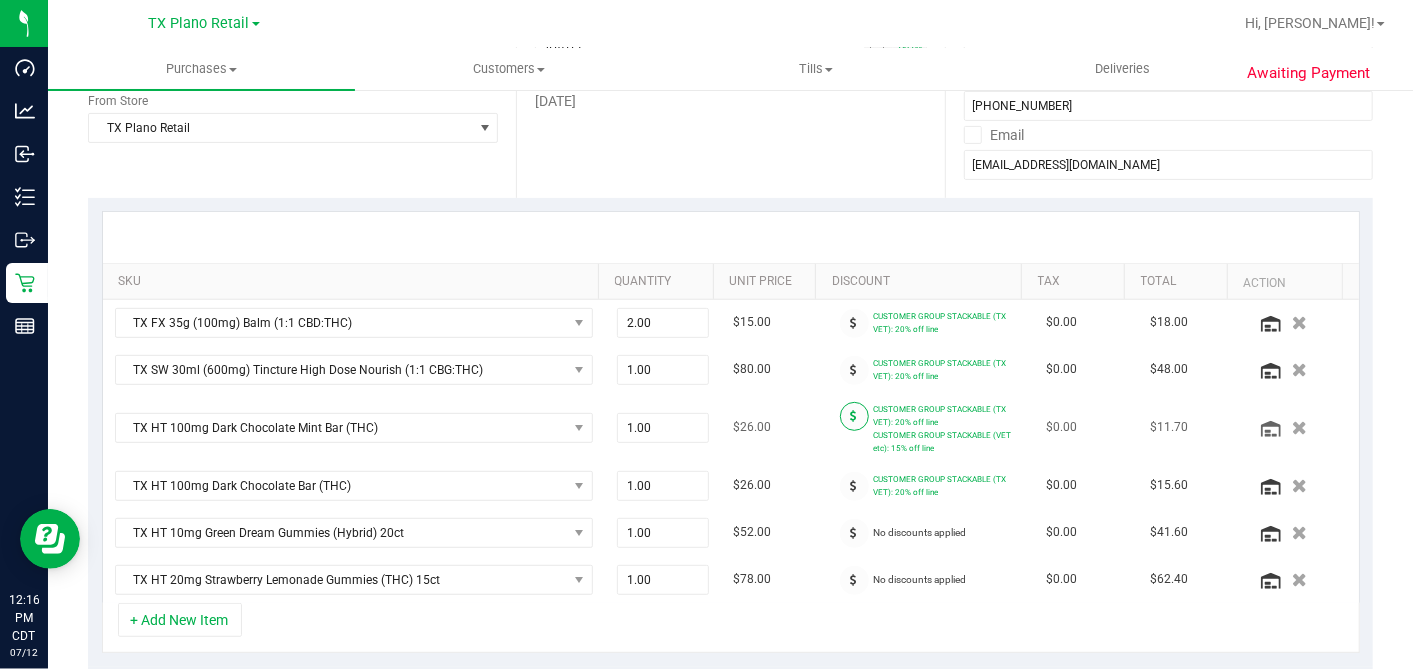 click at bounding box center (854, 416) 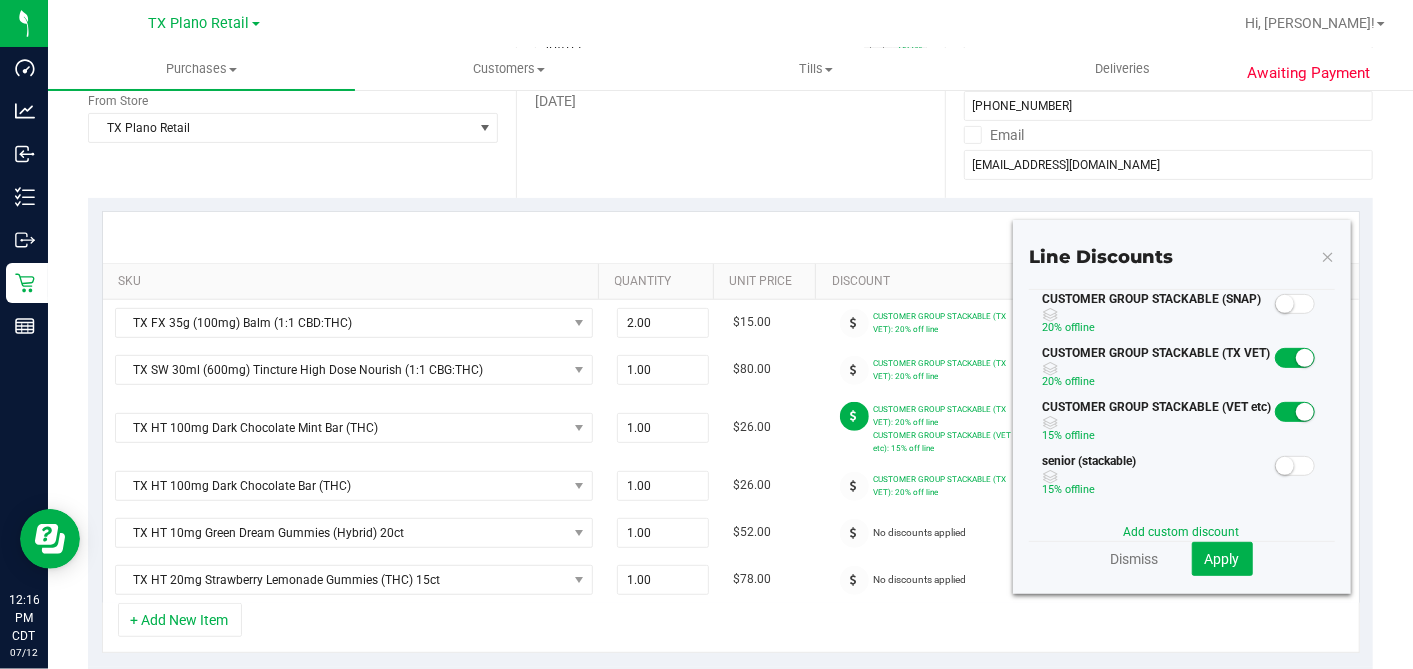click at bounding box center [1295, 410] 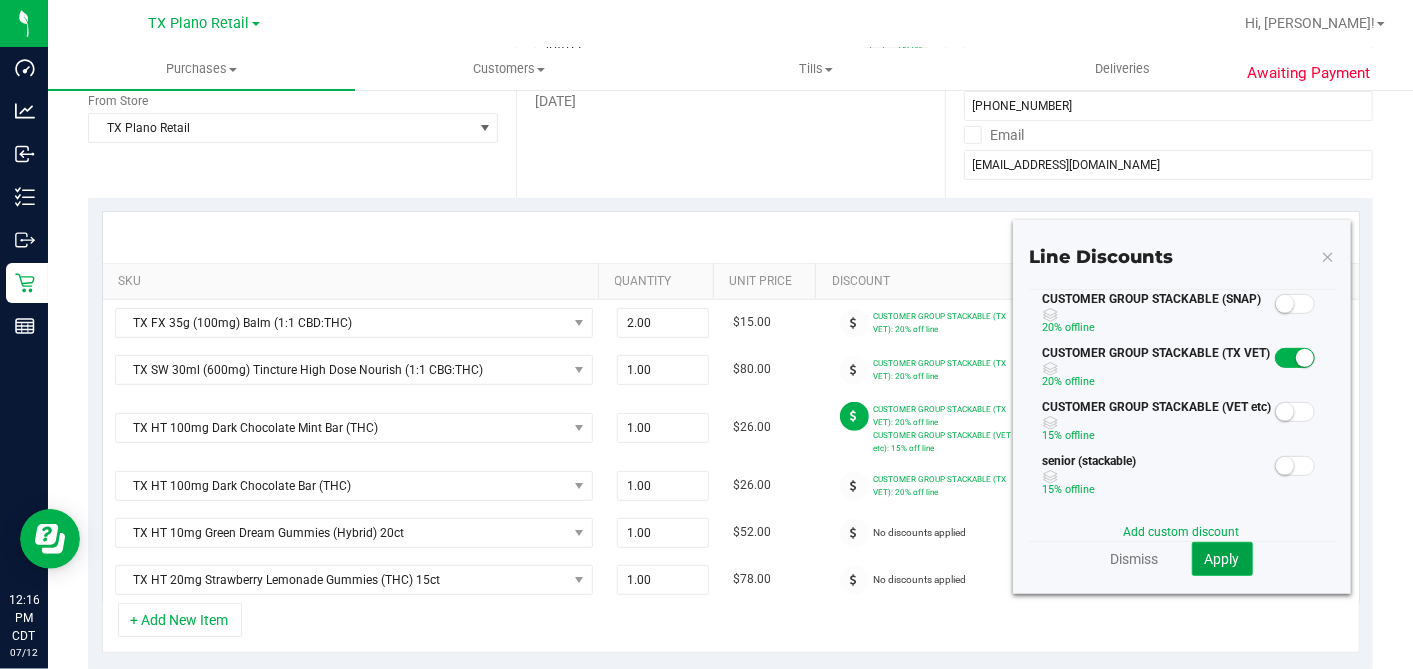 click on "Apply" 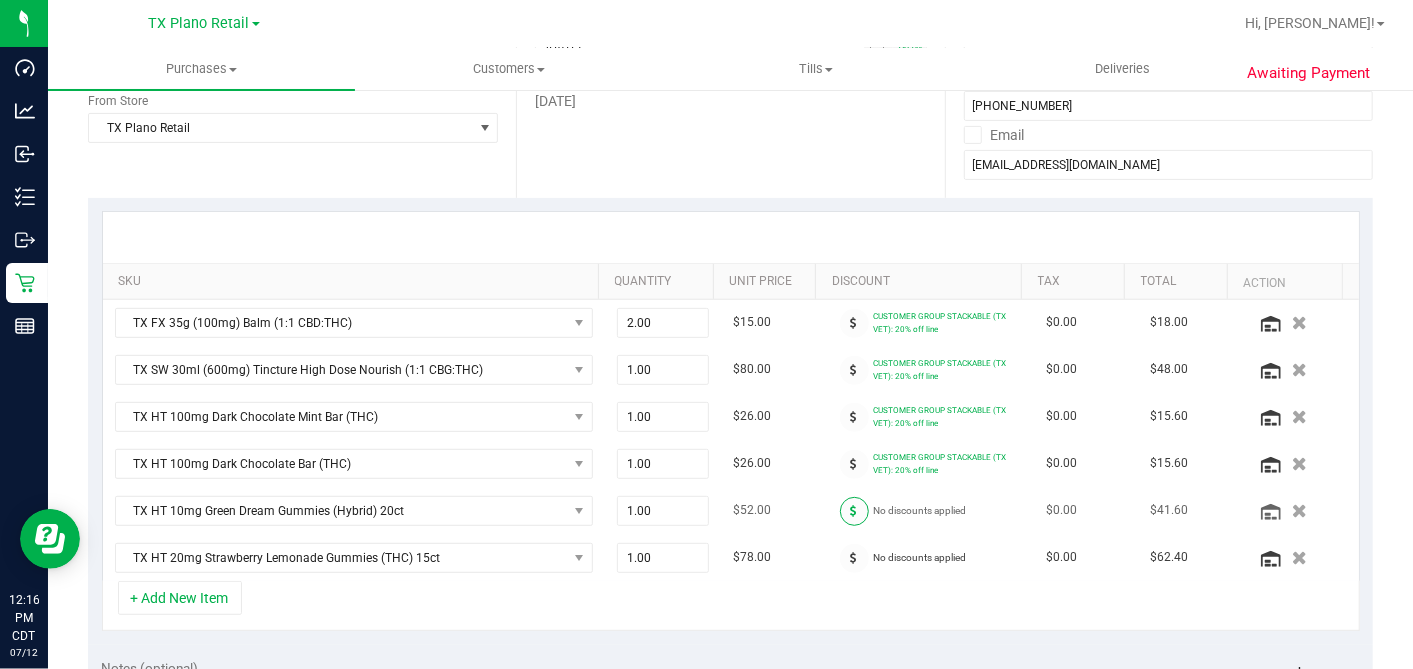click at bounding box center (854, 511) 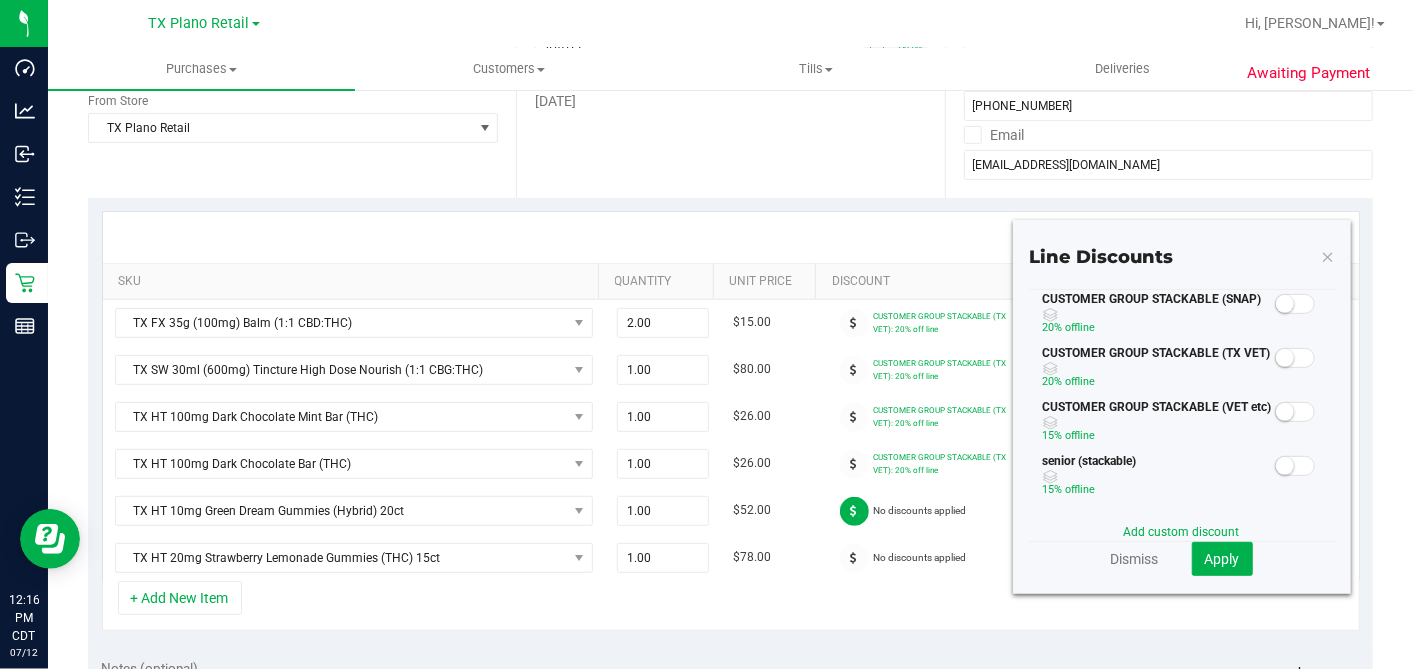 drag, startPoint x: 1285, startPoint y: 348, endPoint x: 1256, endPoint y: 402, distance: 61.294373 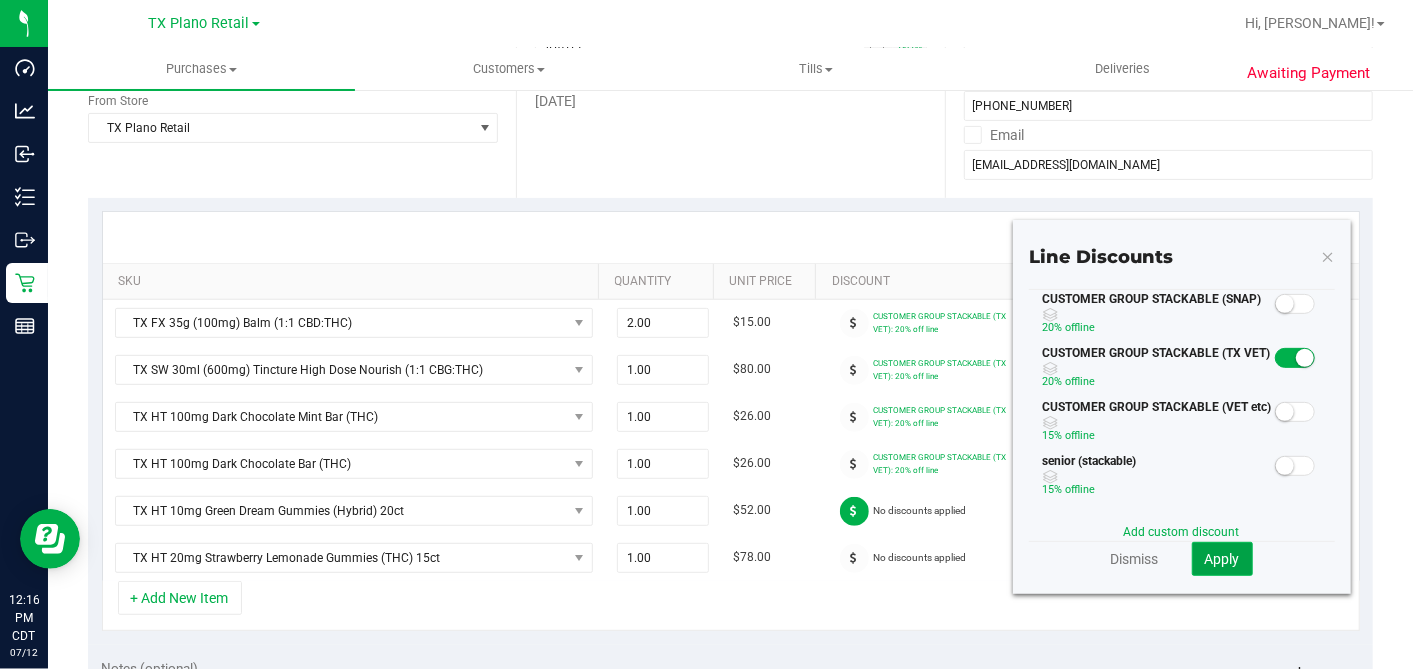 click on "Apply" 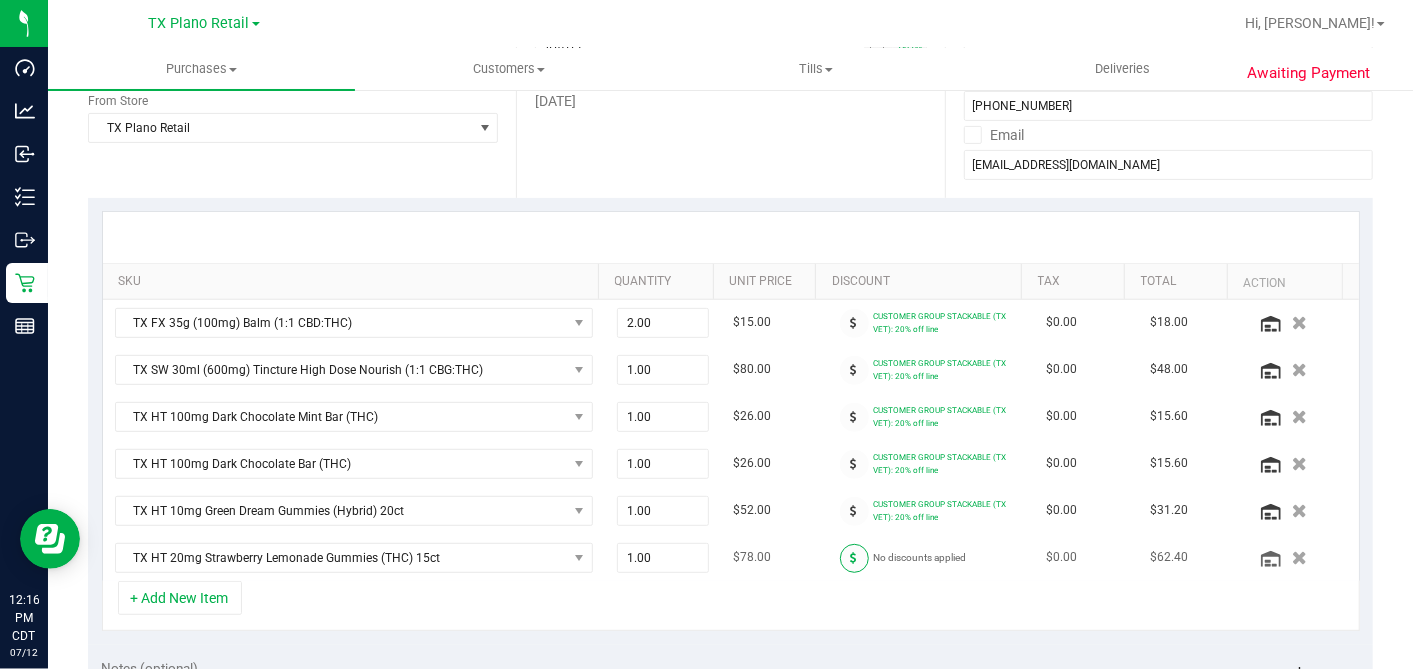 click at bounding box center (854, 558) 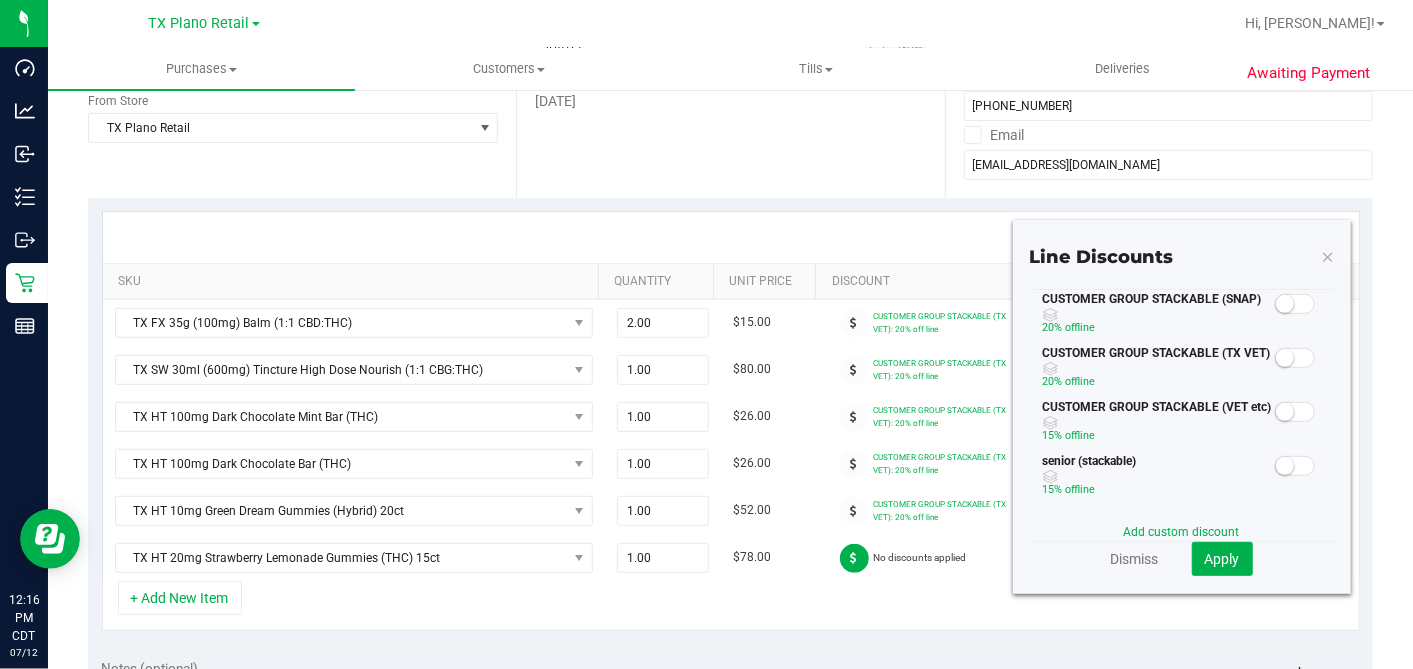 click at bounding box center [1295, 358] 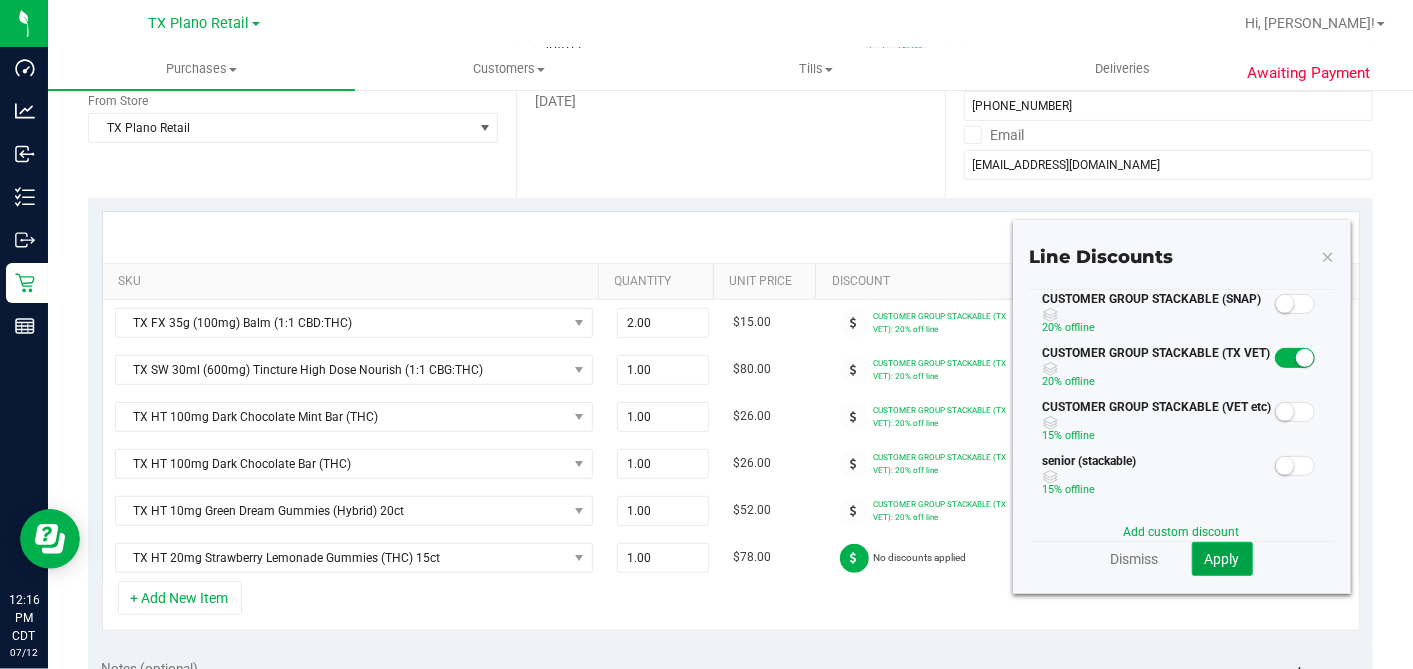 click on "Apply" 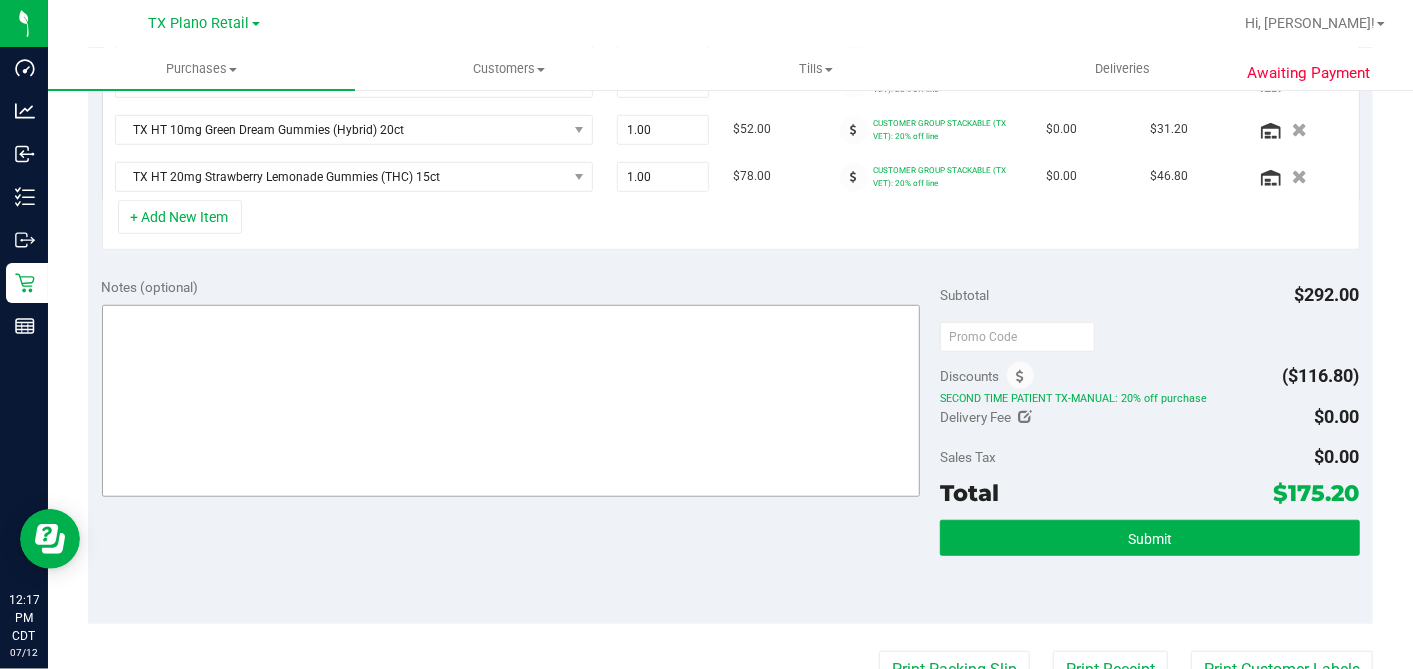 scroll, scrollTop: 666, scrollLeft: 0, axis: vertical 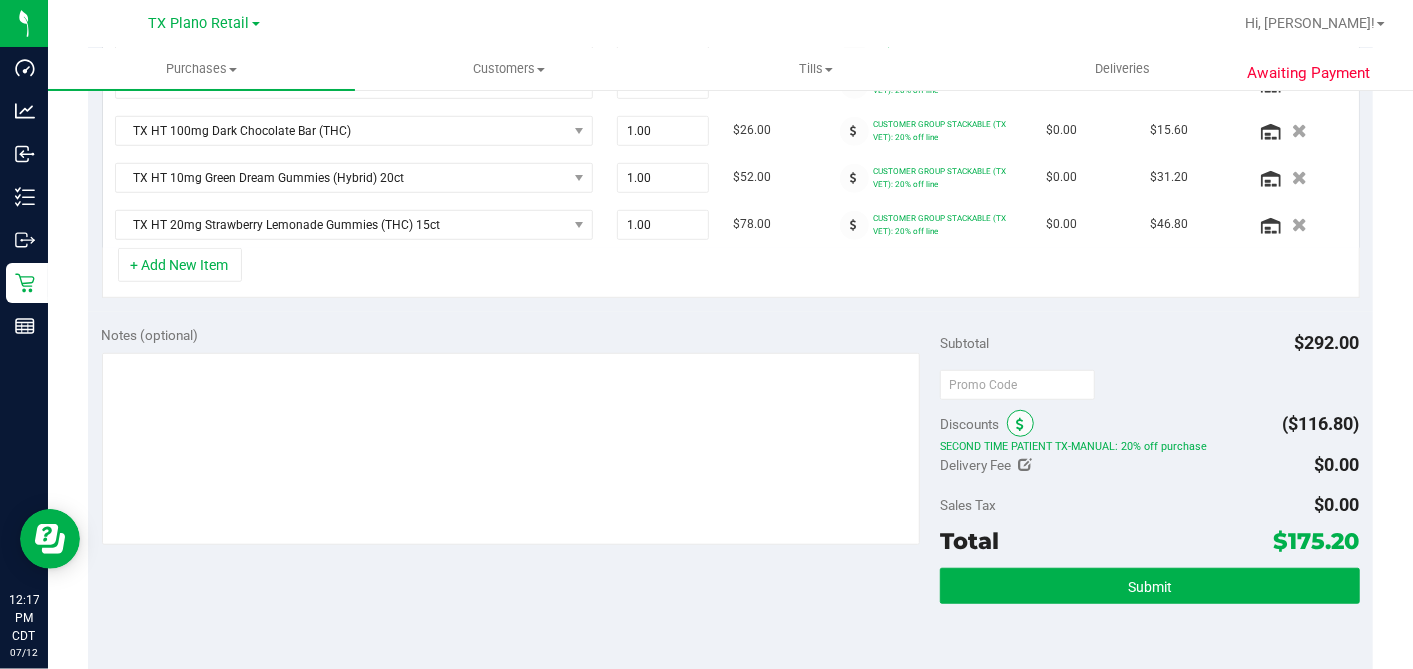 click at bounding box center (1020, 423) 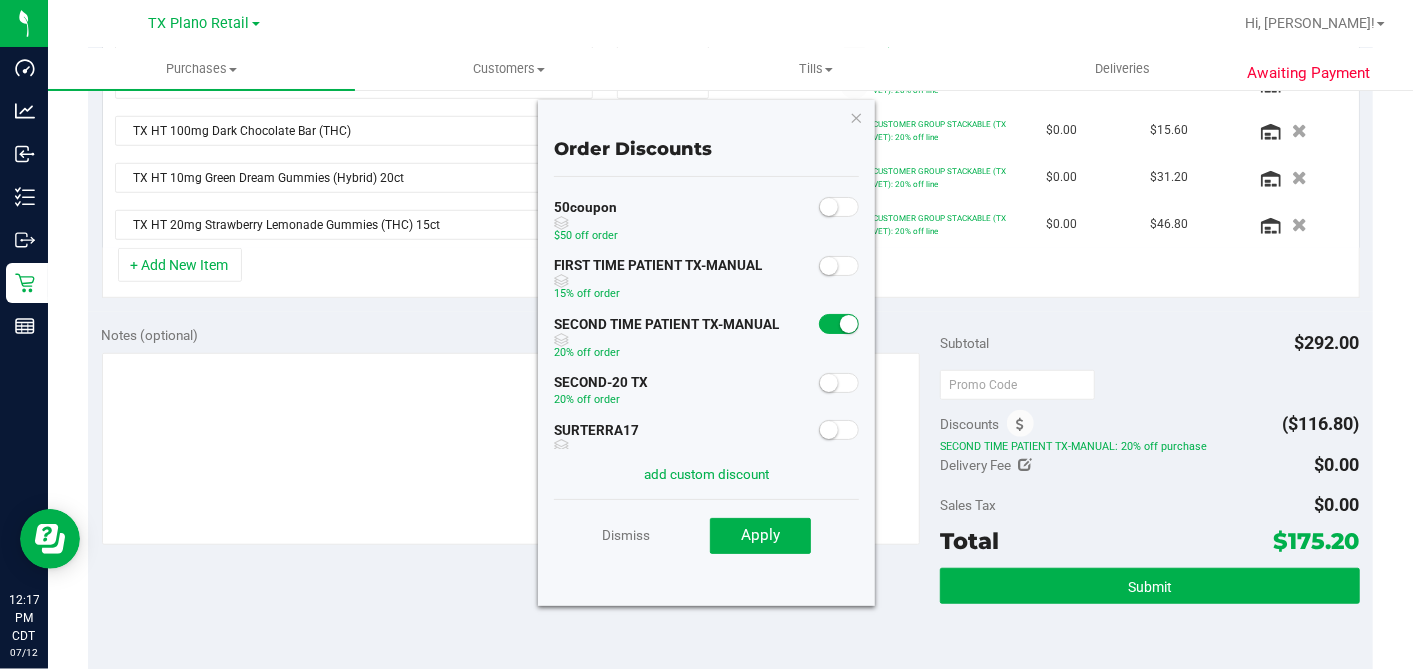 click at bounding box center (849, 324) 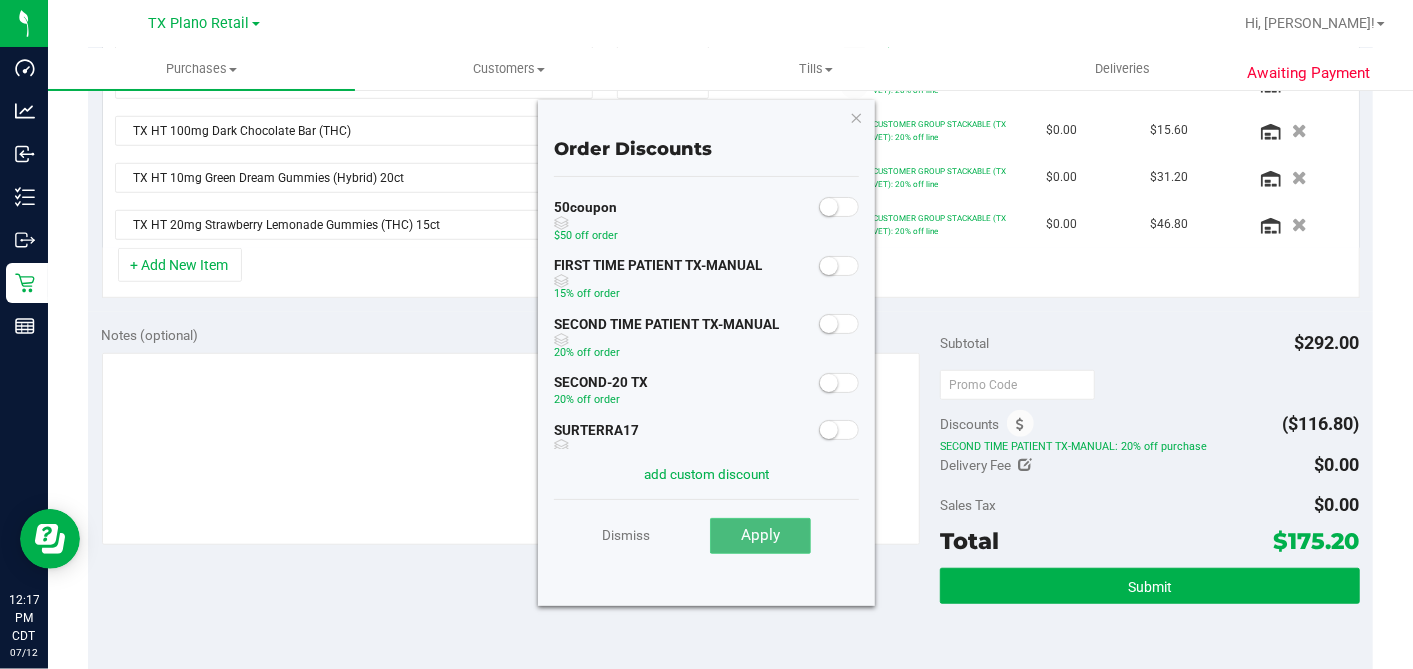 click on "Apply" at bounding box center (760, 535) 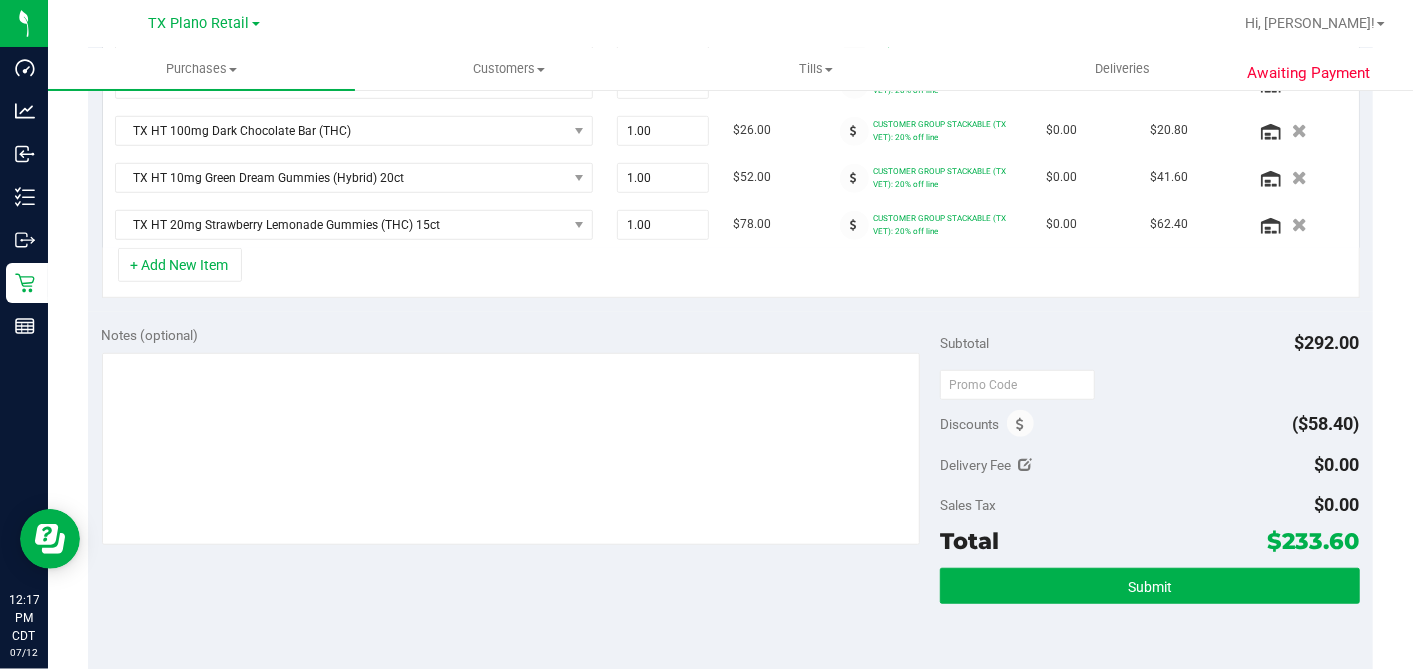 scroll, scrollTop: 635, scrollLeft: 0, axis: vertical 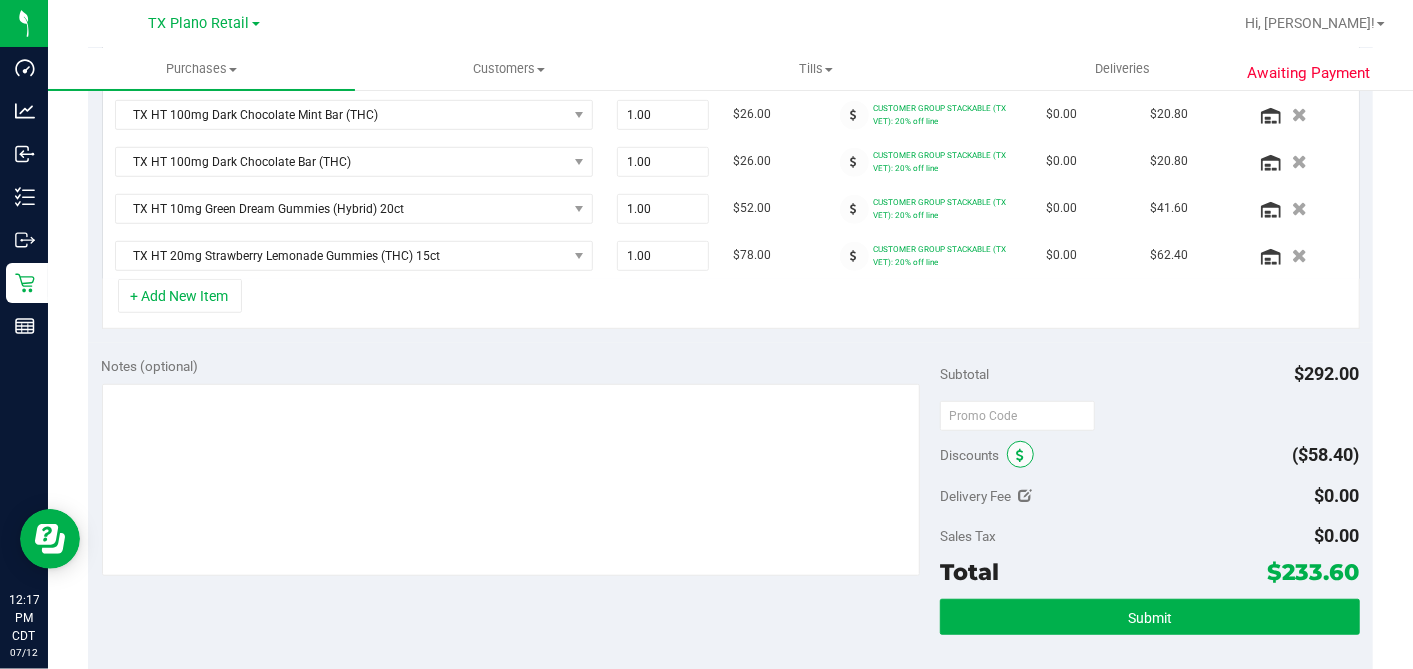 click at bounding box center [1020, 454] 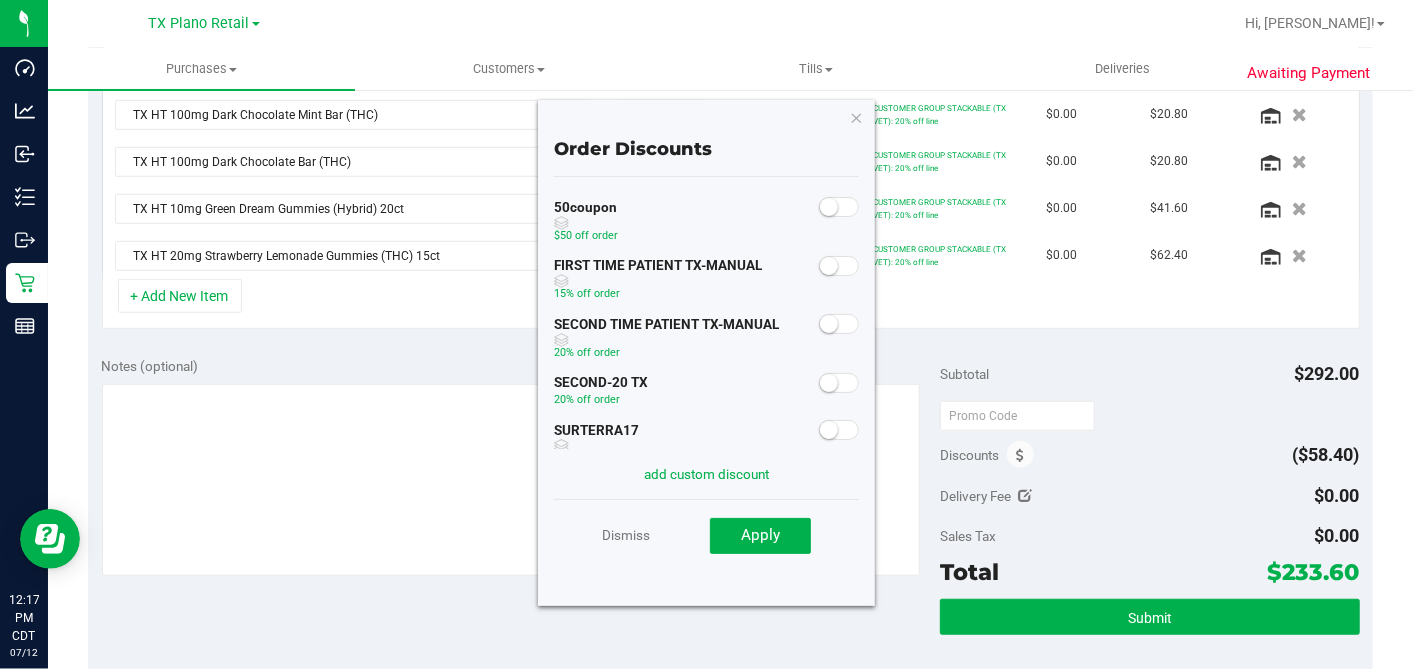 click at bounding box center [839, 322] 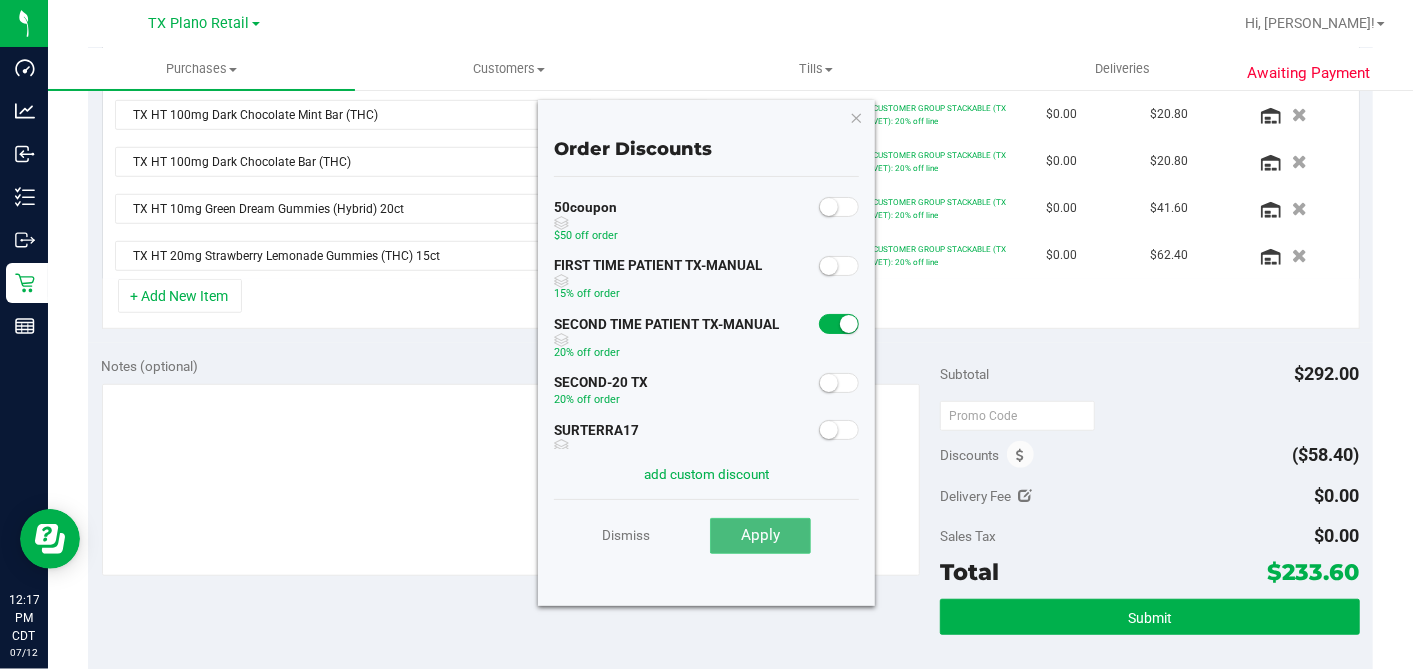 click on "Apply" at bounding box center (760, 536) 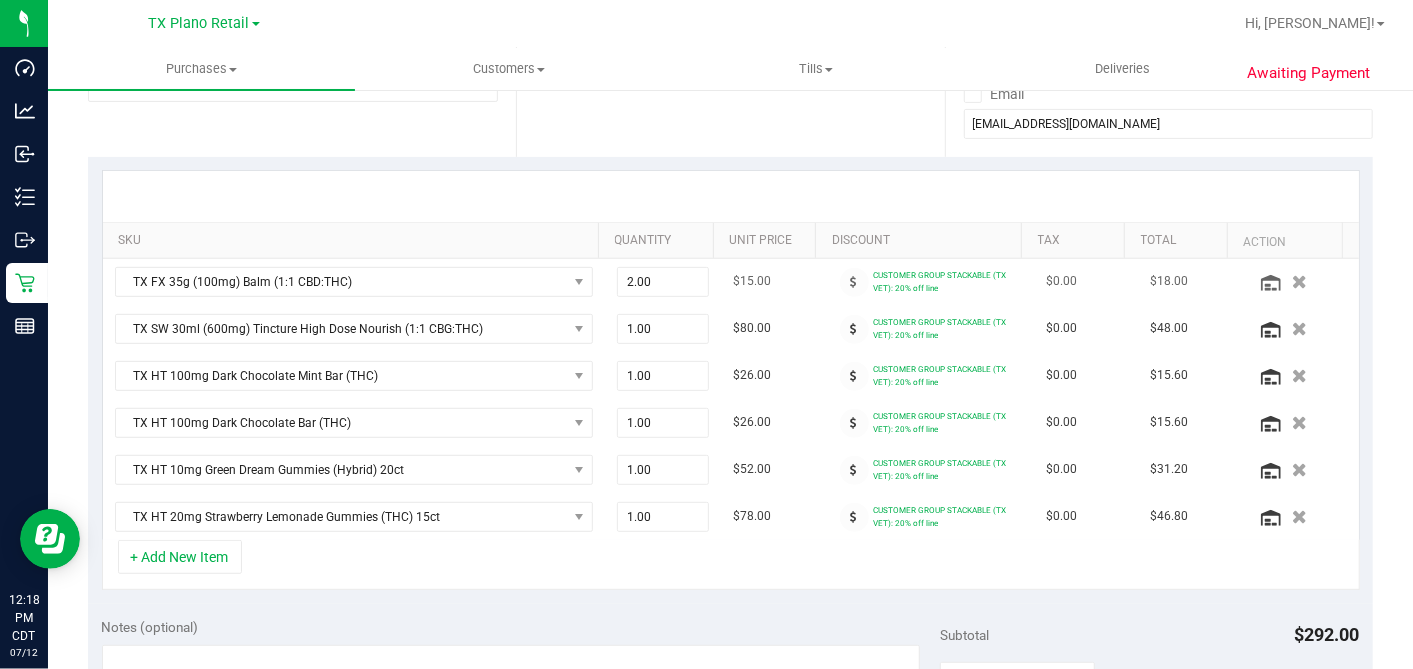 scroll, scrollTop: 444, scrollLeft: 0, axis: vertical 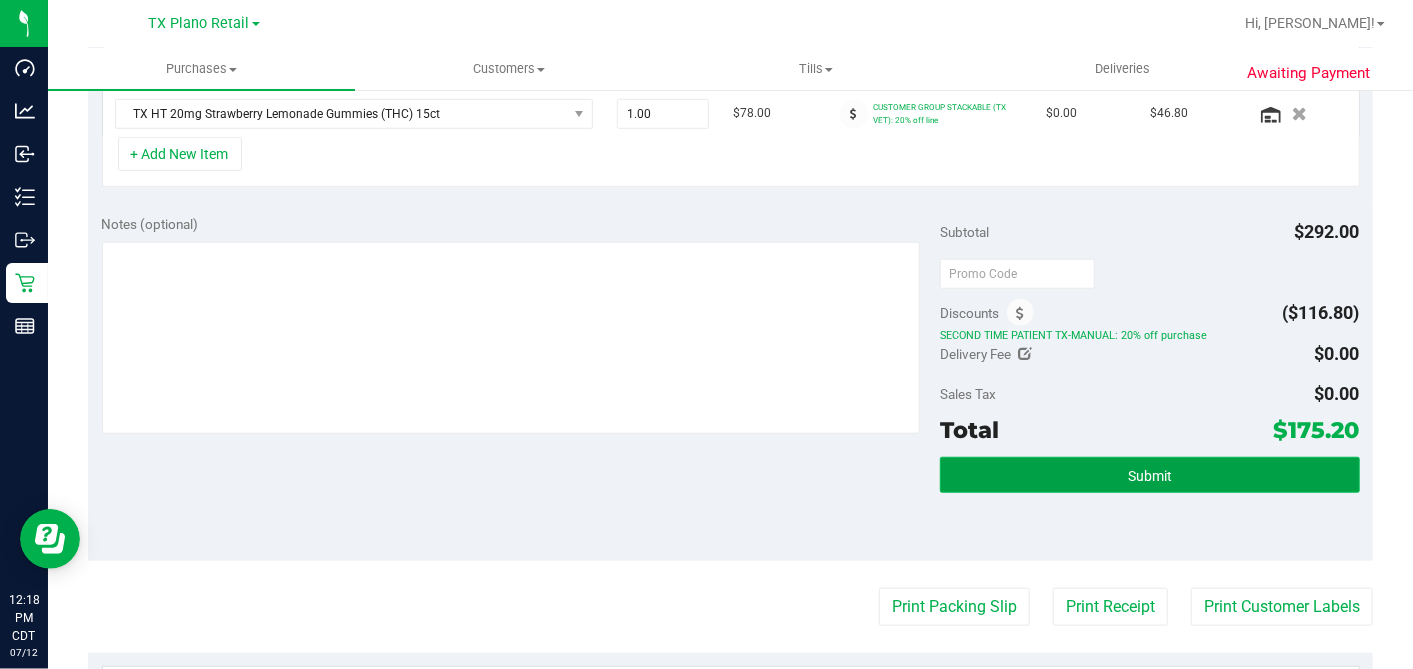 click on "Submit" at bounding box center [1149, 475] 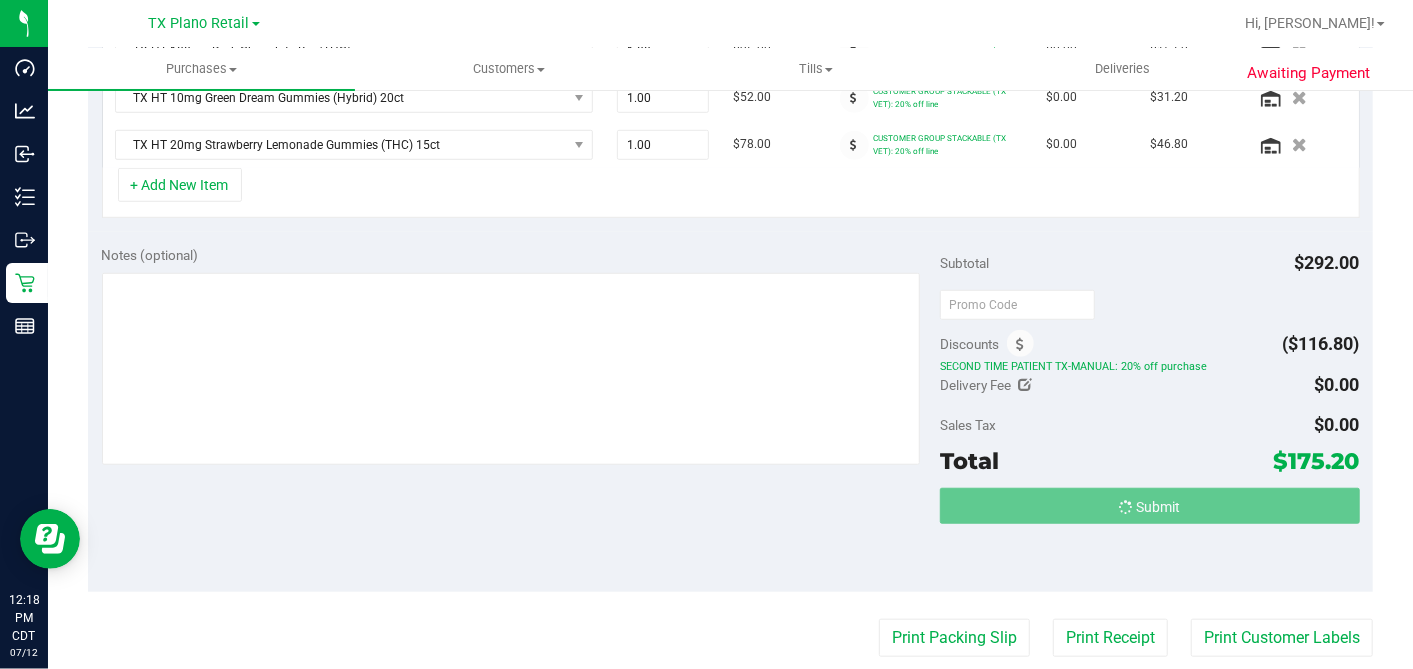 scroll, scrollTop: 0, scrollLeft: 0, axis: both 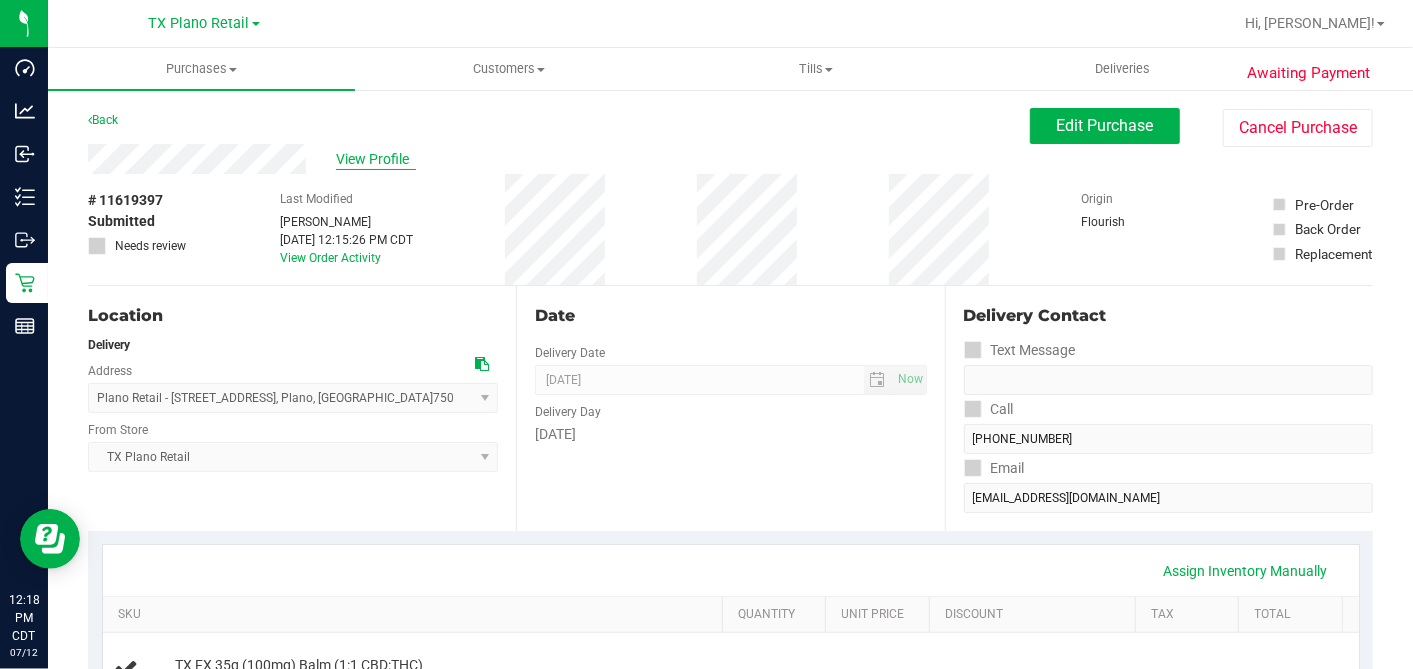 click on "View Profile" at bounding box center [376, 159] 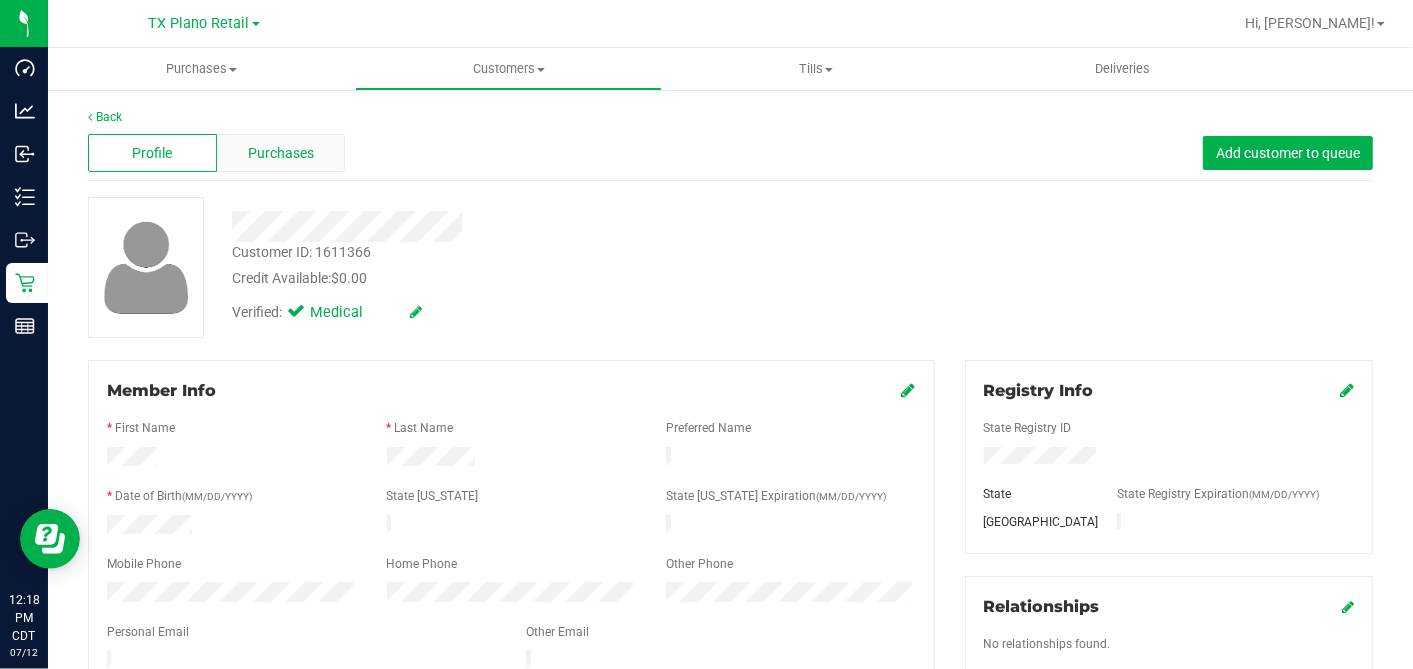 click on "Purchases" at bounding box center [281, 153] 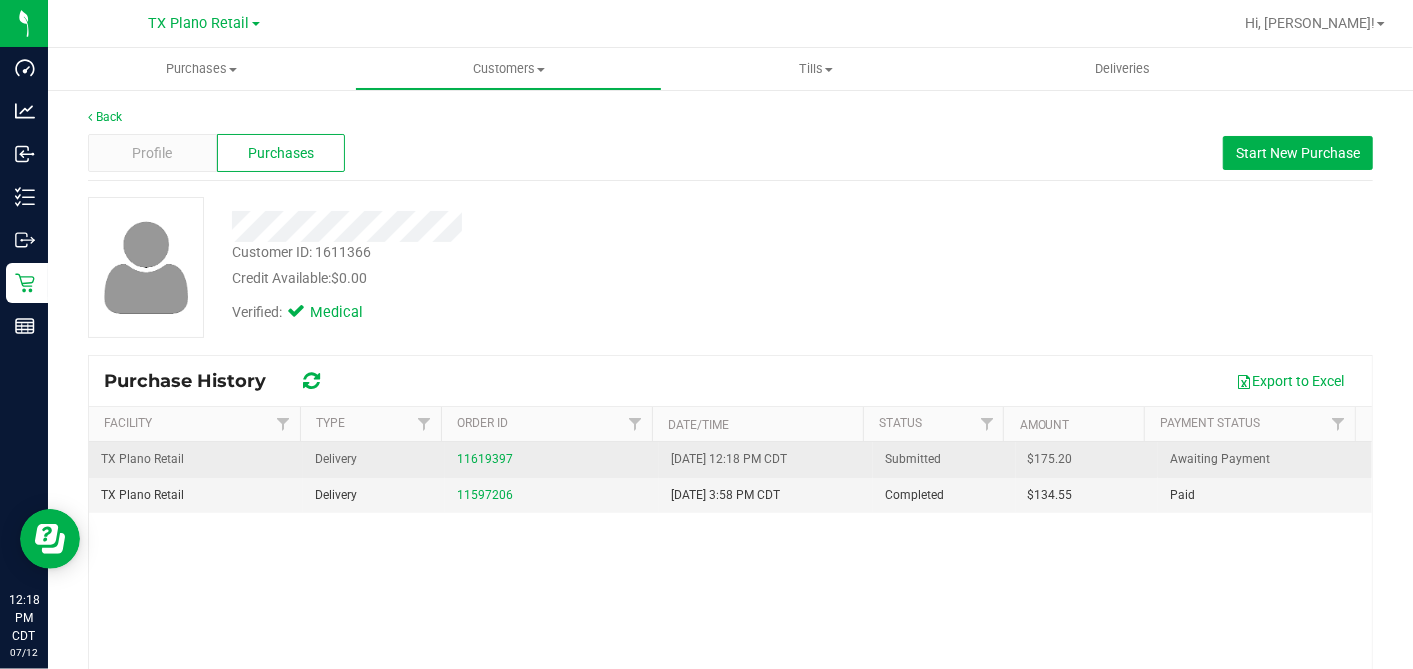 click on "$175.20" at bounding box center (1050, 459) 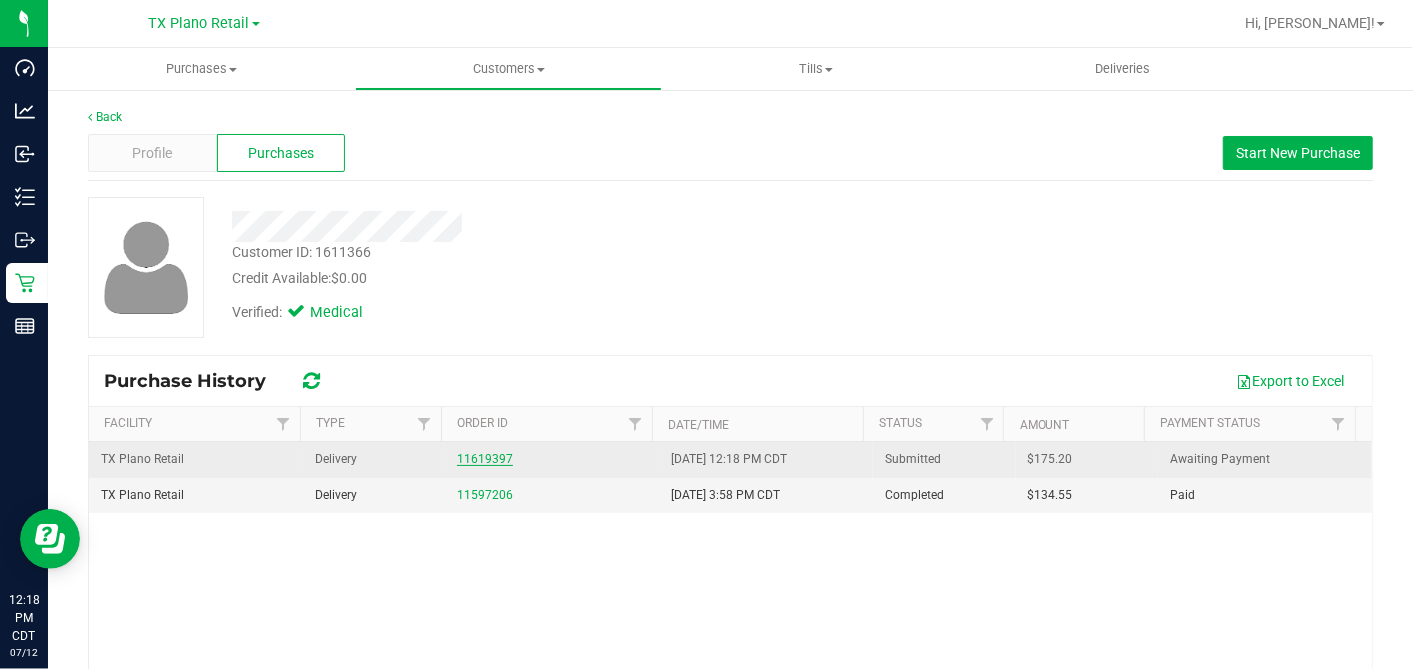 click on "11619397" at bounding box center (485, 459) 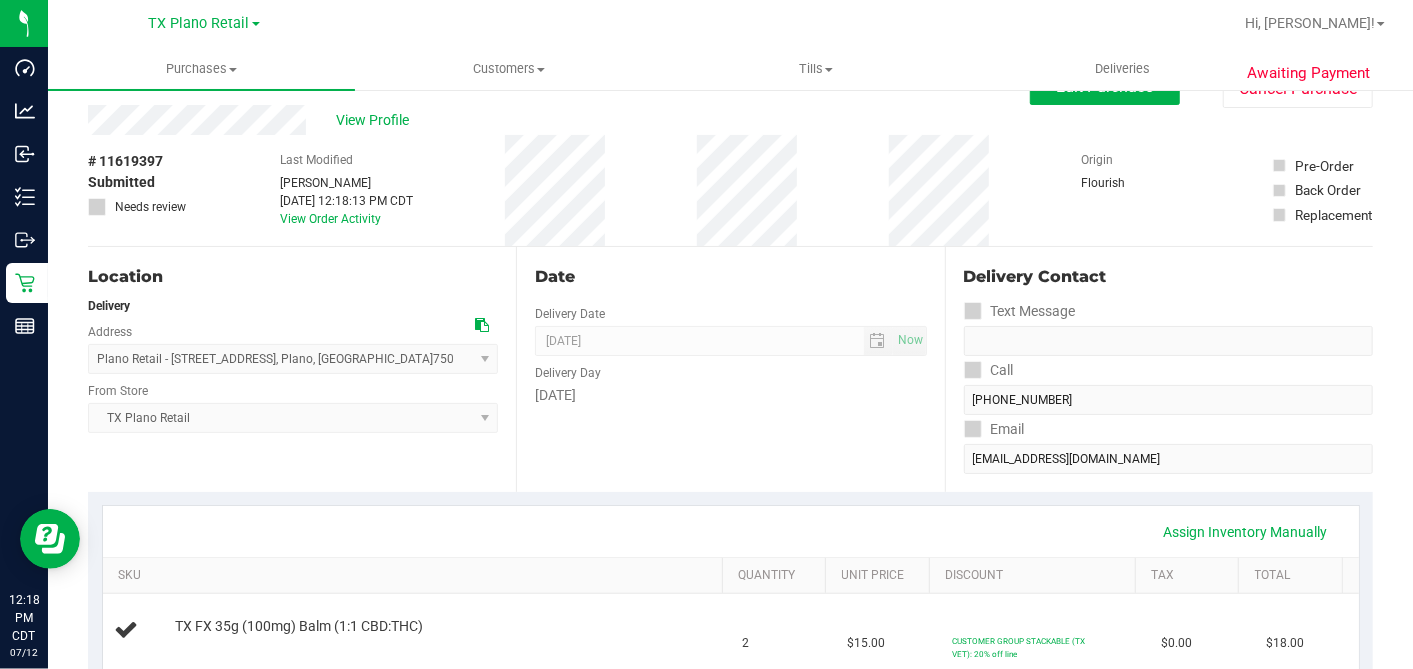 scroll, scrollTop: 0, scrollLeft: 0, axis: both 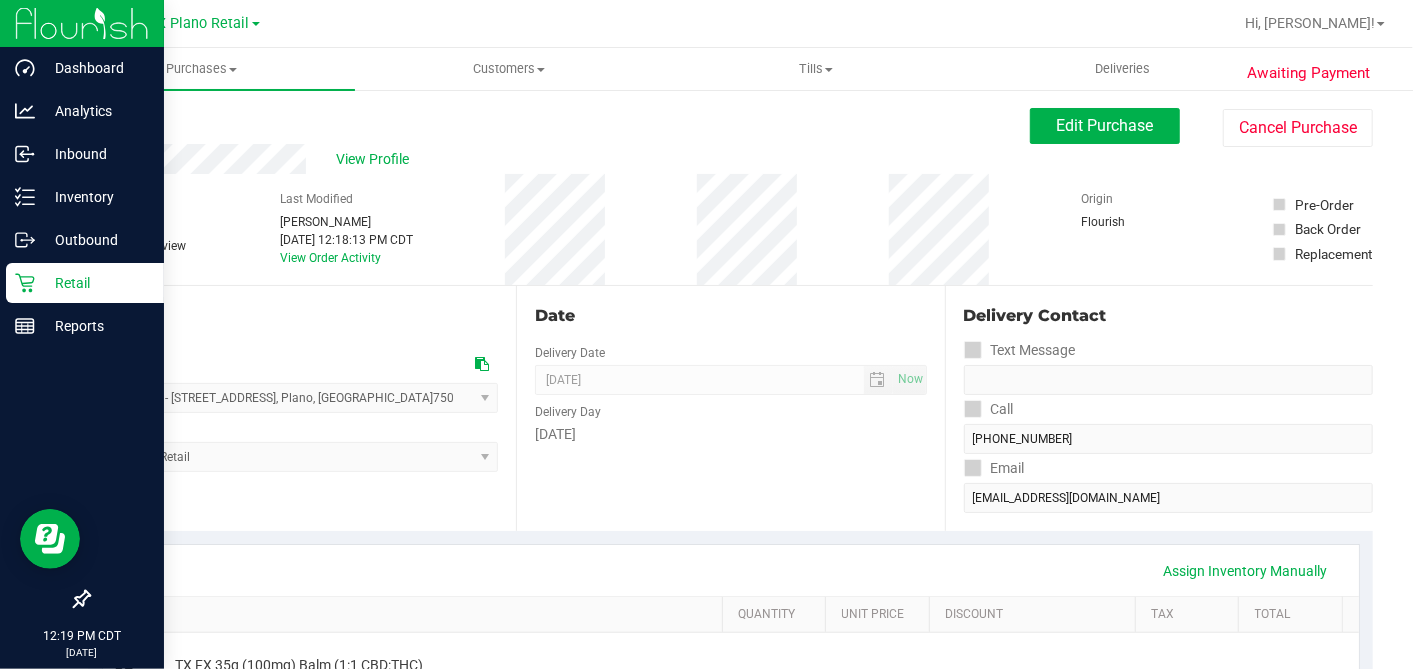 click 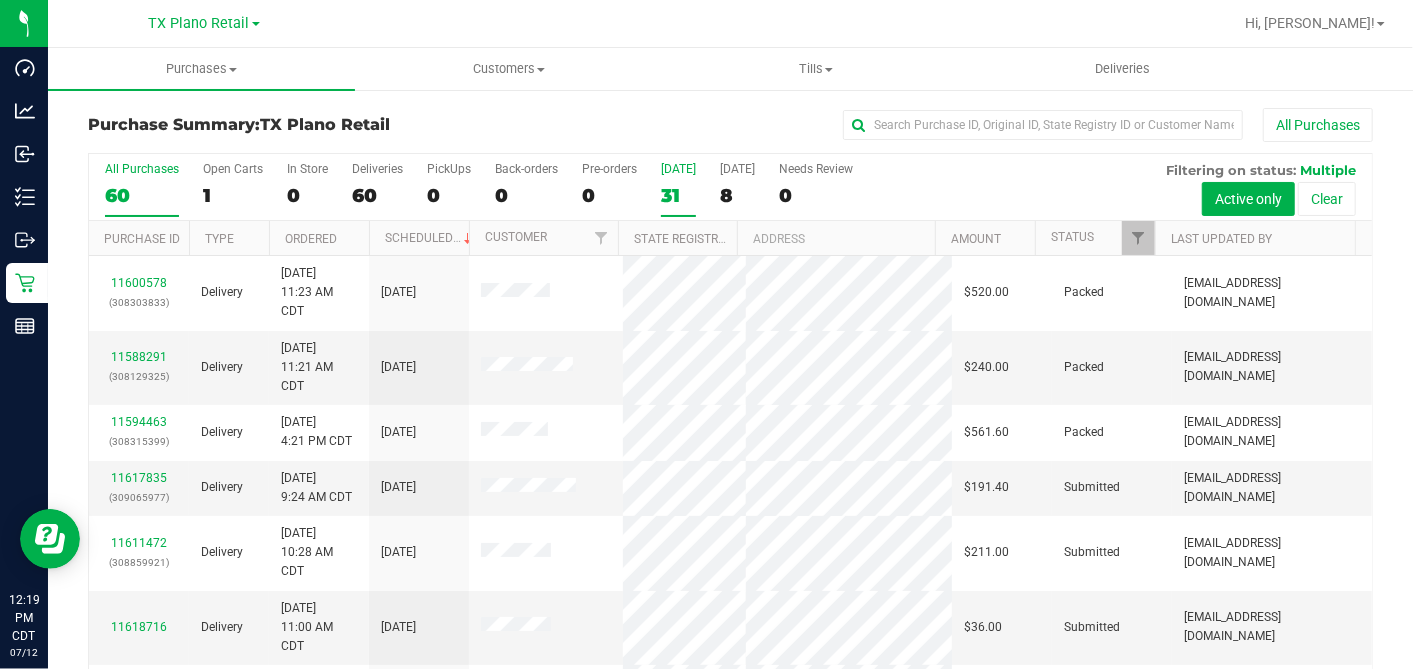 click on "31" at bounding box center [678, 195] 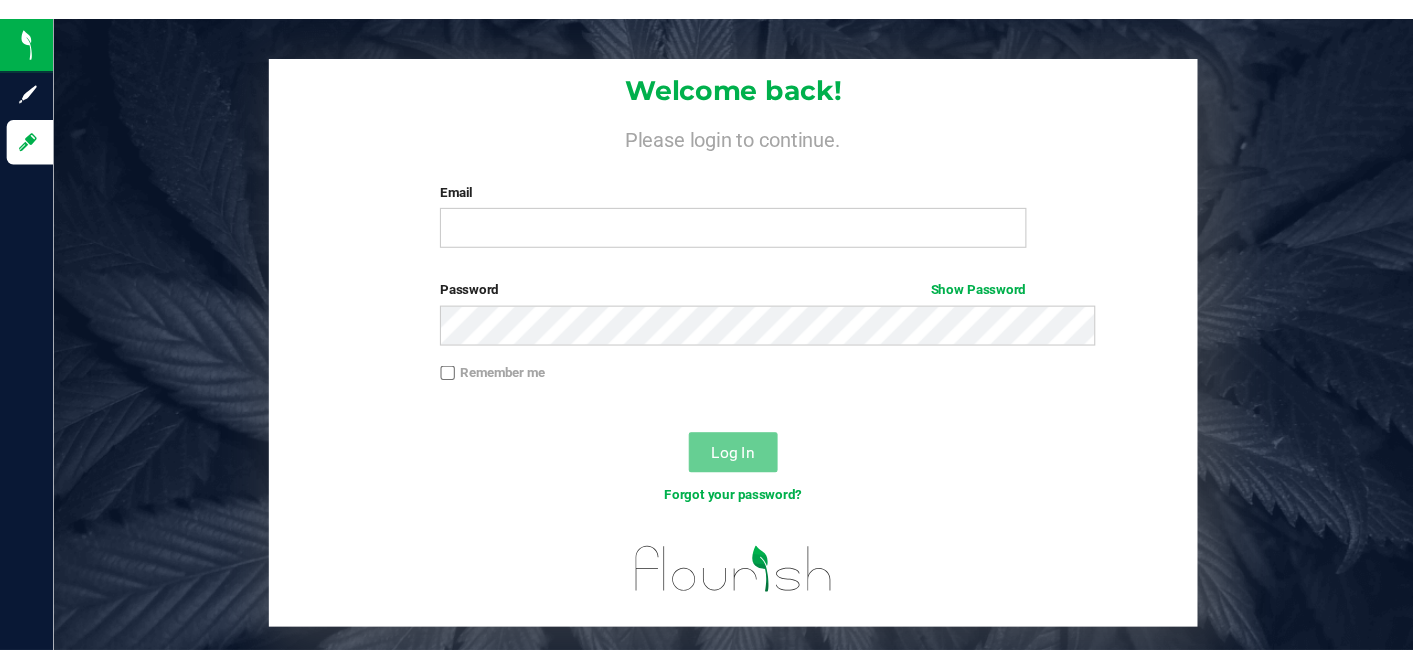 scroll, scrollTop: 0, scrollLeft: 0, axis: both 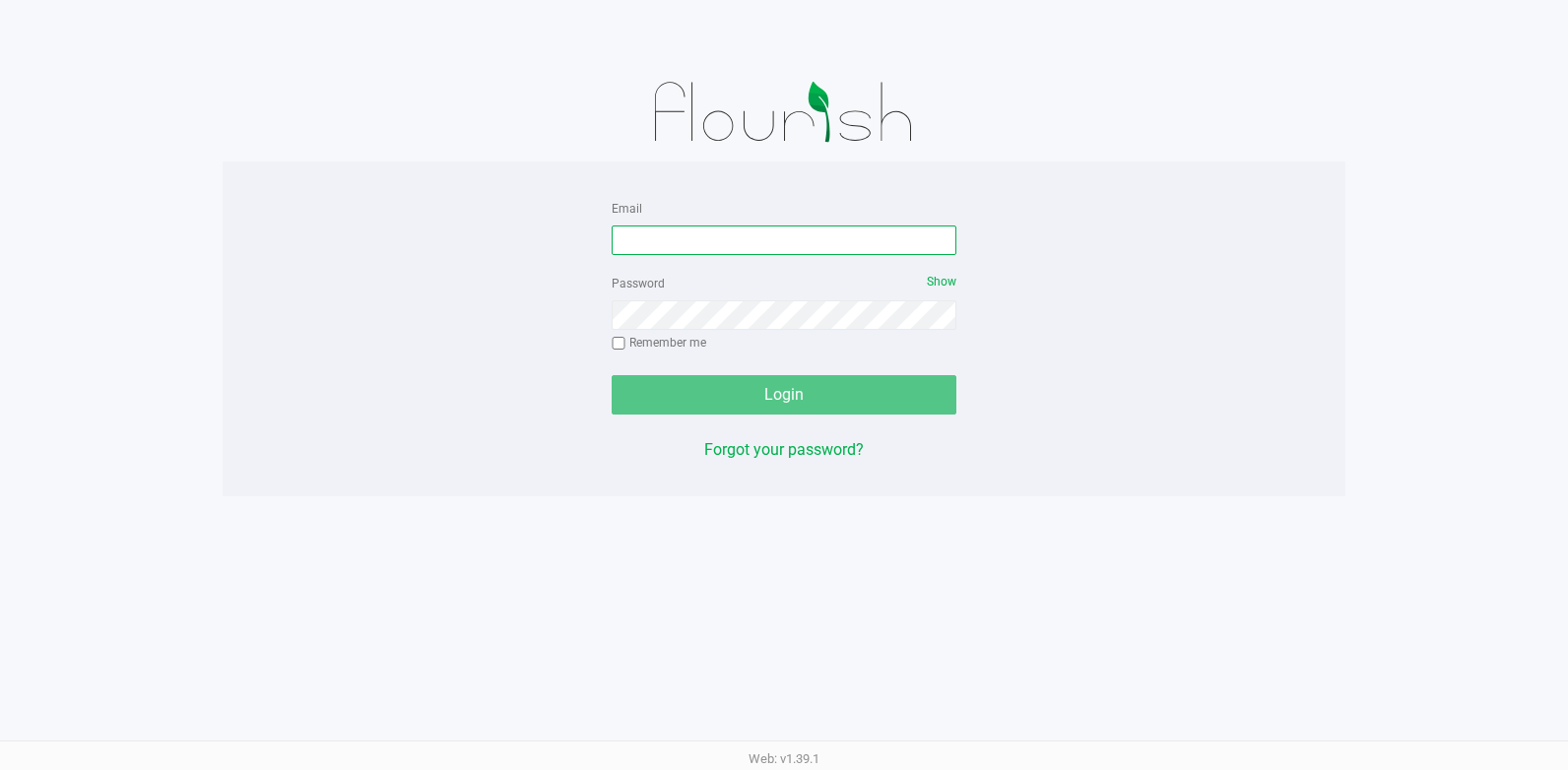click on "Email" at bounding box center [784, 240] 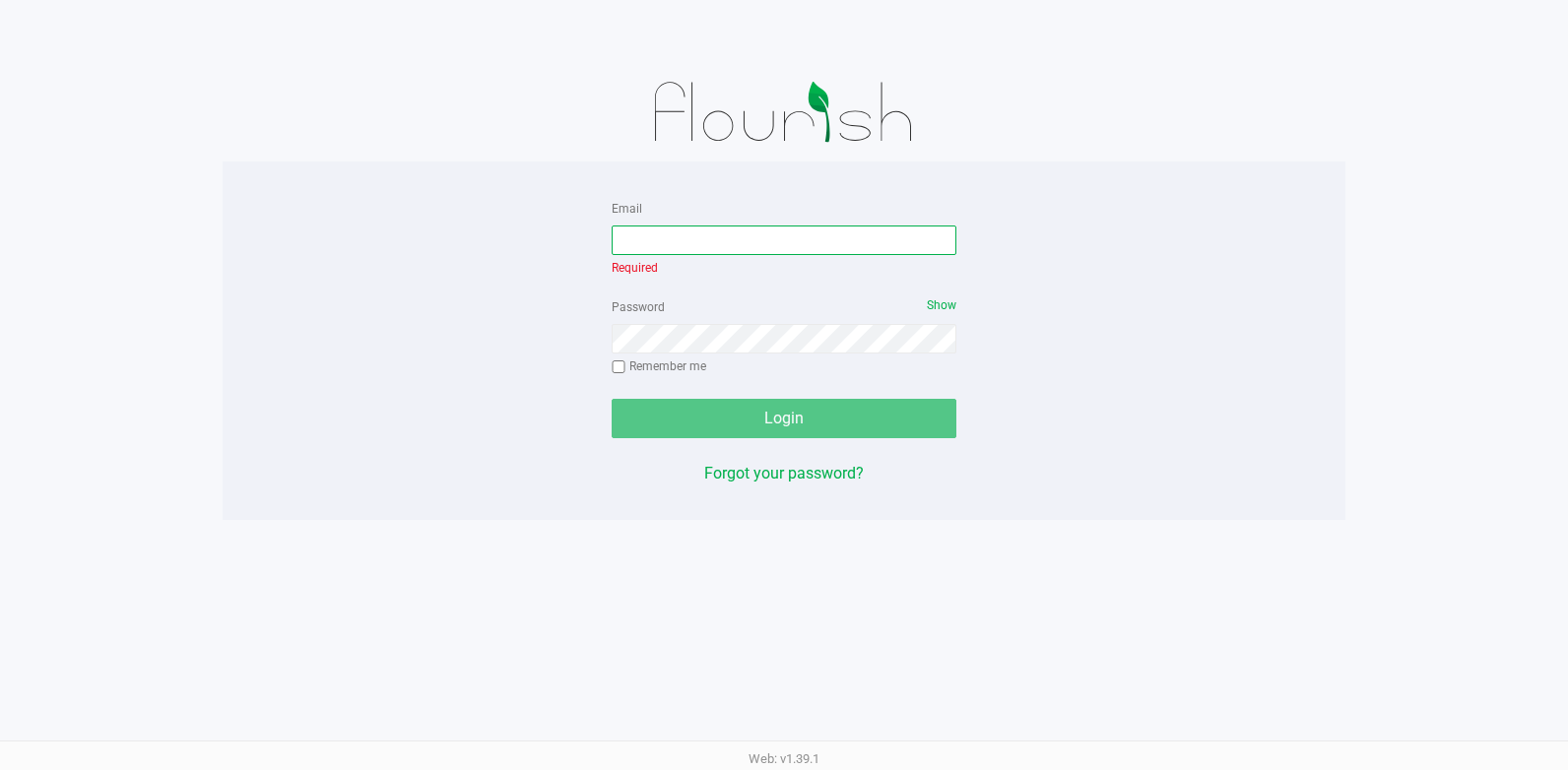 click on "Email" at bounding box center (784, 240) 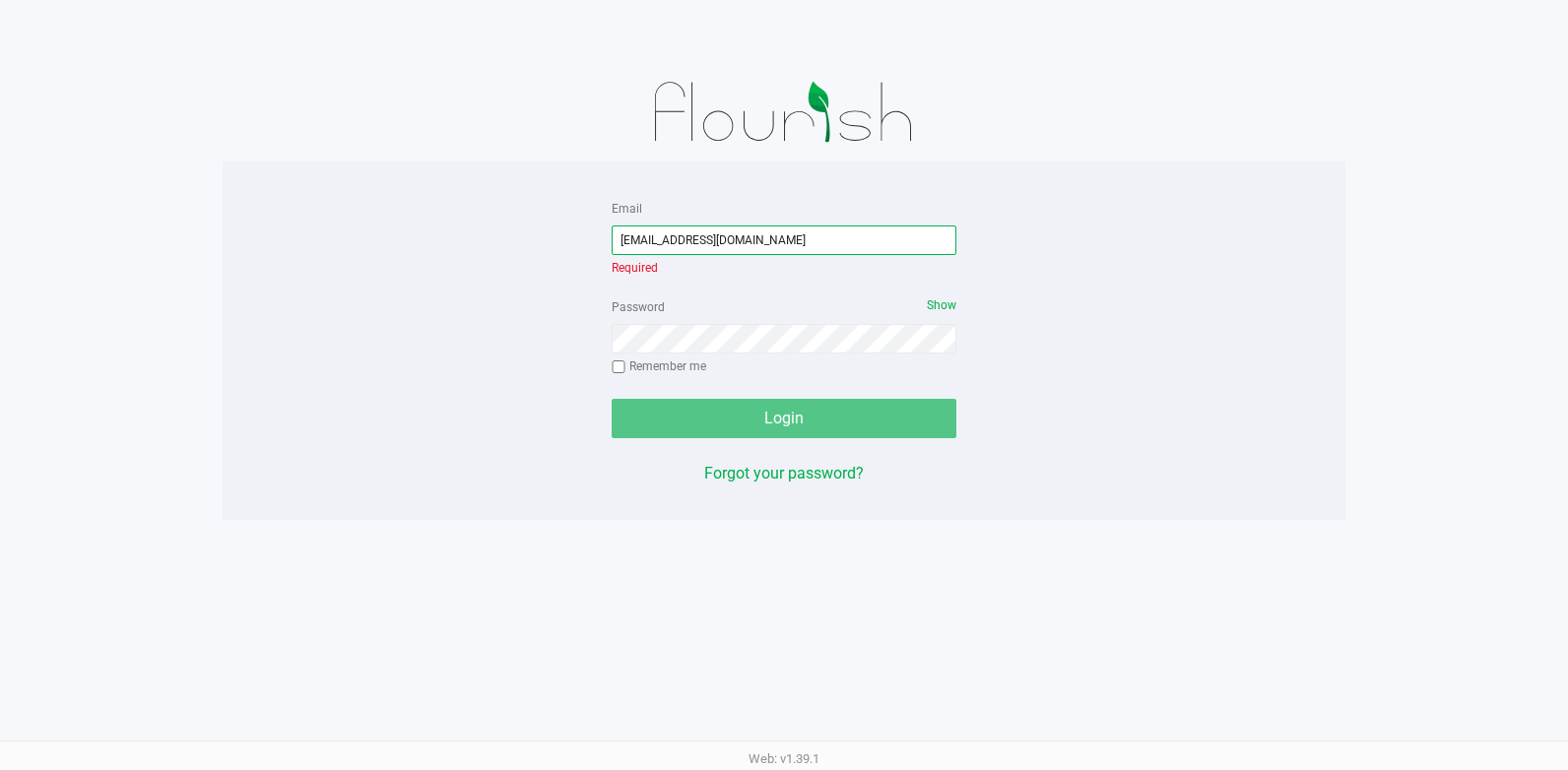 type on "[EMAIL_ADDRESS][DOMAIN_NAME]" 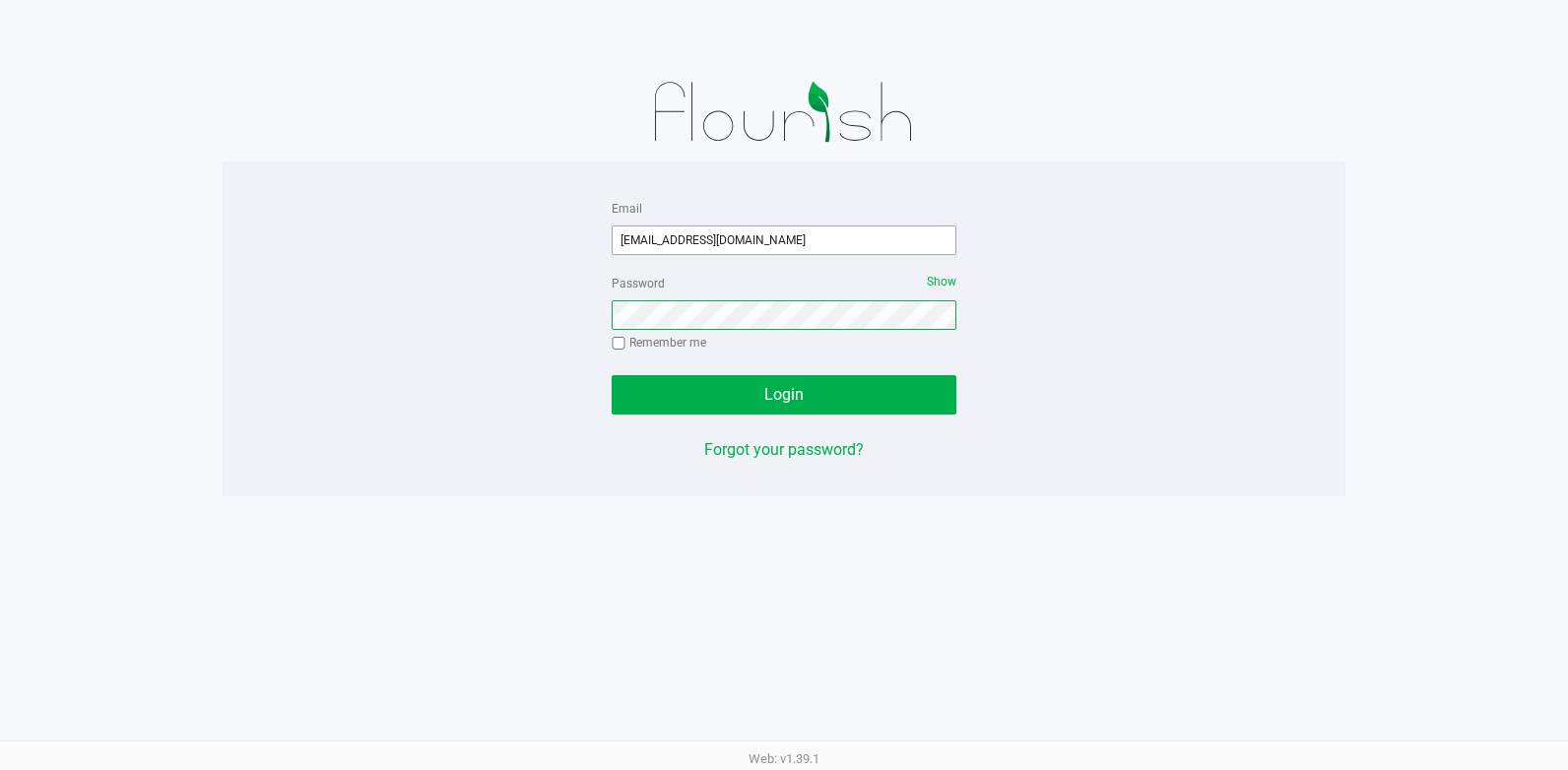 click on "Login" 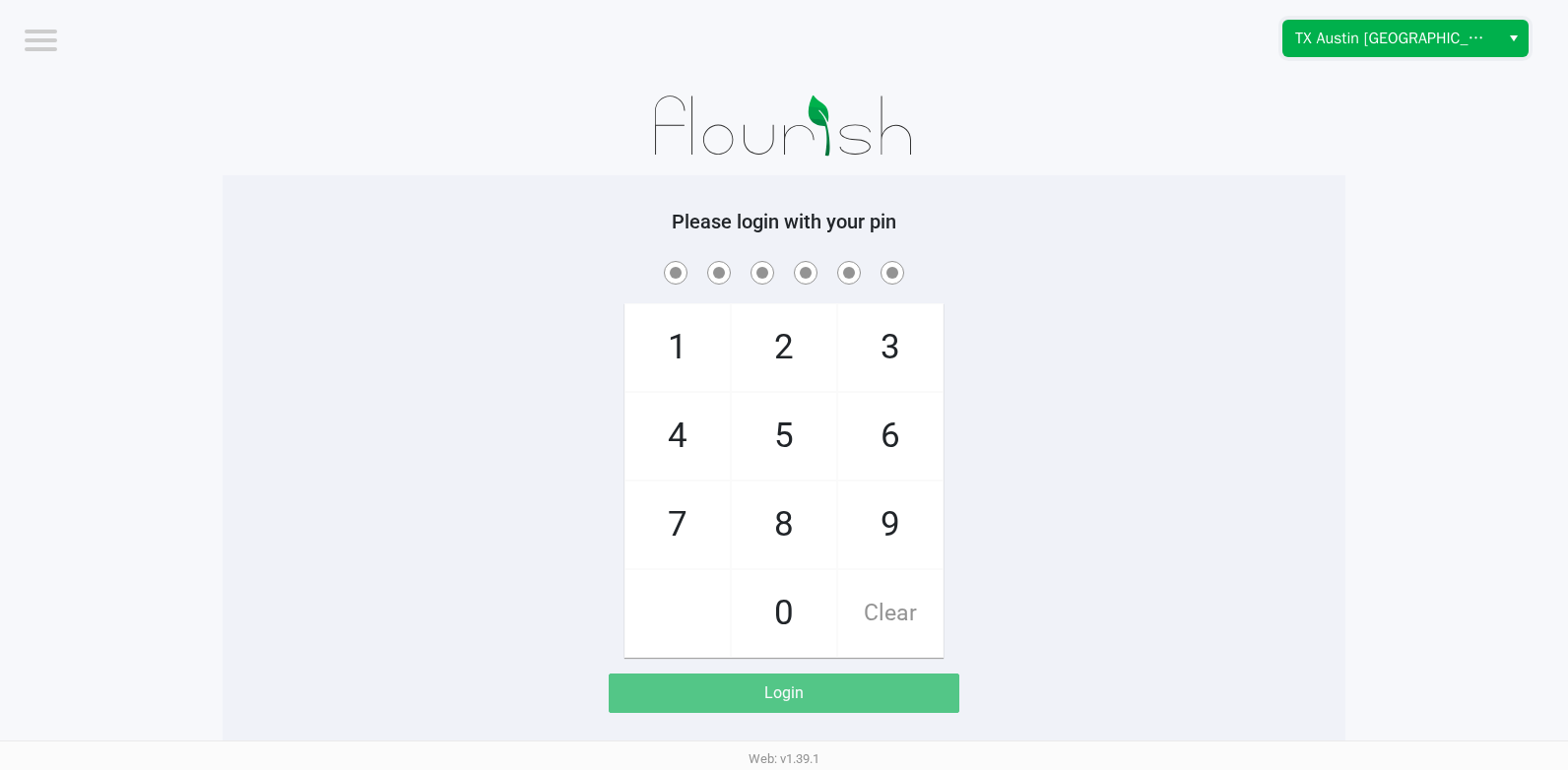 click on "TX Austin [GEOGRAPHIC_DATA]" at bounding box center [1391, 38] 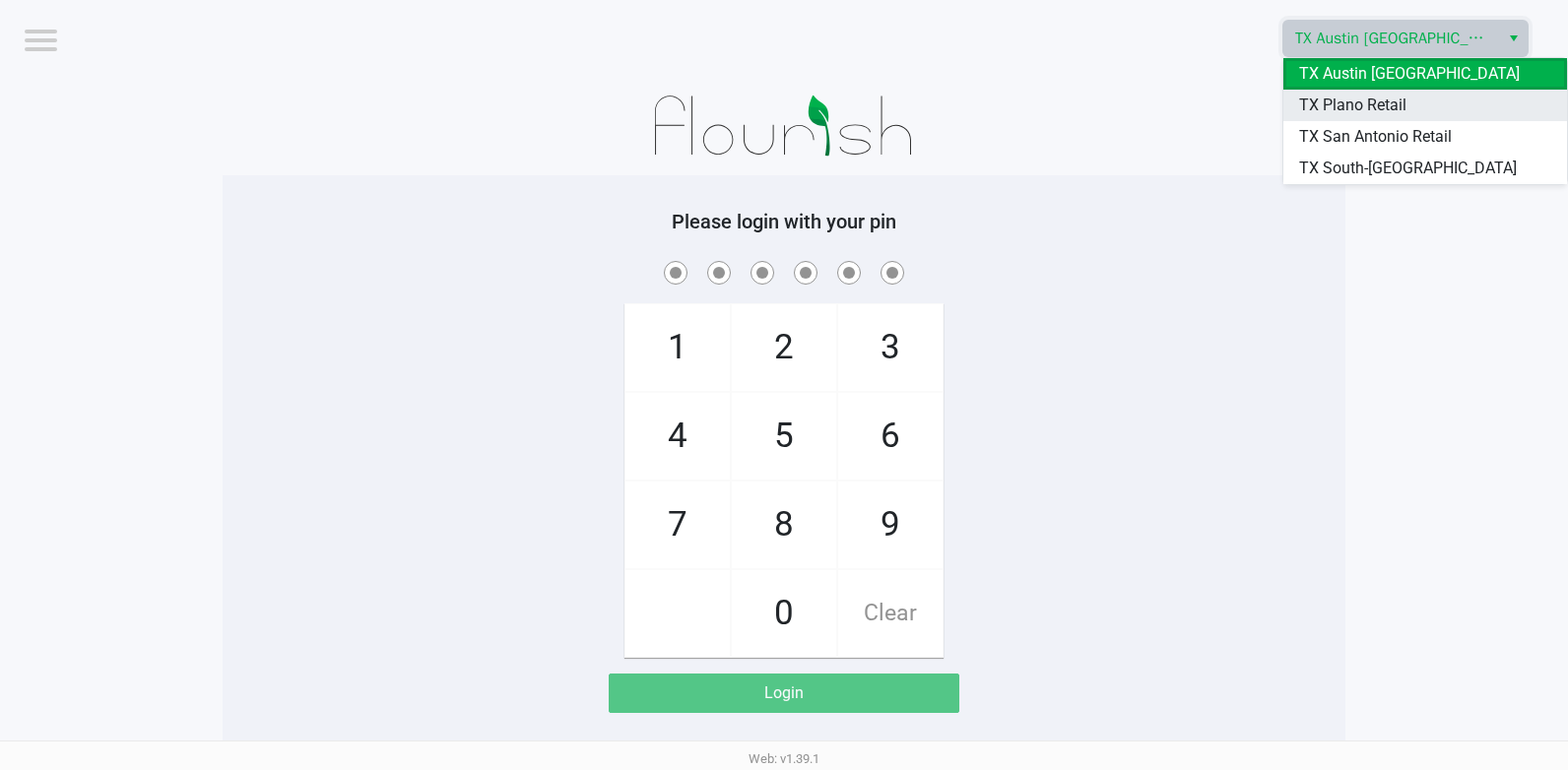click on "TX Plano Retail" at bounding box center [1352, 105] 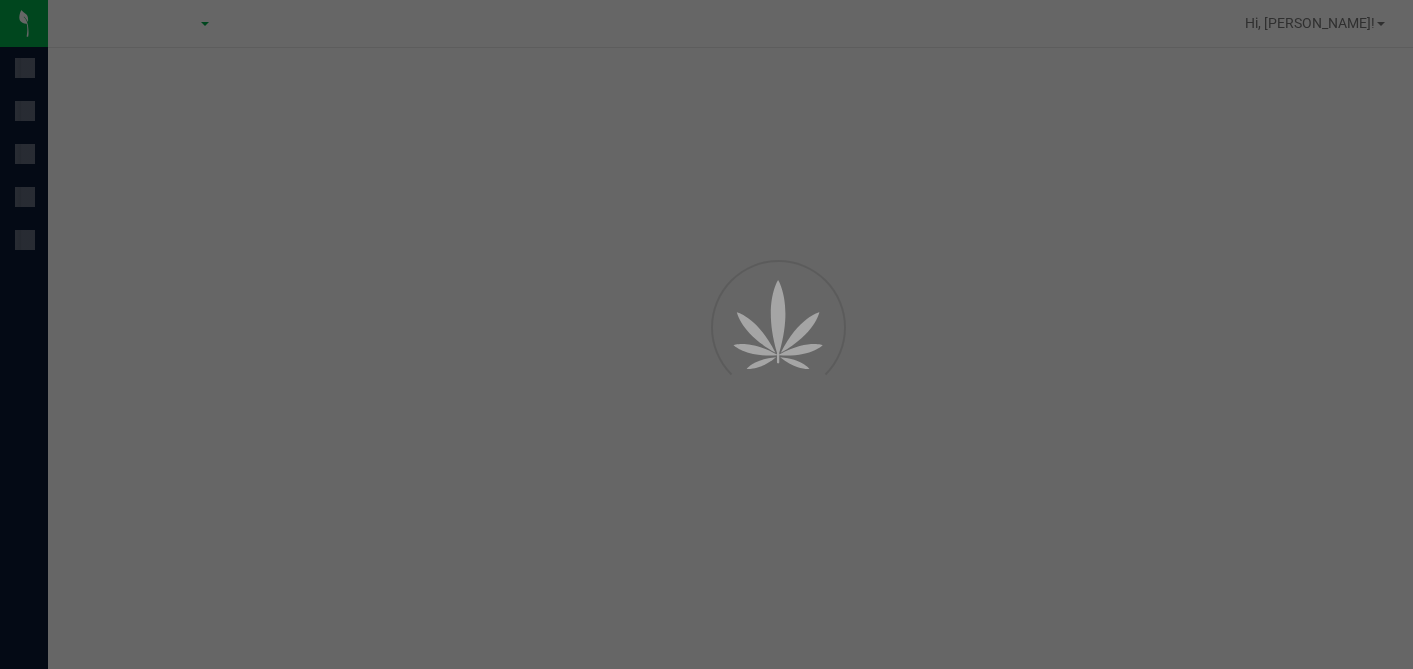 scroll, scrollTop: 0, scrollLeft: 0, axis: both 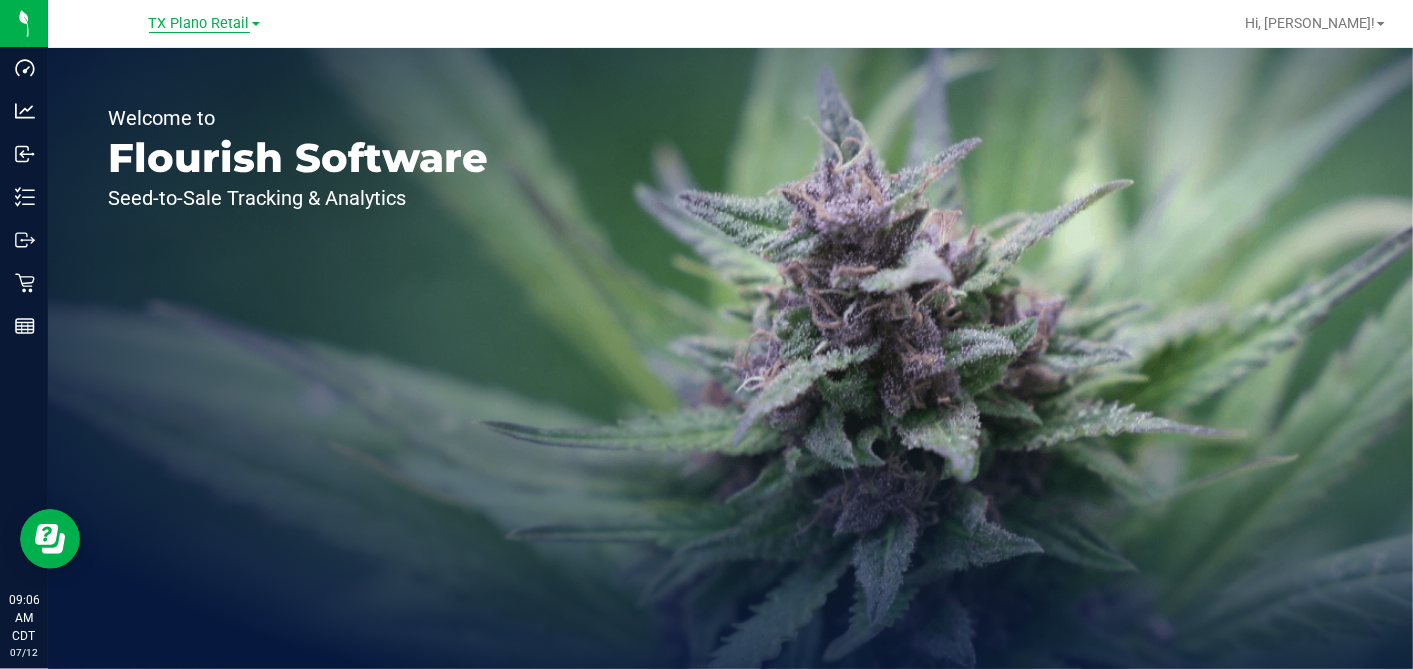 click on "TX Plano Retail" at bounding box center [199, 24] 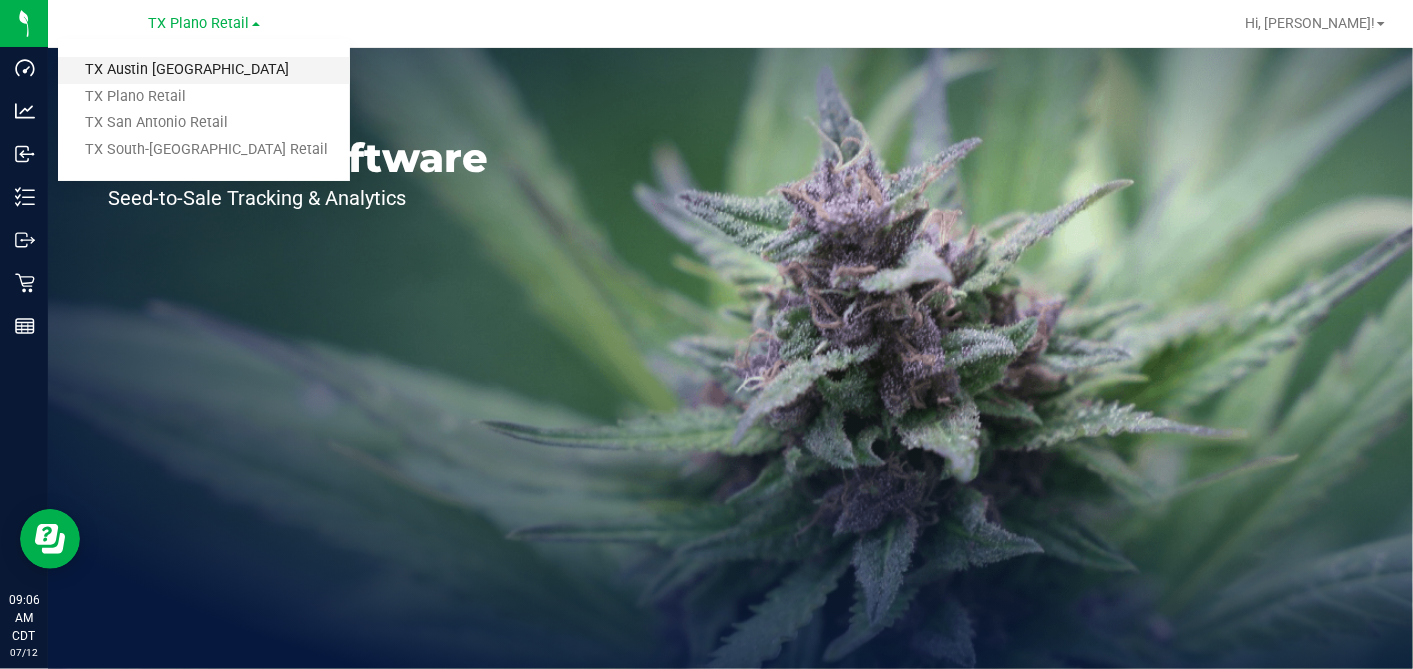 click on "TX Austin [GEOGRAPHIC_DATA]" at bounding box center (204, 70) 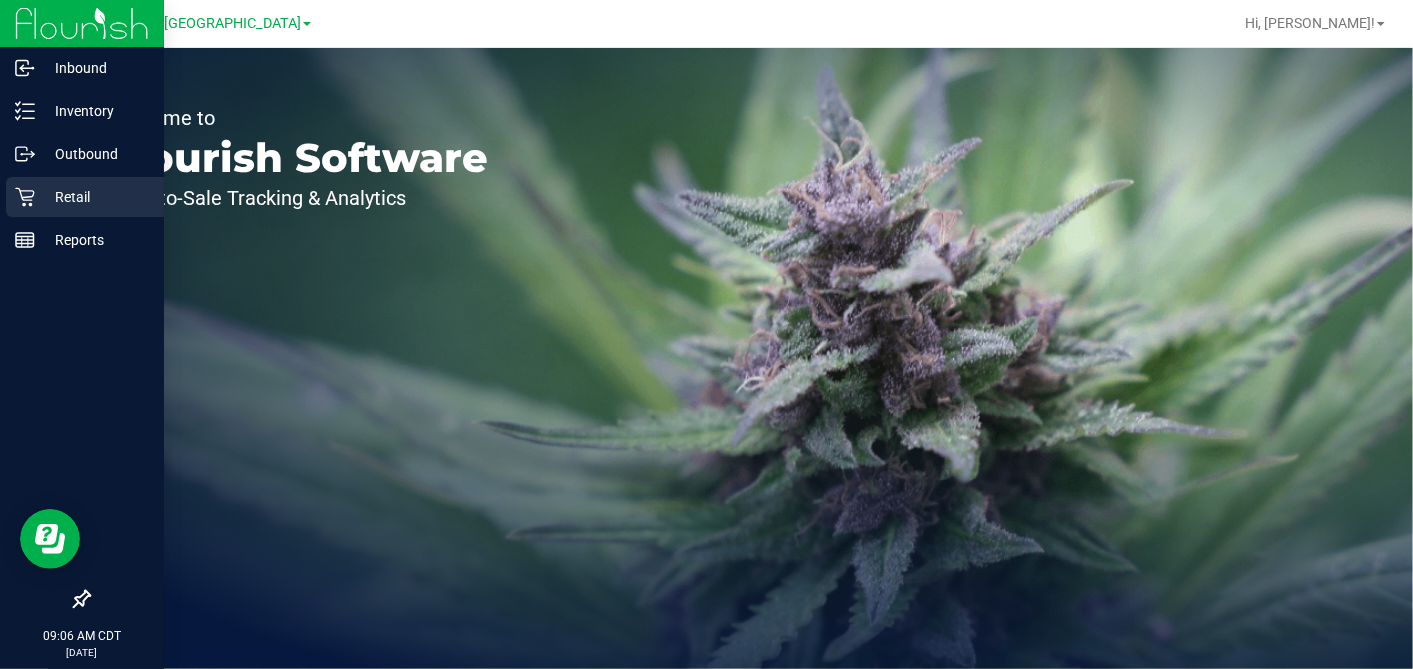 click 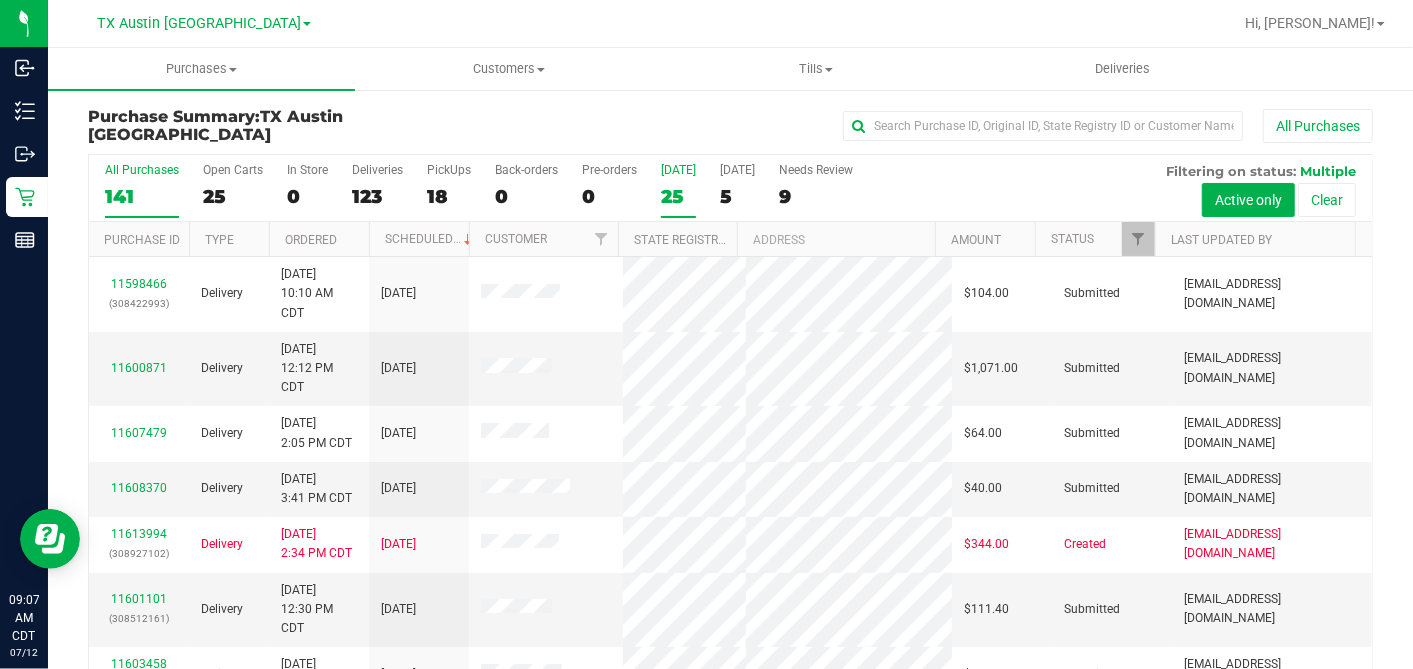 click on "All Purchases
141
Open Carts
25
In Store
0
Deliveries
123
PickUps
18
Back-orders
0
Pre-orders
0
[DATE]
25
[DATE]
5" at bounding box center [730, 188] 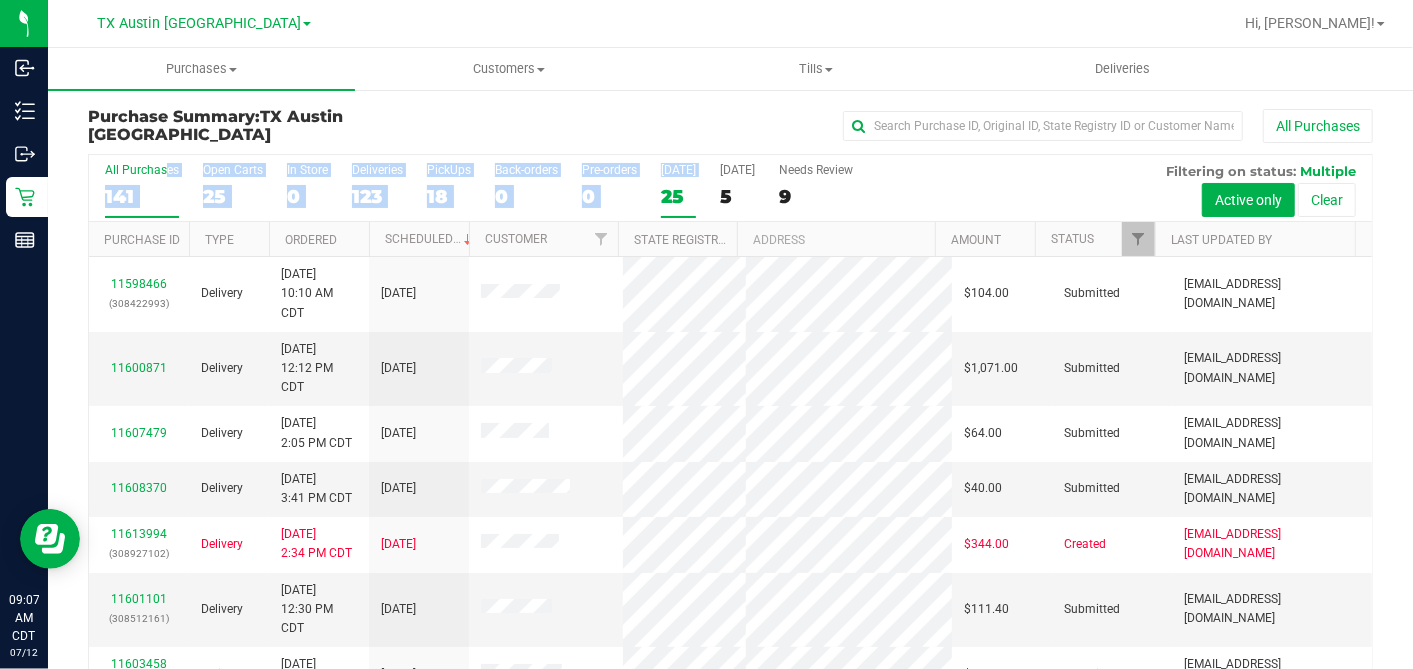 click on "25" at bounding box center (678, 196) 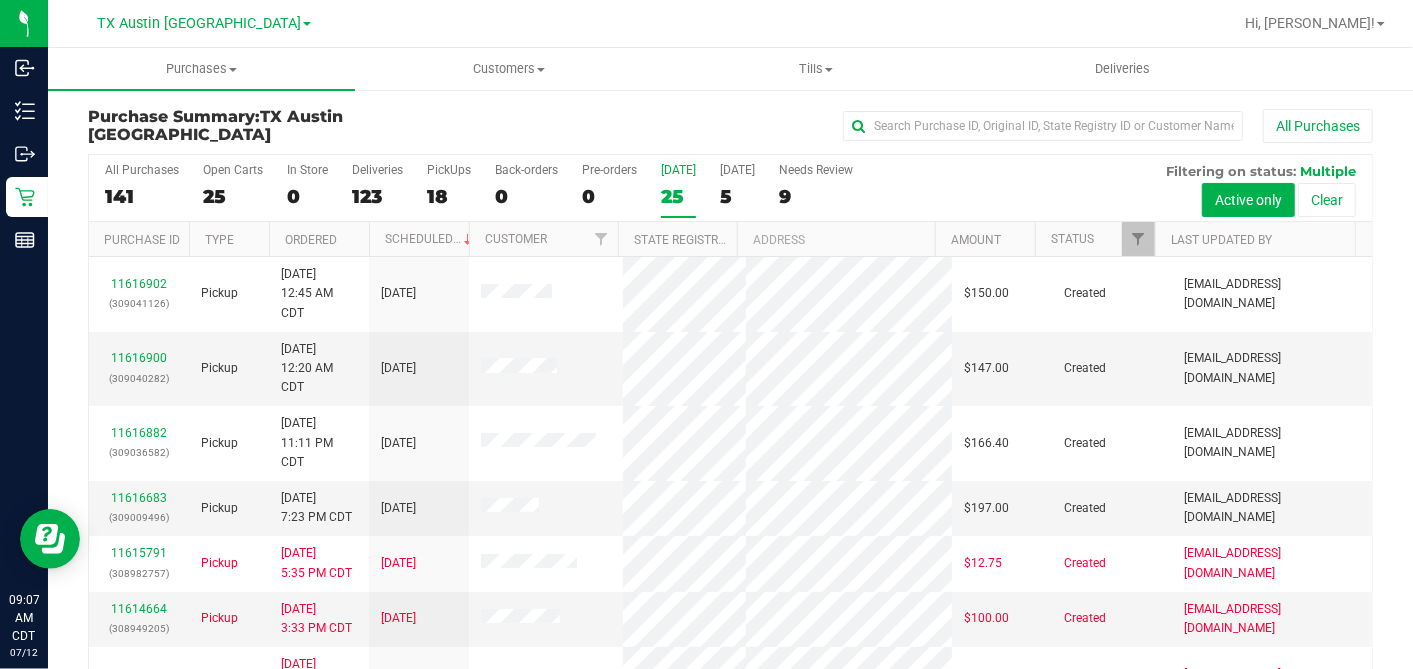 drag, startPoint x: 1060, startPoint y: 178, endPoint x: 1128, endPoint y: 225, distance: 82.661964 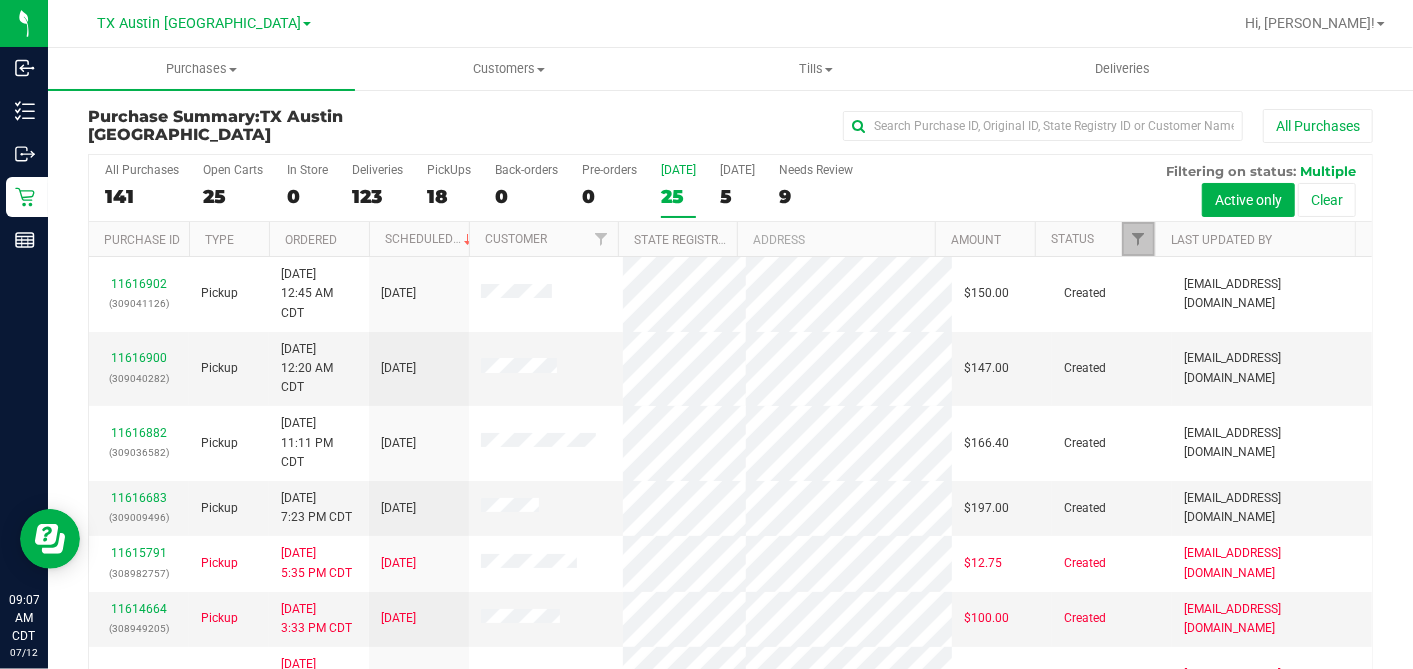 click at bounding box center [1138, 239] 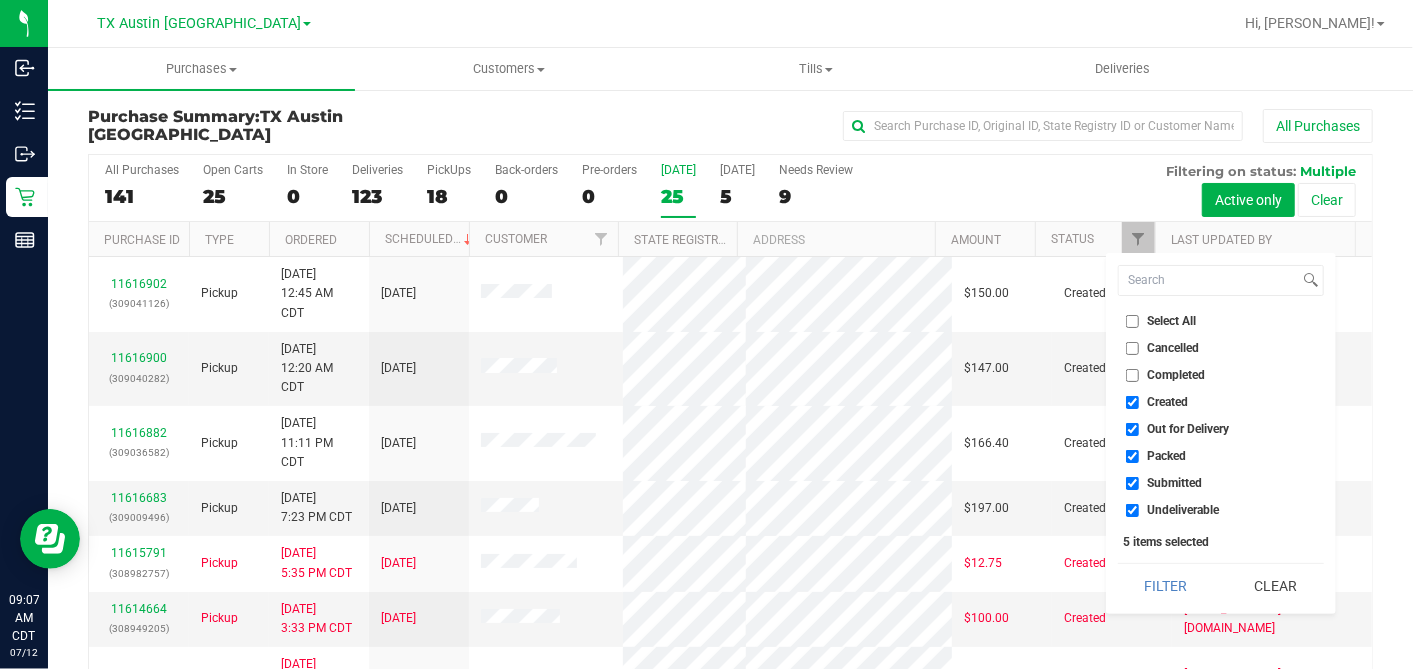 click on "Select All" at bounding box center (1221, 321) 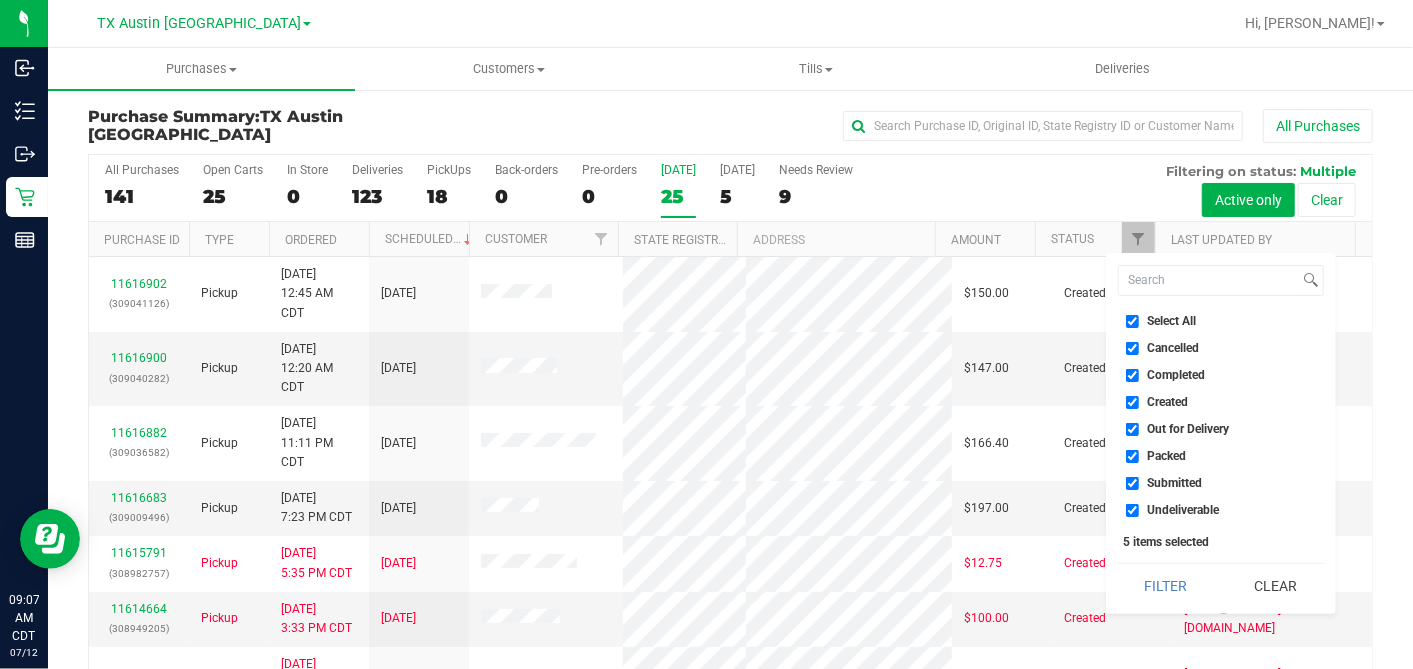 checkbox on "true" 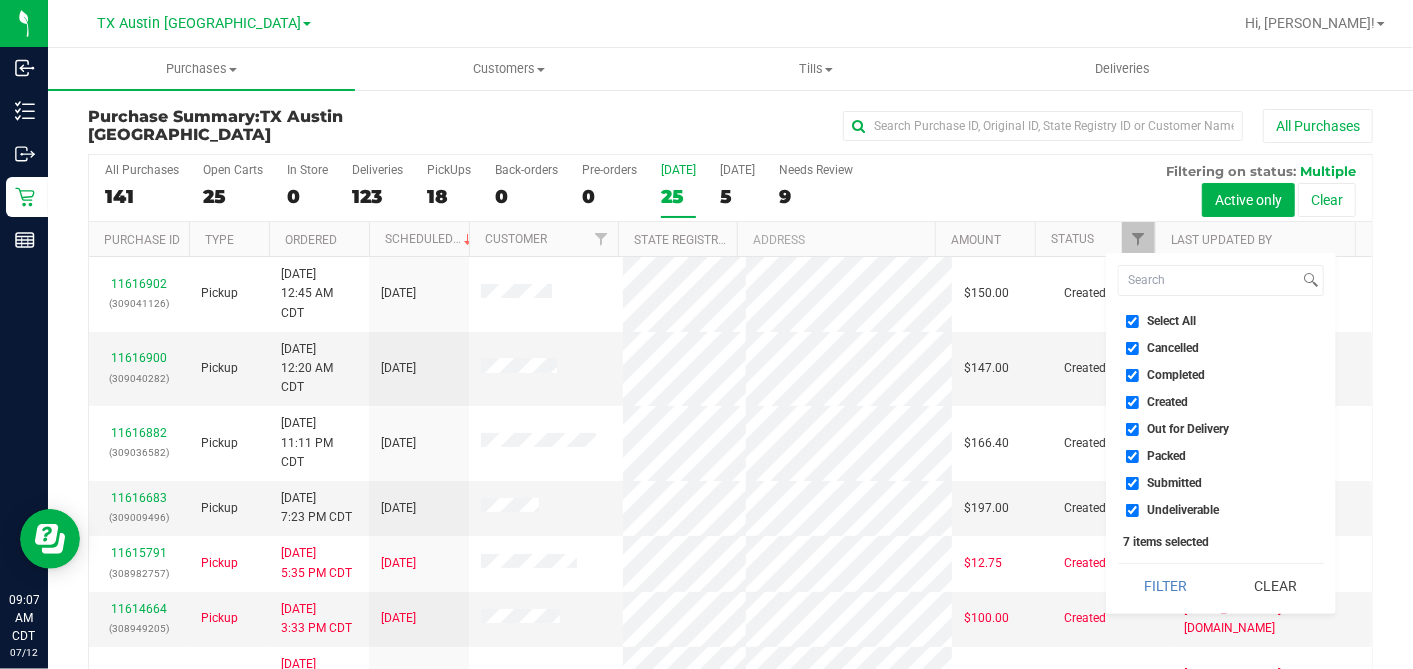 click on "Select All" at bounding box center [1132, 321] 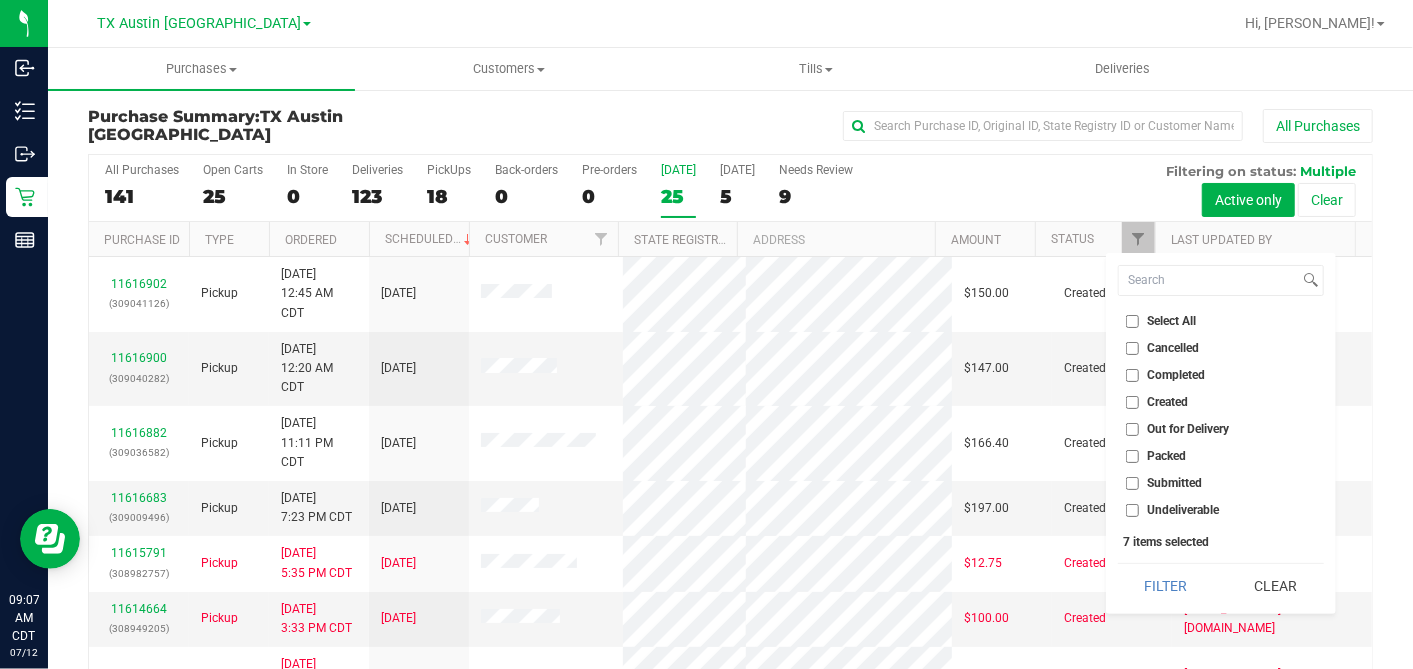 checkbox on "false" 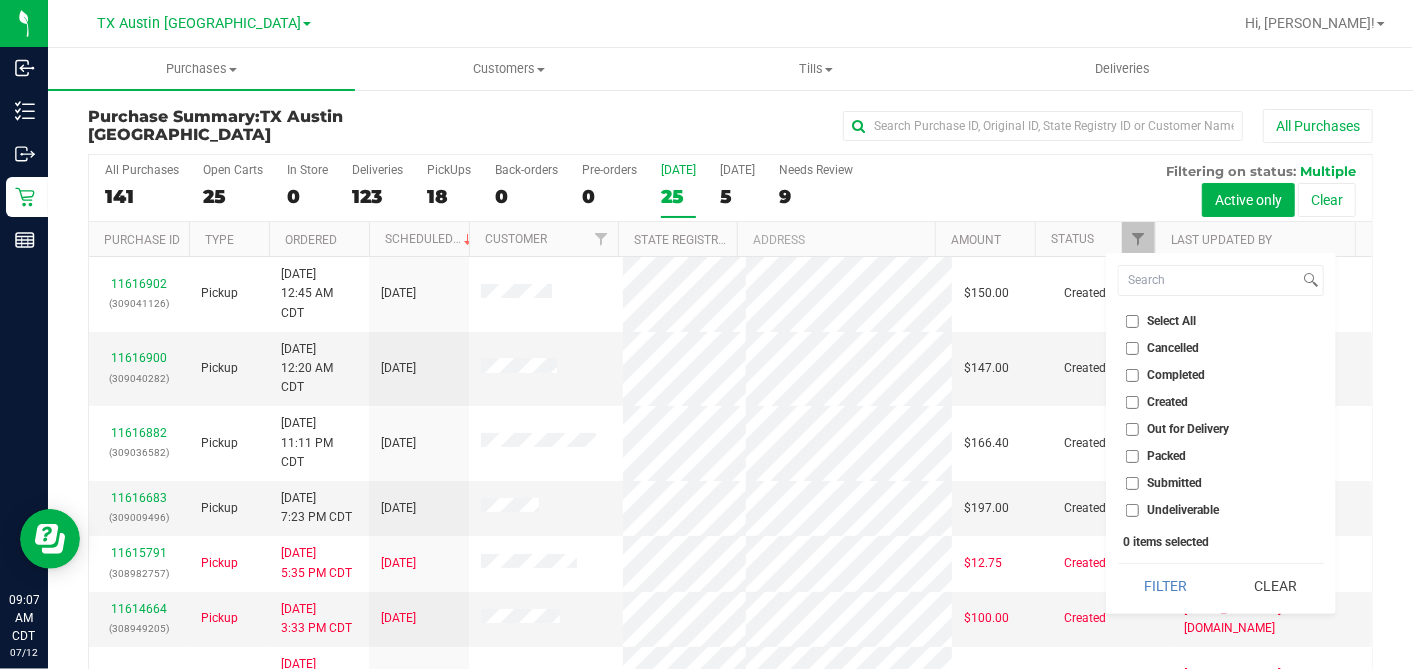 drag, startPoint x: 1129, startPoint y: 319, endPoint x: 1131, endPoint y: 405, distance: 86.023254 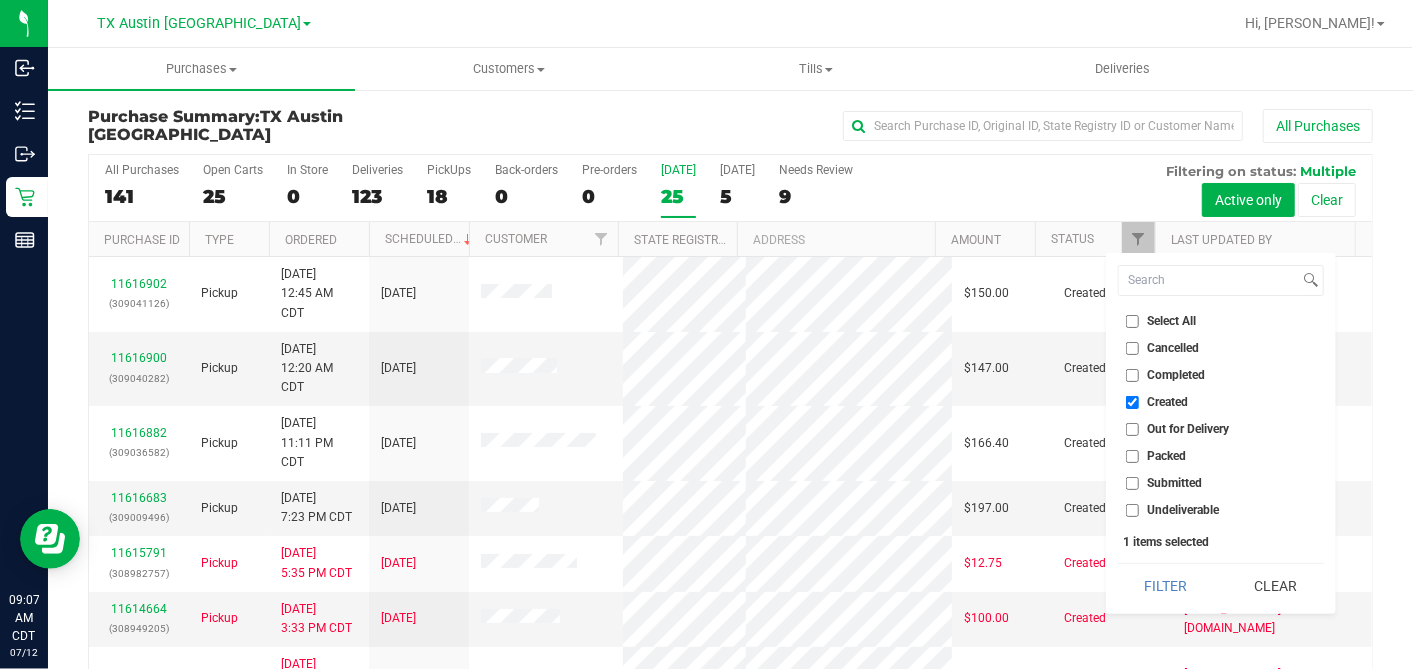 click on "Select All Cancelled Completed Created Out for Delivery Packed Submitted Undeliverable 1 items selected Filter Clear" at bounding box center [1221, 433] 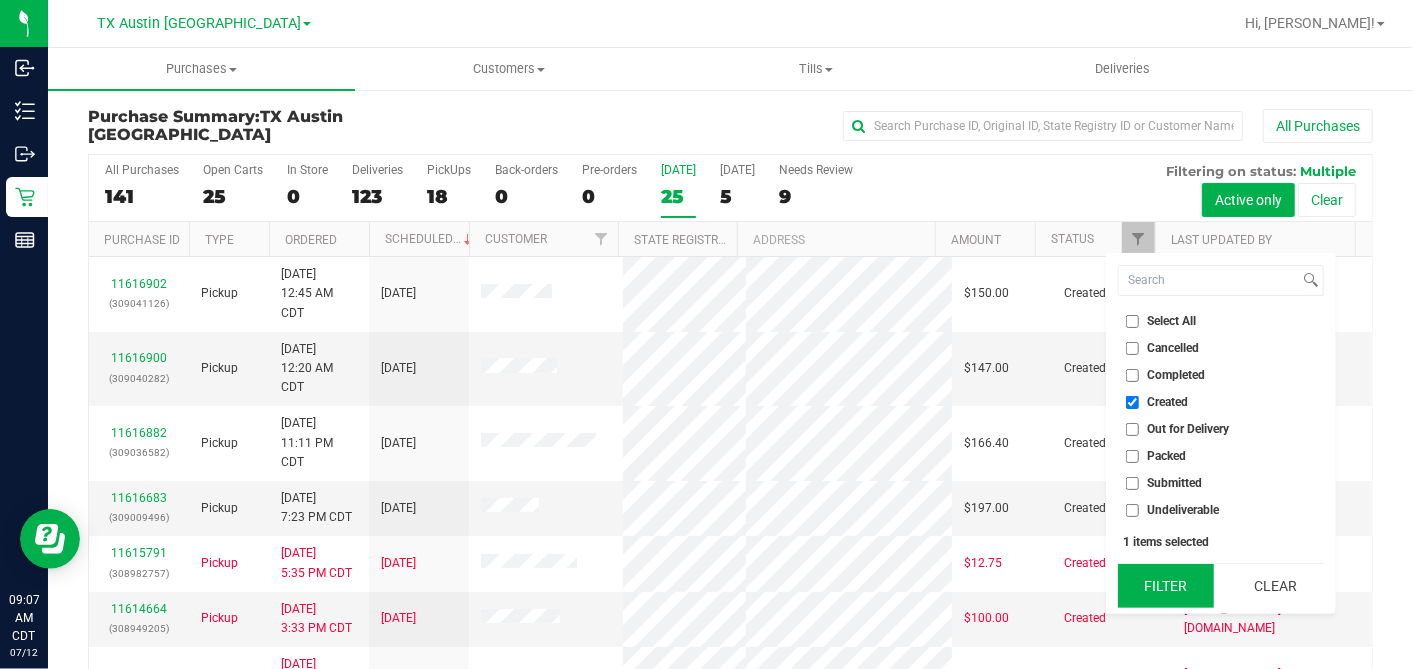 click on "Filter" at bounding box center [1166, 586] 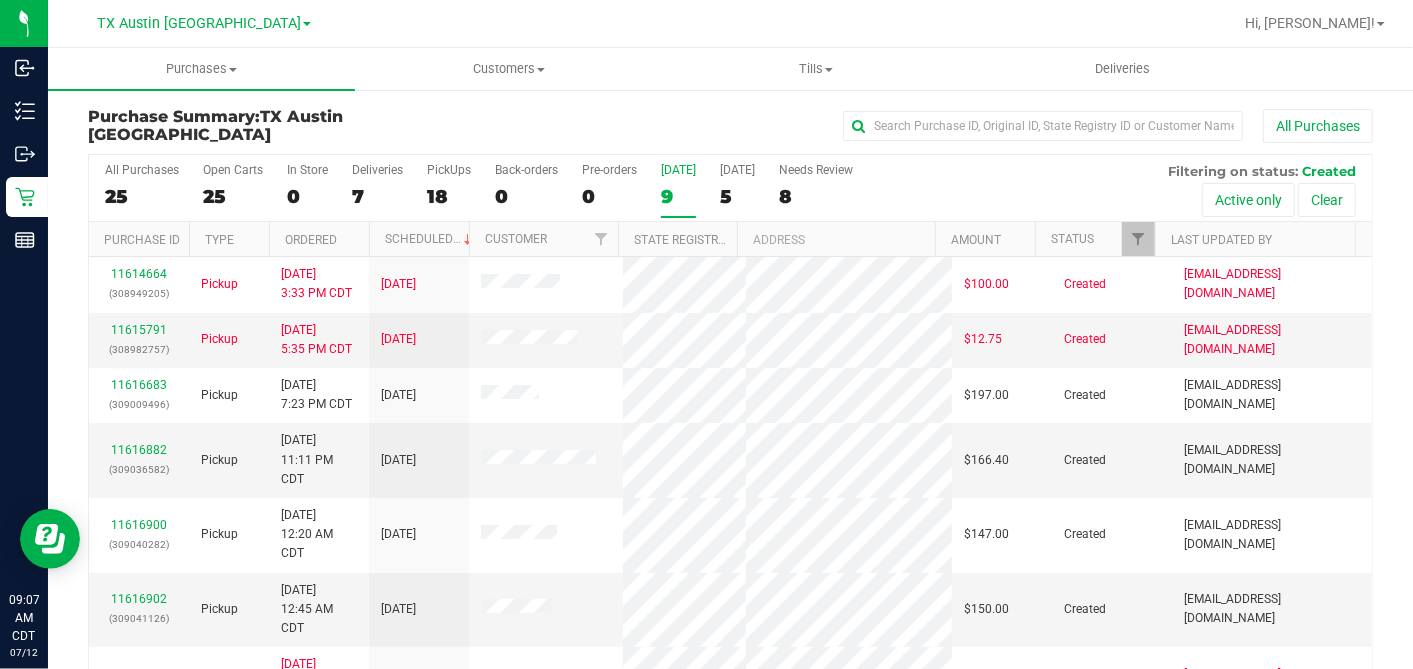 click on "Ordered" at bounding box center [319, 239] 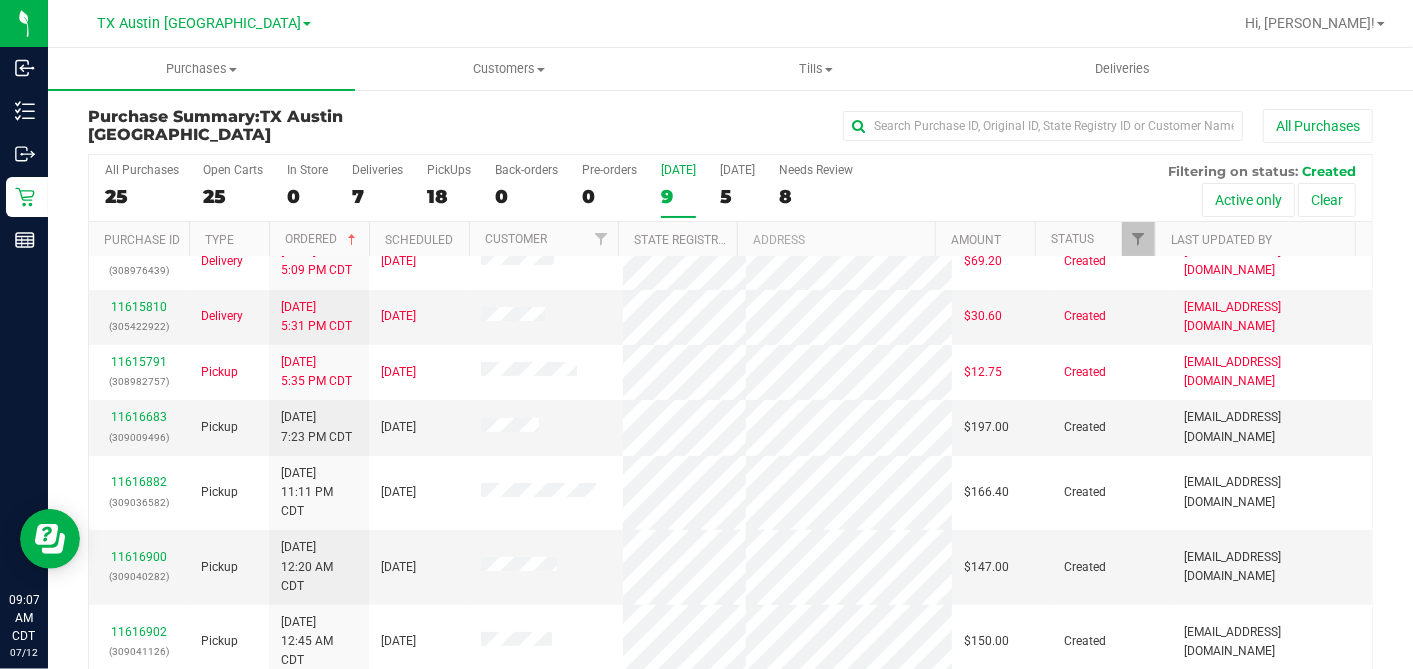 scroll, scrollTop: 170, scrollLeft: 0, axis: vertical 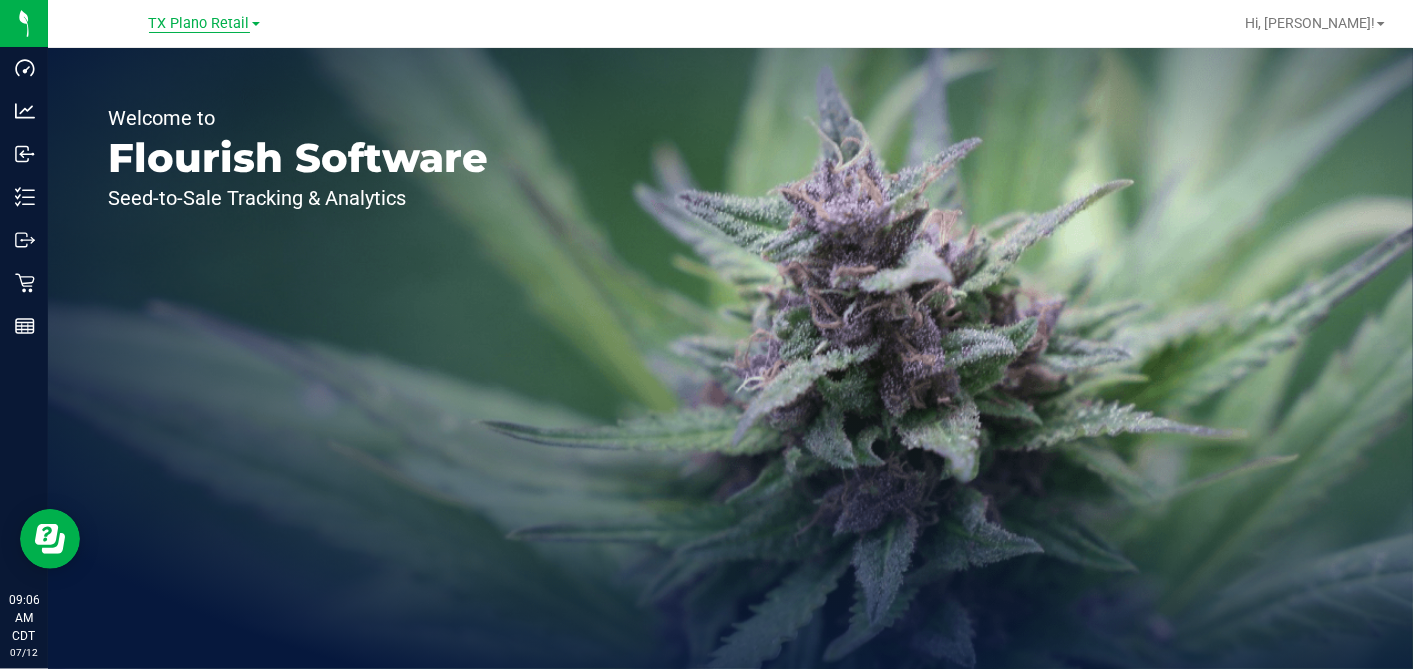 click on "TX Plano Retail" at bounding box center [199, 24] 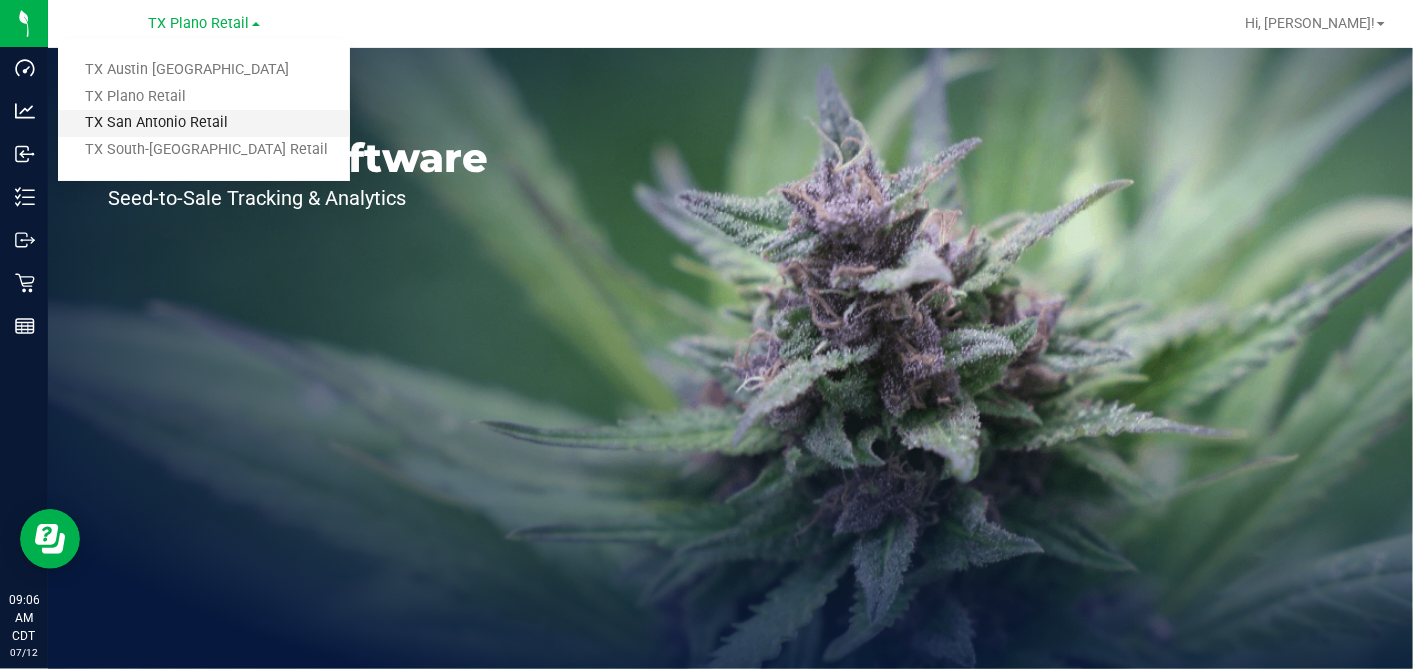 click on "TX San Antonio Retail" at bounding box center (204, 123) 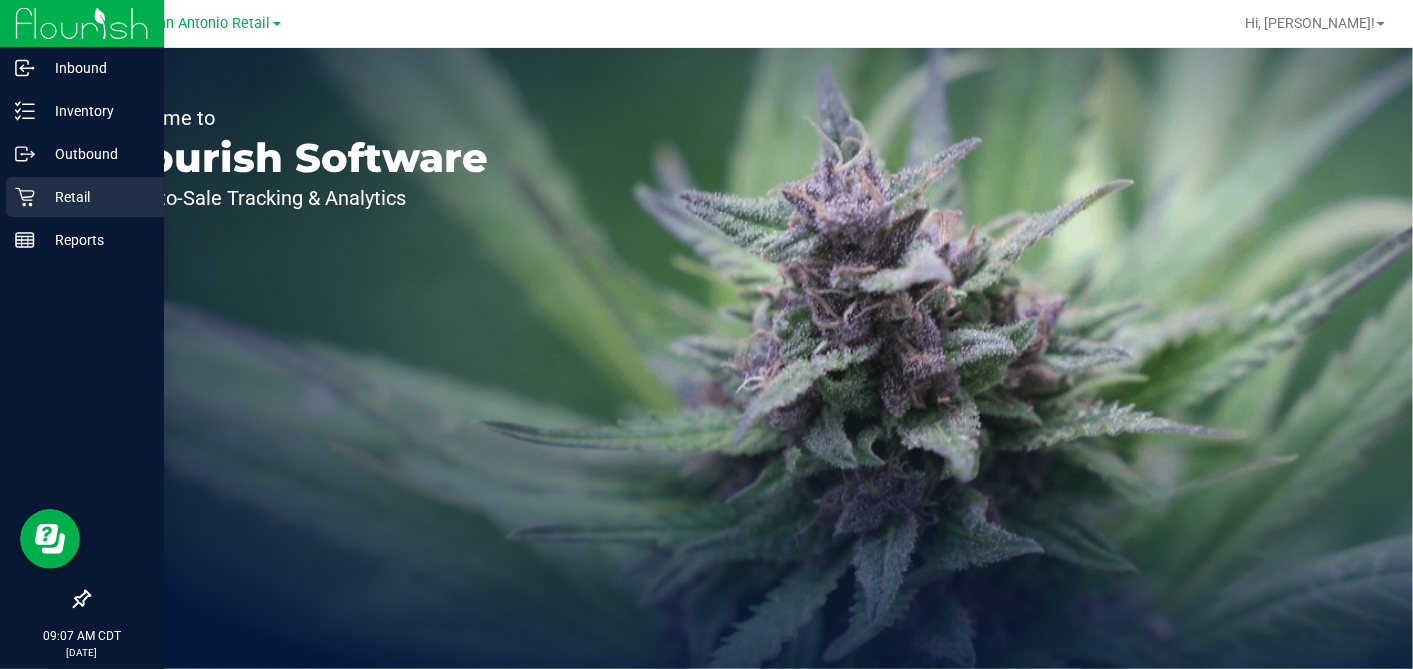 click on "Retail" at bounding box center [85, 197] 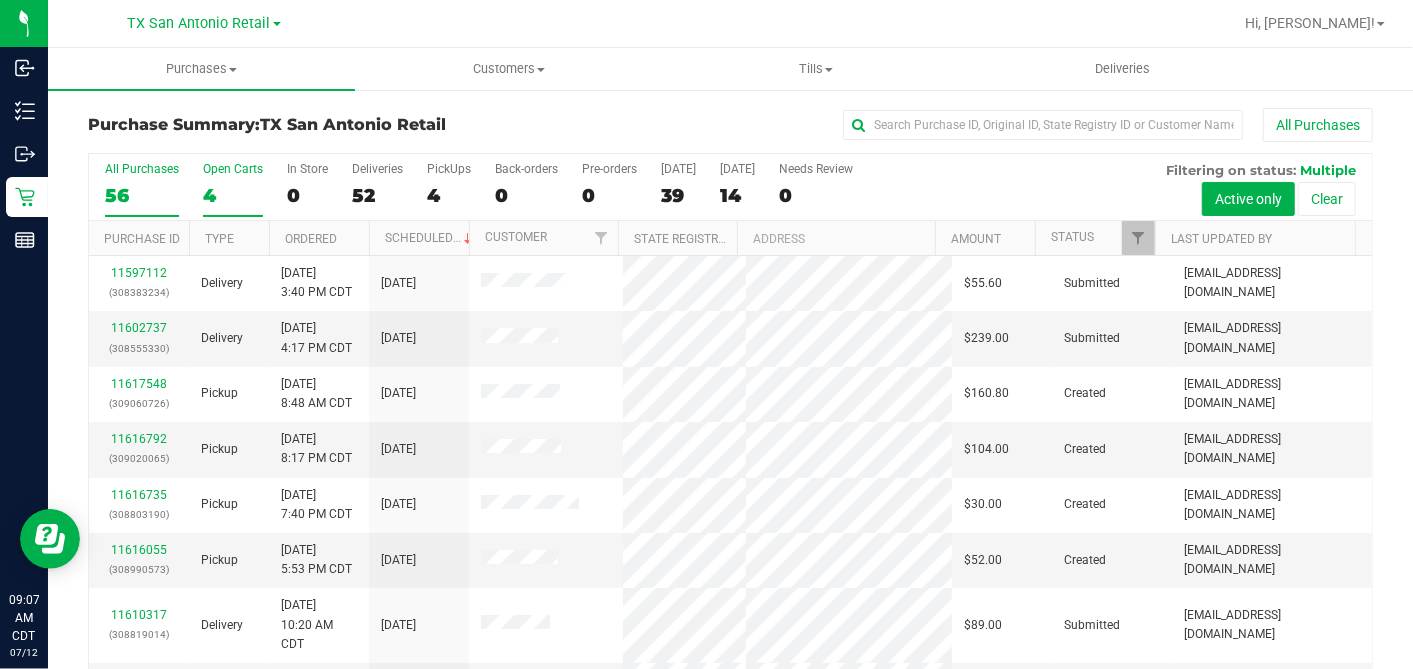 click on "4" at bounding box center (233, 195) 